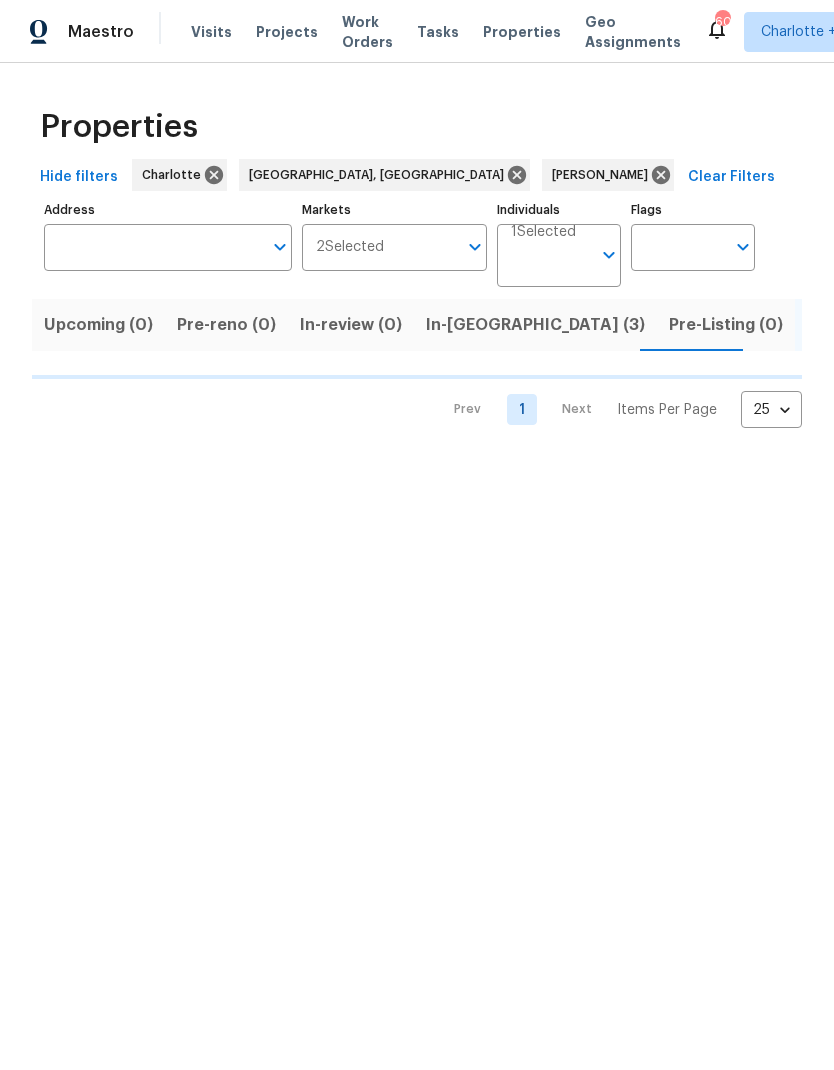 scroll, scrollTop: 0, scrollLeft: 0, axis: both 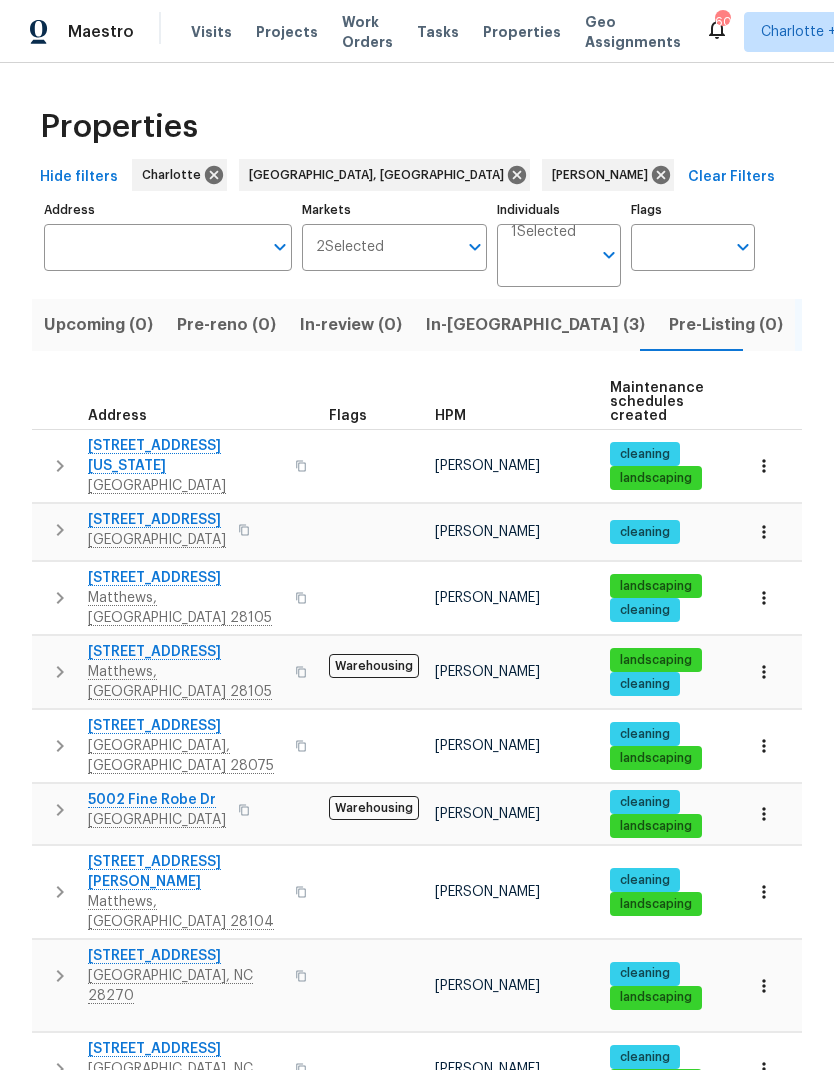 click on "In-reno (3)" at bounding box center (535, 325) 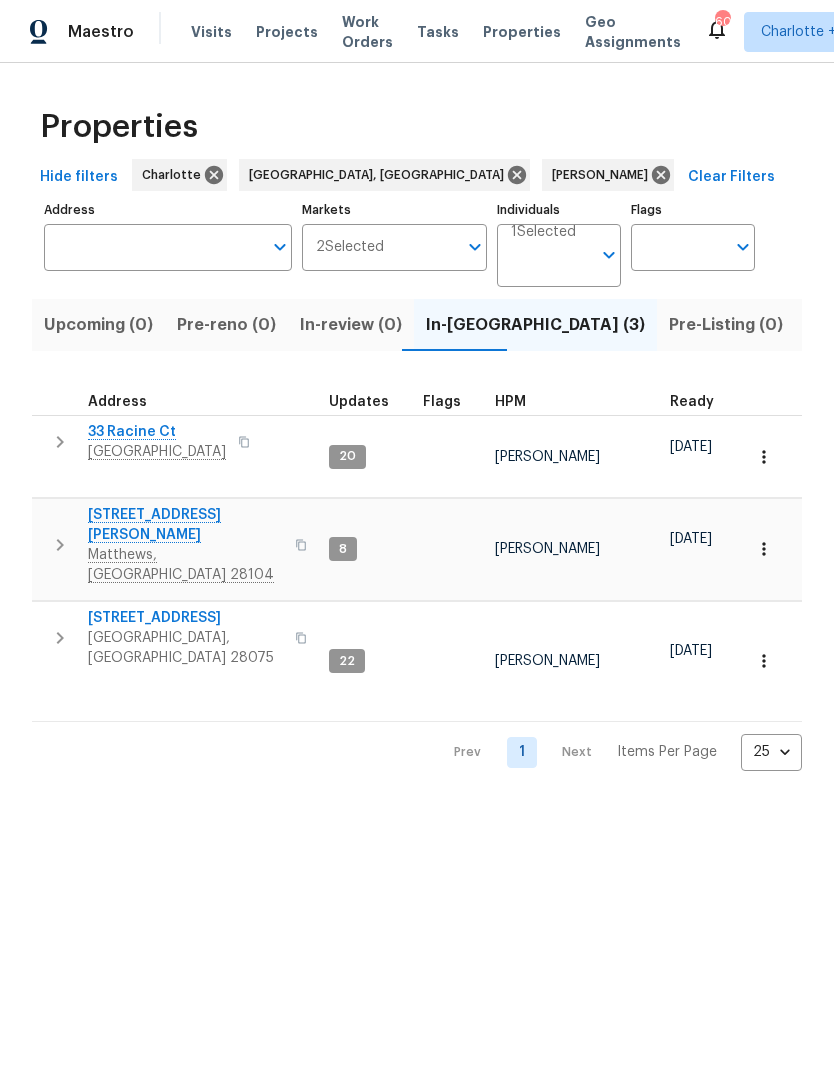 click on "Greenville, SC 29617" at bounding box center [157, 452] 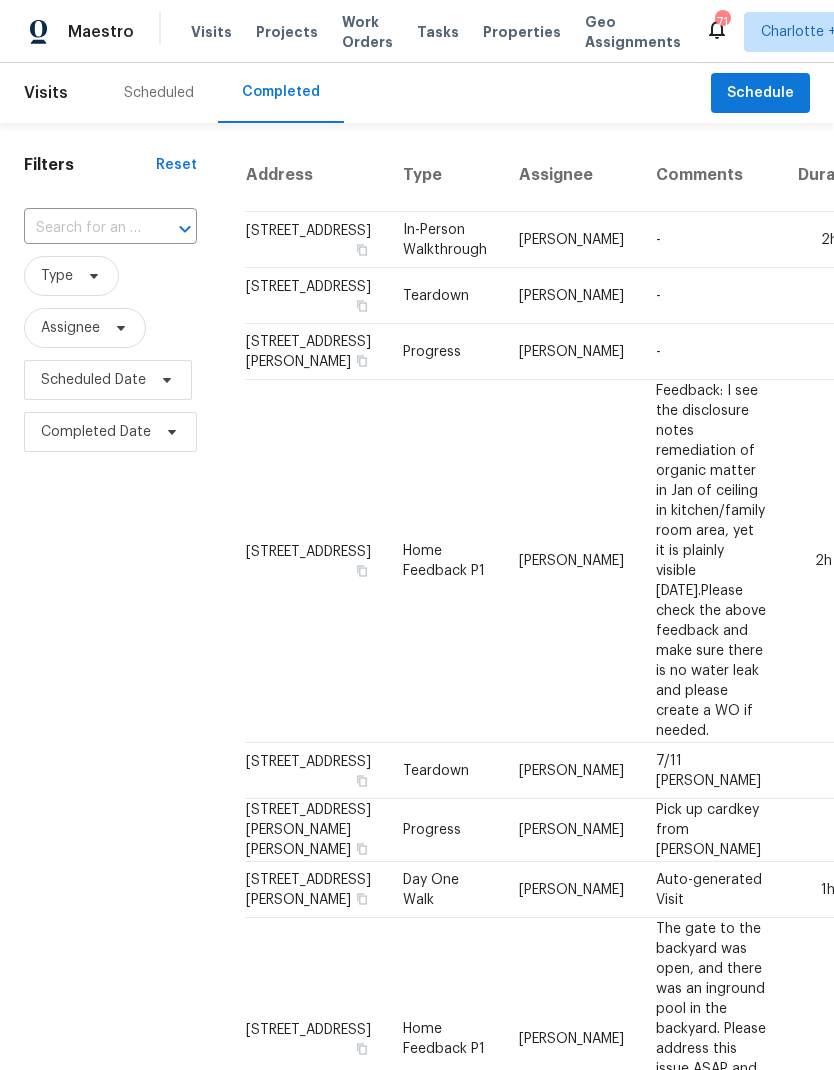 scroll, scrollTop: 0, scrollLeft: 0, axis: both 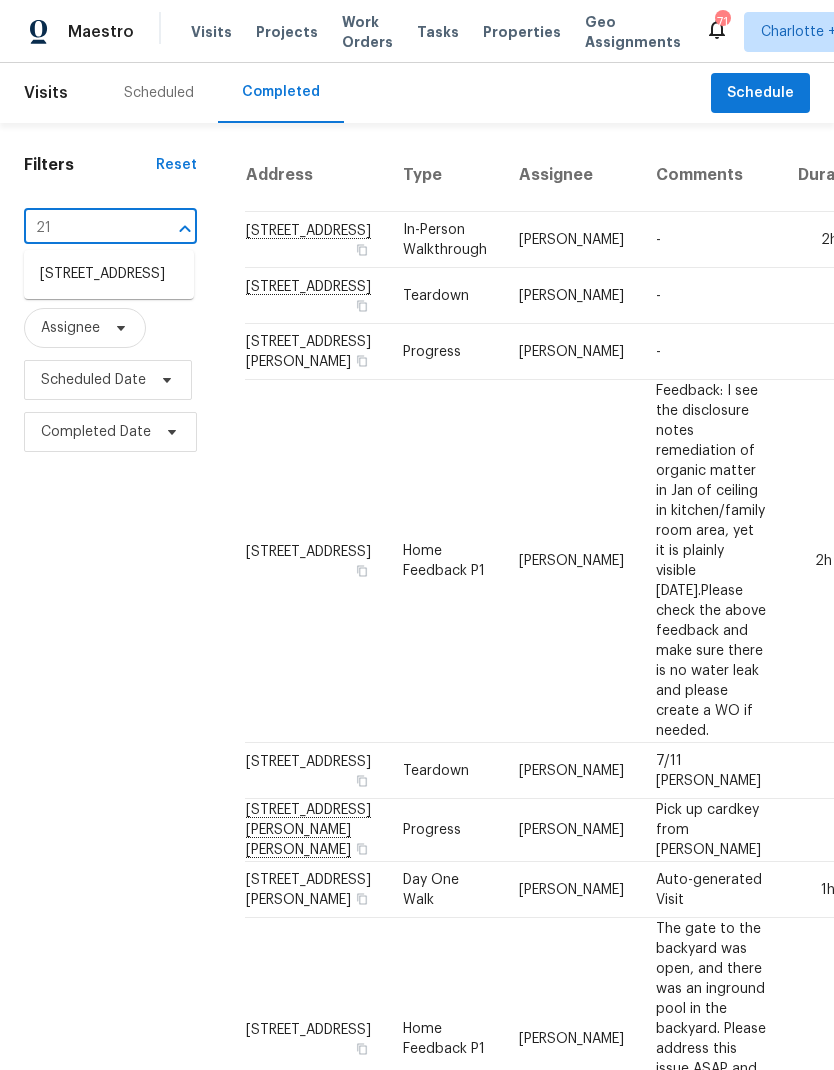 type on "2" 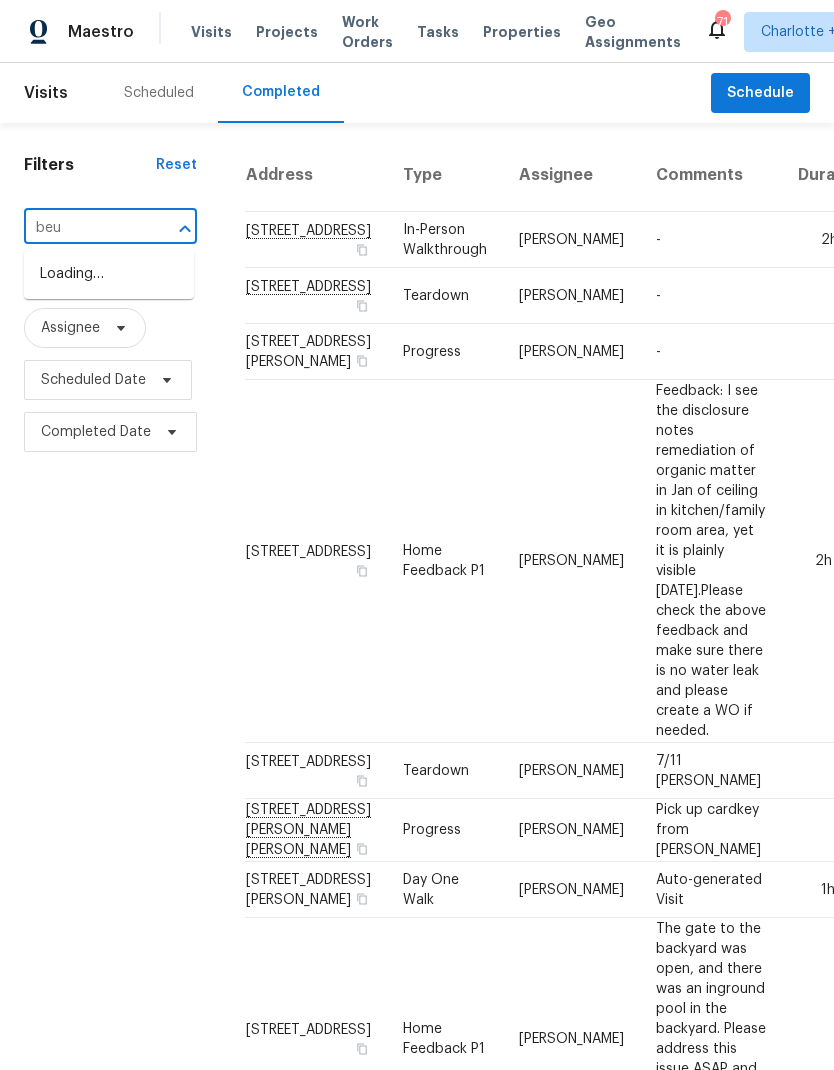 type on "beul" 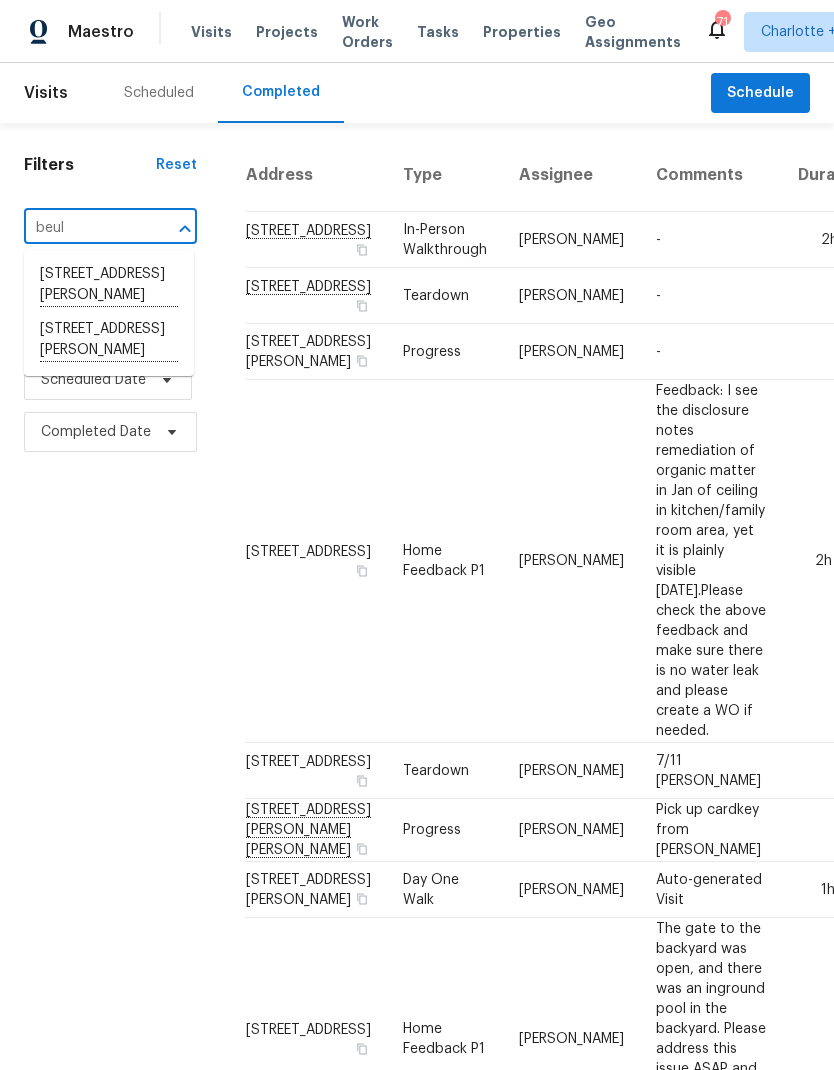 click on "[STREET_ADDRESS][PERSON_NAME]" at bounding box center (109, 340) 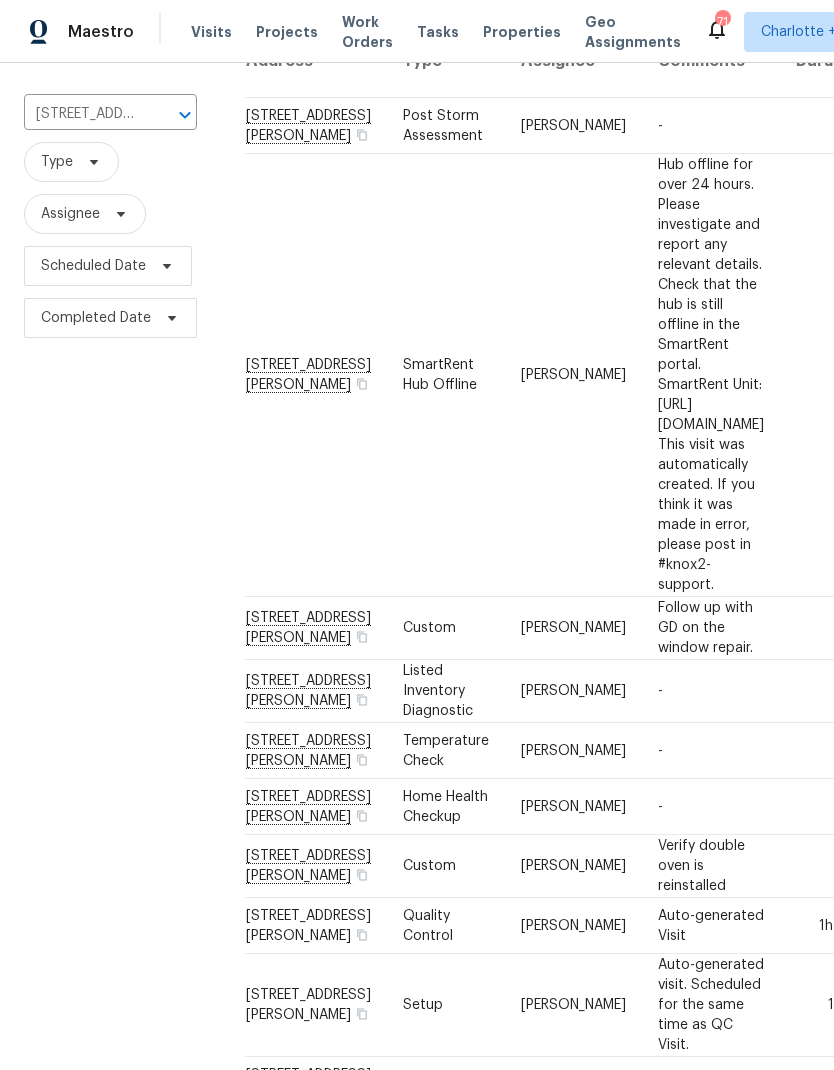 scroll, scrollTop: 116, scrollLeft: 1, axis: both 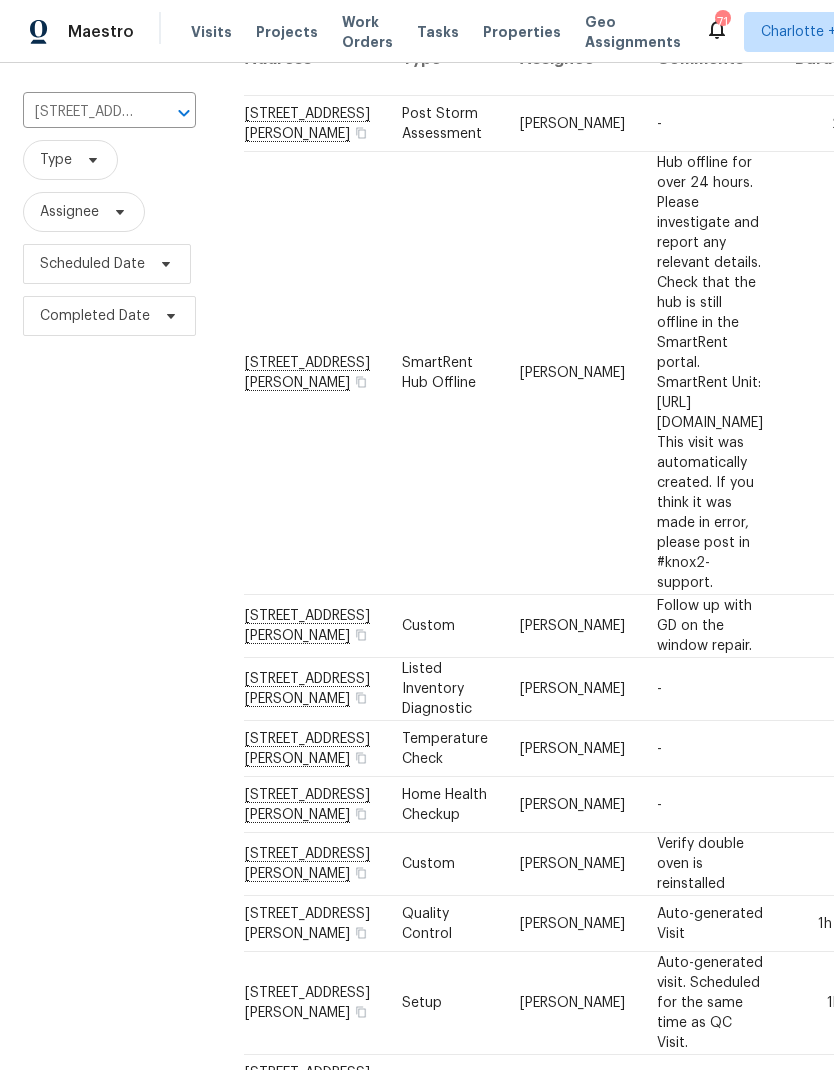 click on "[STREET_ADDRESS][PERSON_NAME]" at bounding box center [315, 689] 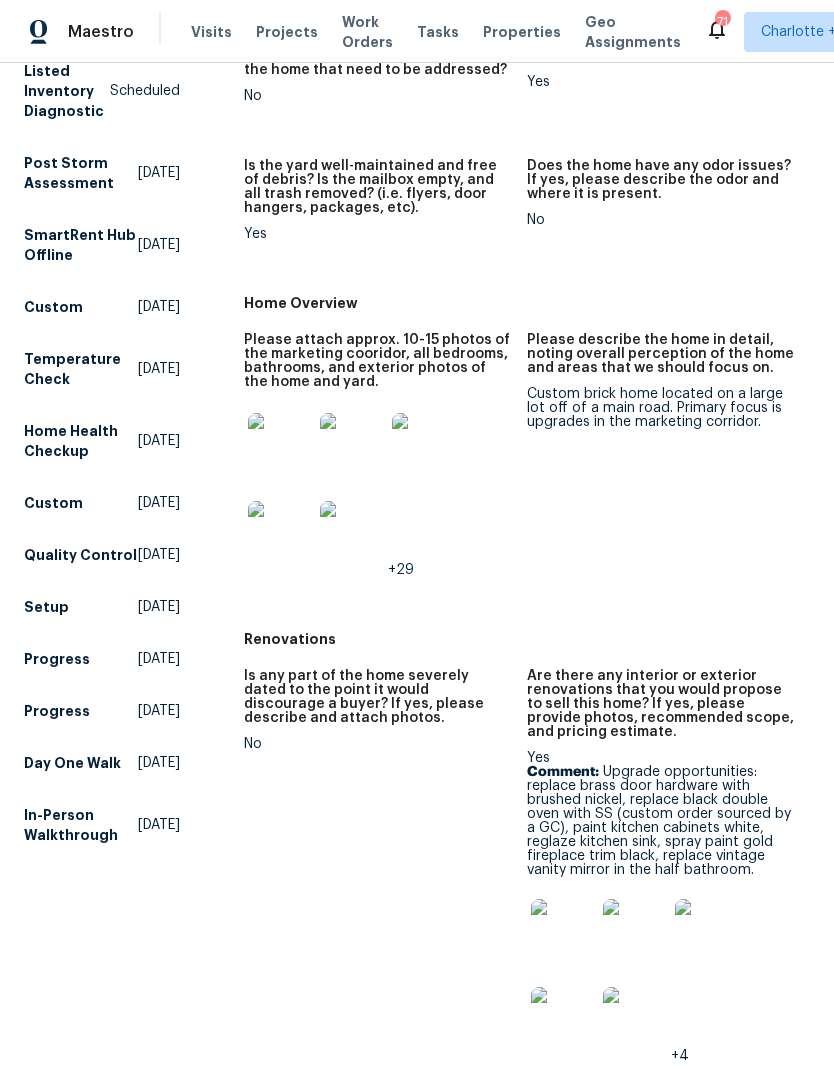 scroll, scrollTop: 303, scrollLeft: 0, axis: vertical 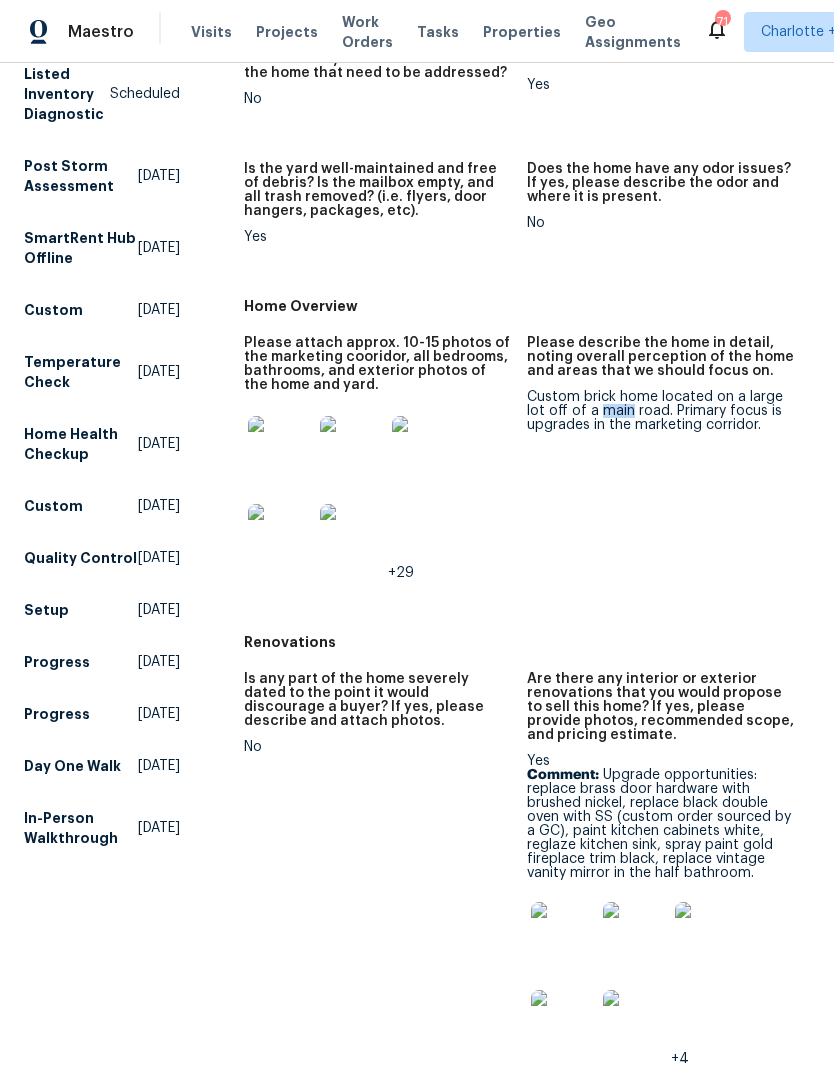 click on "Please describe the home in detail, noting overall perception of the home and areas that we should focus on. Custom brick home located on a large lot off of a main road. Primary focus is upgrades in the marketing corridor." at bounding box center [668, 474] 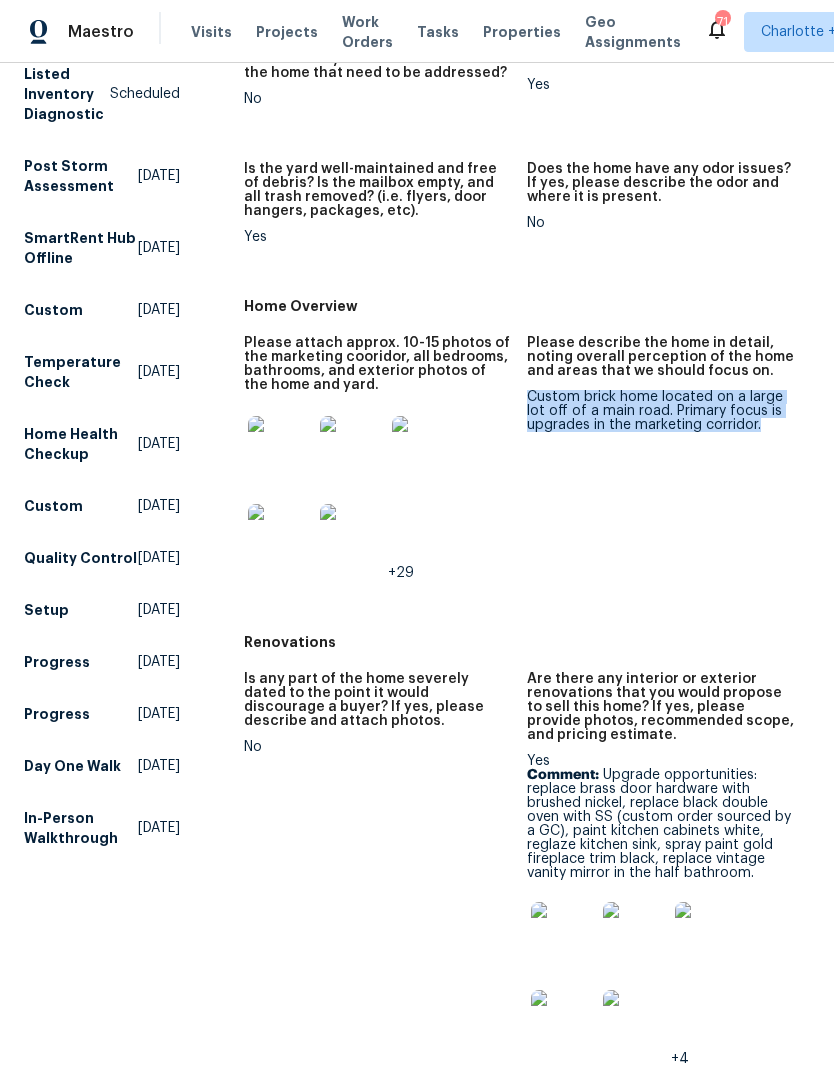 copy on "Custom brick home located on a large lot off of a main road. Primary focus is upgrades in the marketing corridor." 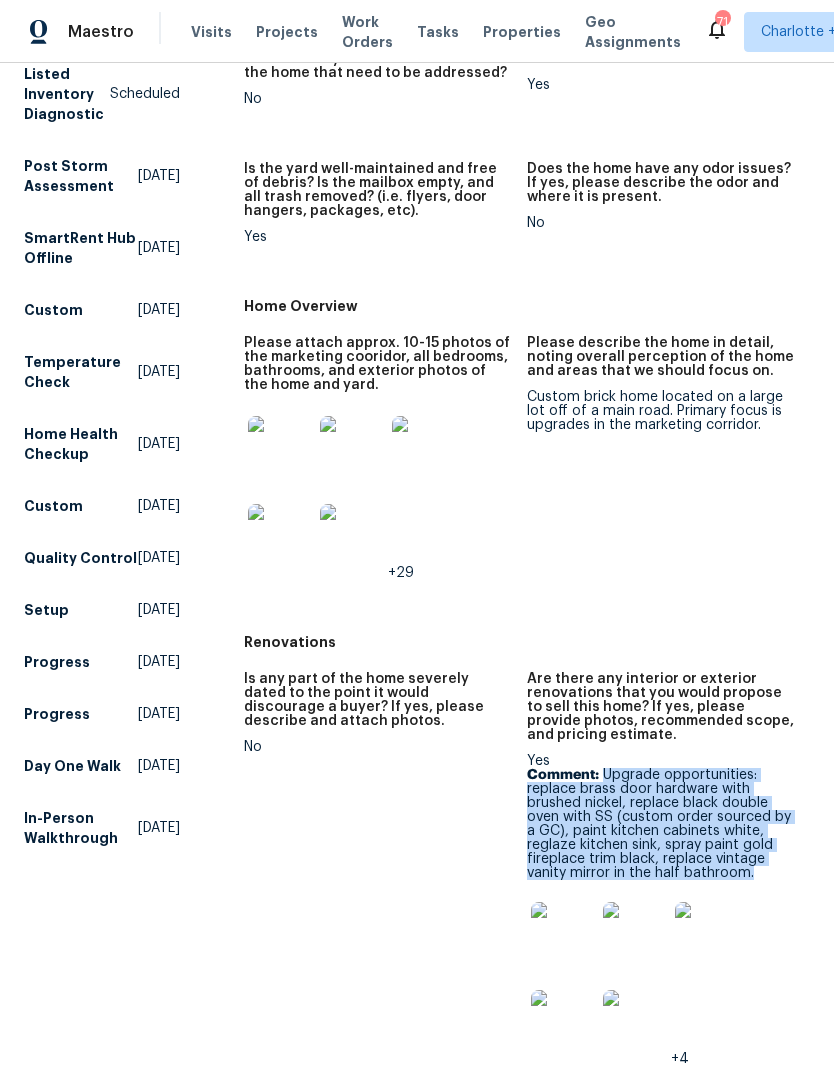 copy on "Upgrade opportunities: replace brass door hardware with brushed nickel, replace black double oven with SS (custom order sourced by a GC), paint kitchen cabinets white, reglaze kitchen sink, spray paint gold fireplace trim black, replace vintage vanity mirror in the half bathroom." 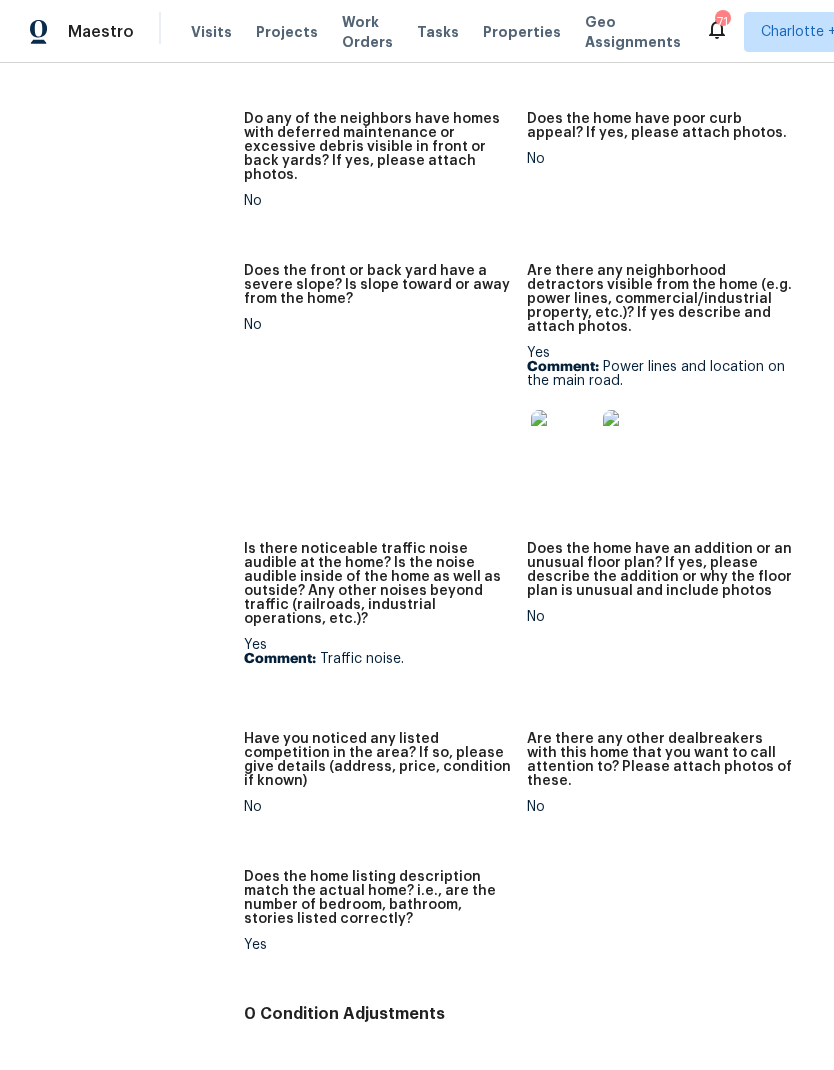 scroll, scrollTop: 1472, scrollLeft: 0, axis: vertical 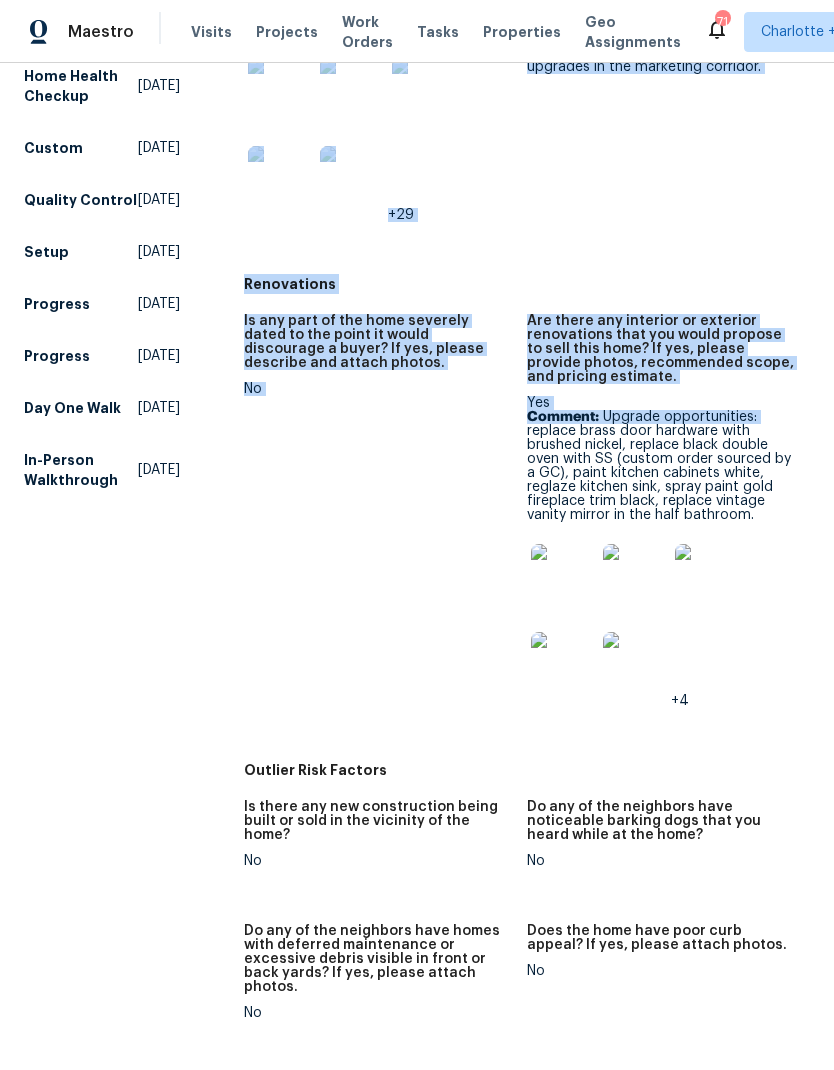click on "Is any part of the home severely dated to the point it would discourage a buyer? If yes, please describe and attach photos. No" at bounding box center (385, 527) 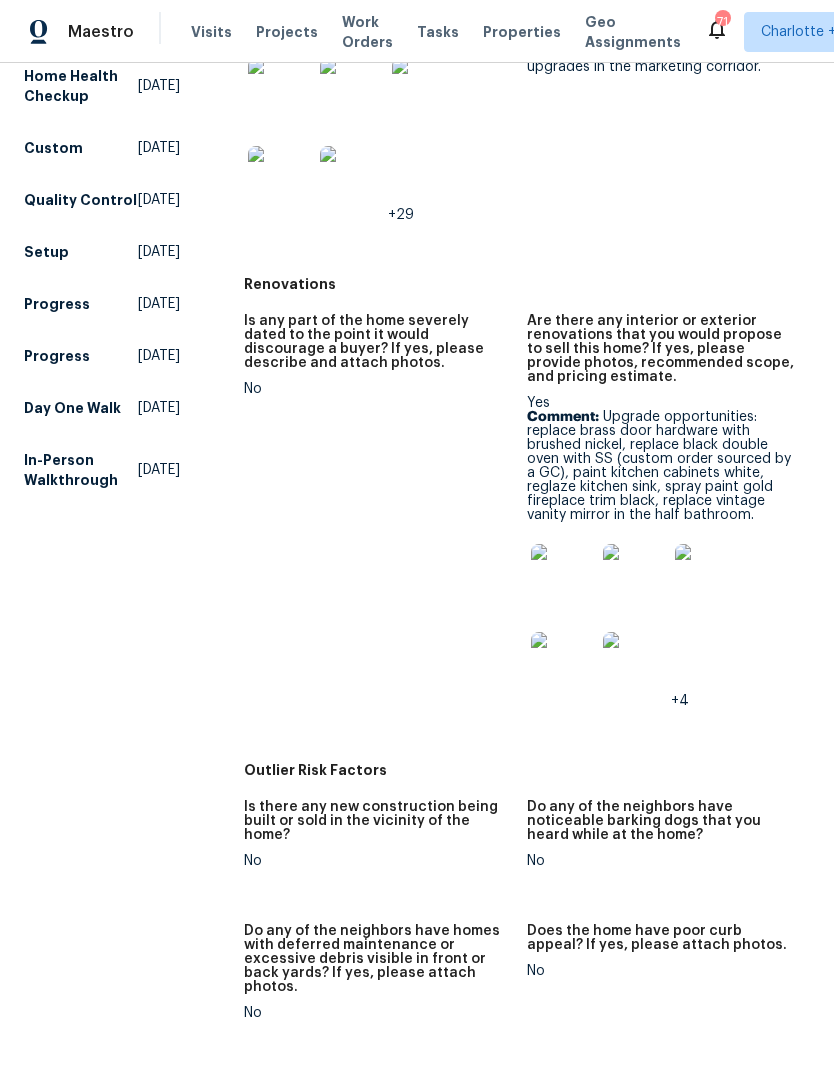 click on "Comment:   Upgrade opportunities: replace brass door hardware with brushed nickel, replace black double oven with SS (custom order sourced by a GC), paint kitchen cabinets white, reglaze kitchen sink, spray paint gold fireplace trim black, replace vintage vanity mirror in the half bathroom." at bounding box center [660, 466] 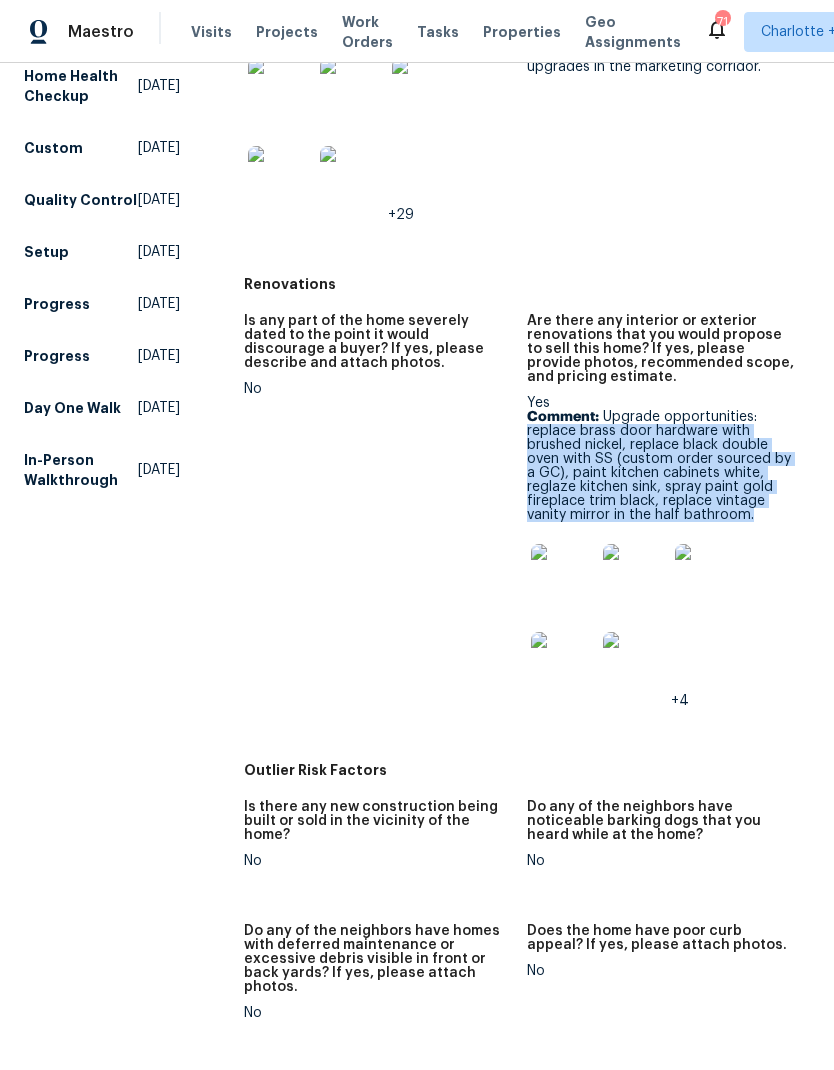 copy on "replace brass door hardware with brushed nickel, replace black double oven with SS (custom order sourced by a GC), paint kitchen cabinets white, reglaze kitchen sink, spray paint gold fireplace trim black, replace vintage vanity mirror in the half bathroom." 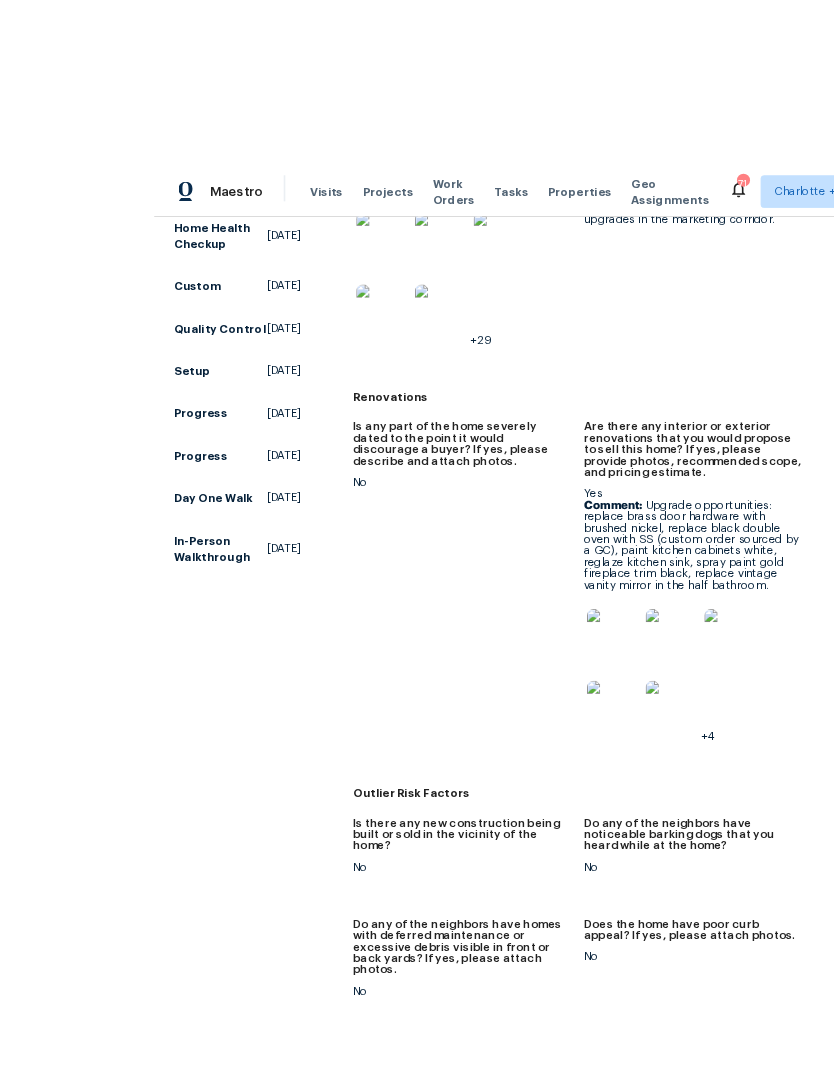 scroll, scrollTop: 53, scrollLeft: 0, axis: vertical 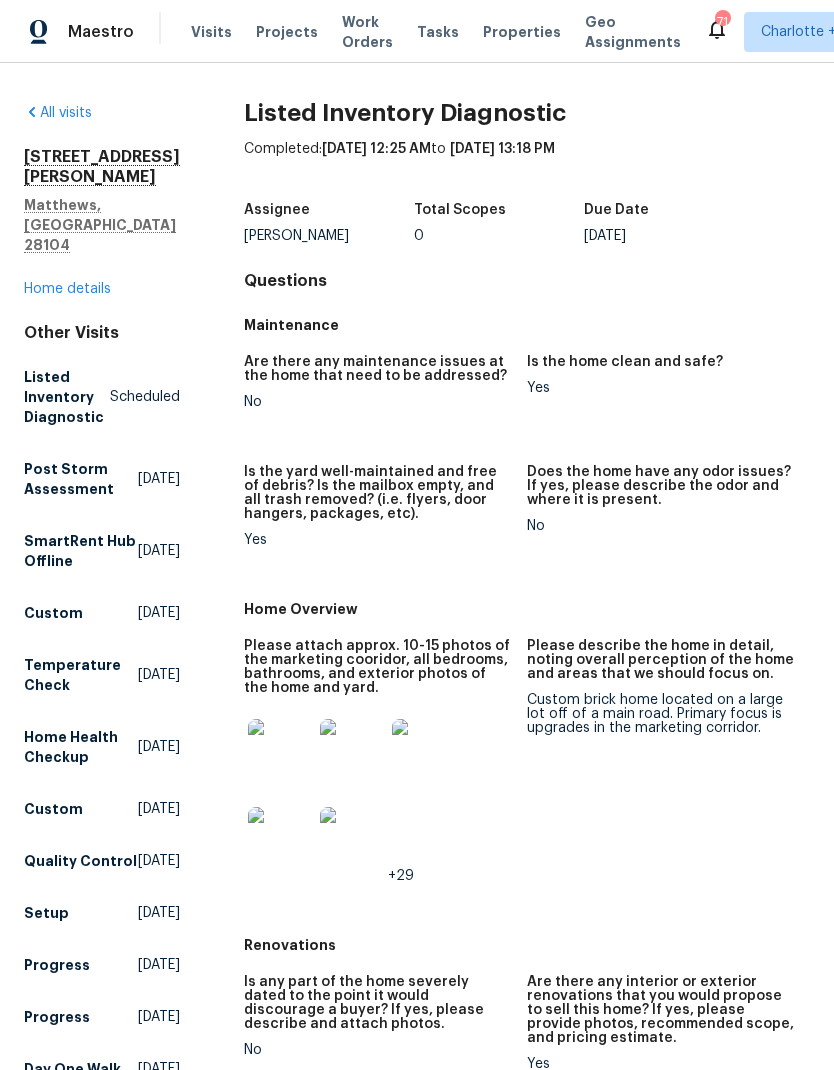 click on "Maestro" at bounding box center (67, 32) 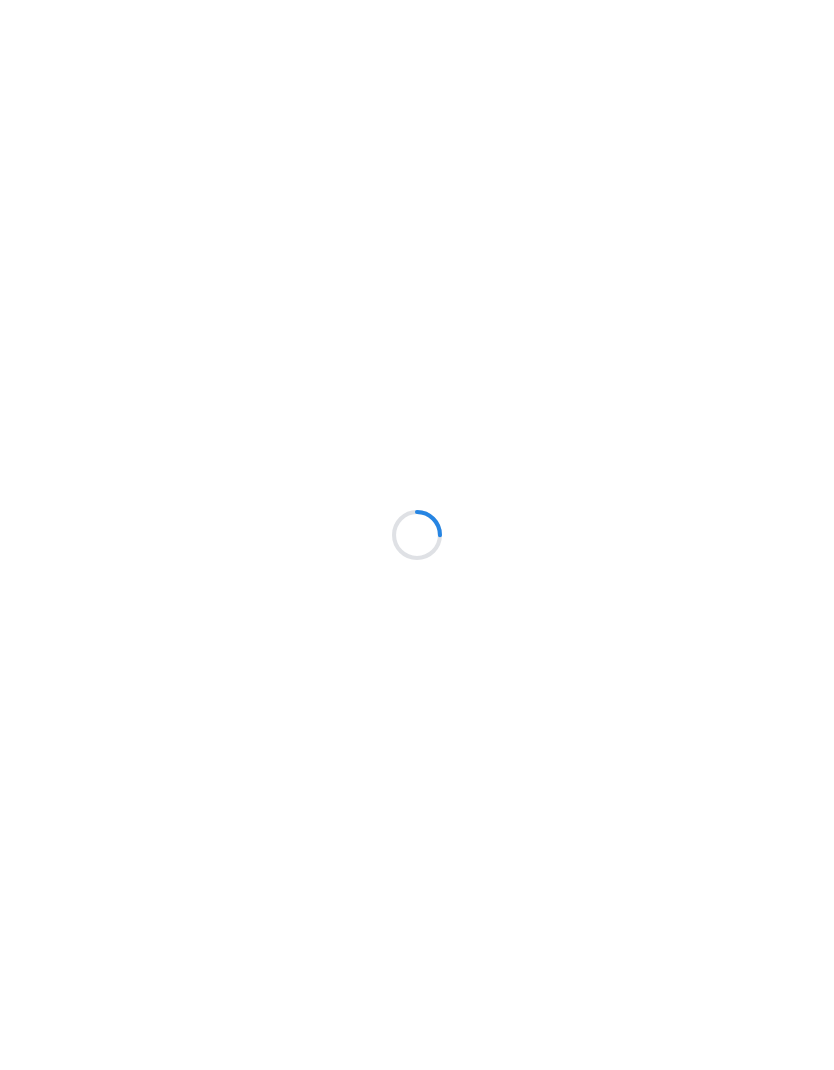 scroll, scrollTop: 0, scrollLeft: 0, axis: both 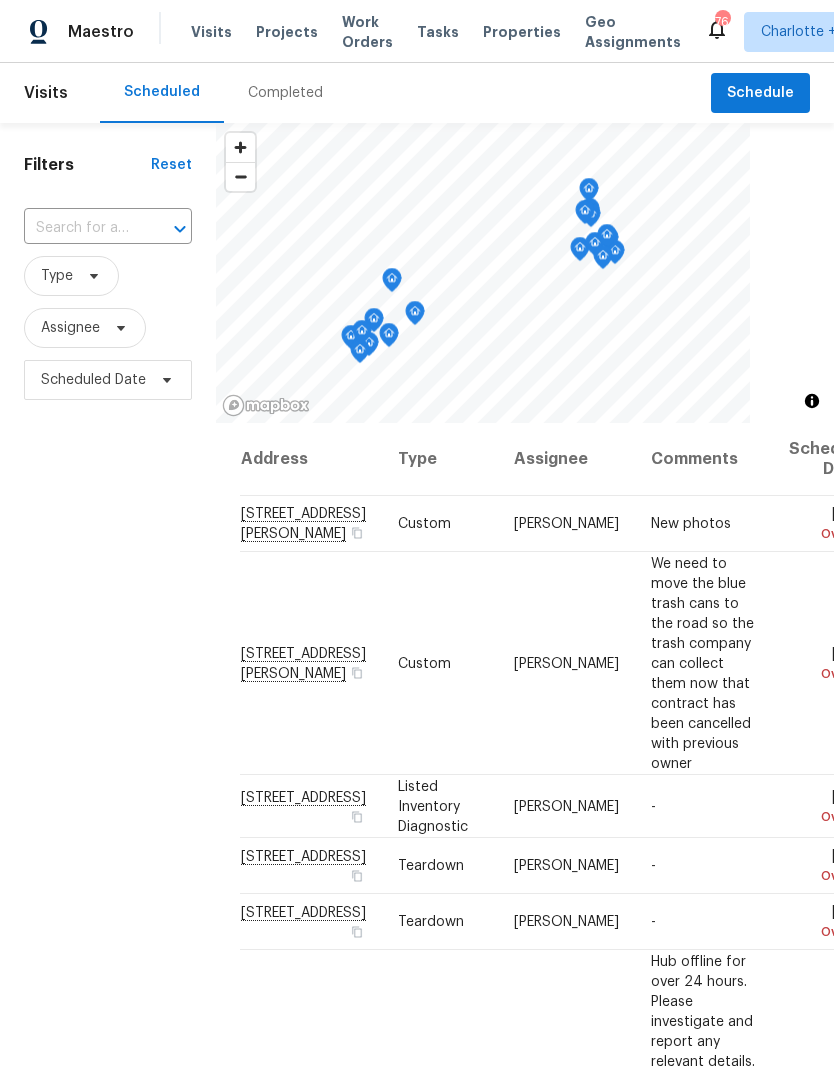 click on "Work Orders" at bounding box center (367, 32) 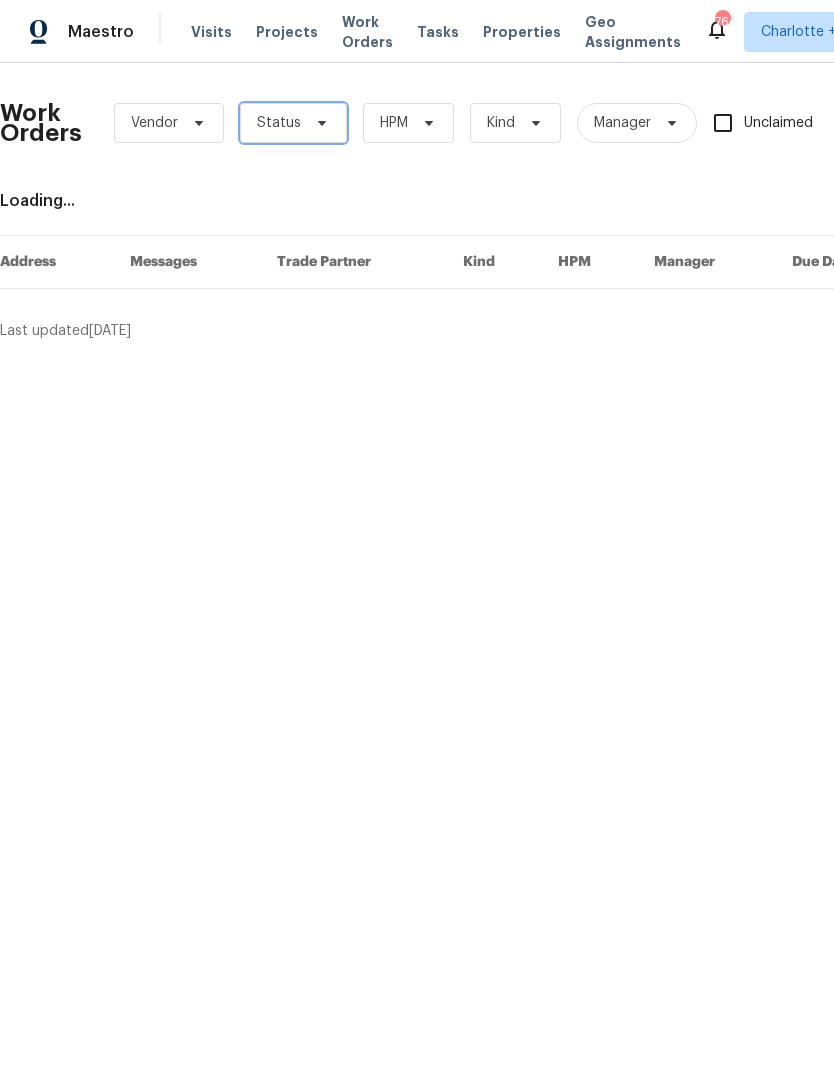 click on "Status" at bounding box center (279, 123) 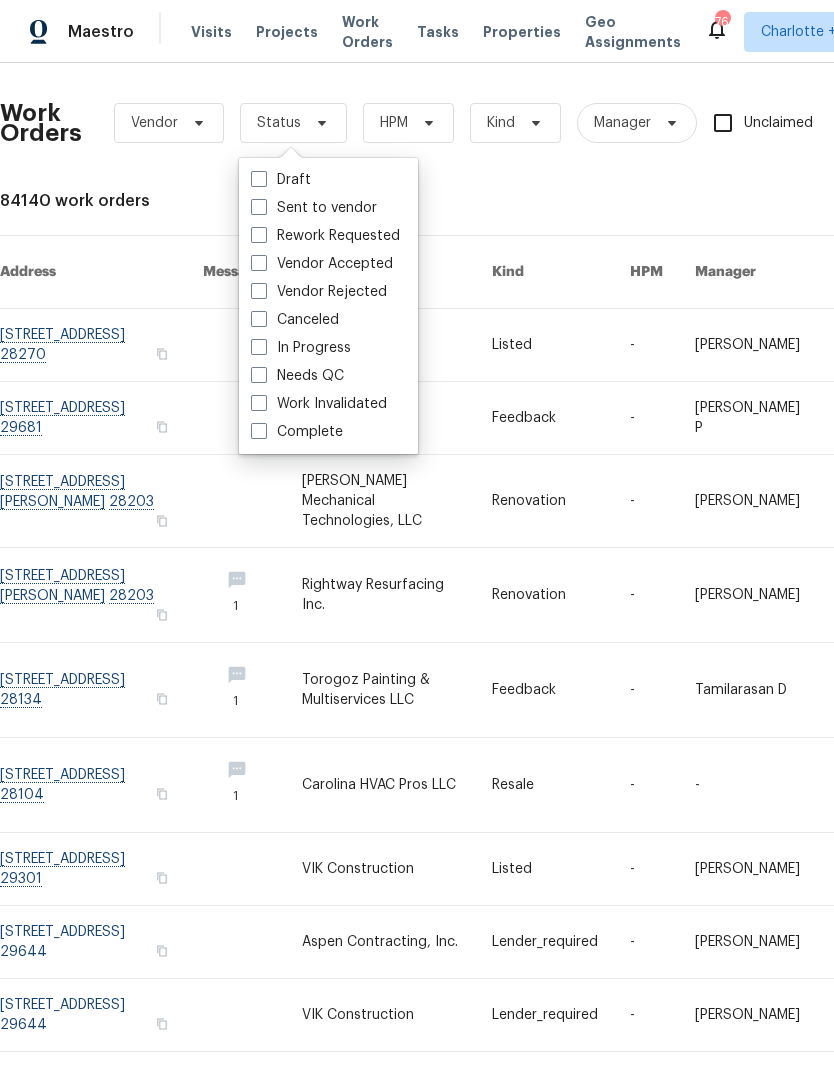 click on "Needs QC" at bounding box center (297, 376) 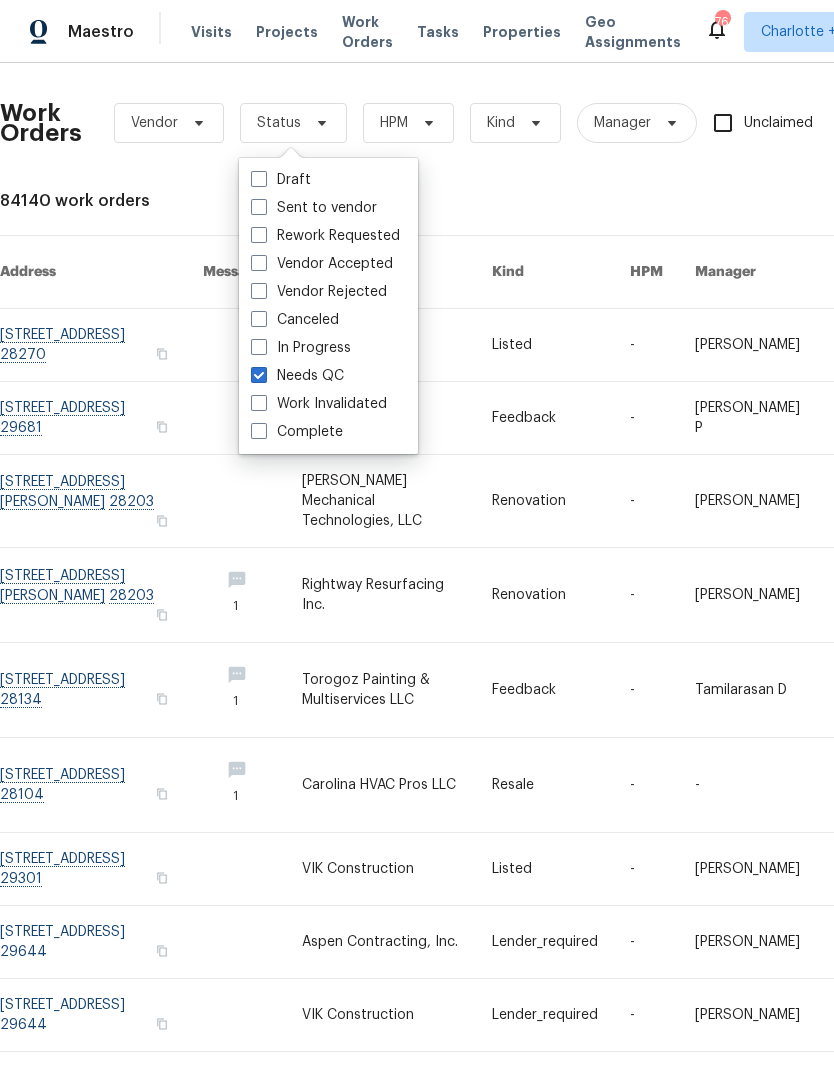 checkbox on "true" 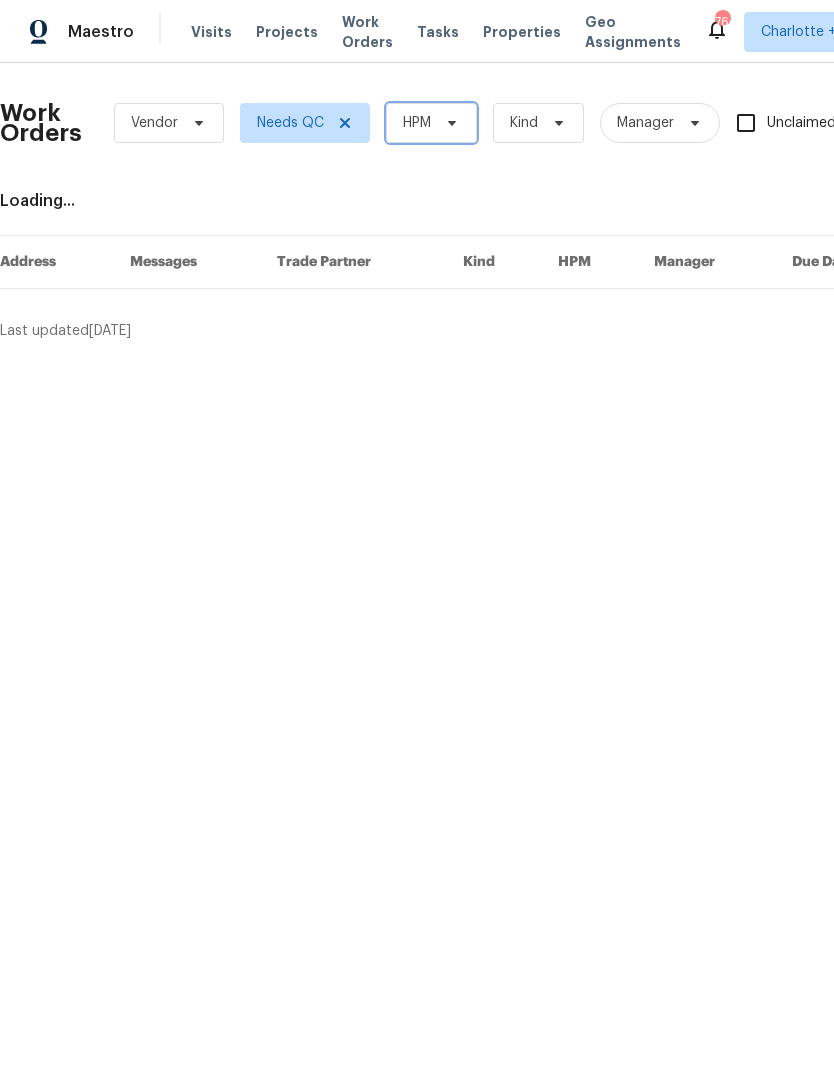 click 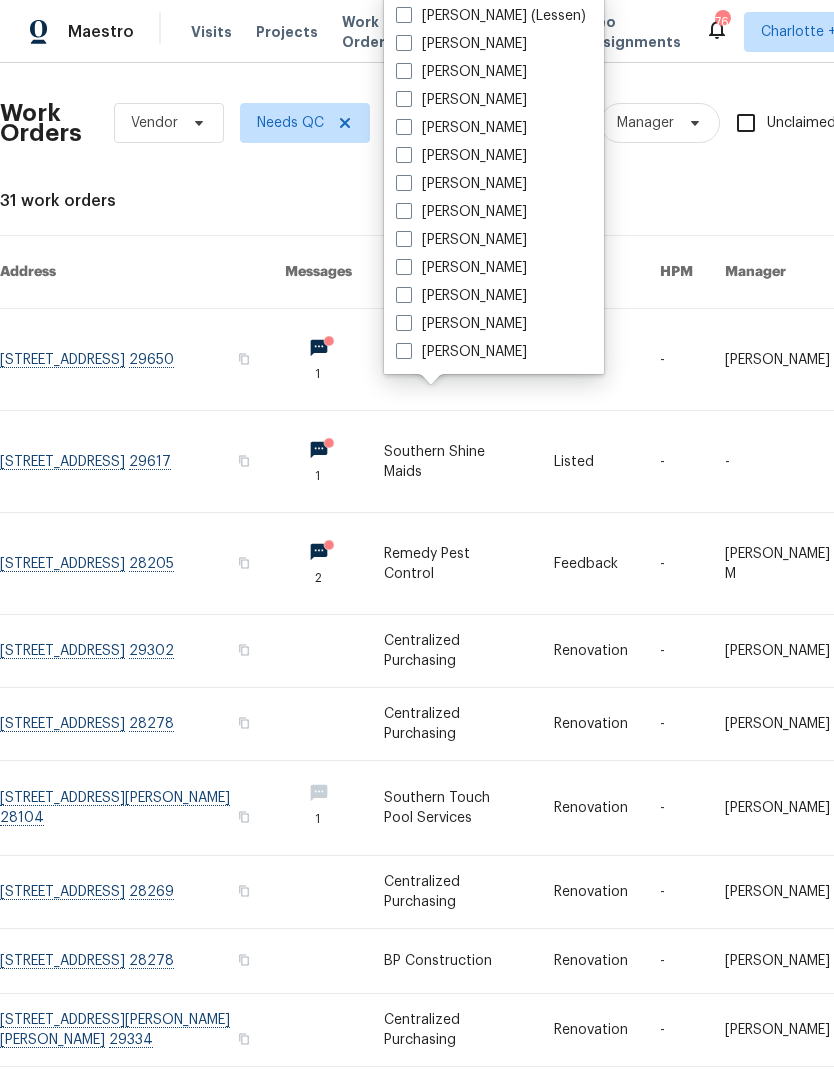 scroll, scrollTop: 472, scrollLeft: 0, axis: vertical 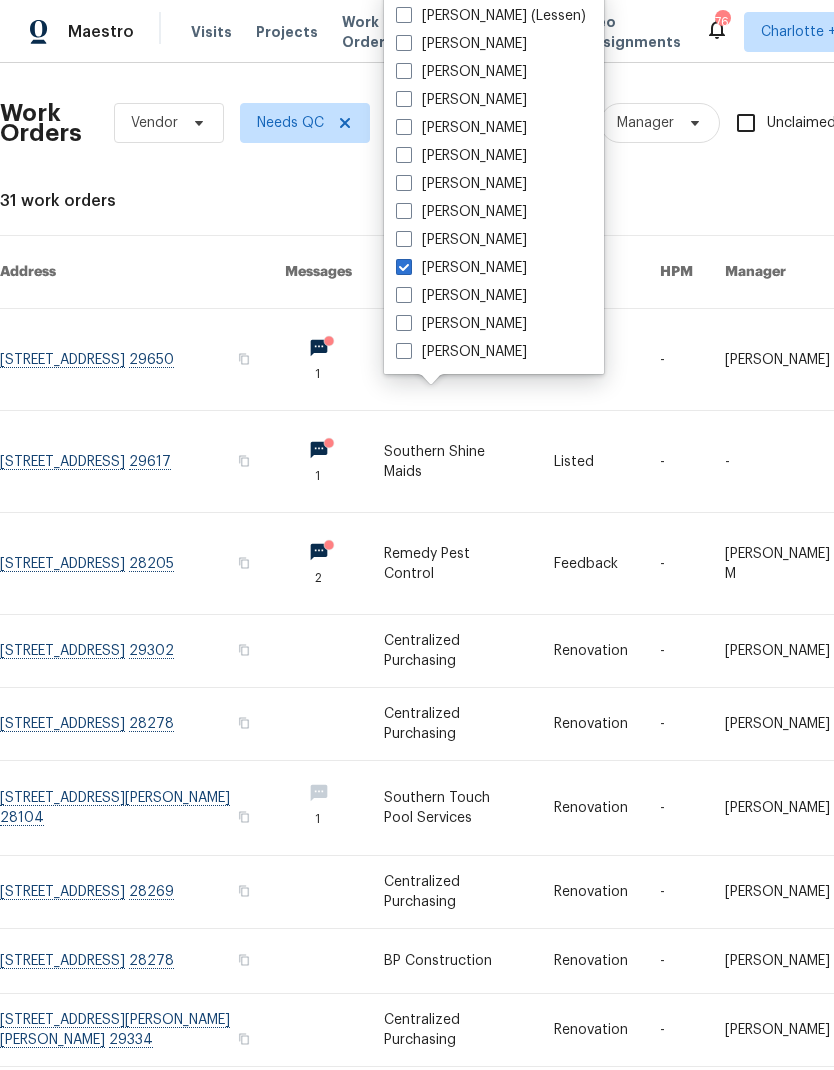 checkbox on "true" 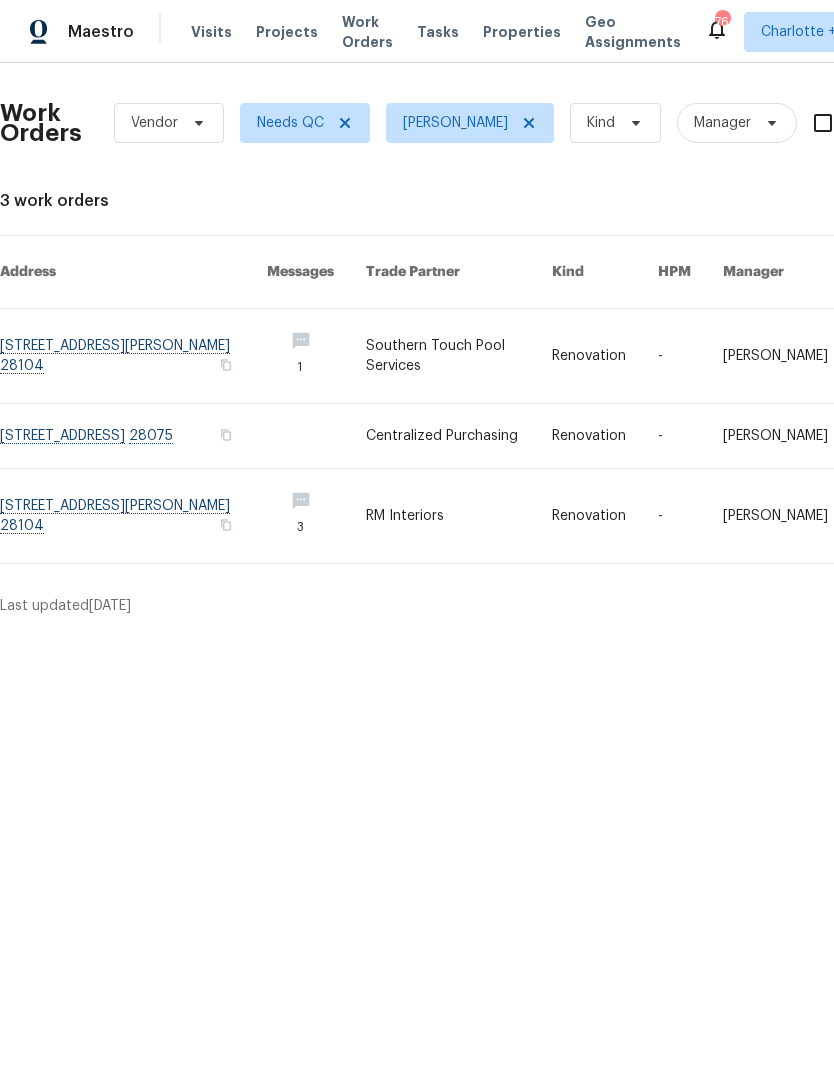 click at bounding box center (133, 516) 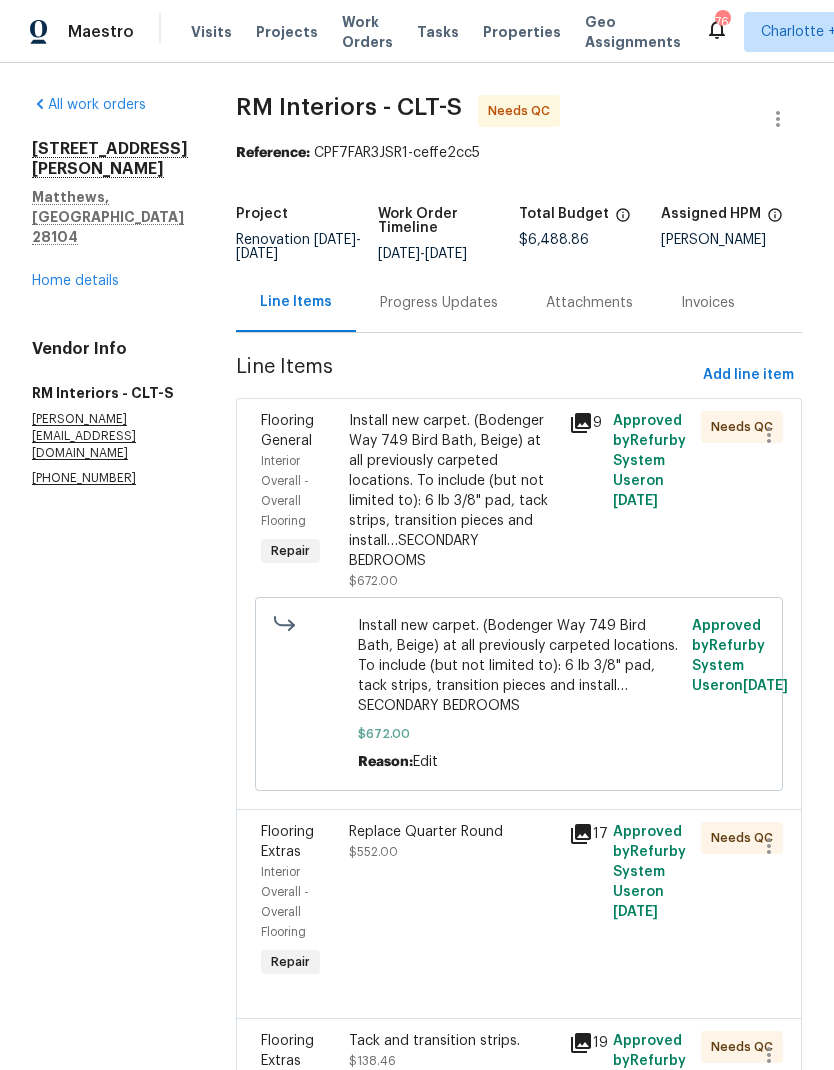click on "Install new carpet. (Bodenger Way 749 Bird Bath, Beige) at all previously carpeted locations. To include (but not limited to): 6 lb 3/8" pad, tack strips, transition pieces and install…SECONDARY BEDROOMS" at bounding box center [453, 491] 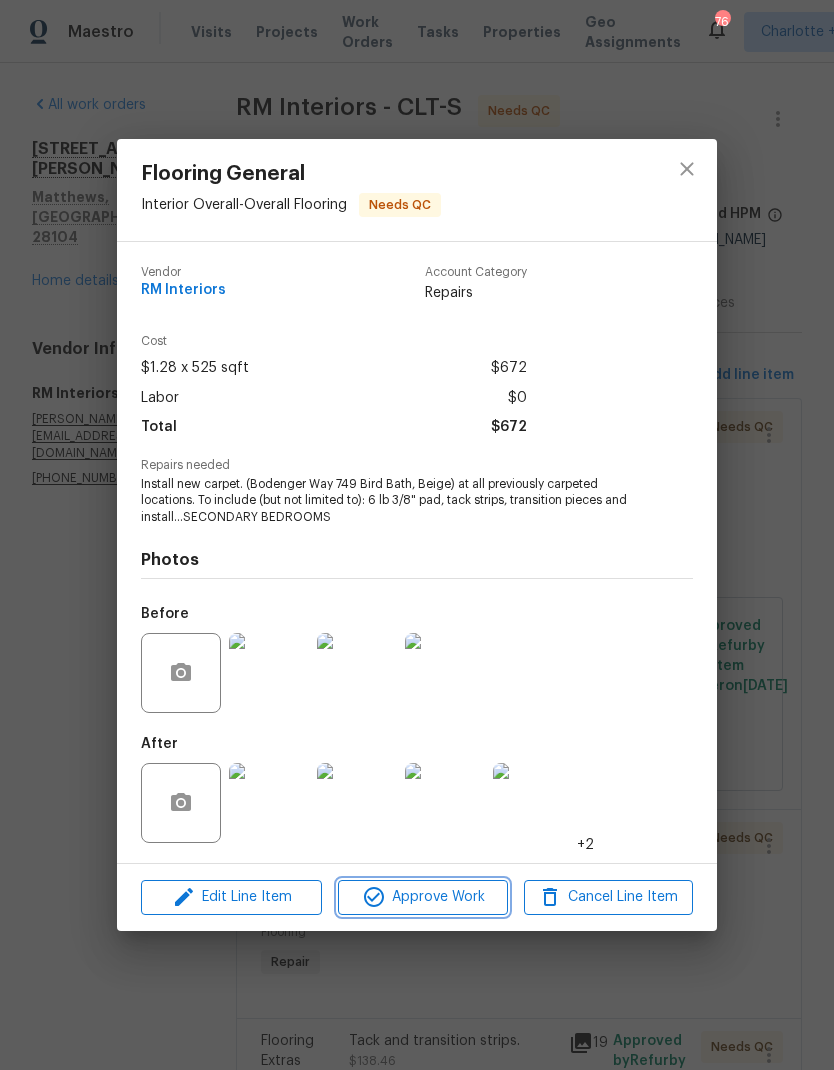click on "Approve Work" at bounding box center [422, 897] 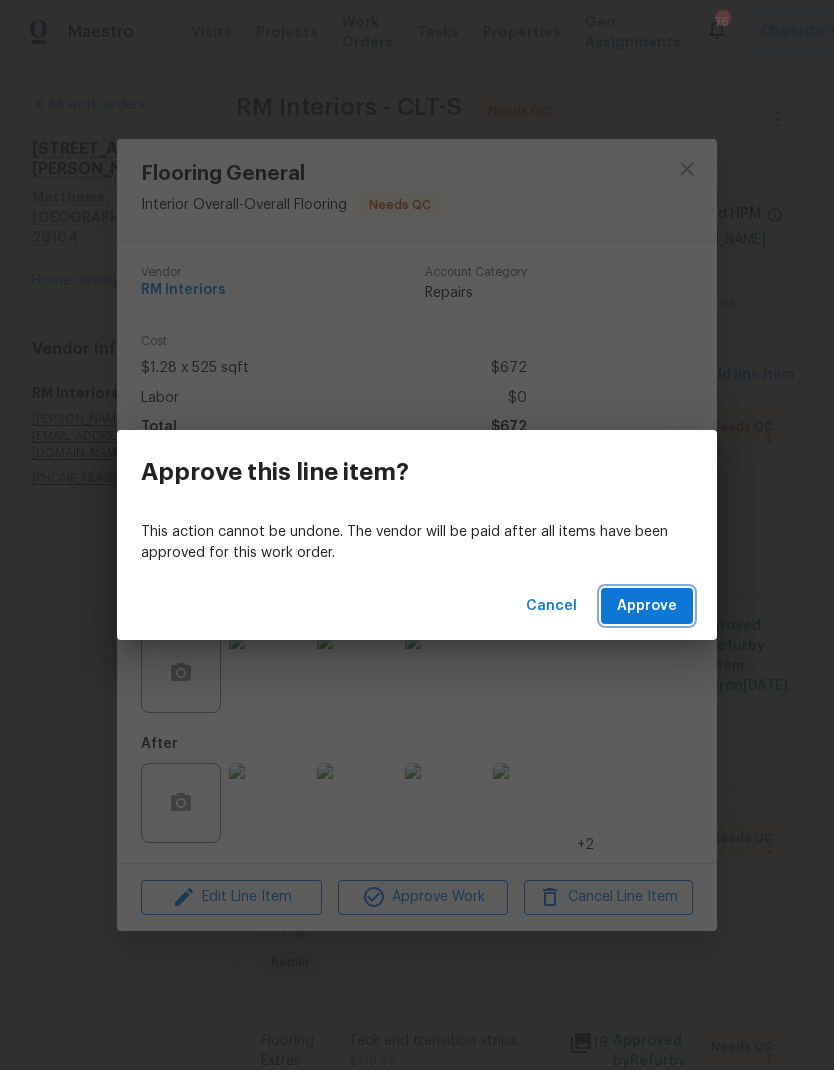 click on "Approve" at bounding box center (647, 606) 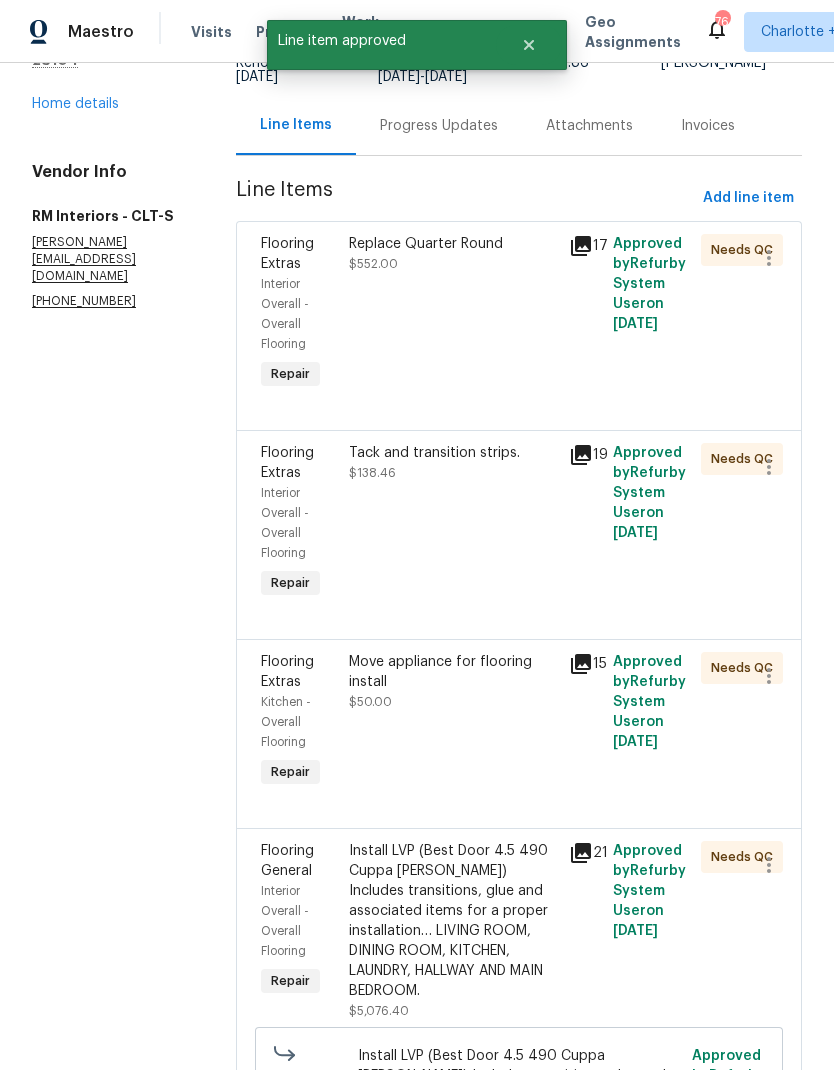 scroll, scrollTop: 172, scrollLeft: 0, axis: vertical 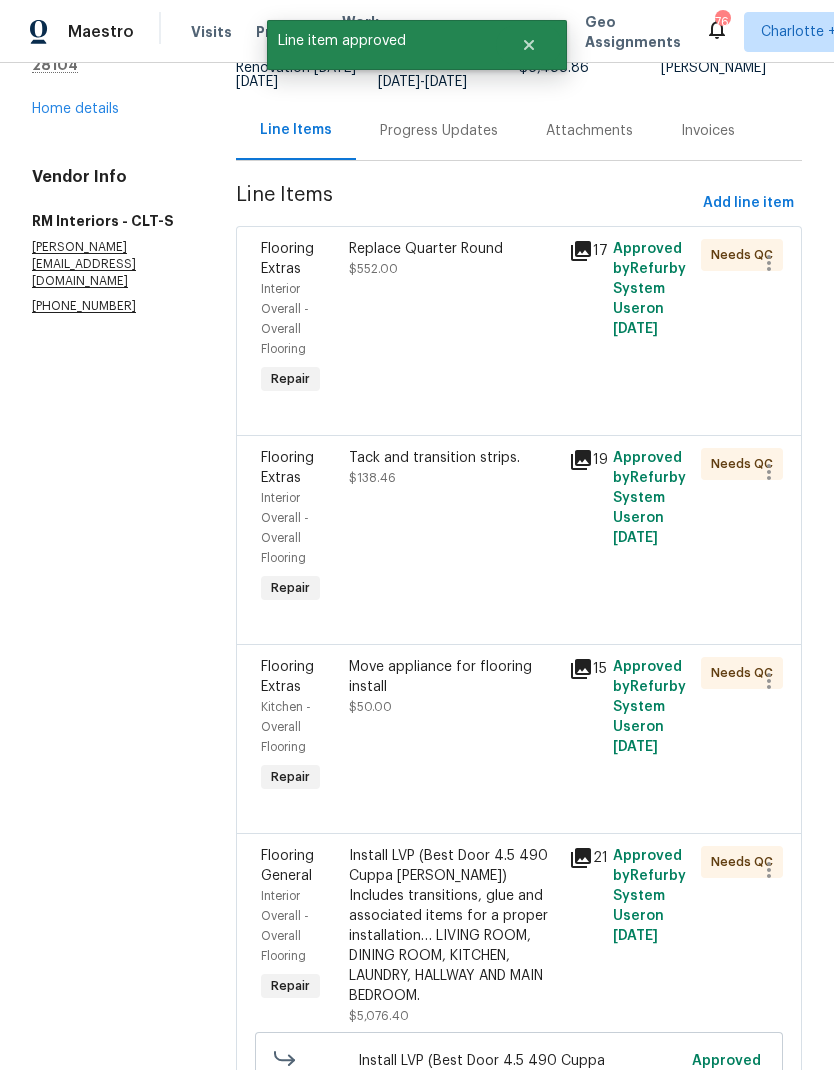 click on "Replace Quarter Round $552.00" at bounding box center (453, 319) 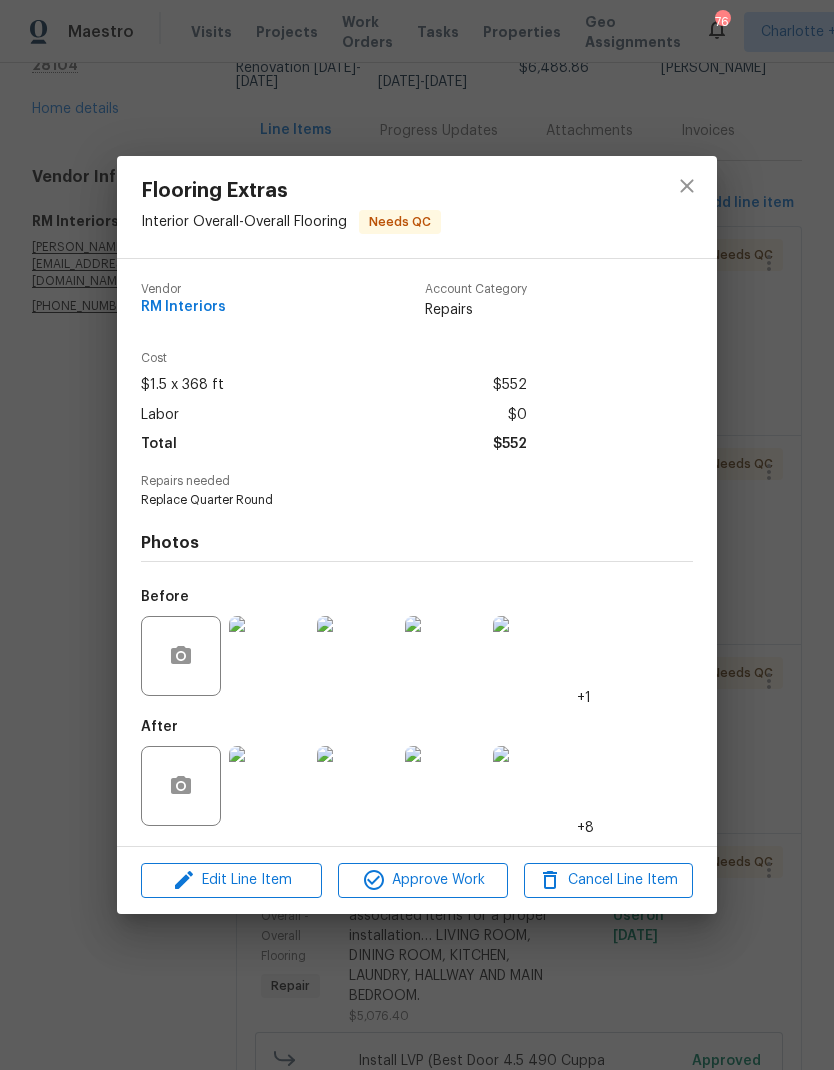 click at bounding box center [269, 786] 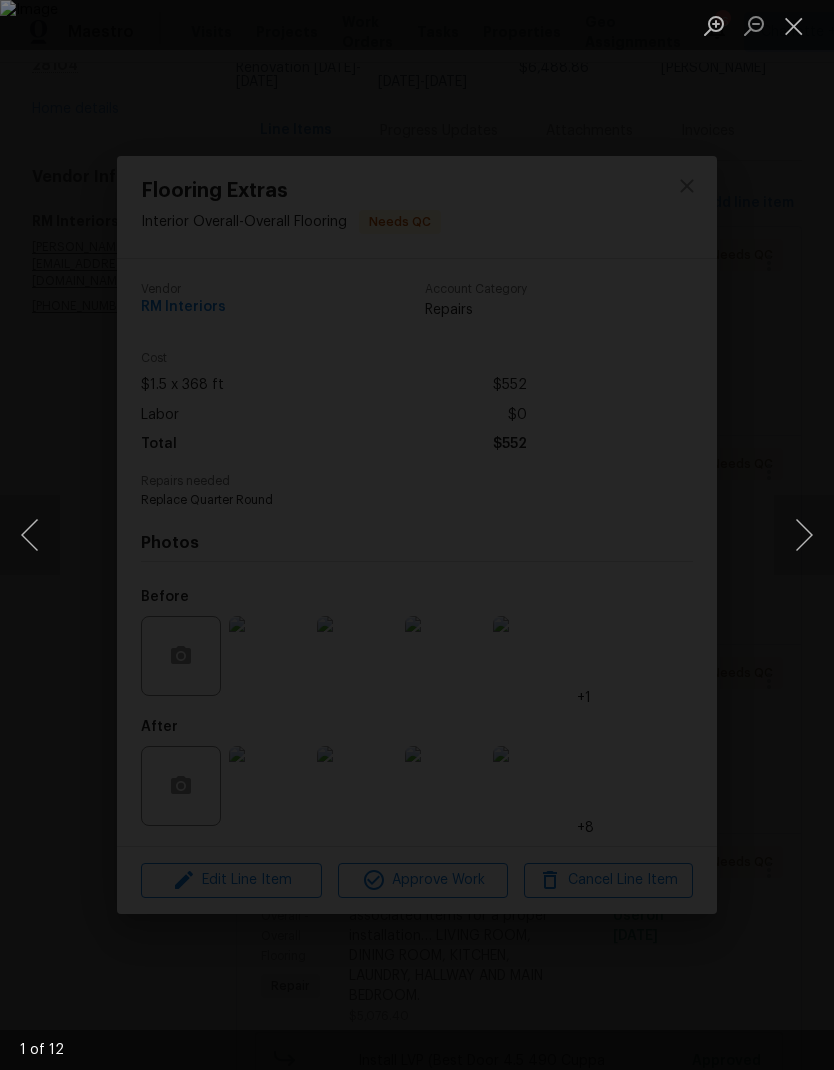click at bounding box center (804, 535) 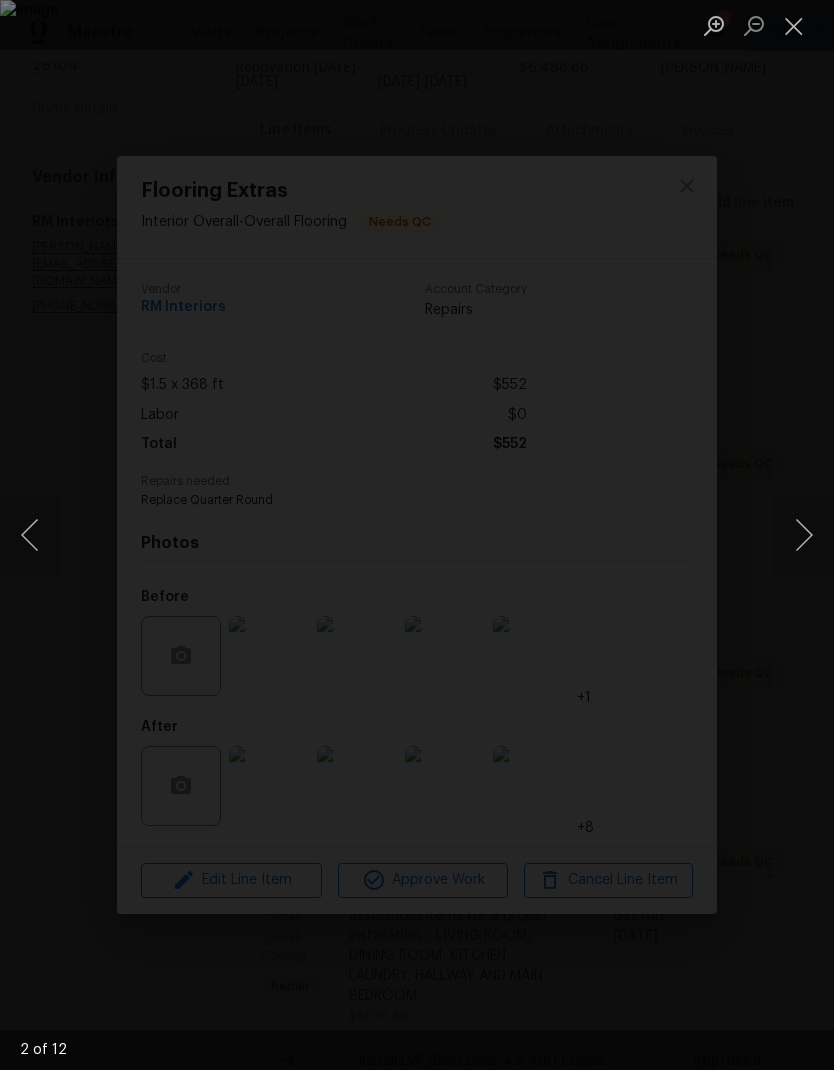 click at bounding box center [30, 535] 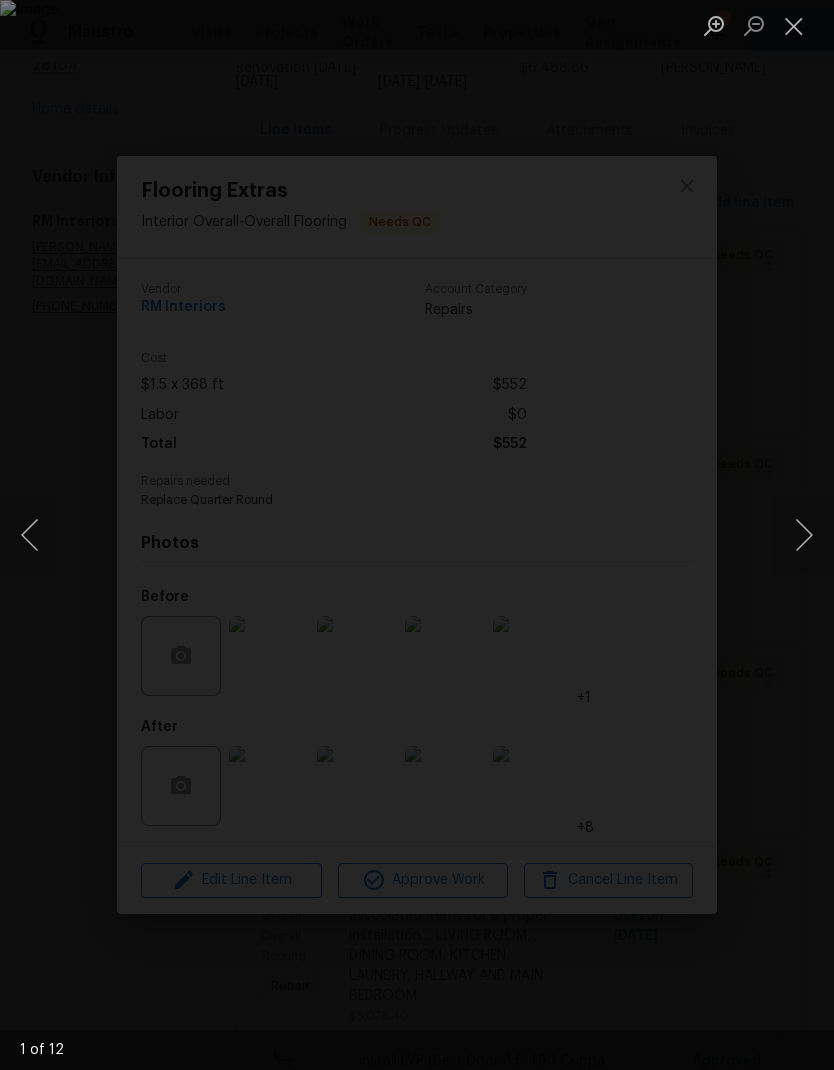 click at bounding box center [804, 535] 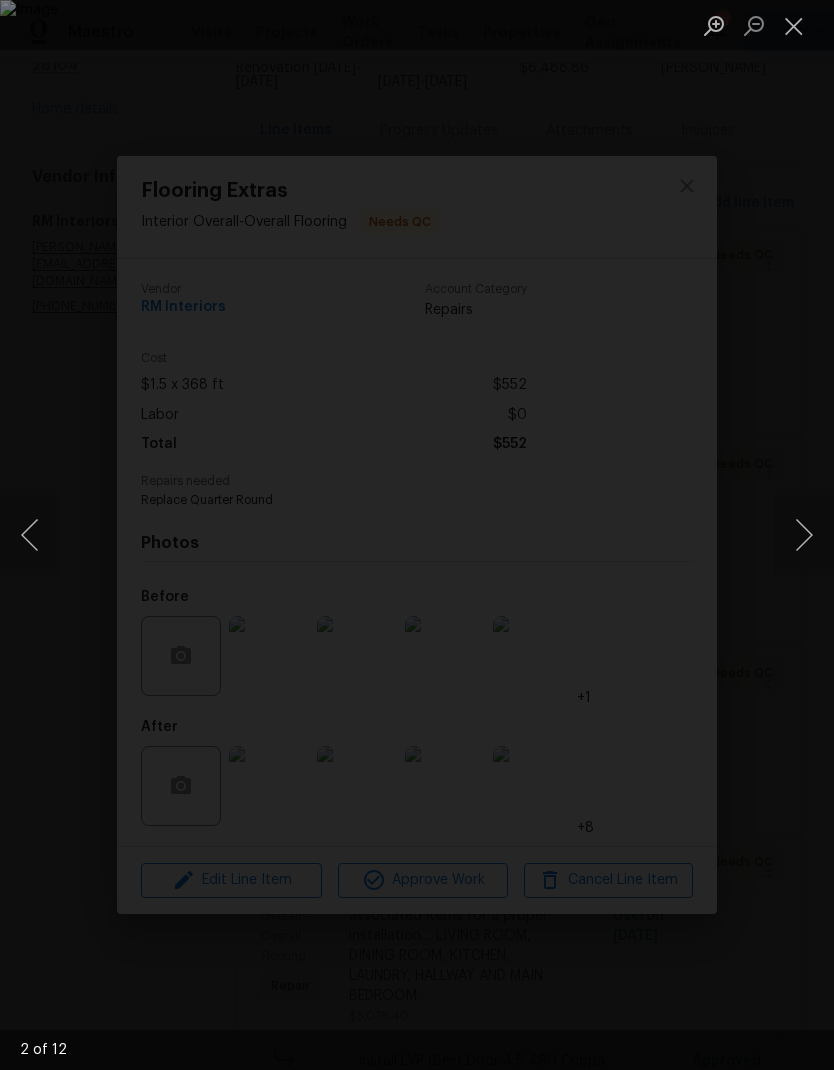 click at bounding box center (804, 535) 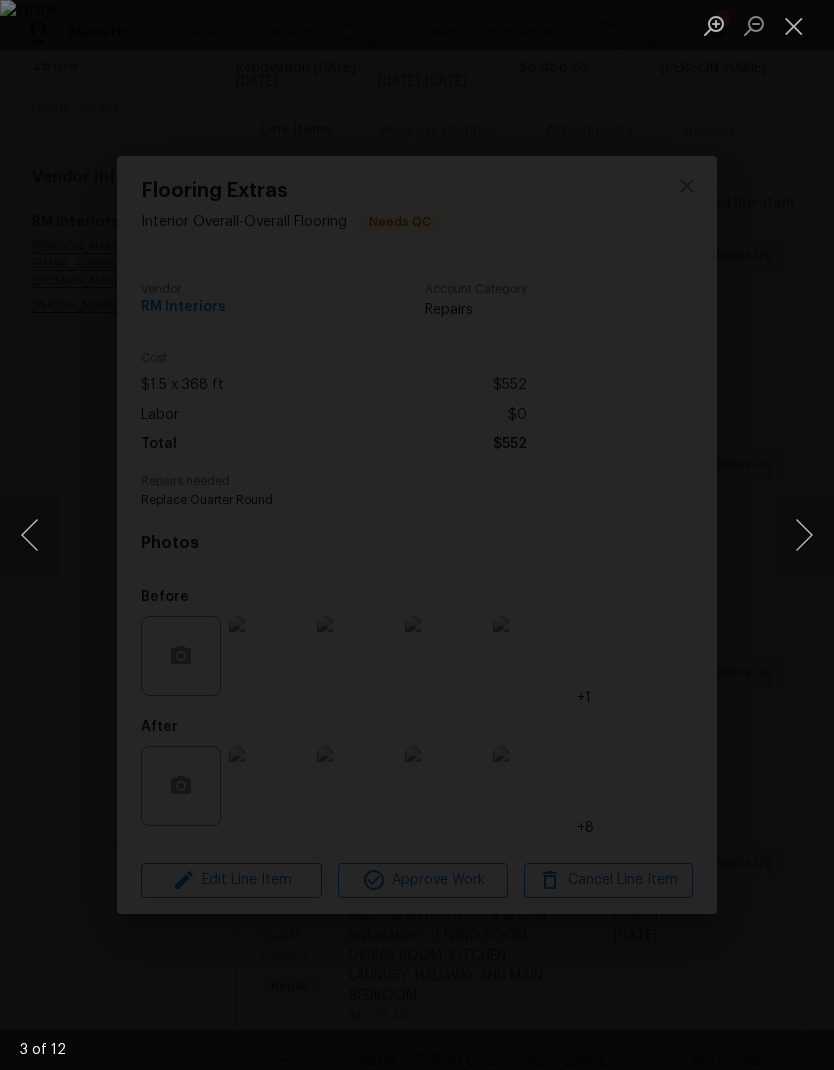click at bounding box center [804, 535] 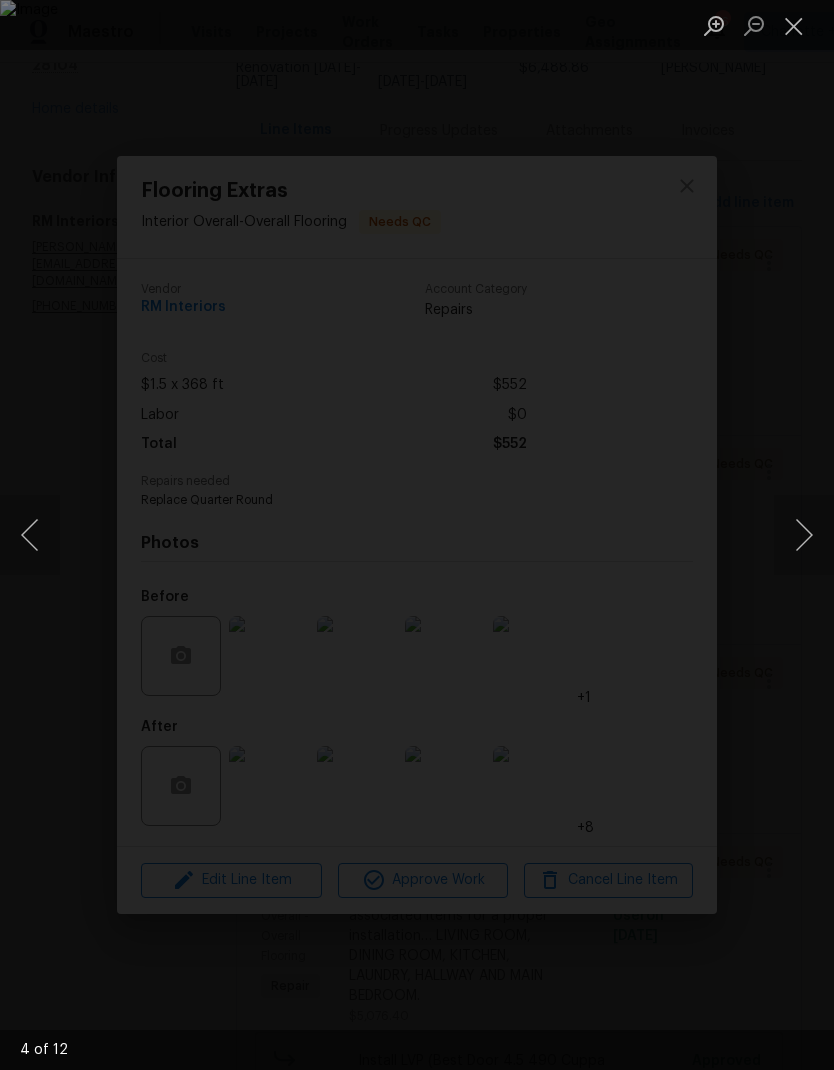 click at bounding box center [804, 535] 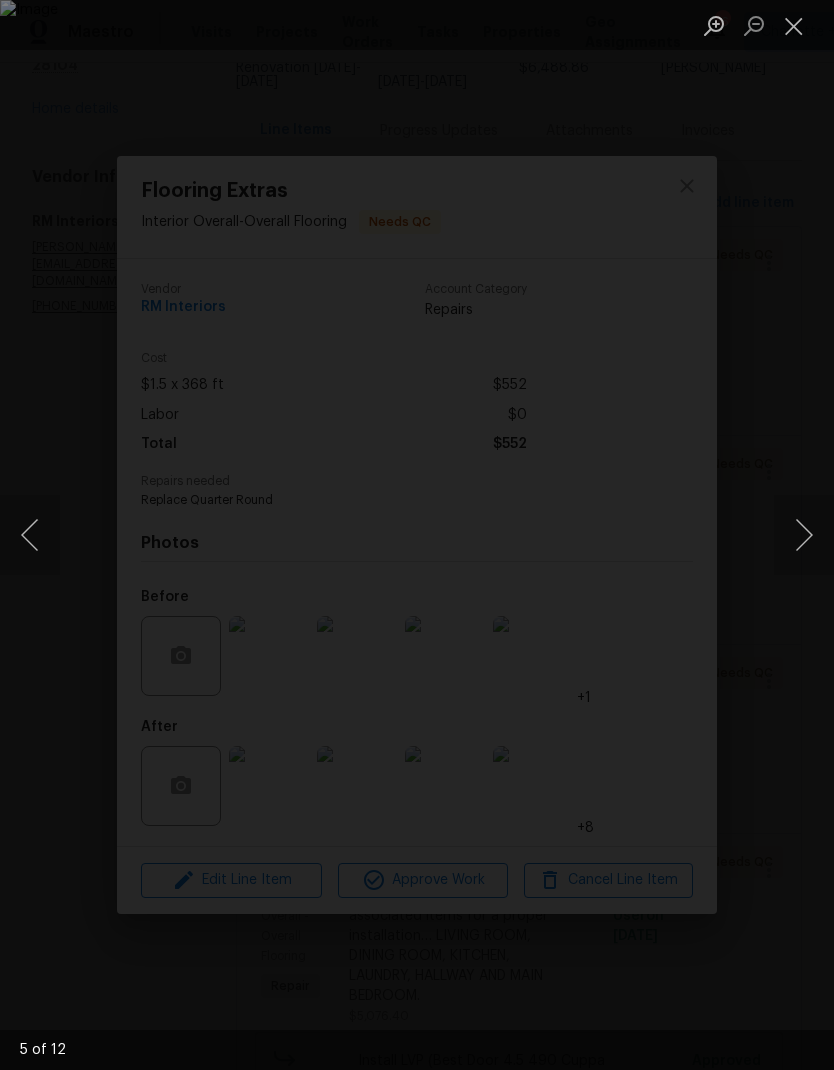 click at bounding box center (804, 535) 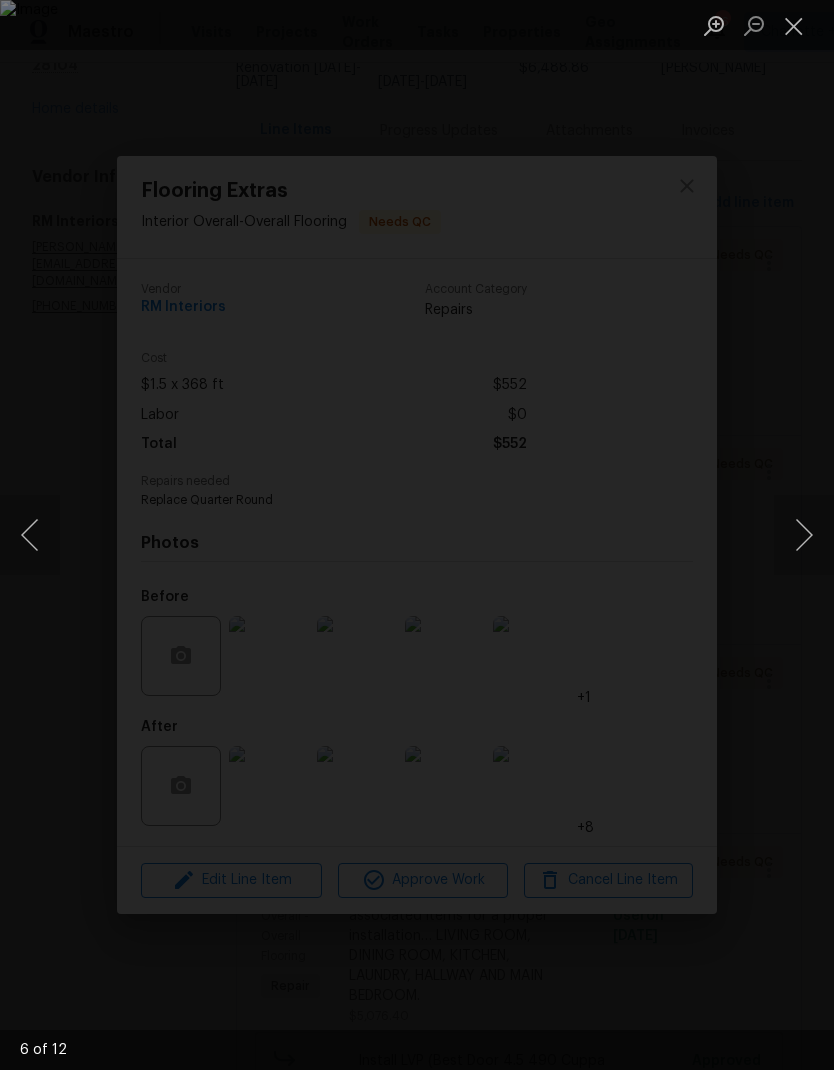 click at bounding box center (30, 535) 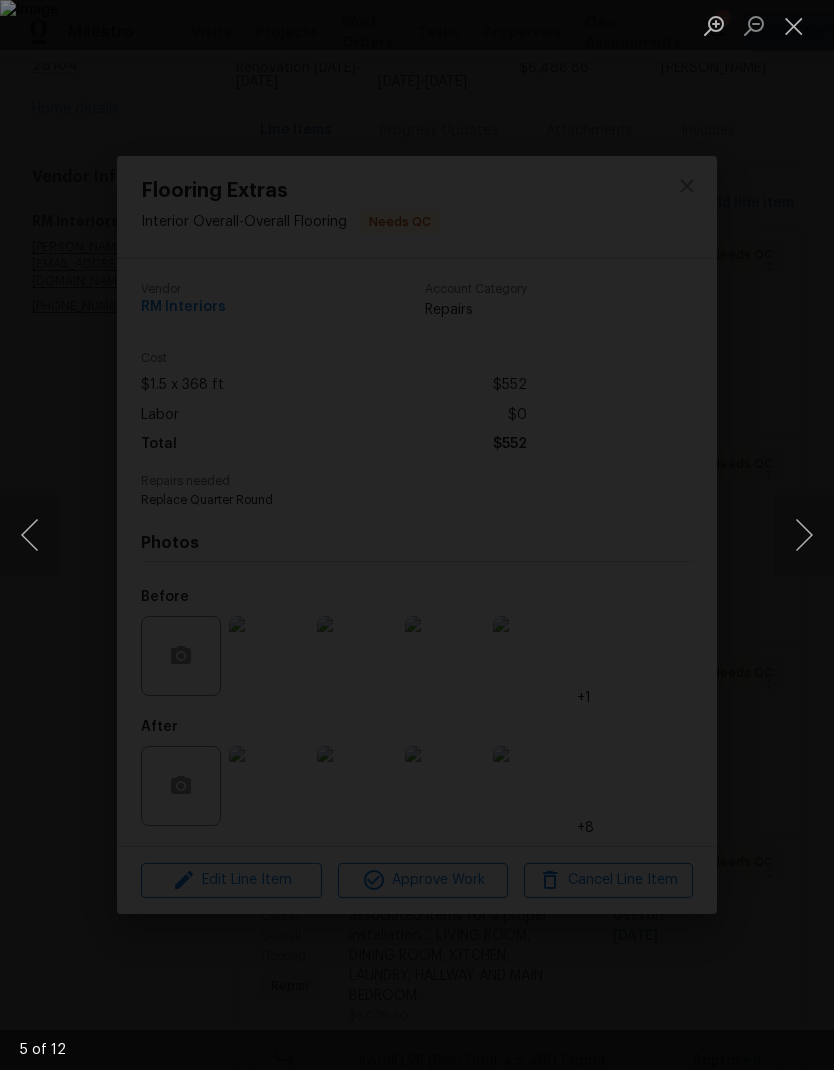 click at bounding box center (804, 535) 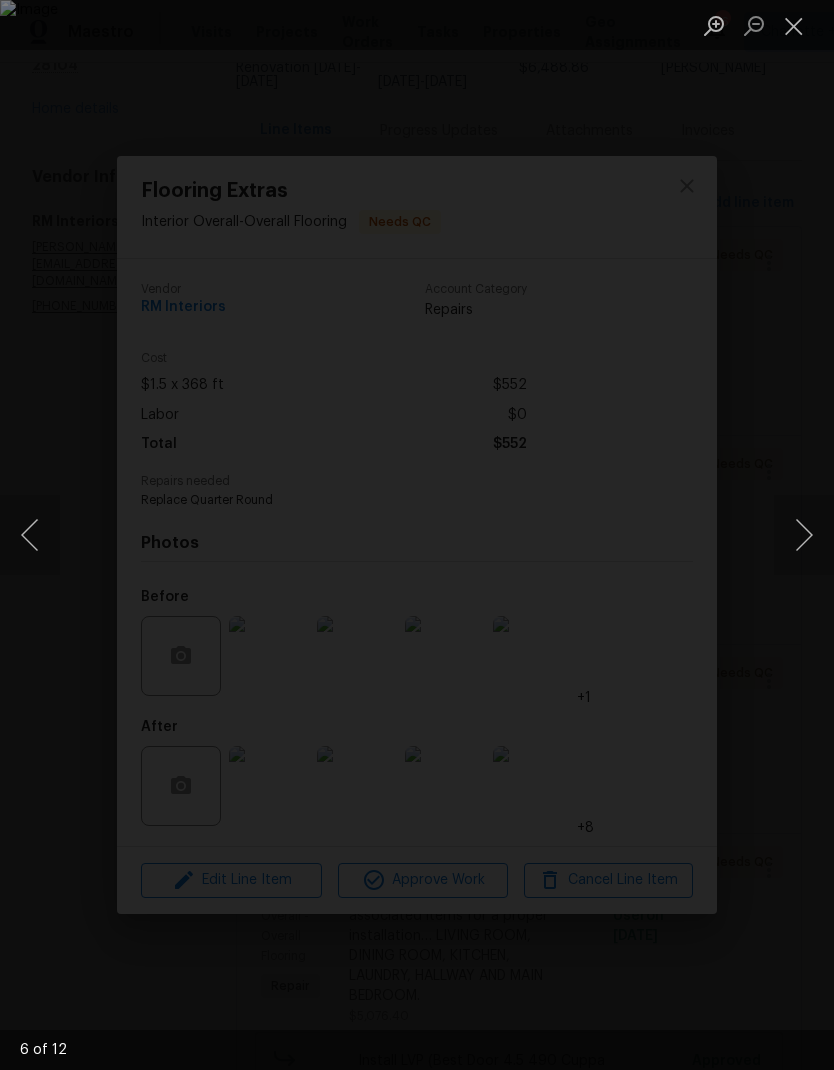 click at bounding box center [804, 535] 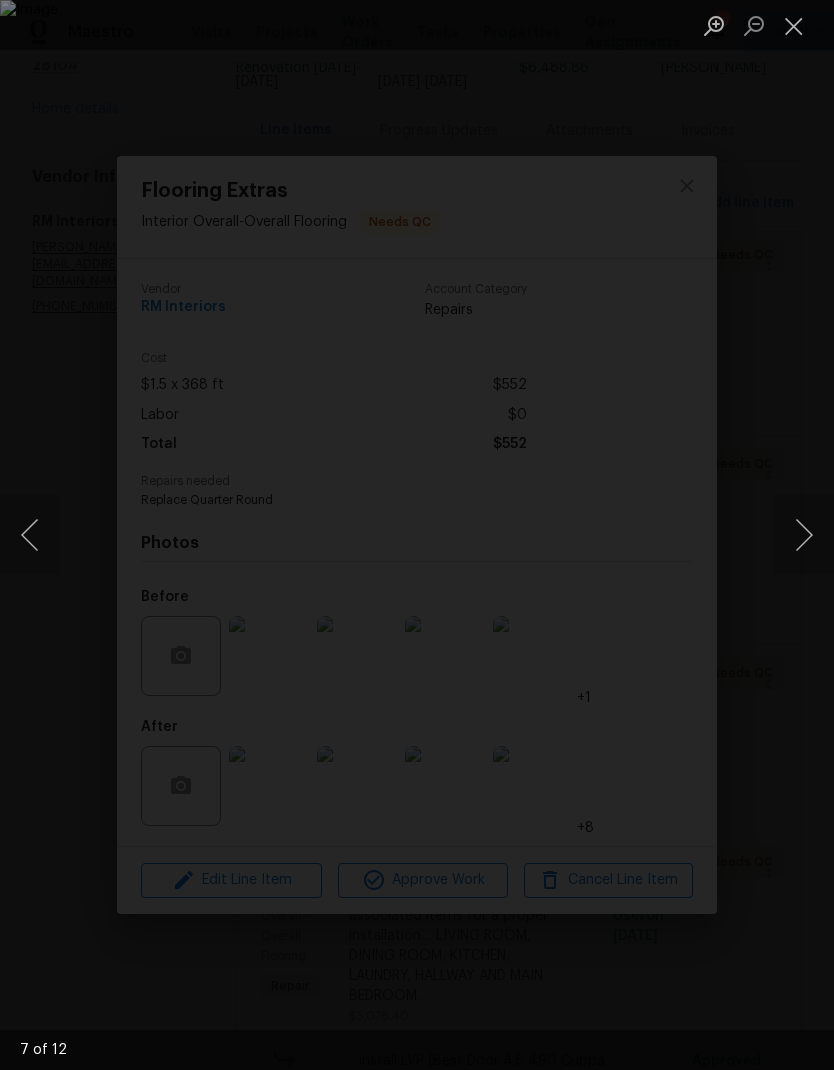 click at bounding box center [30, 535] 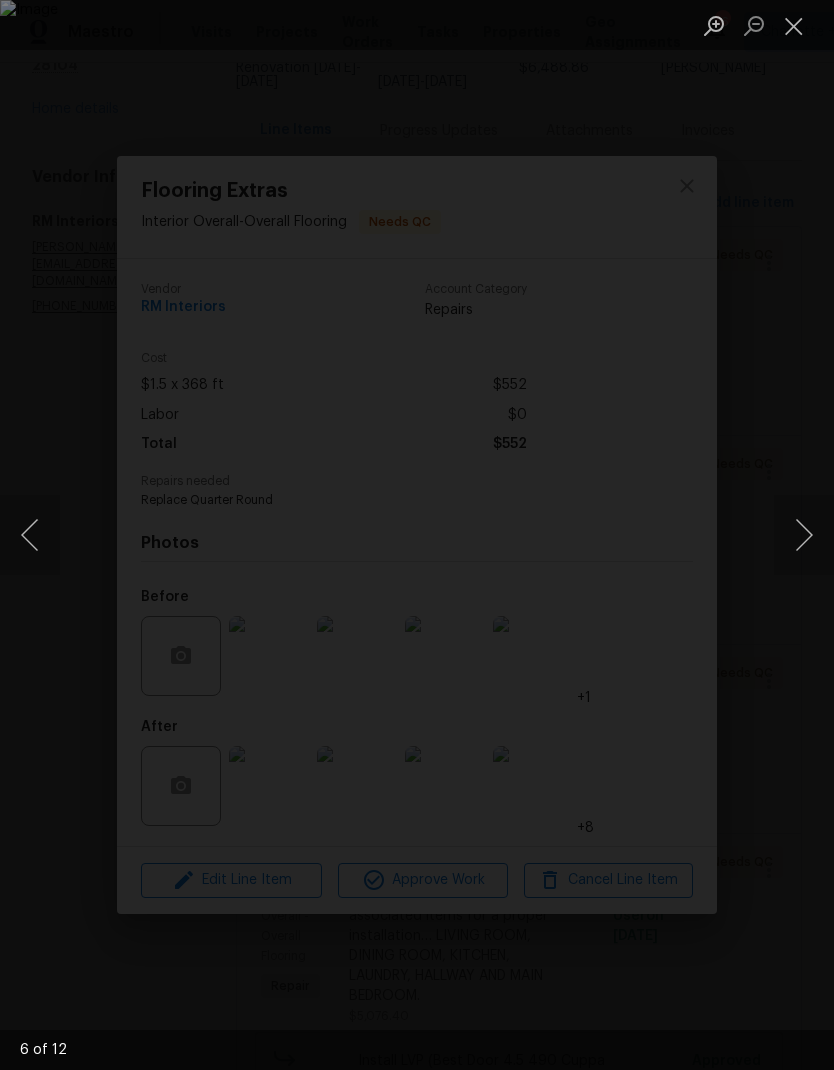 click at bounding box center (794, 25) 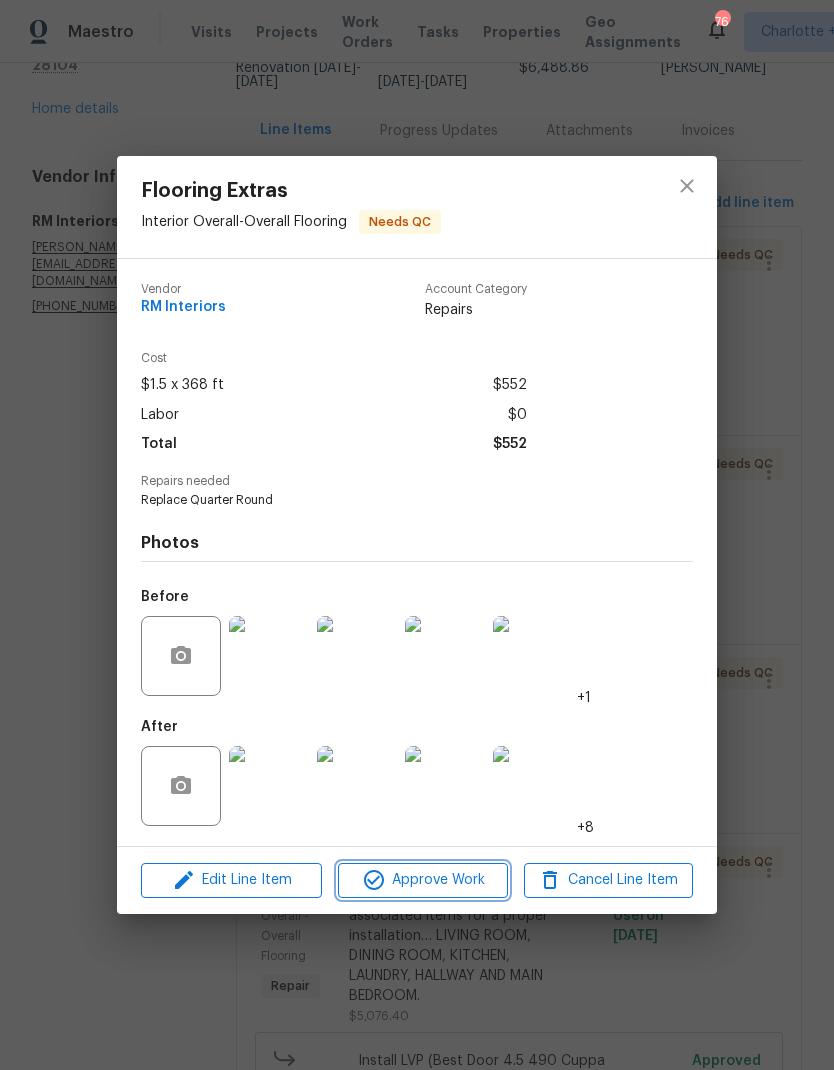 click on "Approve Work" at bounding box center (422, 880) 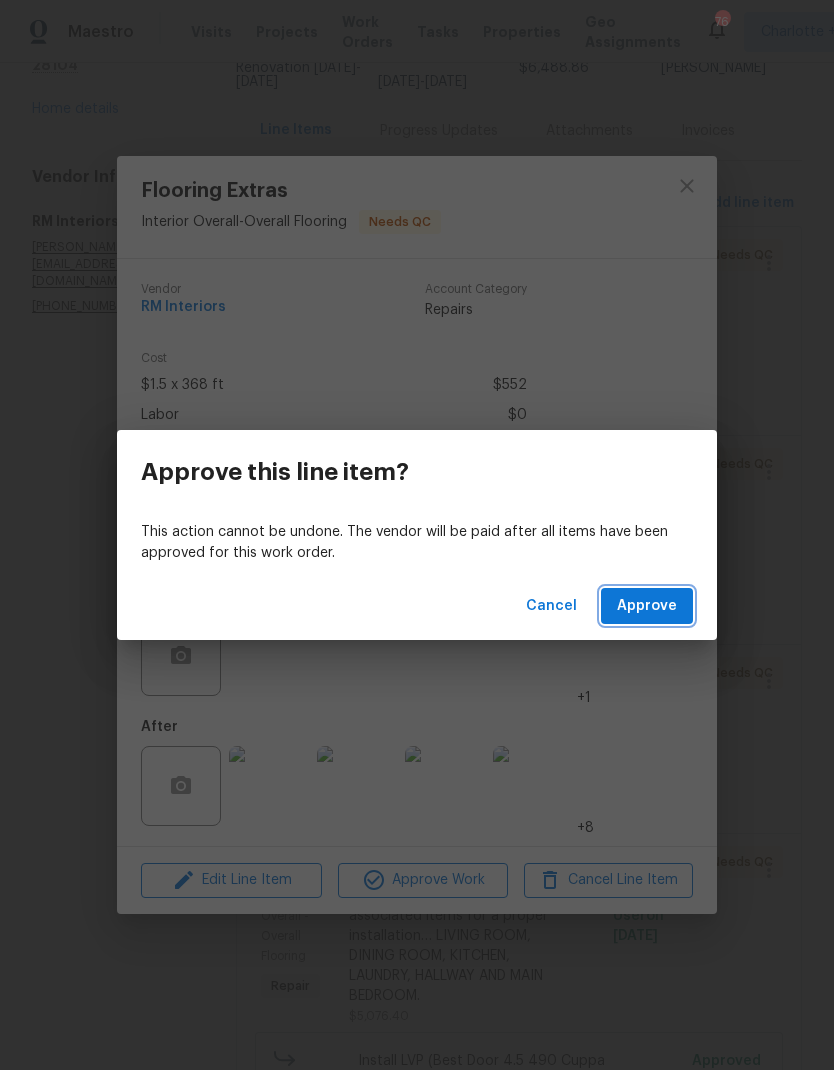 click on "Approve" at bounding box center [647, 606] 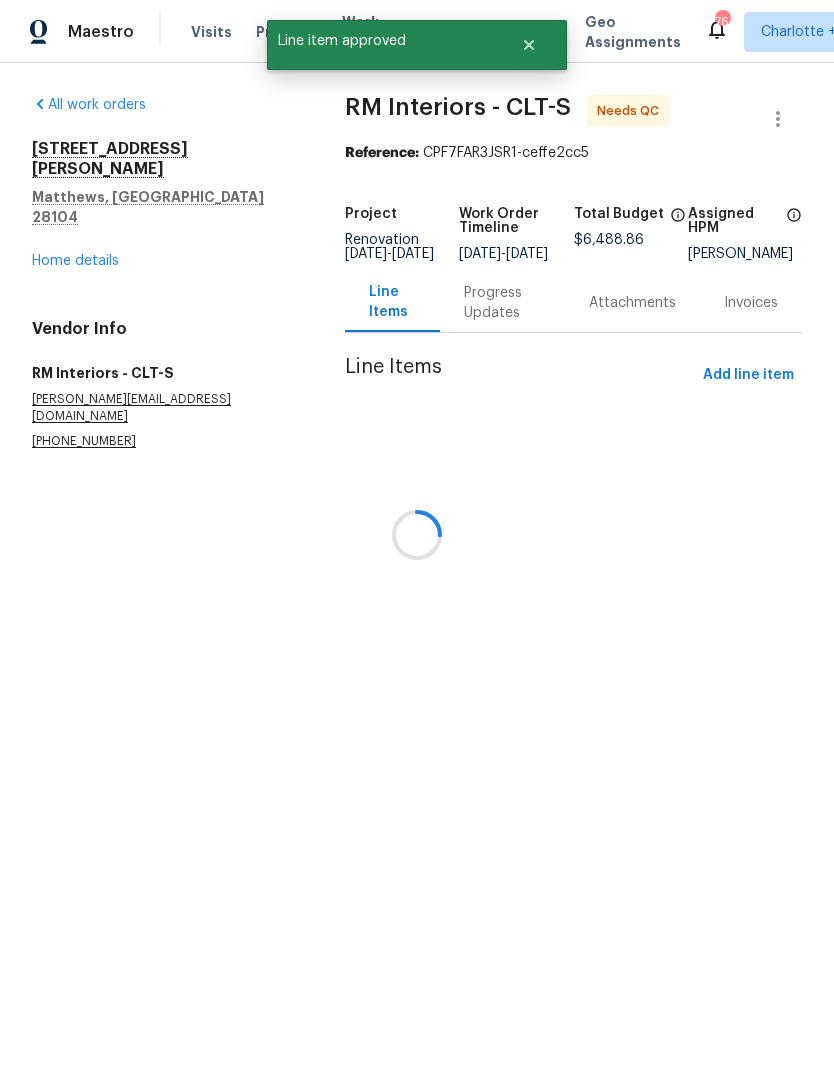 scroll, scrollTop: 0, scrollLeft: 0, axis: both 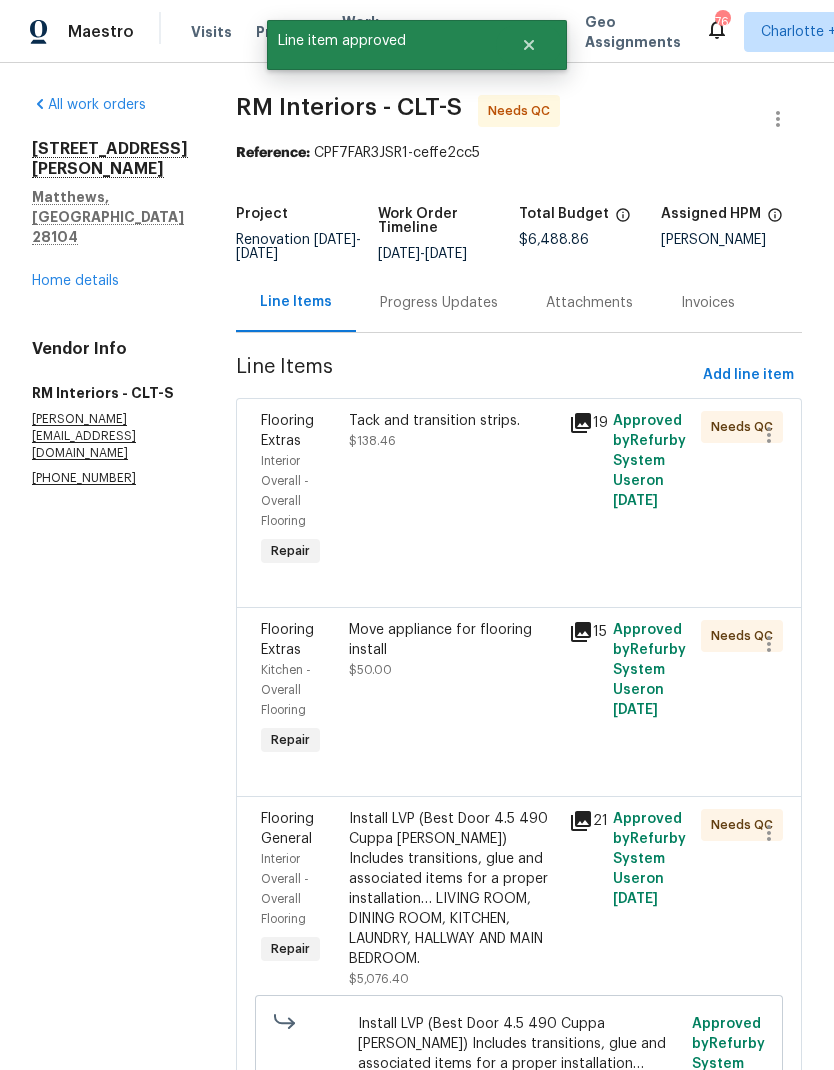 click on "Tack and transition strips. $138.46" at bounding box center (453, 491) 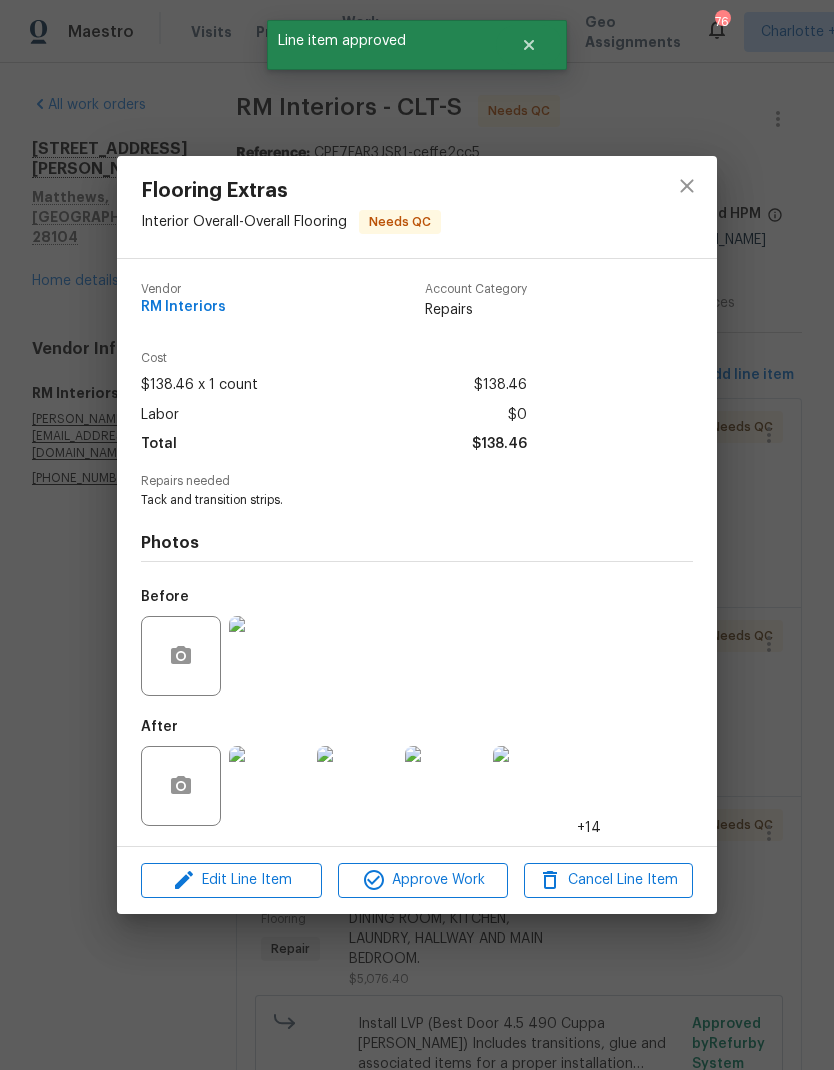 click at bounding box center (269, 786) 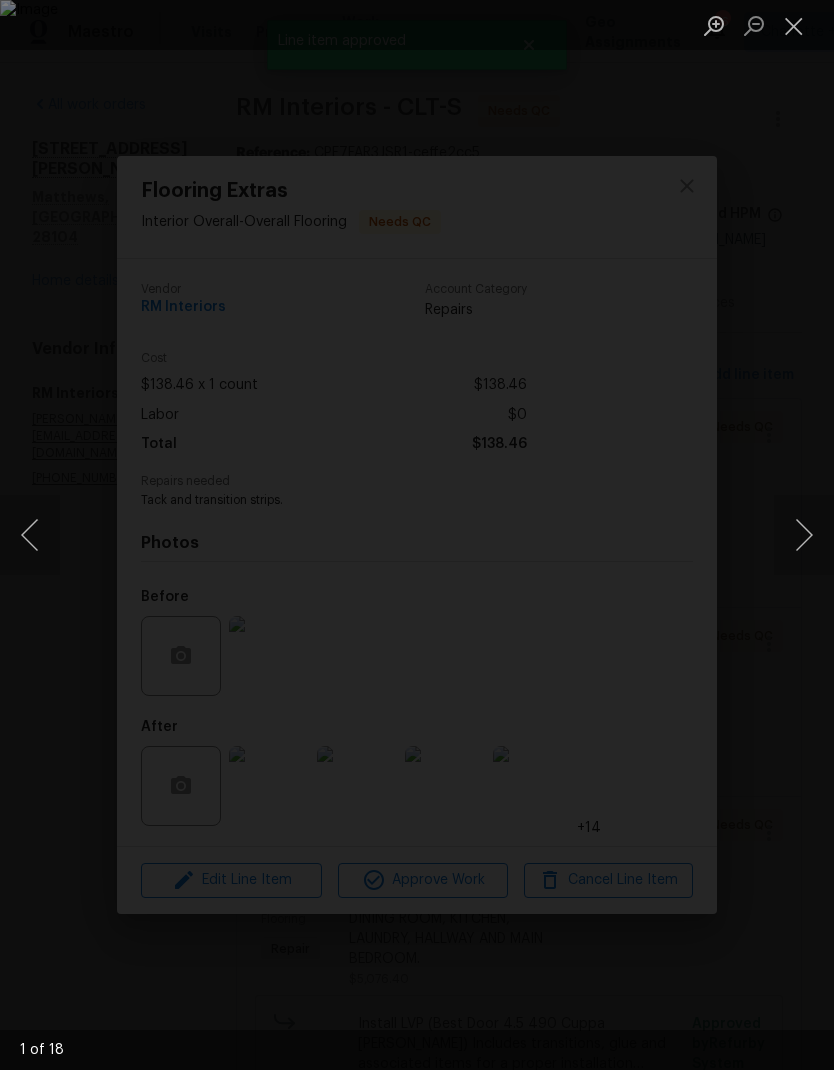 click at bounding box center [804, 535] 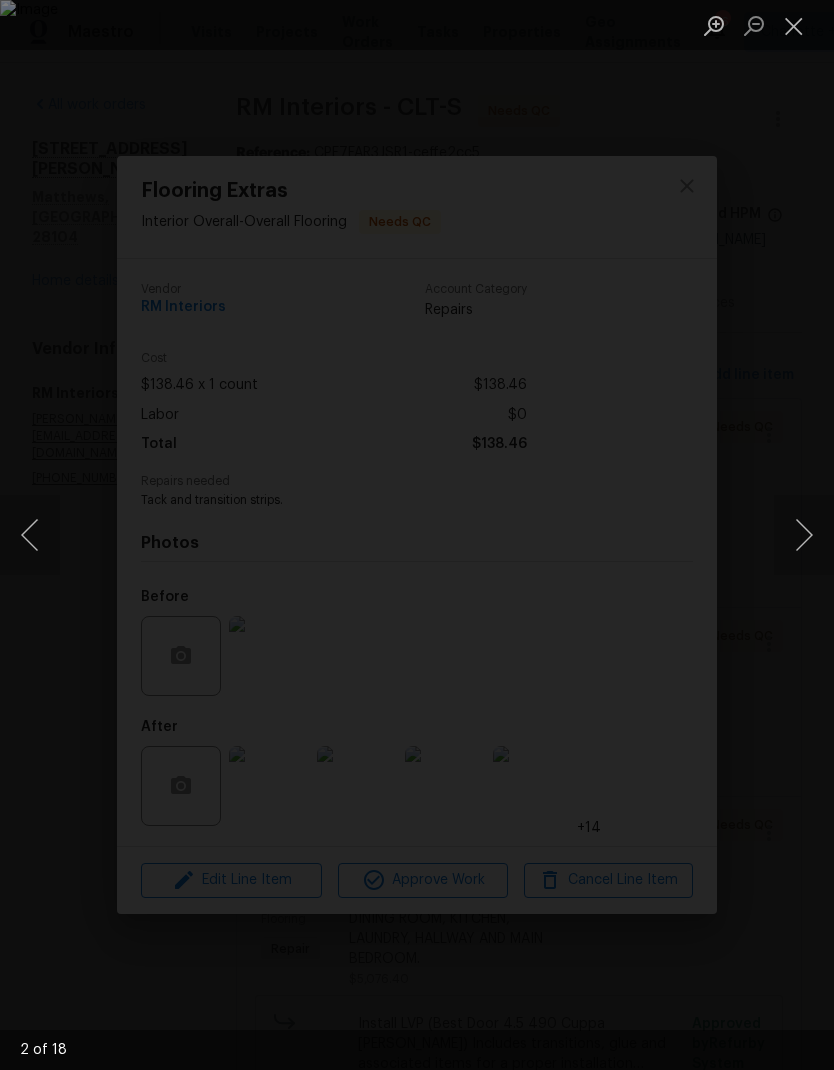 click at bounding box center (804, 535) 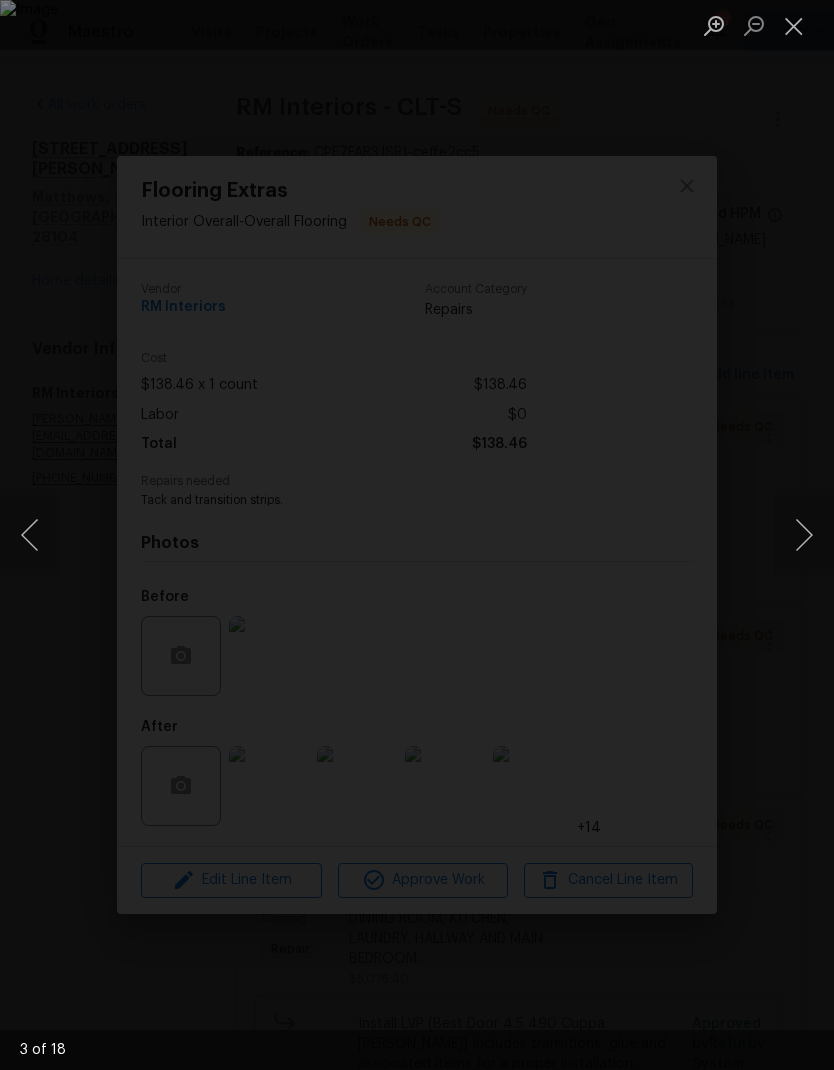 click at bounding box center [804, 535] 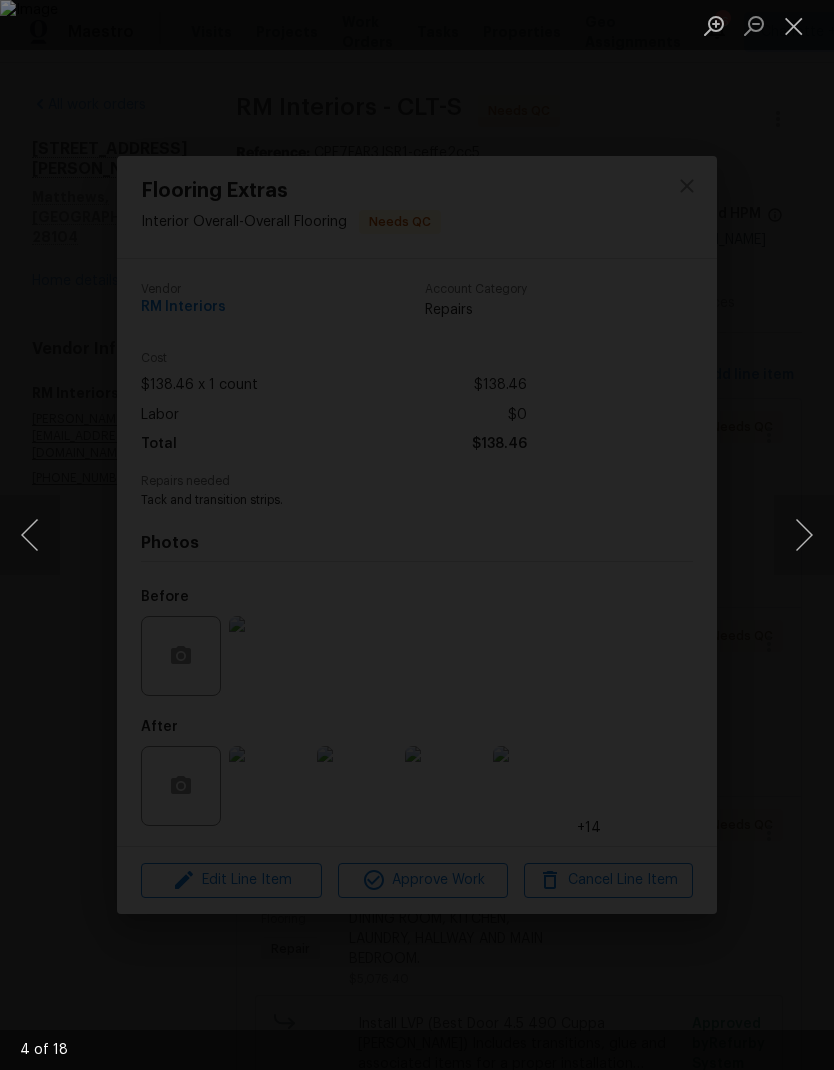 click at bounding box center (794, 25) 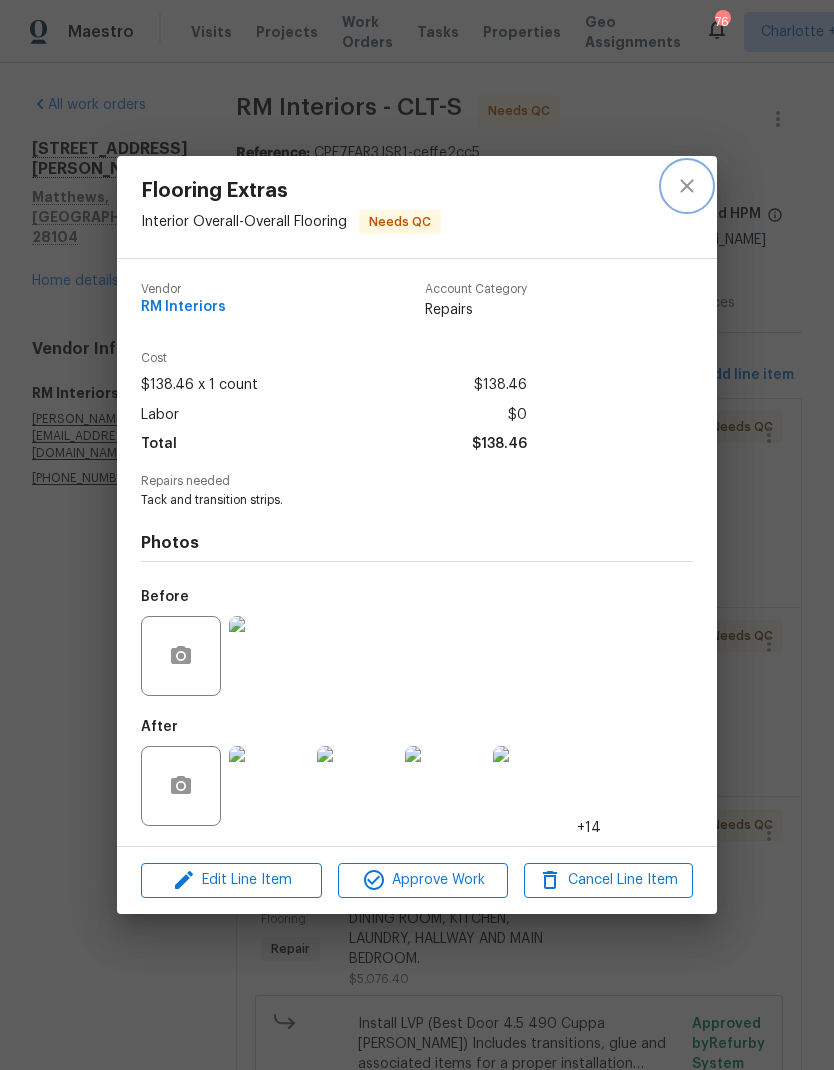 click at bounding box center [687, 186] 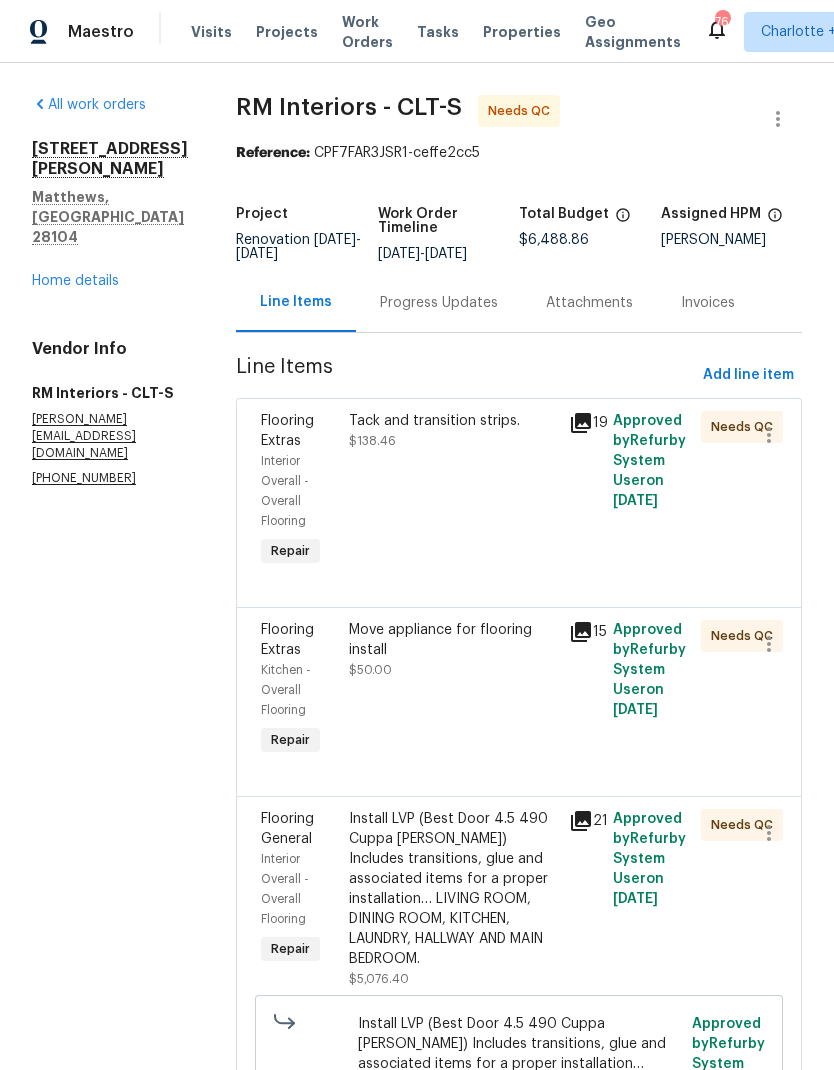 click on "Tack and transition strips." at bounding box center (453, 421) 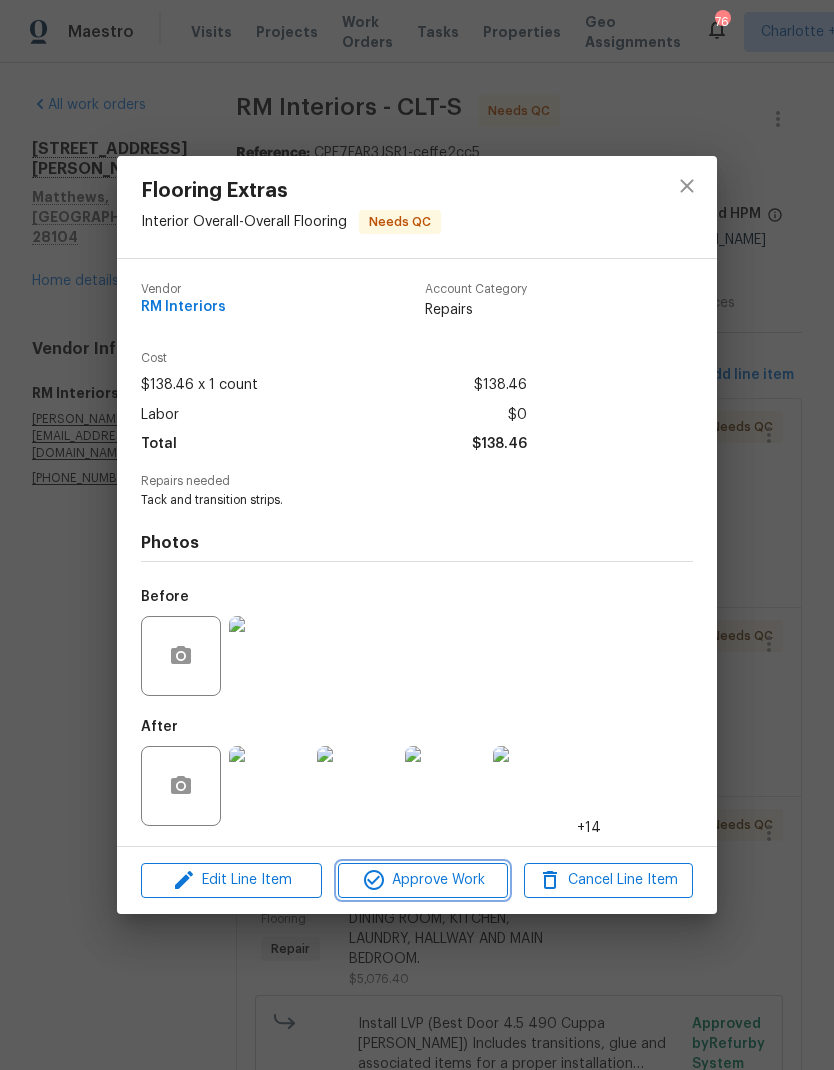click on "Approve Work" at bounding box center (422, 880) 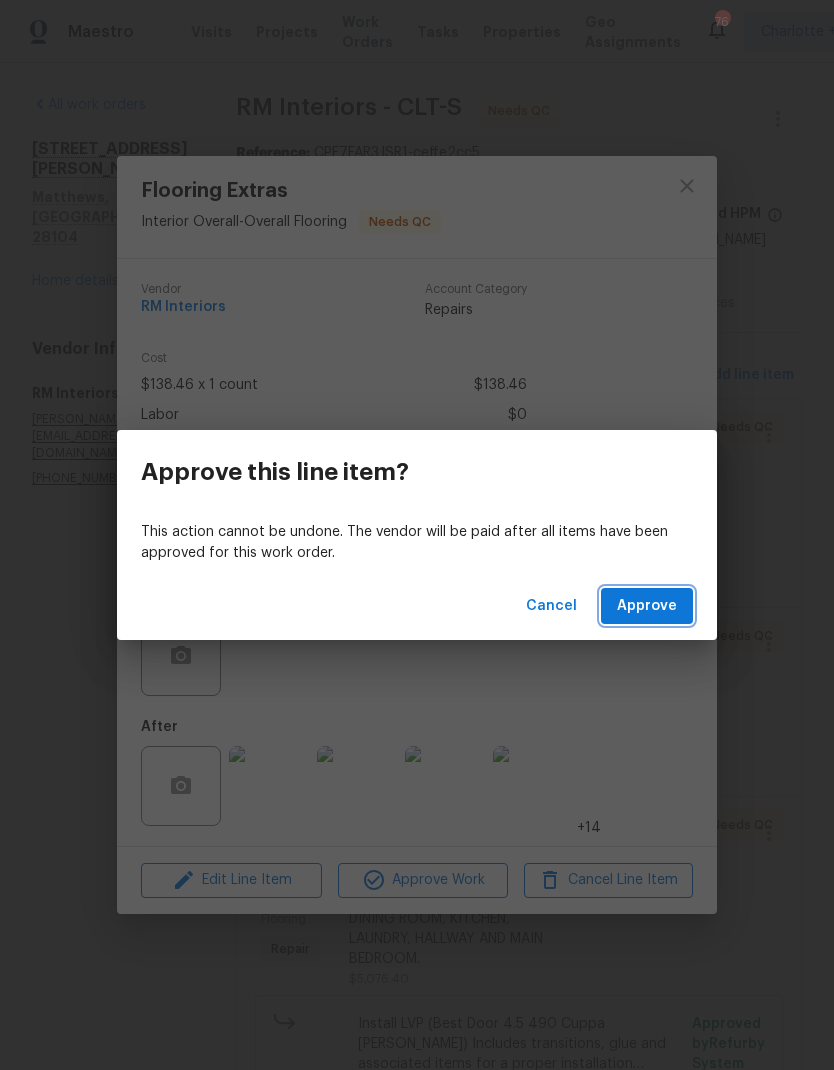 click on "Approve" at bounding box center [647, 606] 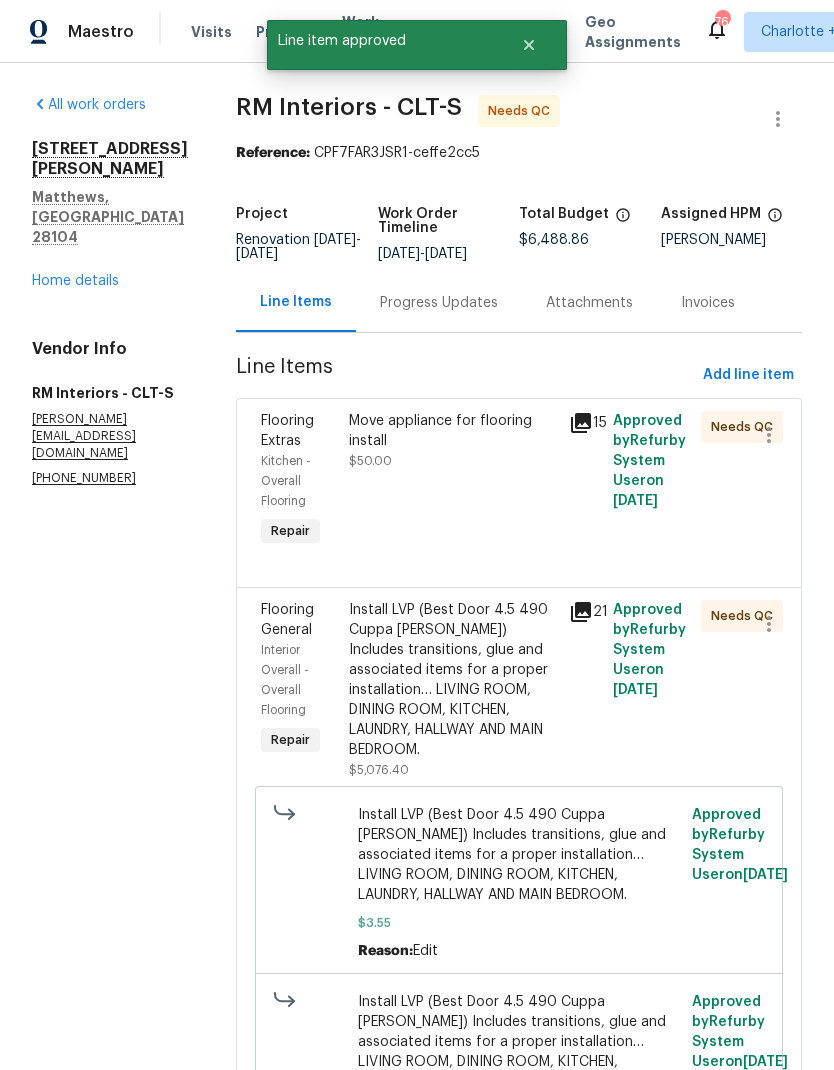 click on "Move appliance for flooring install" at bounding box center (453, 431) 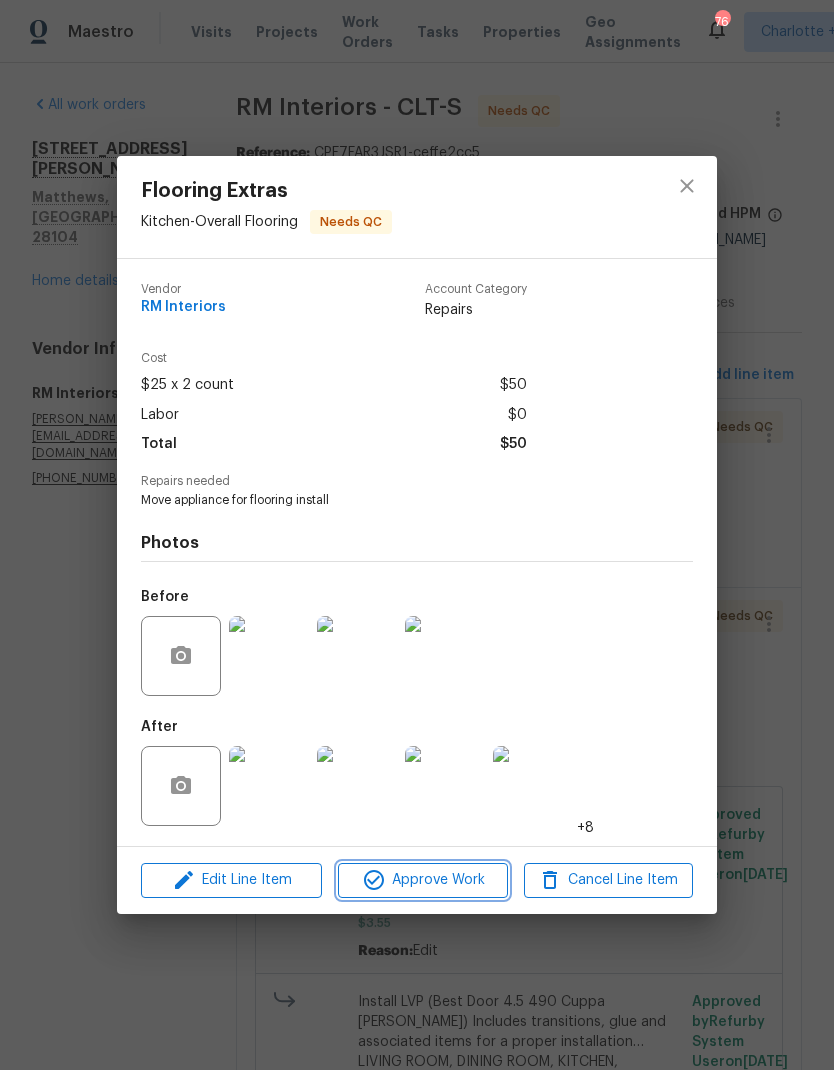 click on "Approve Work" at bounding box center [422, 880] 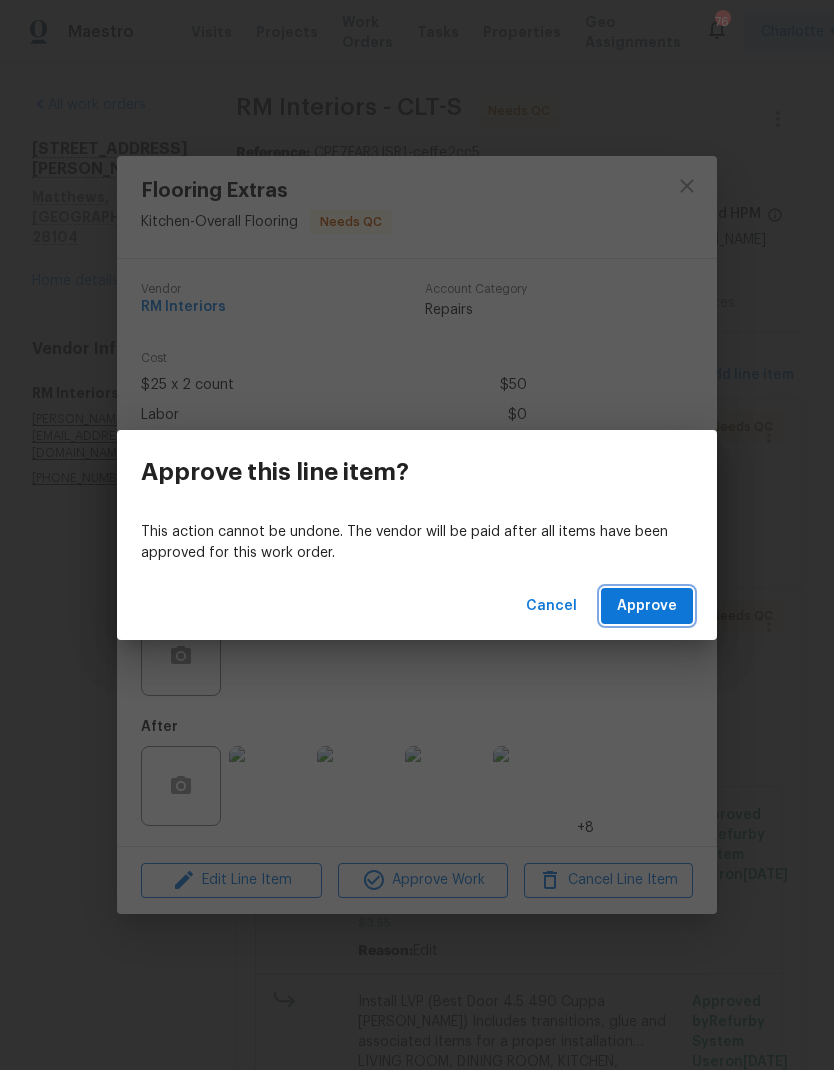 click on "Approve" at bounding box center [647, 606] 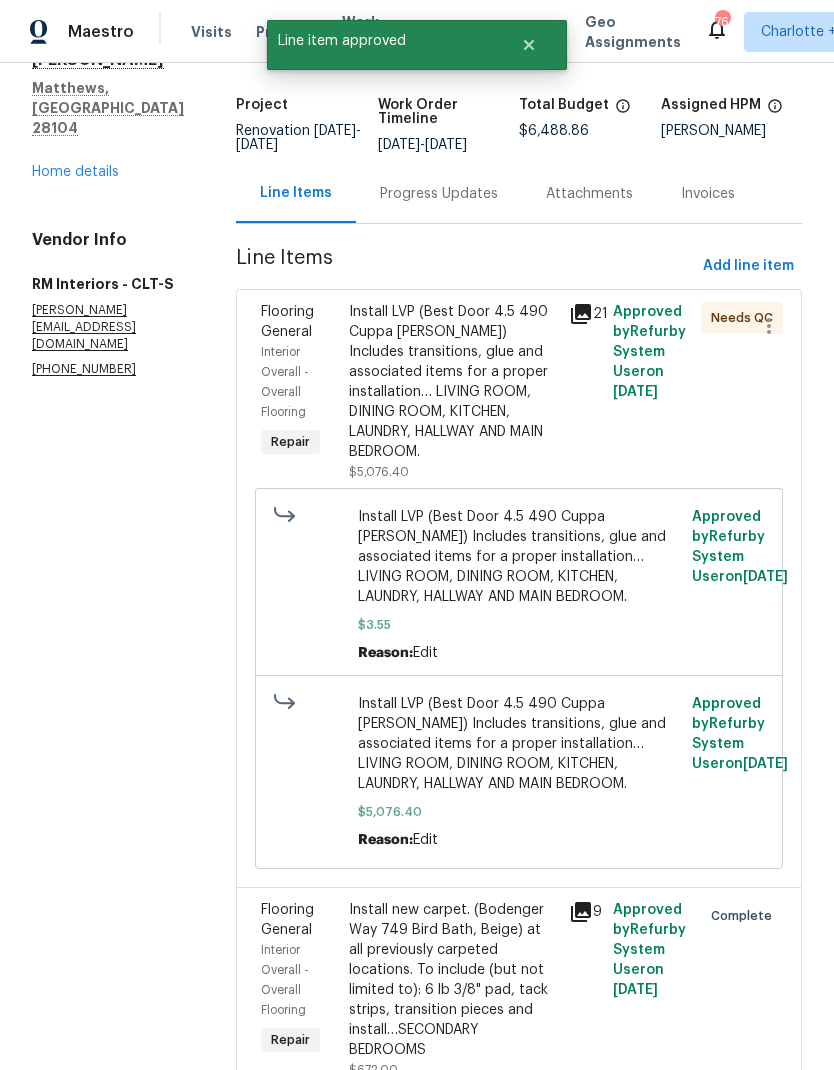 scroll, scrollTop: 108, scrollLeft: 0, axis: vertical 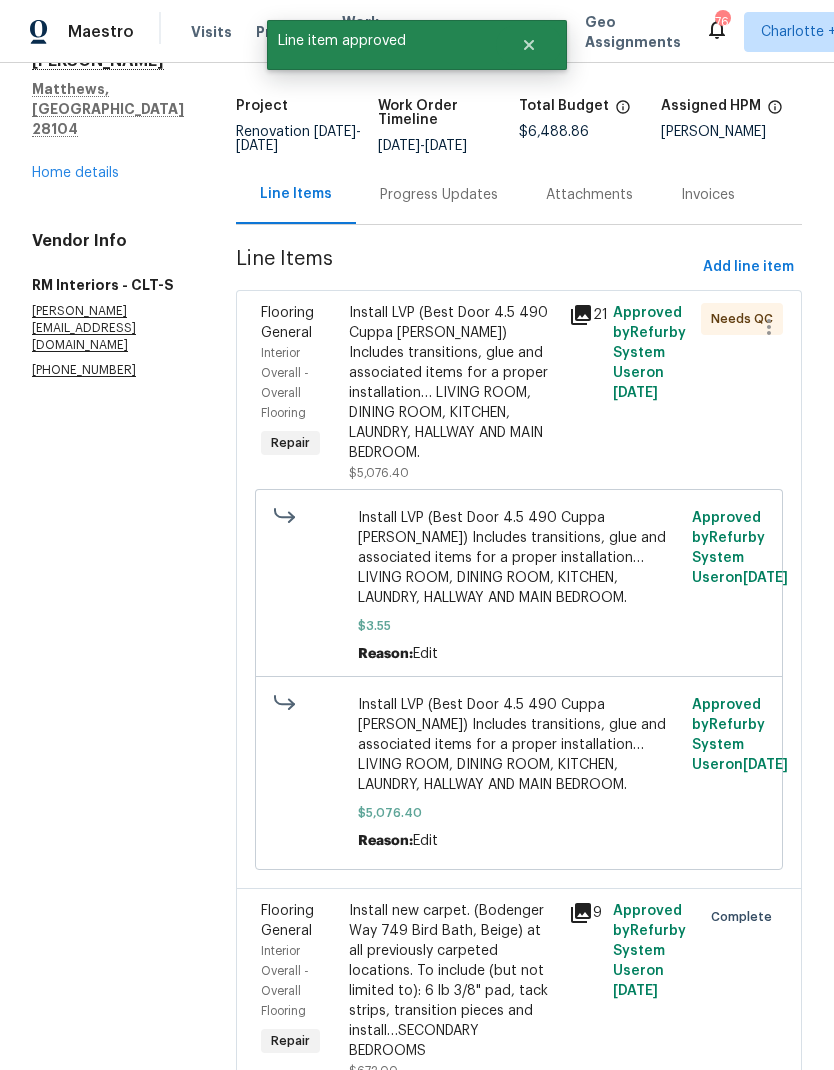 click on "Install LVP (Best Door 4.5 490 Cuppa Joe) Includes transitions, glue and associated items for a proper installation…
LIVING ROOM, DINING ROOM, KITCHEN, LAUNDRY, HALLWAY AND MAIN BEDROOM." at bounding box center [453, 383] 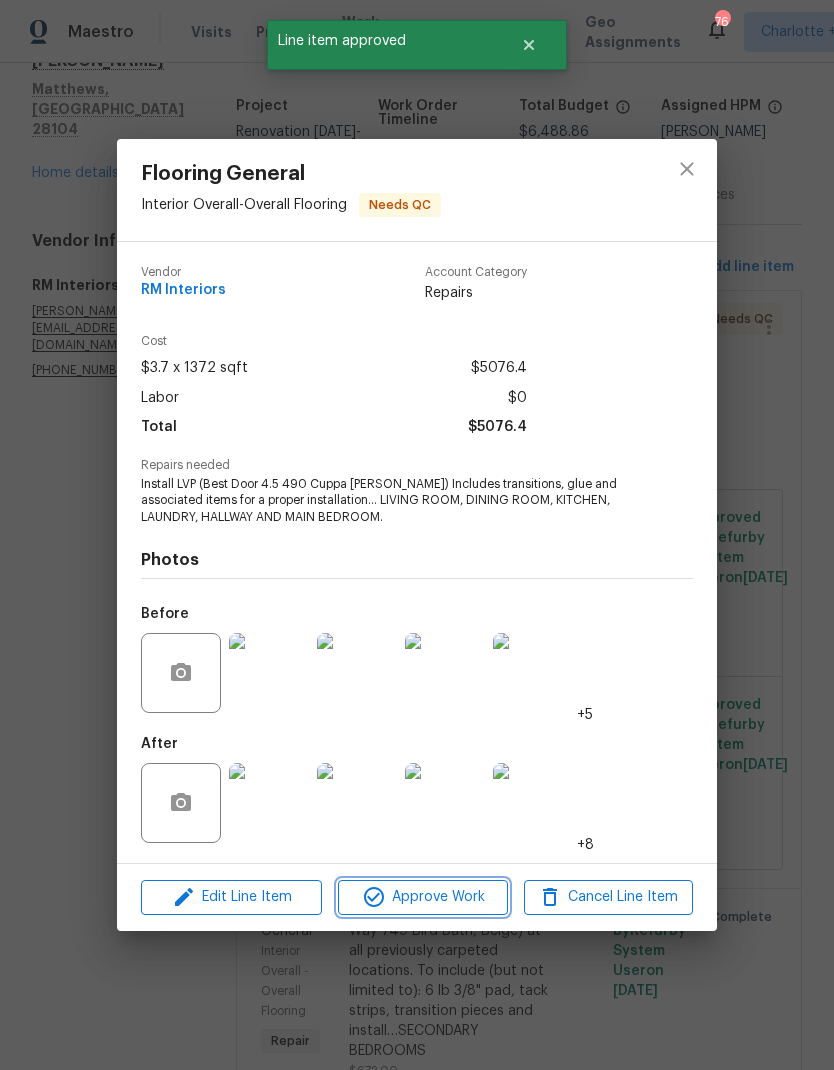 click on "Approve Work" at bounding box center [422, 897] 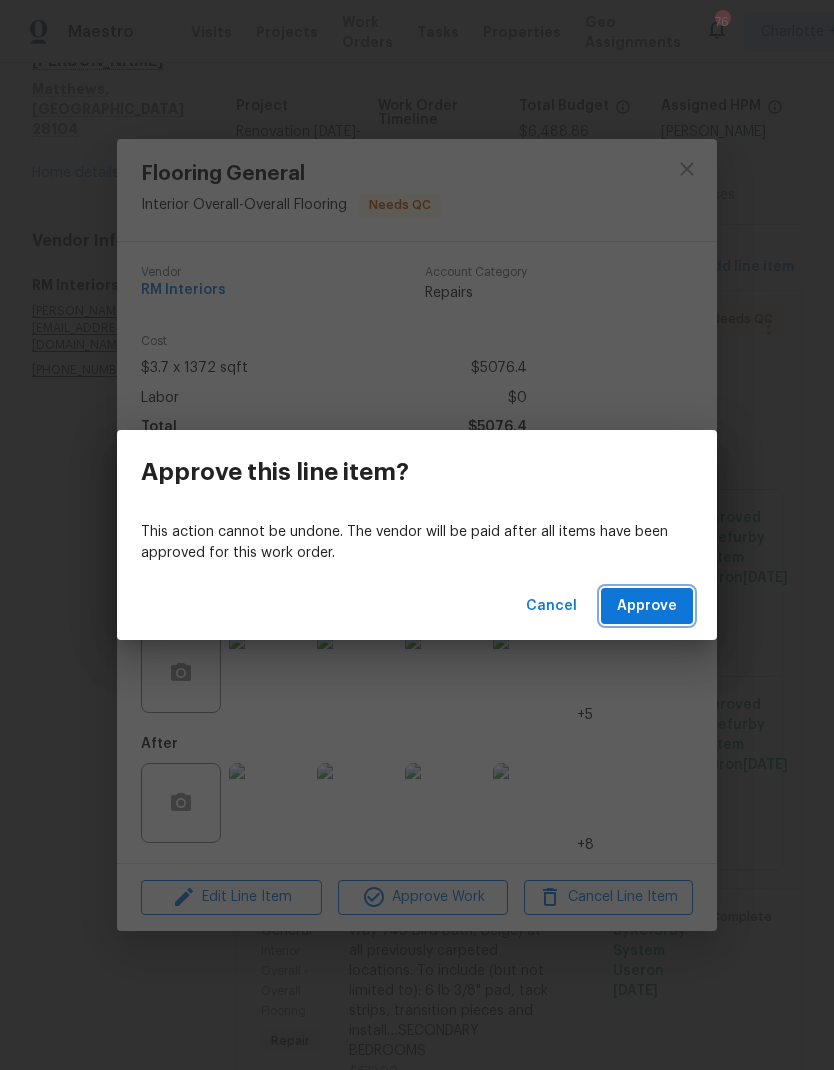 click on "Approve" at bounding box center (647, 606) 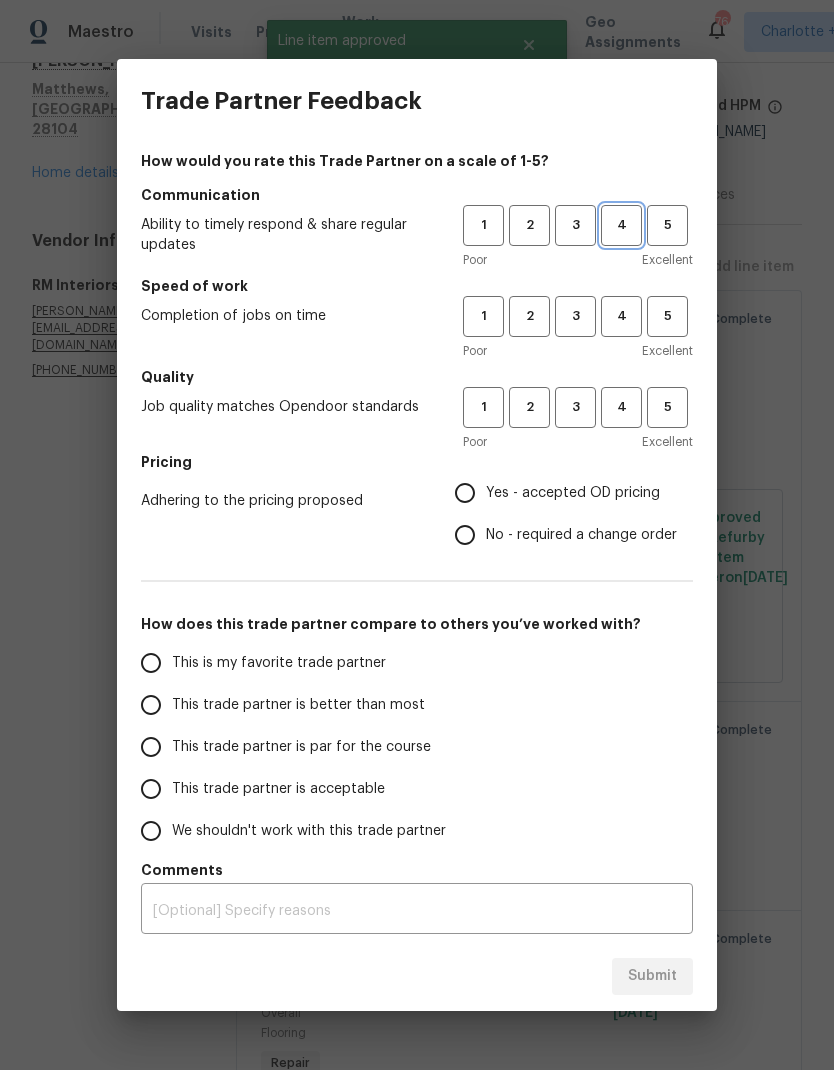 click on "4" at bounding box center (621, 225) 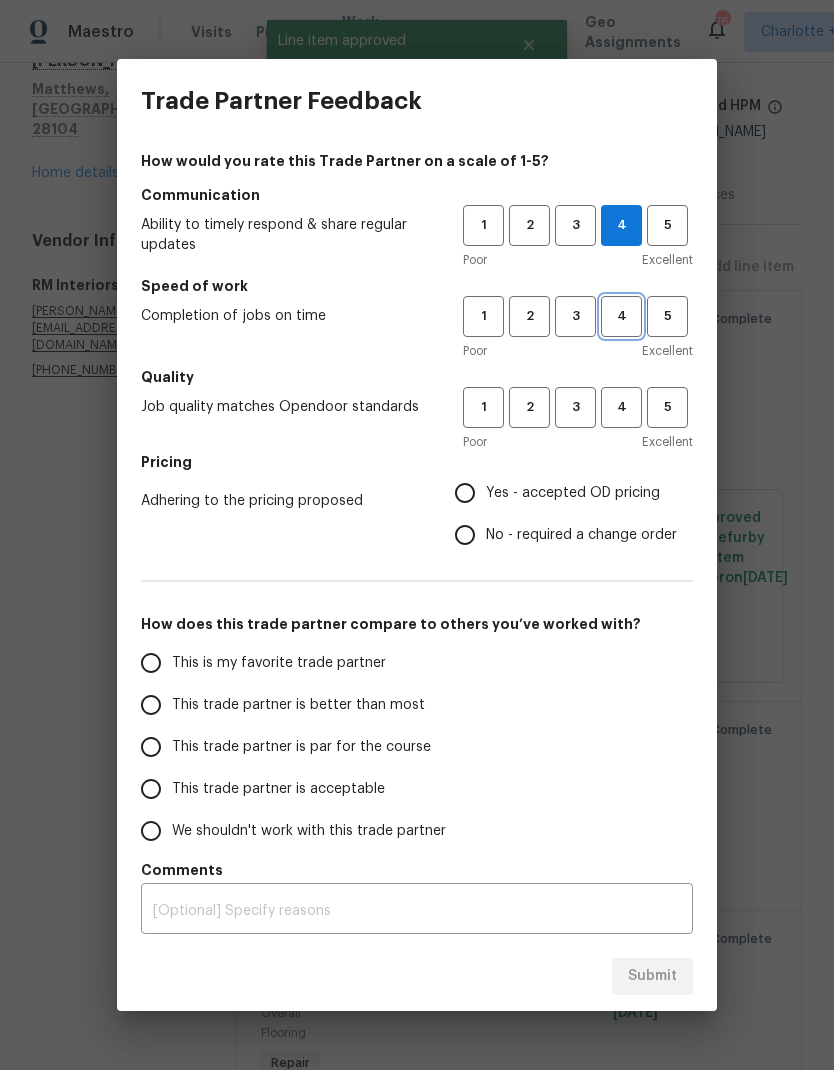 click on "4" at bounding box center (621, 316) 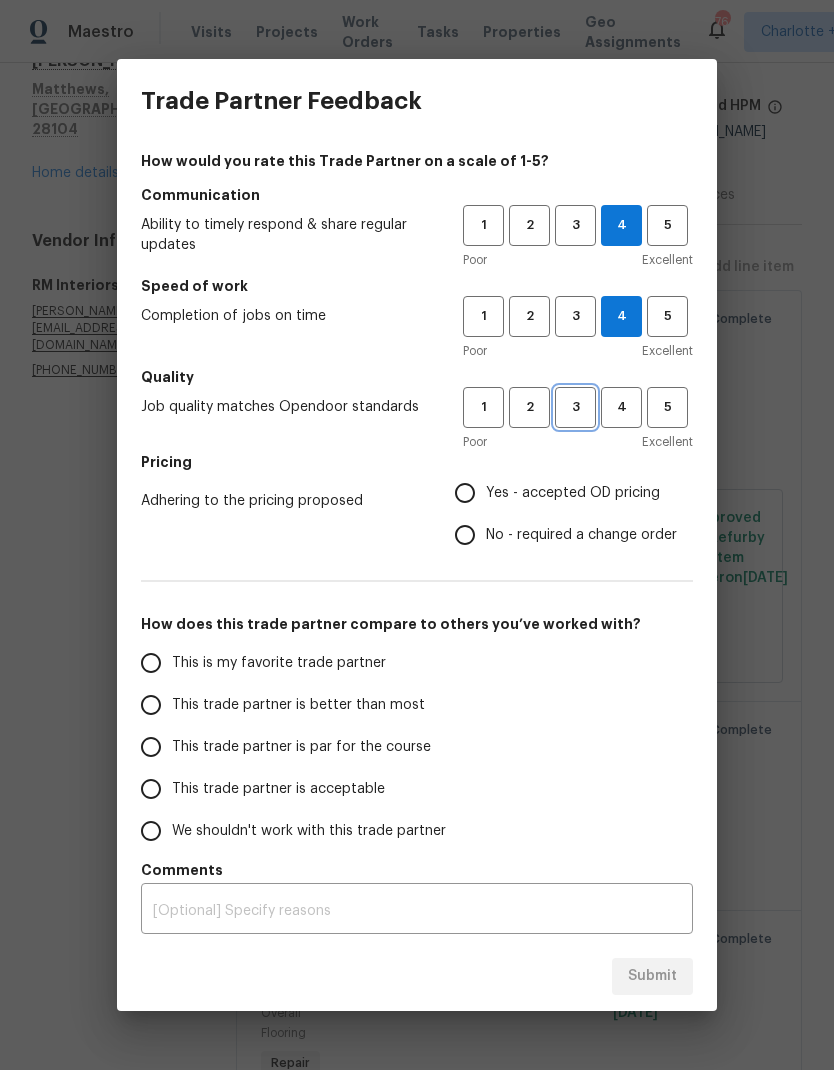 click on "3" at bounding box center [575, 407] 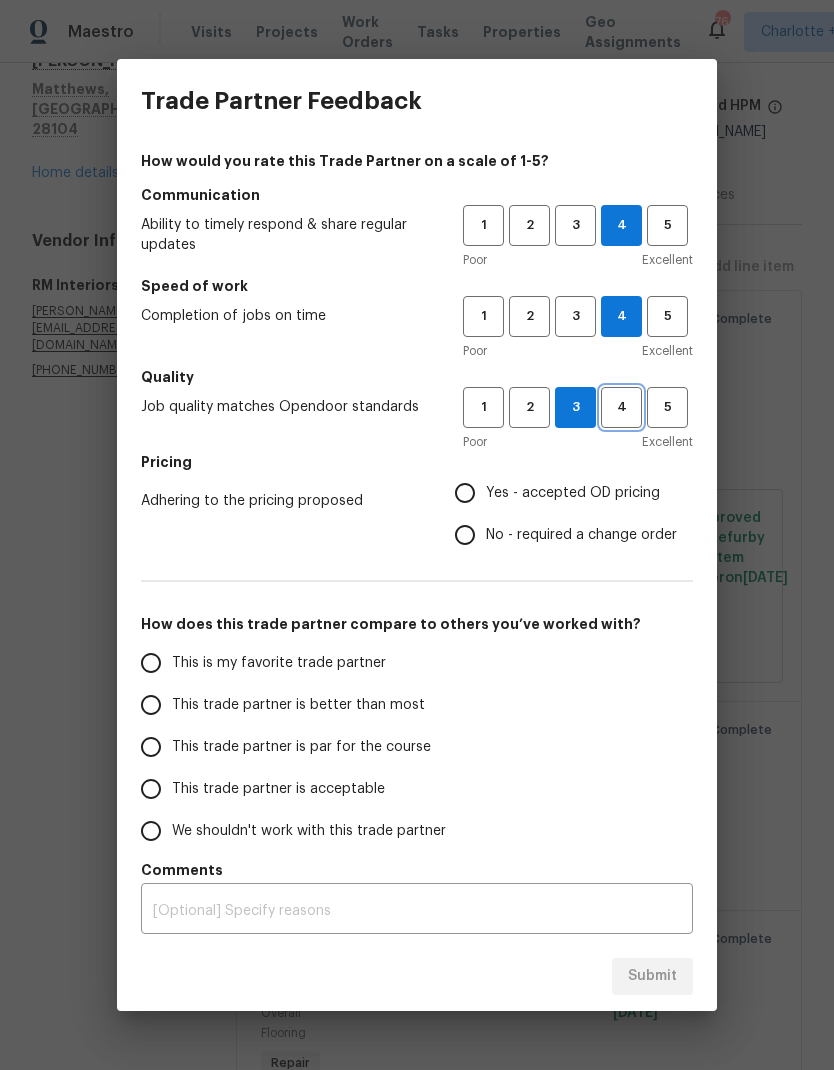 click on "4" at bounding box center (621, 407) 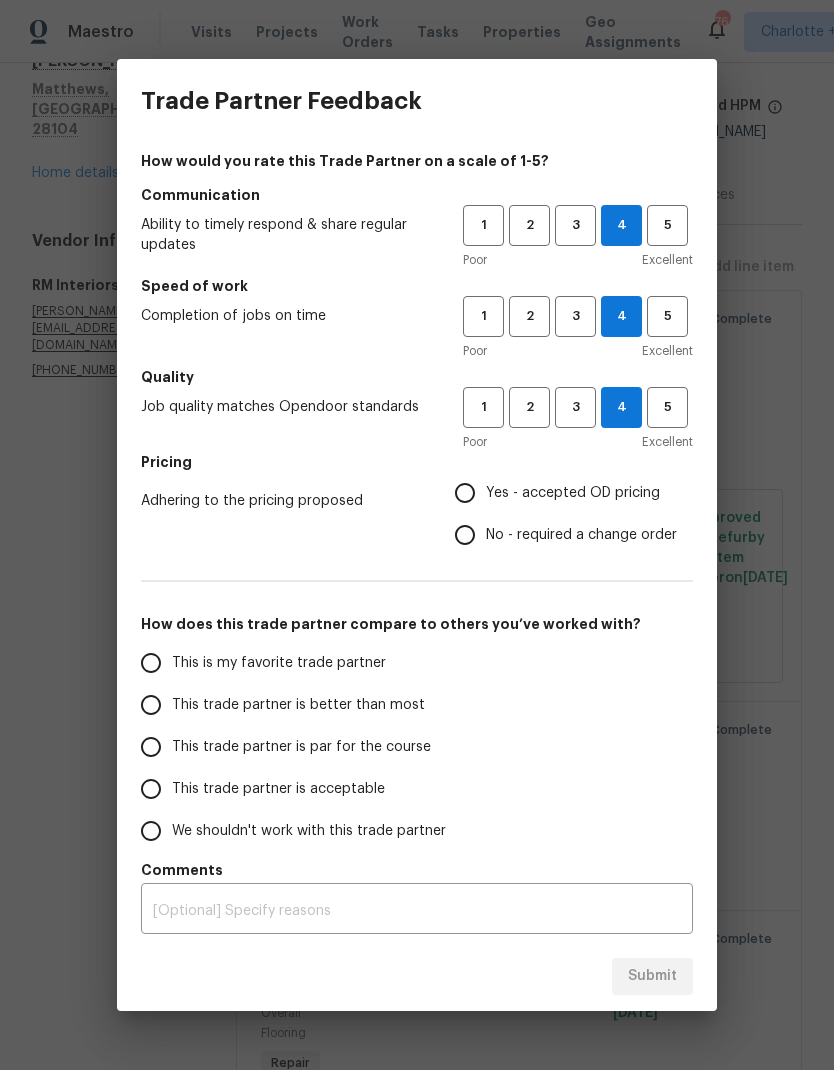 click on "Yes - accepted OD pricing" at bounding box center [465, 493] 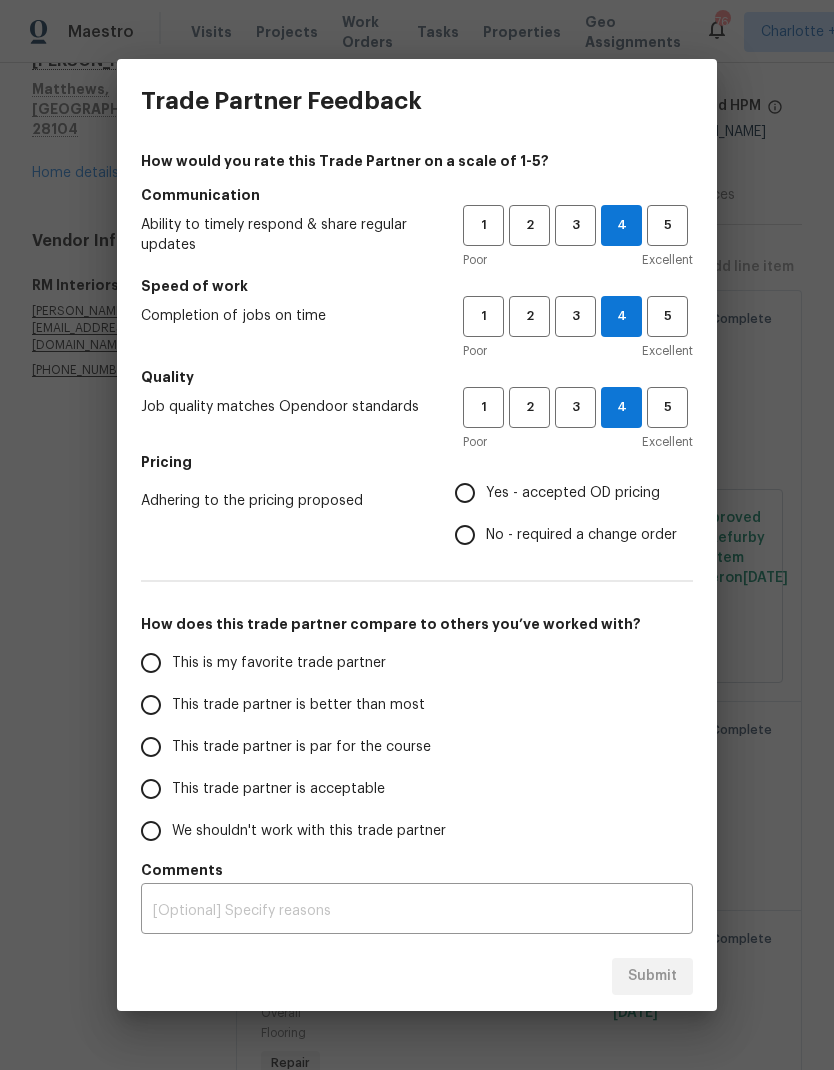 radio on "true" 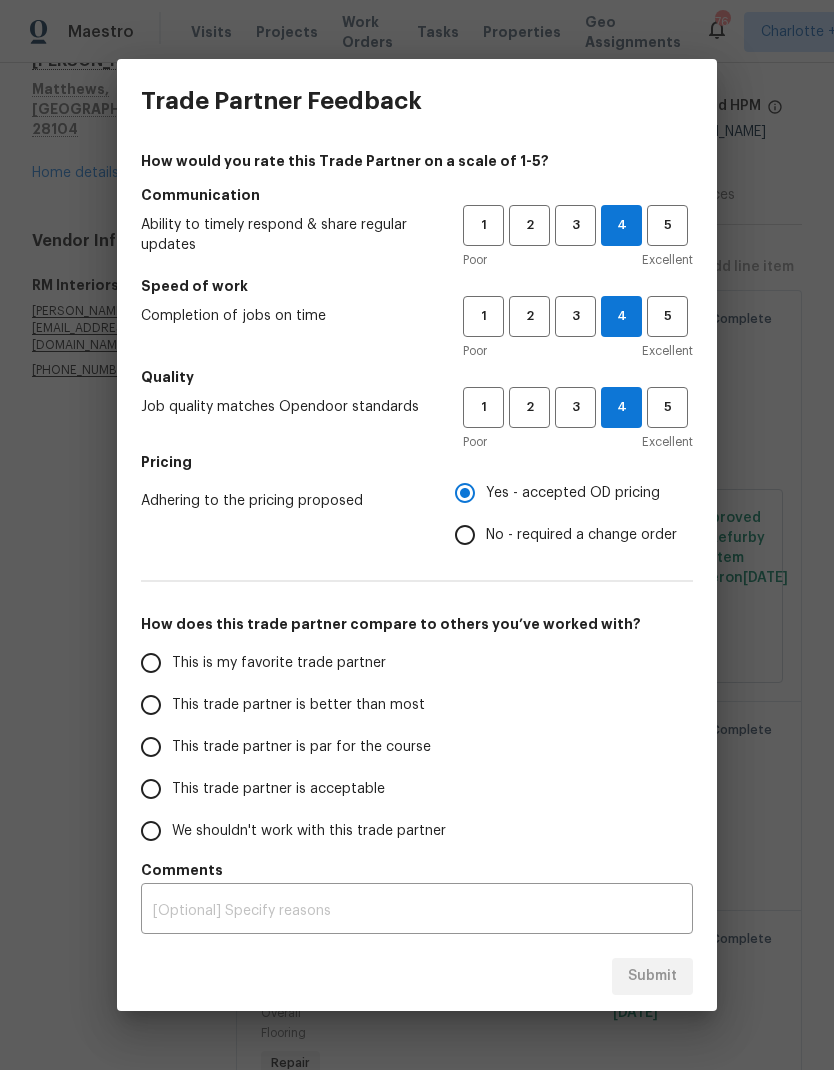 click on "This trade partner is better than most" at bounding box center [151, 705] 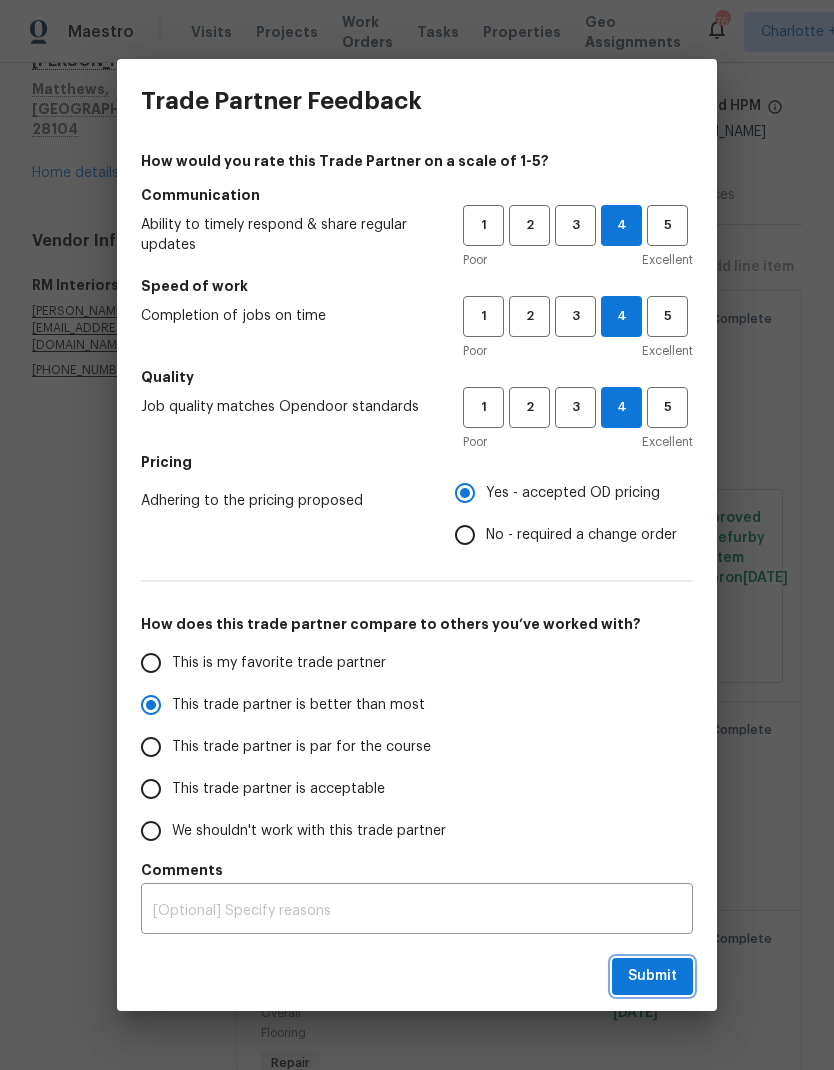 click on "Submit" at bounding box center [652, 976] 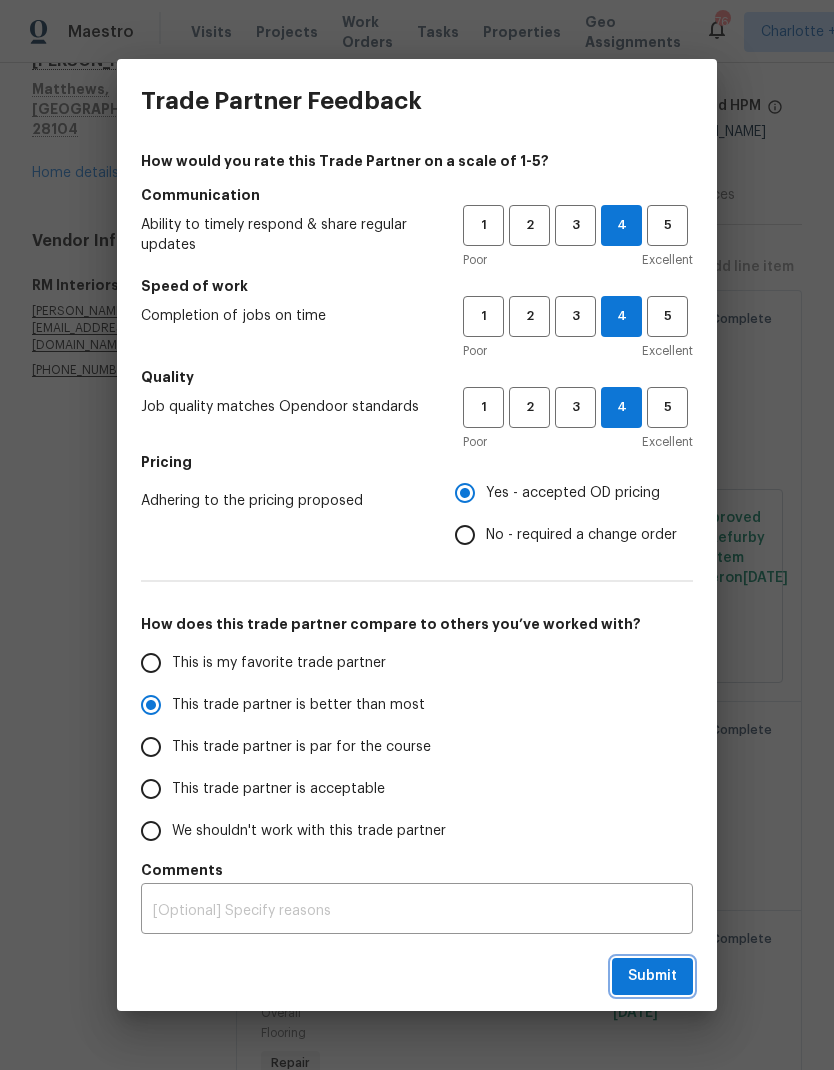 radio on "true" 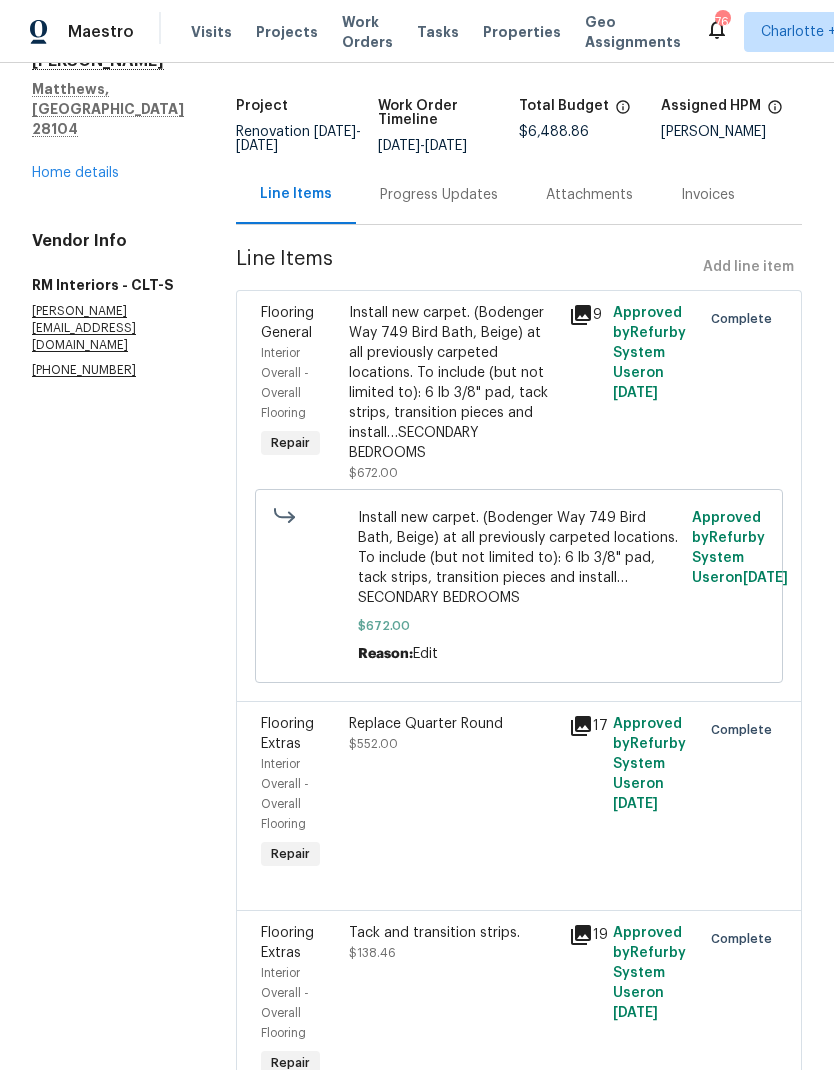radio on "false" 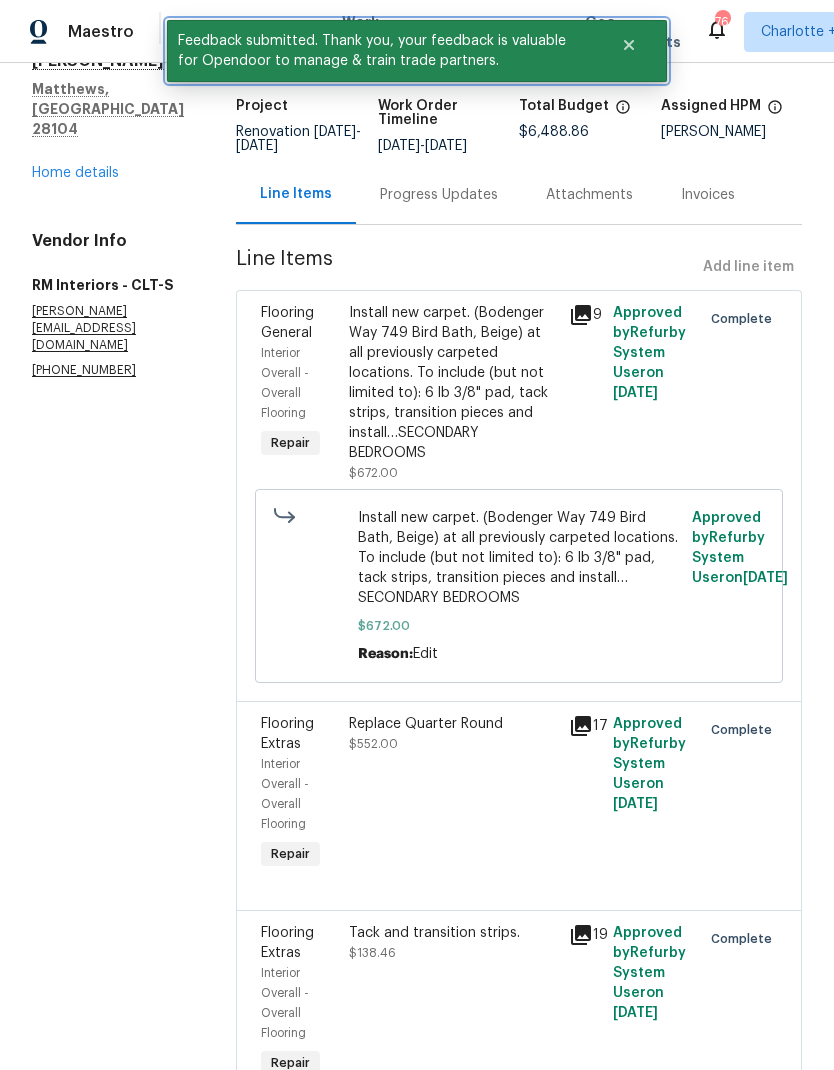 click at bounding box center [629, 45] 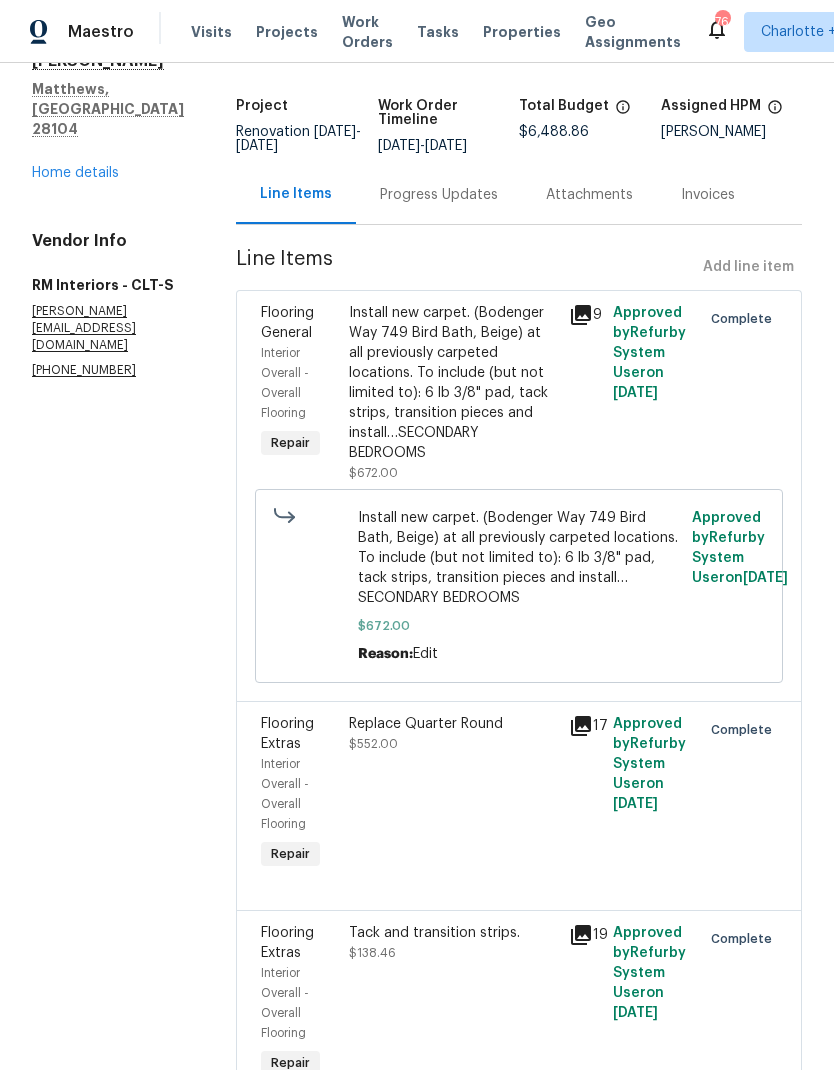 click on "Work Orders" at bounding box center [367, 32] 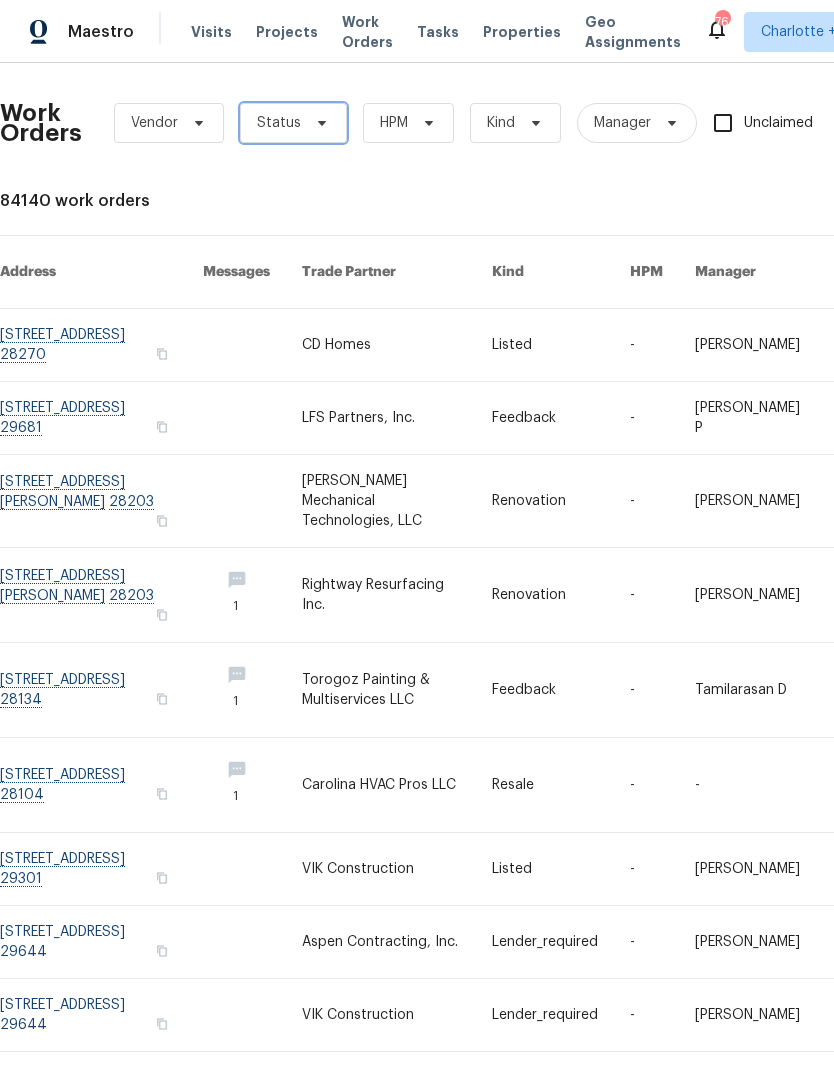 click on "Status" at bounding box center (293, 123) 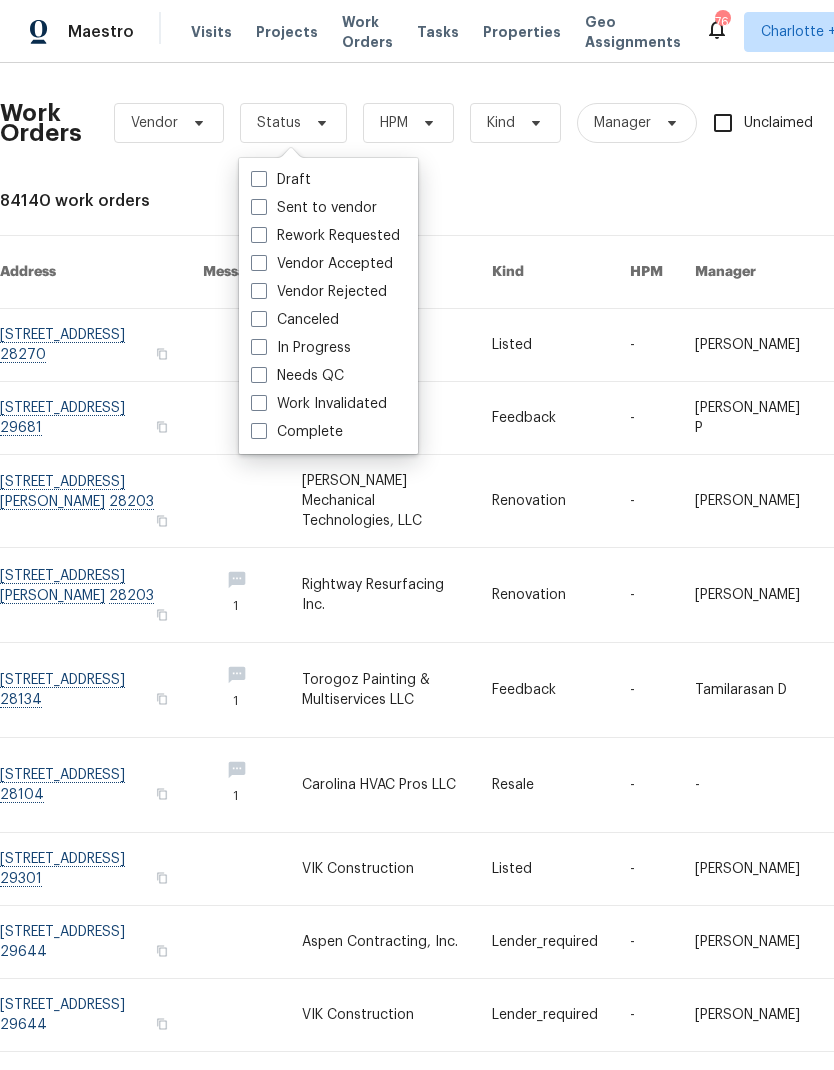click on "Needs QC" at bounding box center [297, 376] 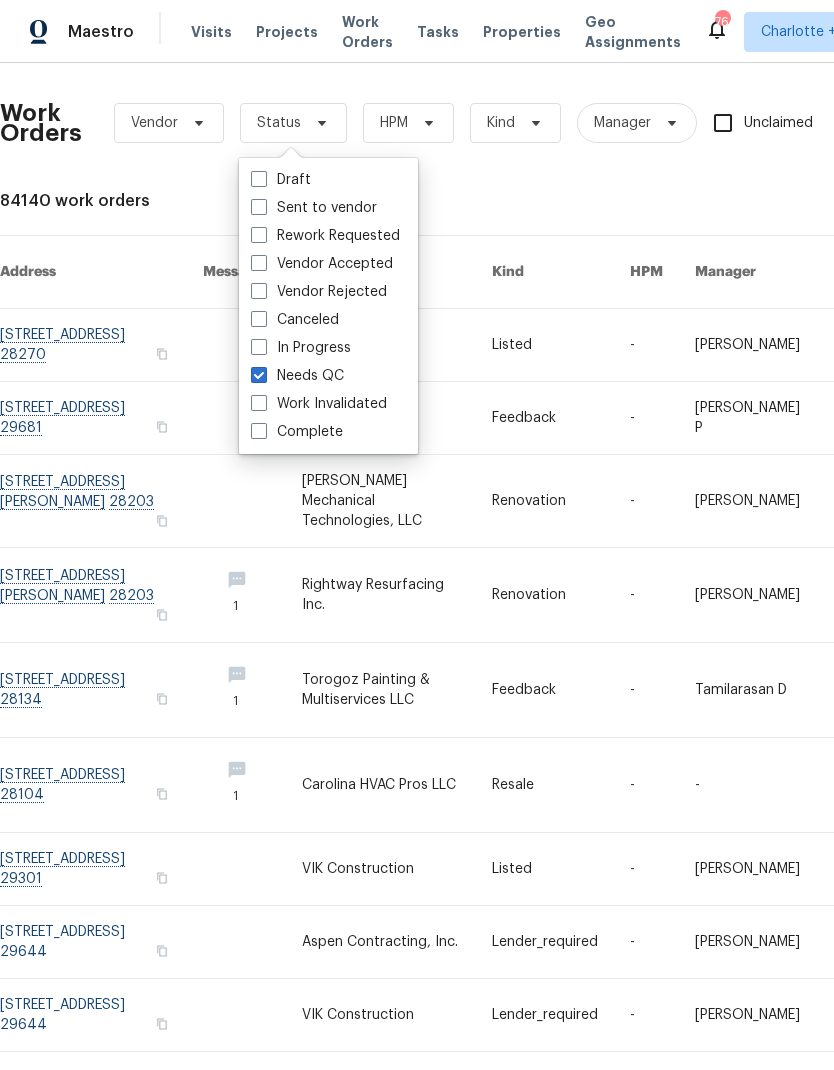 checkbox on "true" 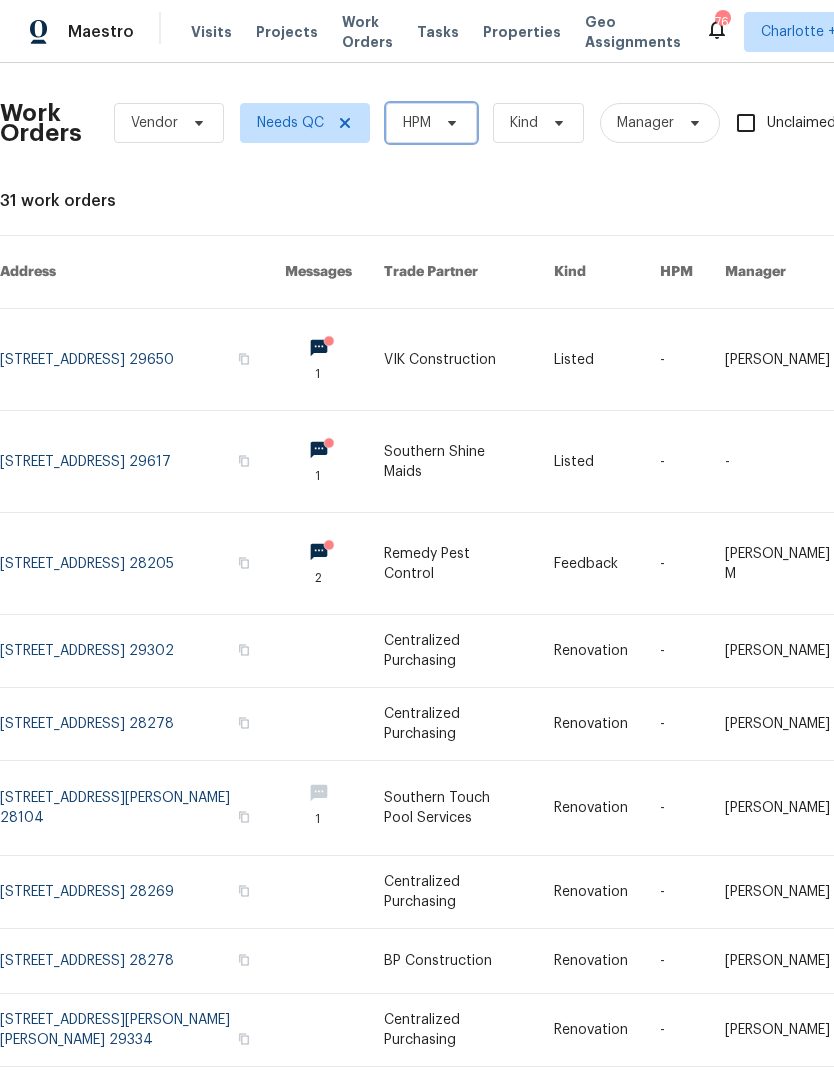 click 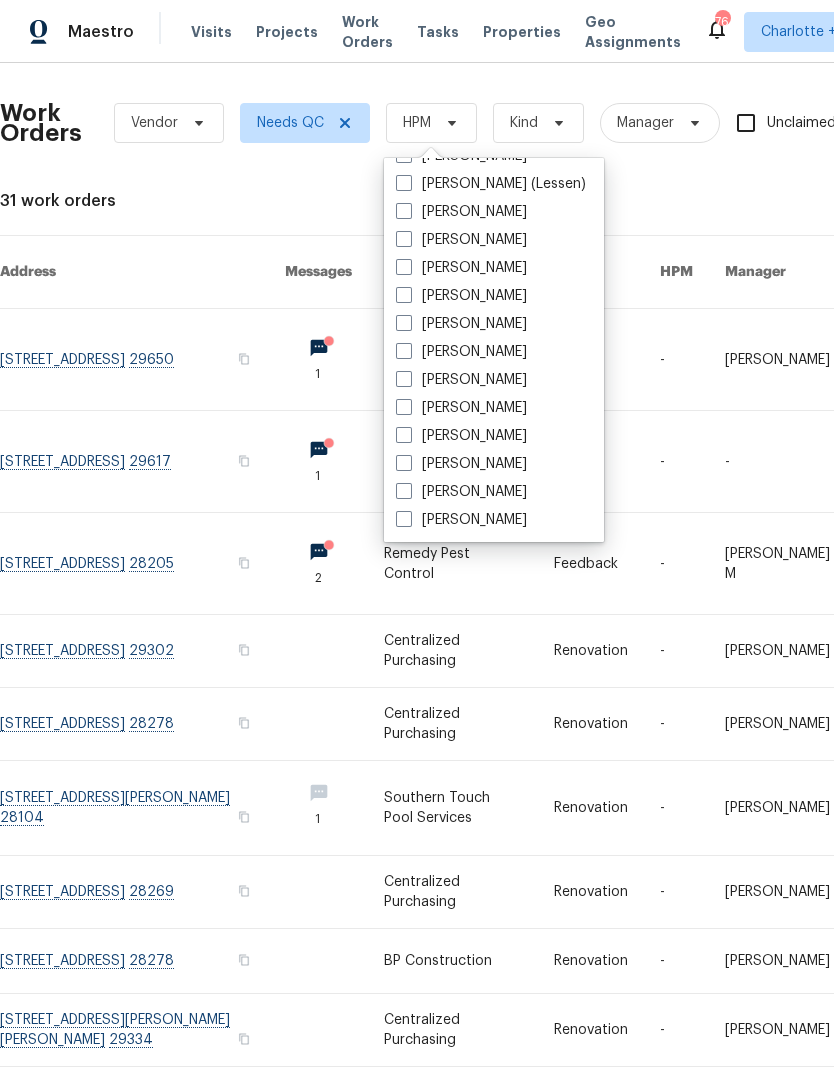 scroll, scrollTop: 472, scrollLeft: 0, axis: vertical 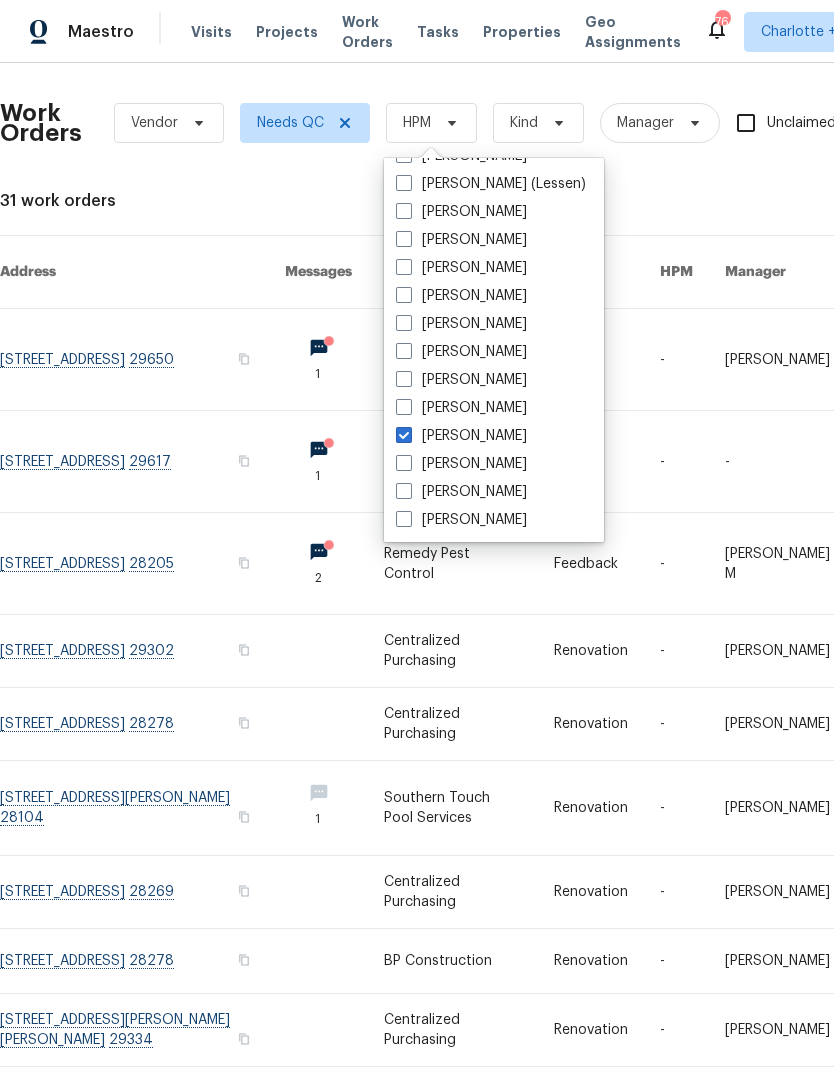 checkbox on "true" 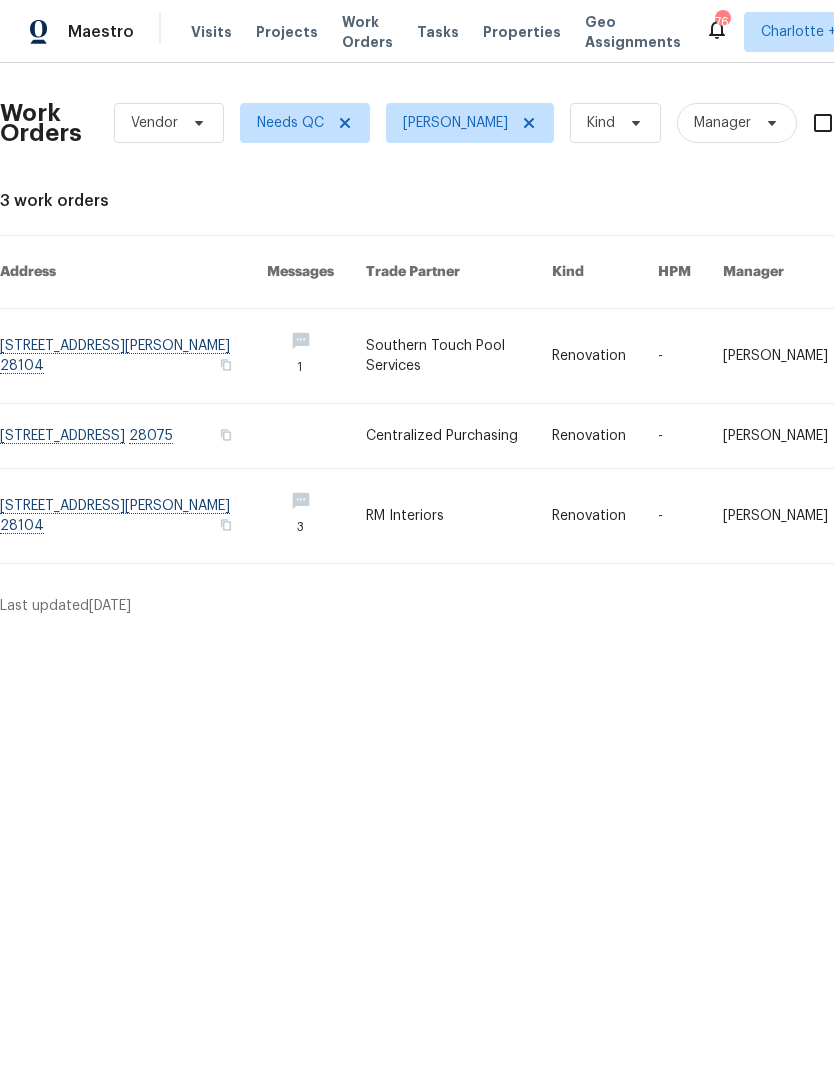 click at bounding box center [133, 356] 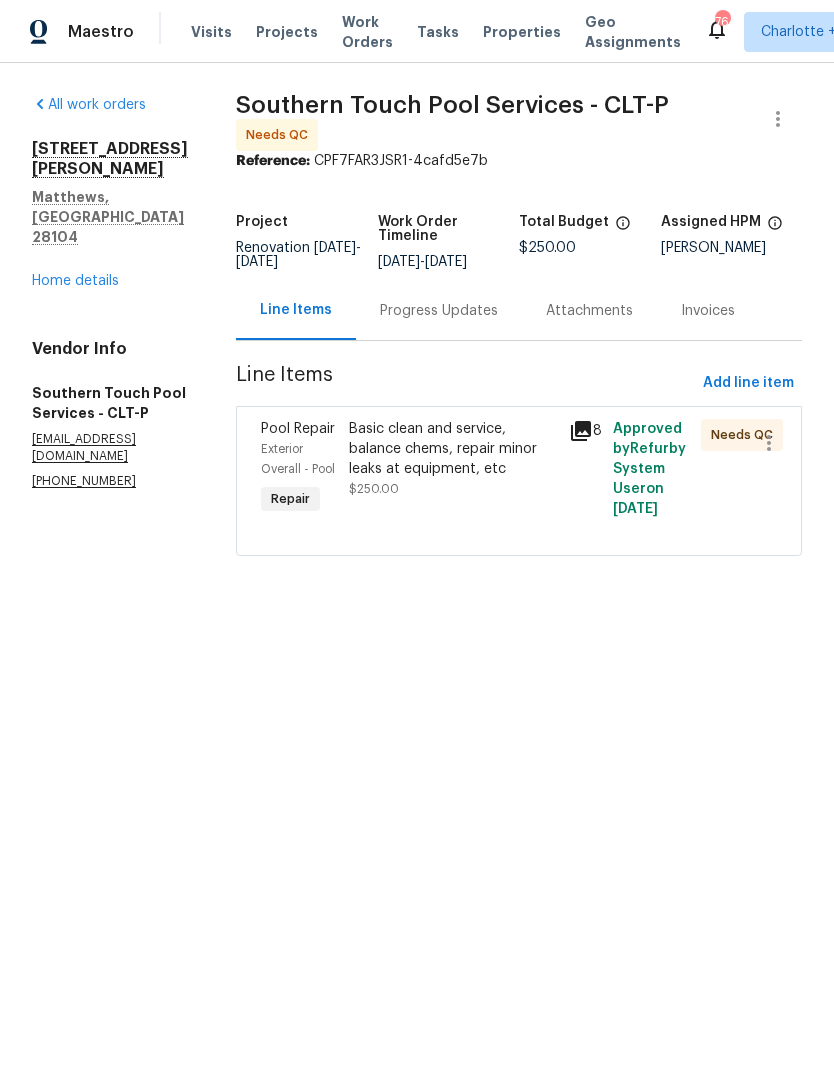 click on "Basic clean and service, balance chems, repair minor leaks at equipment, etc" at bounding box center (453, 449) 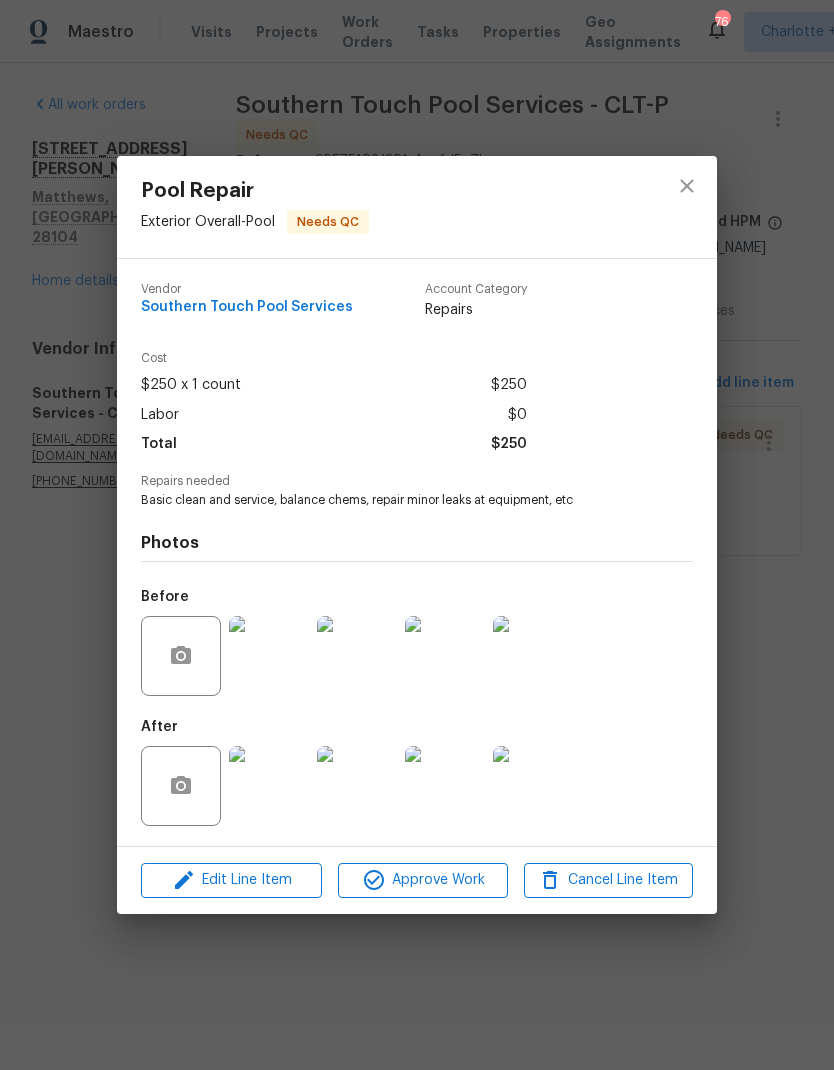 click at bounding box center (269, 786) 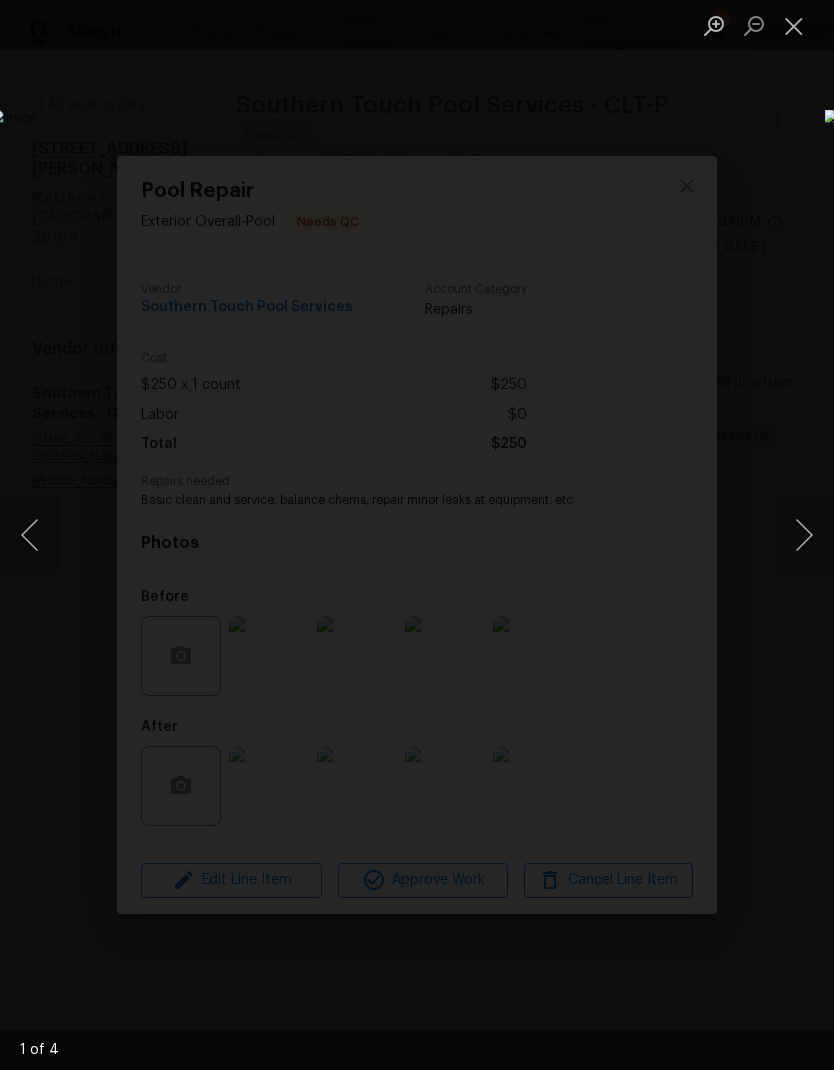 click at bounding box center (804, 535) 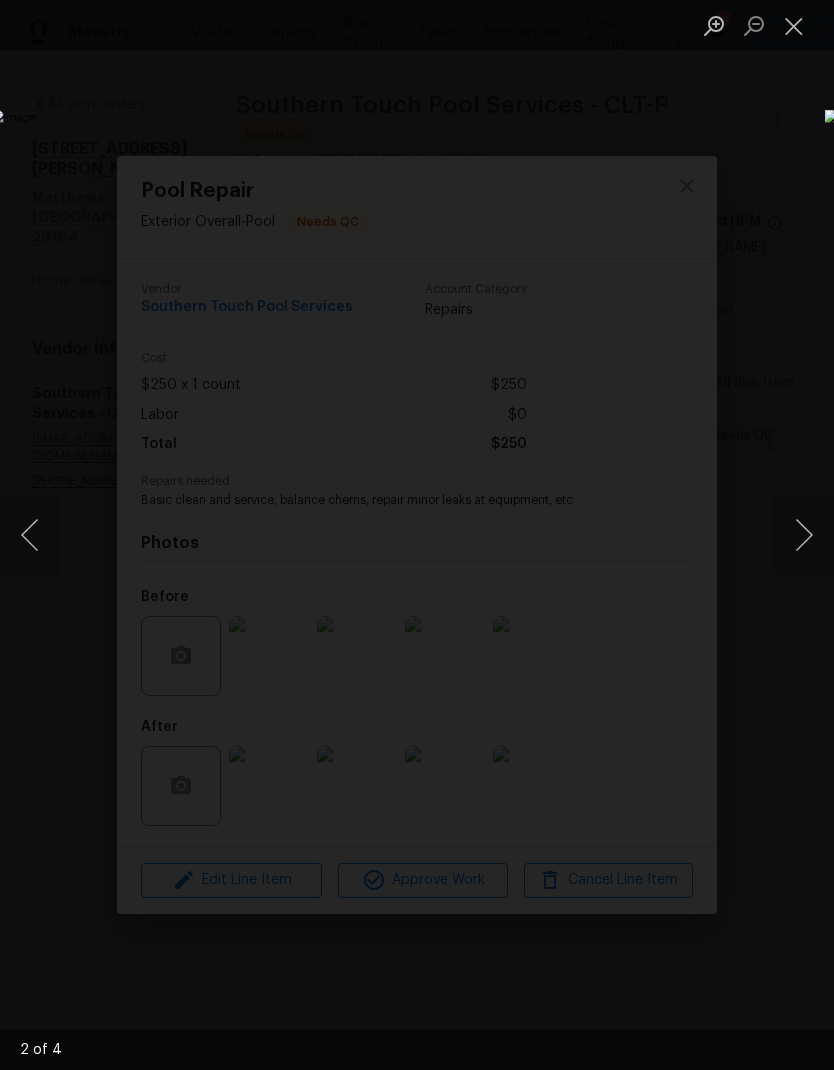 click at bounding box center (804, 535) 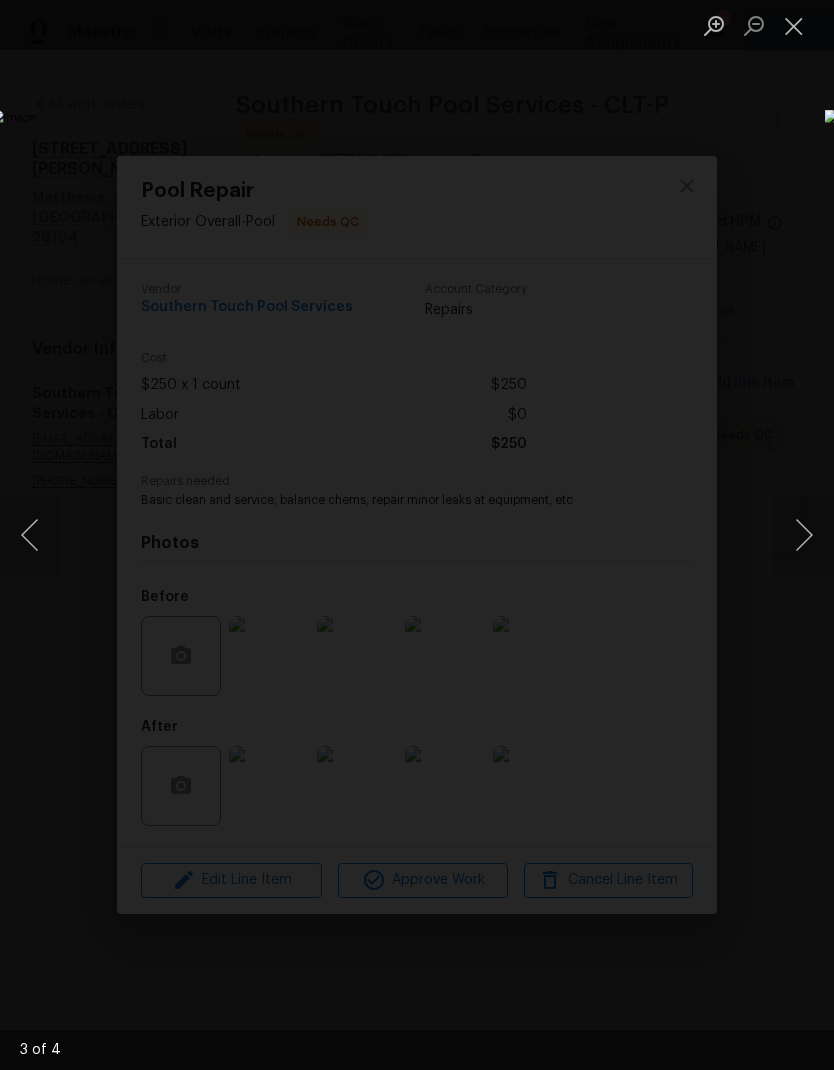 click at bounding box center (804, 535) 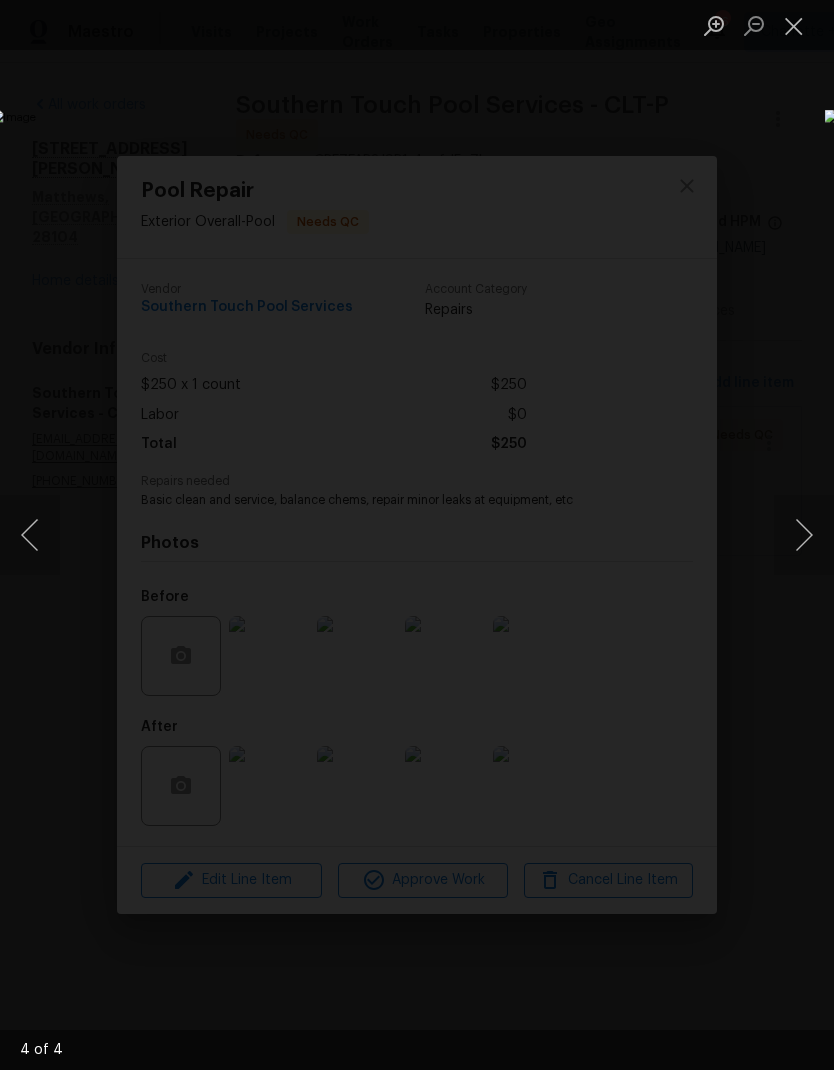 click at bounding box center (804, 535) 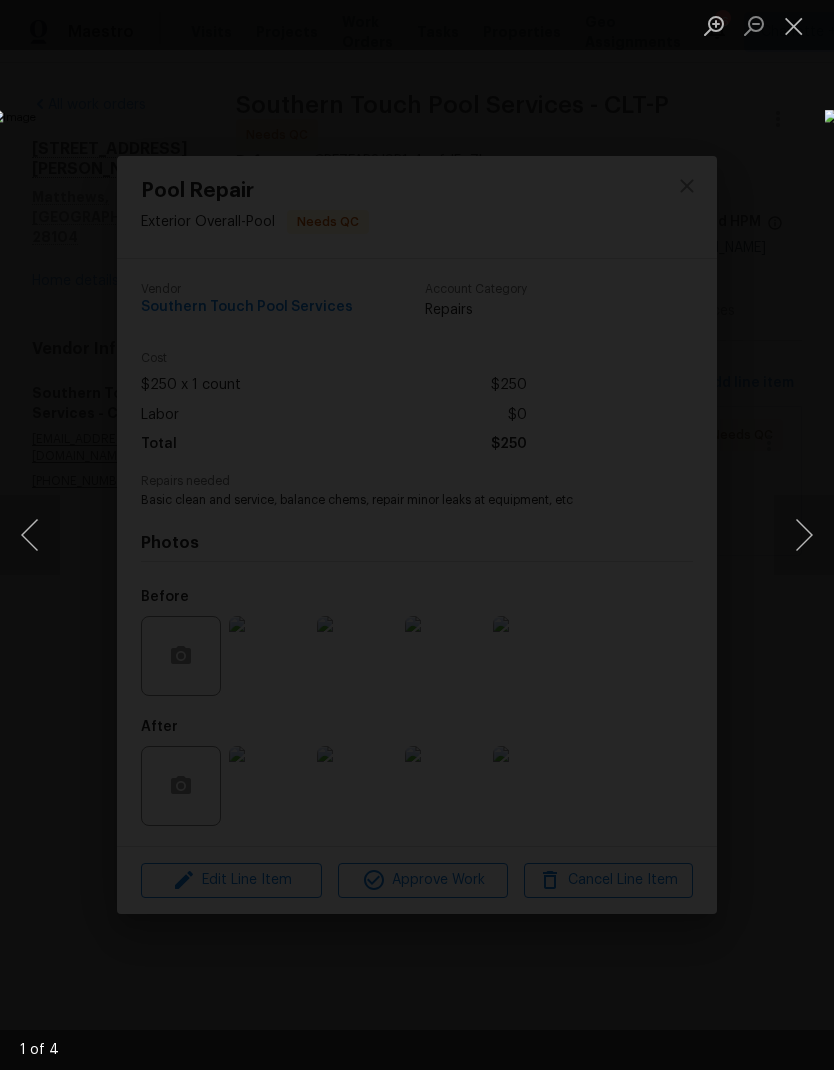 click at bounding box center (804, 535) 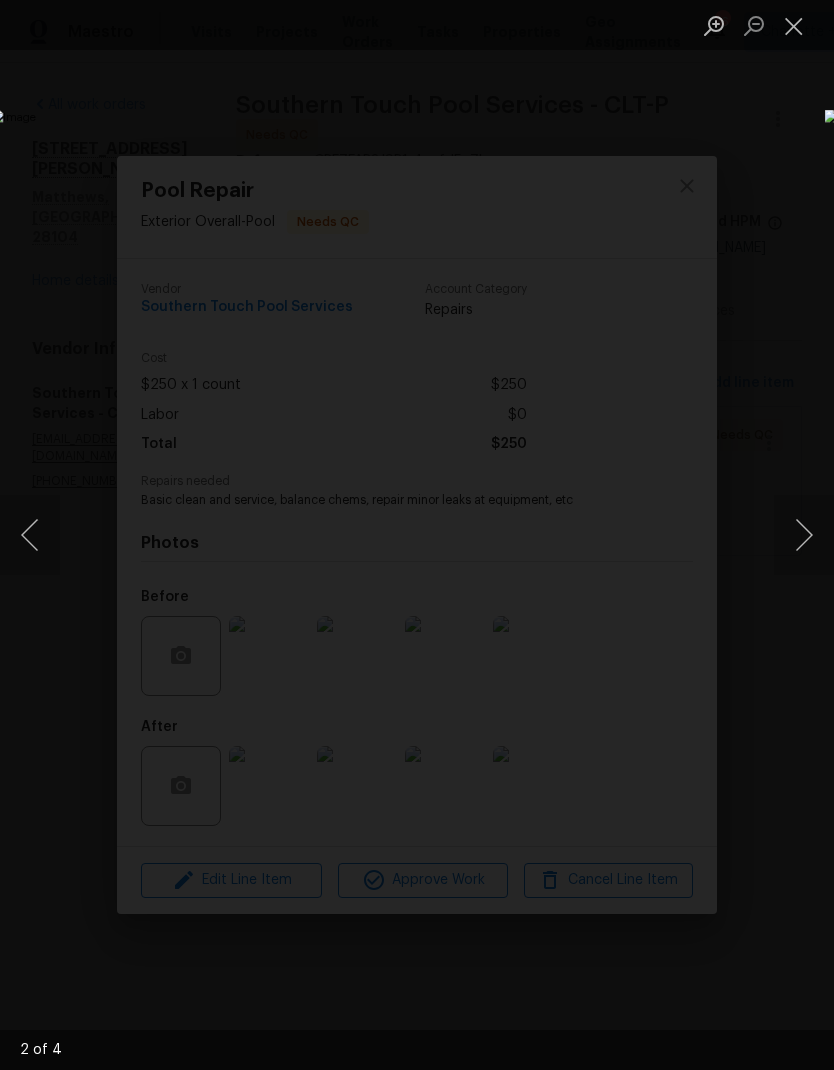 click at bounding box center (794, 25) 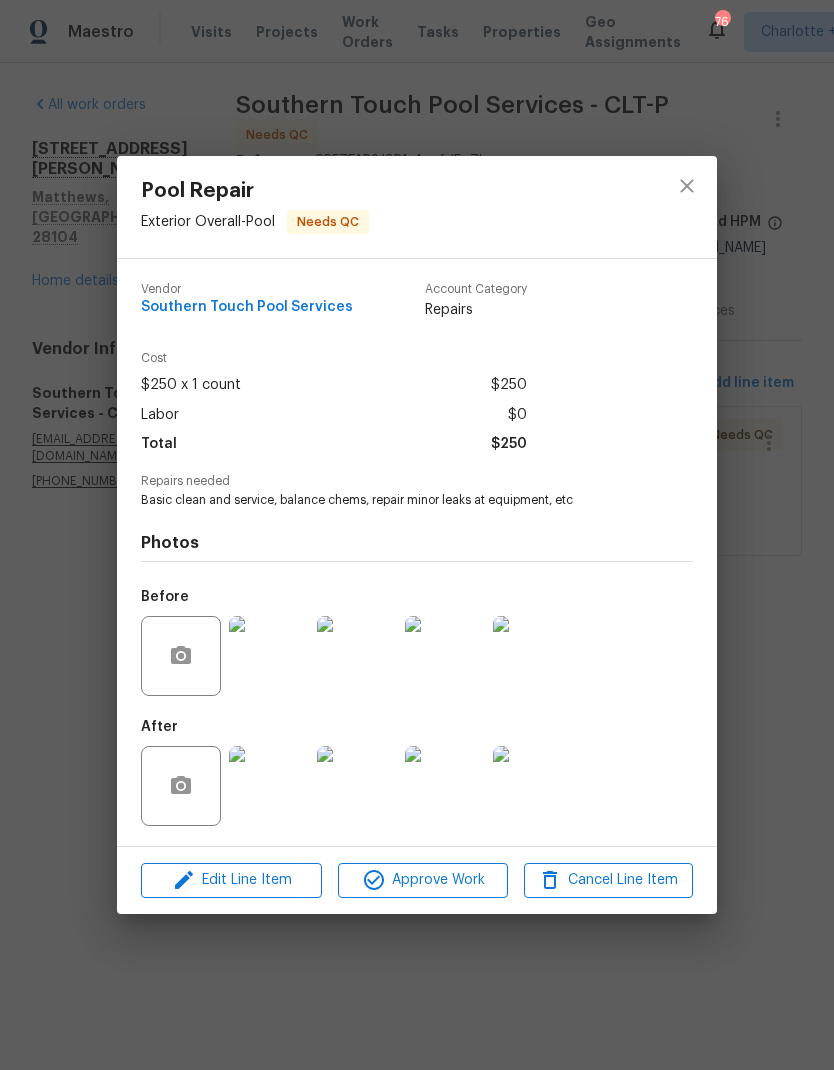 click at bounding box center [357, 656] 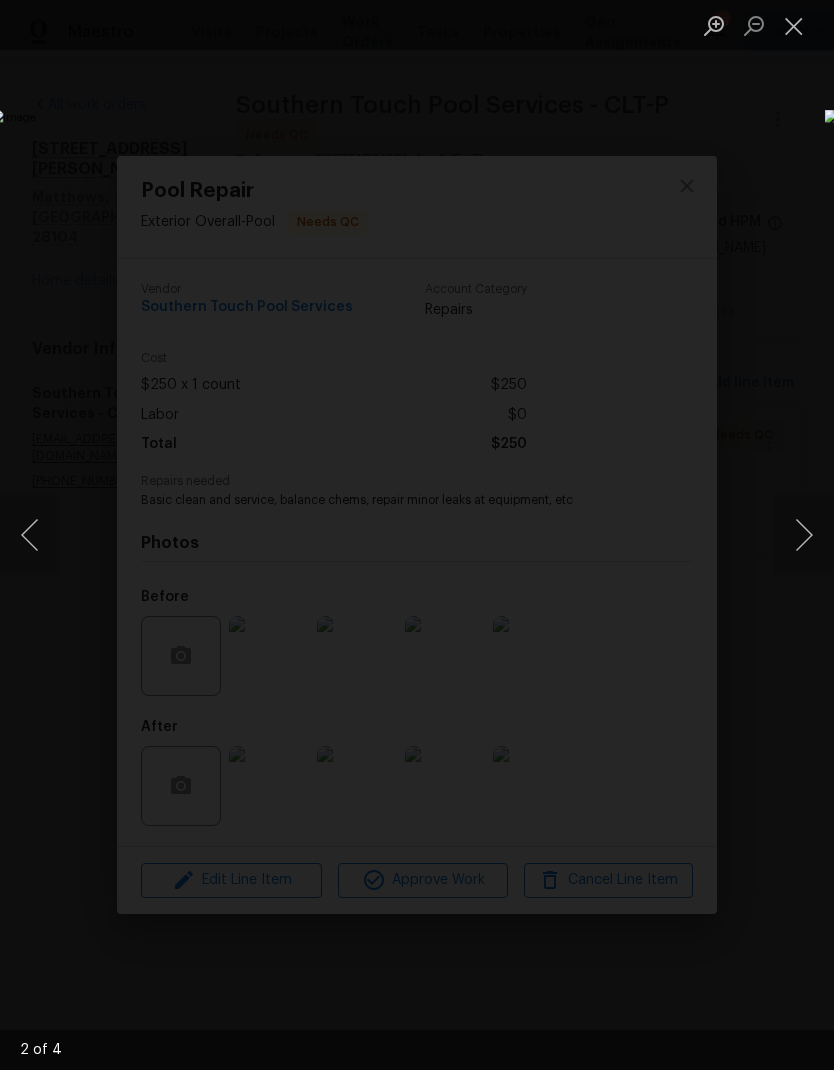 click at bounding box center (804, 535) 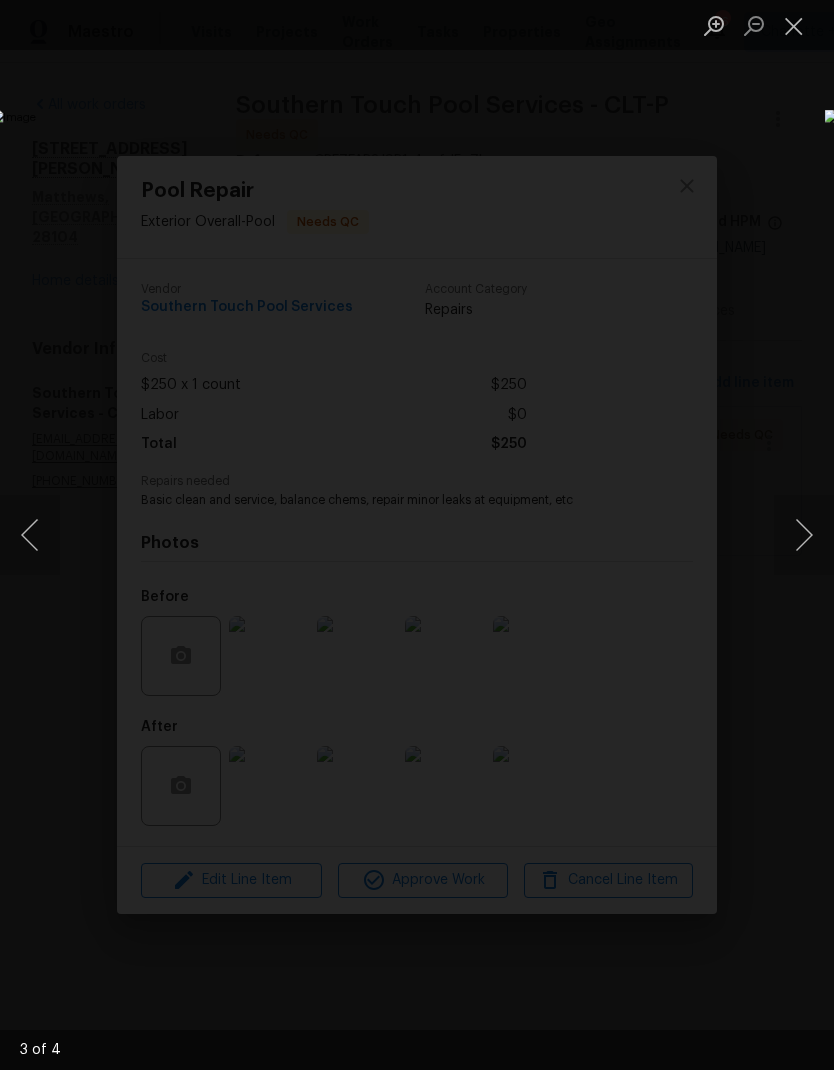 click at bounding box center [804, 535] 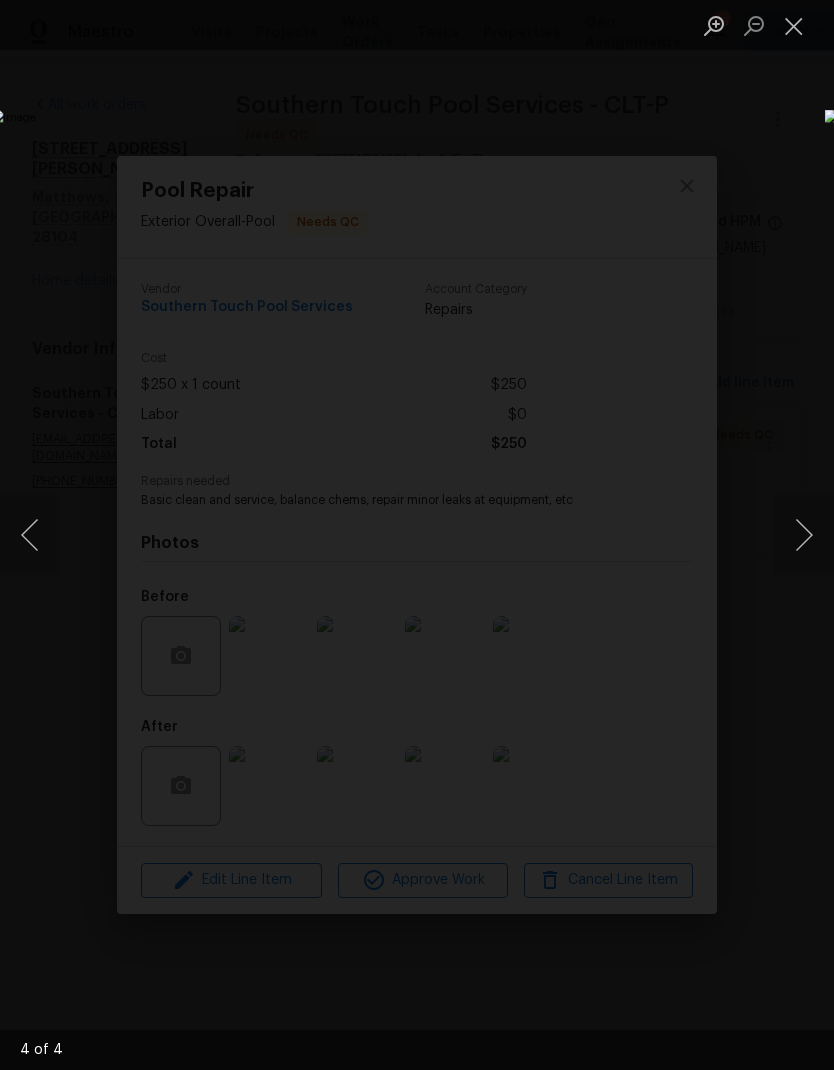 click at bounding box center [804, 535] 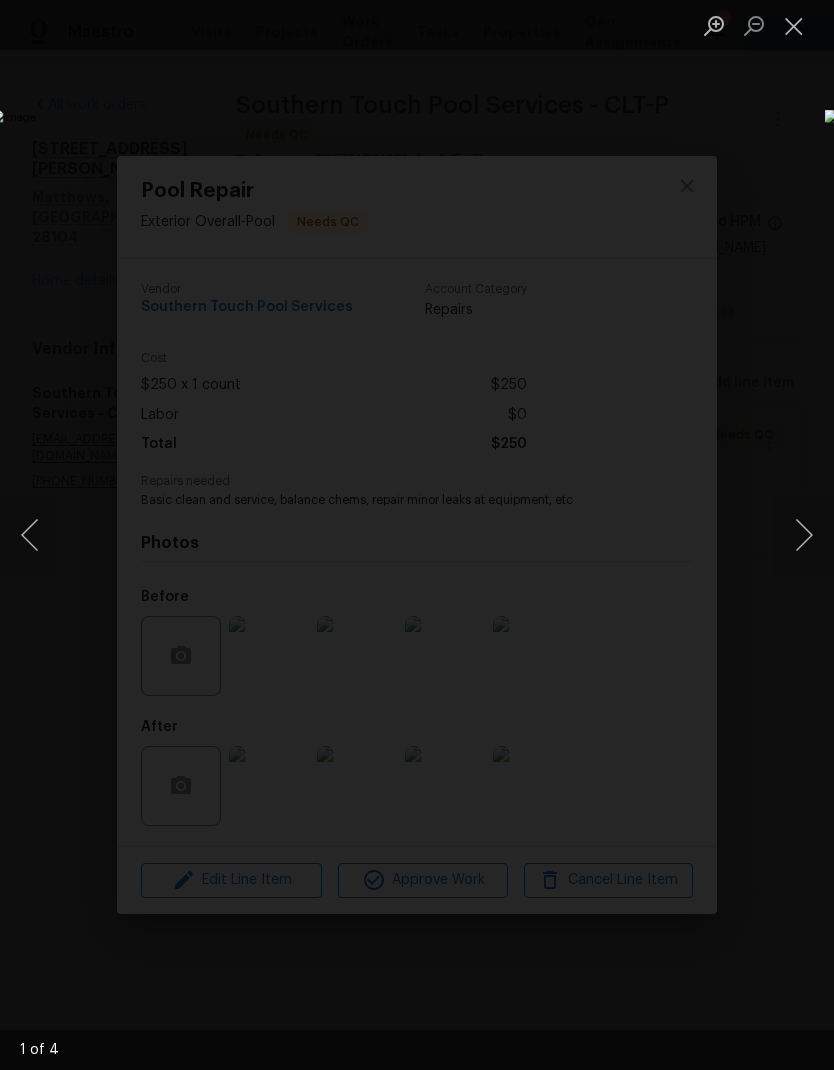 click at bounding box center (804, 535) 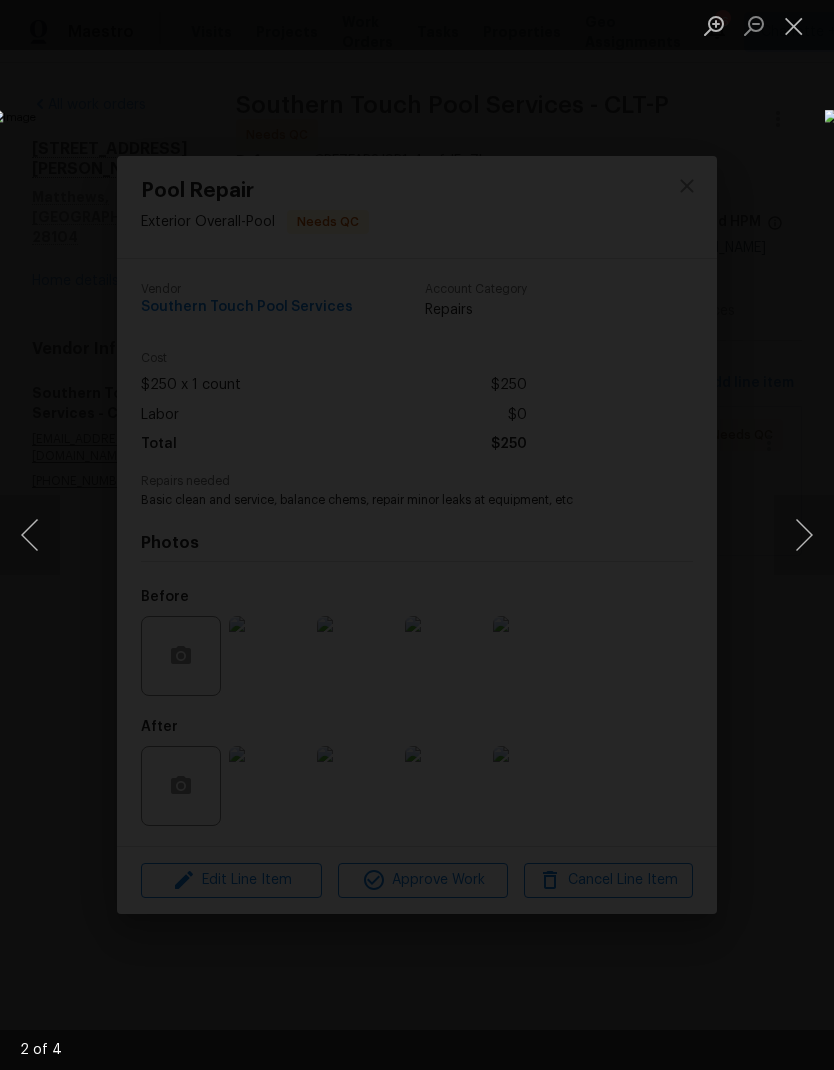 click at bounding box center [794, 25] 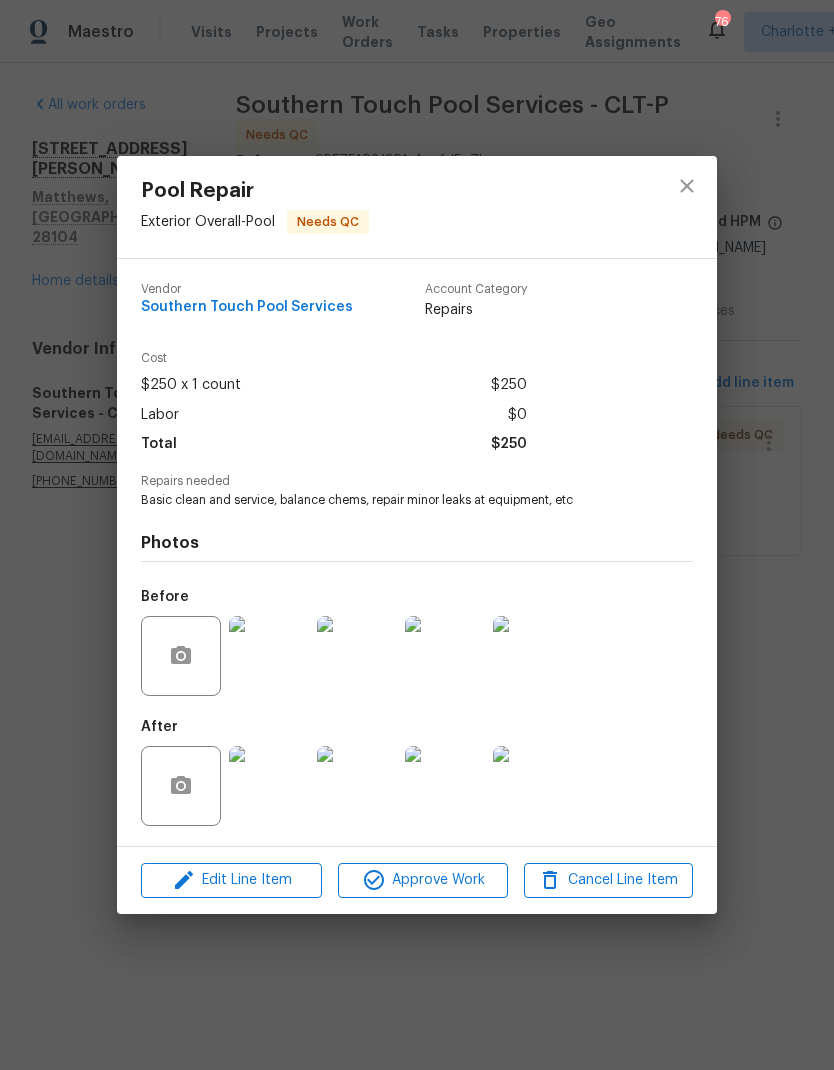 click at bounding box center [269, 786] 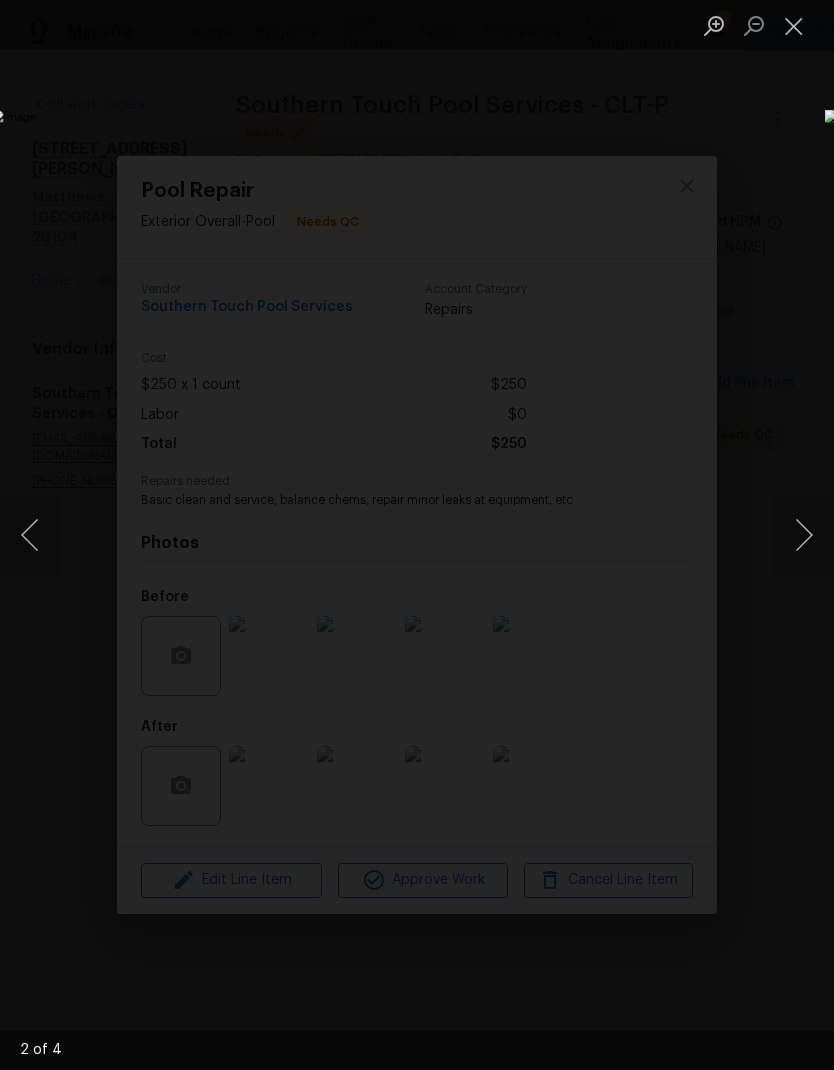 click at bounding box center [804, 535] 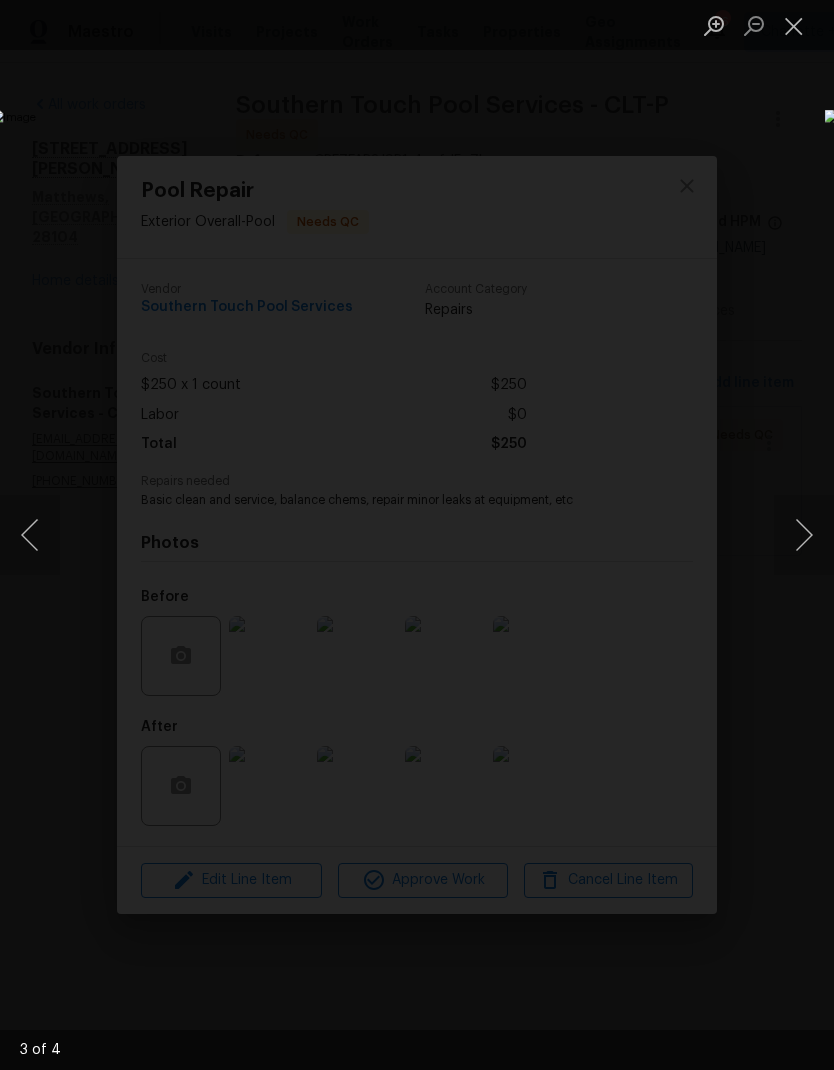 click at bounding box center (804, 535) 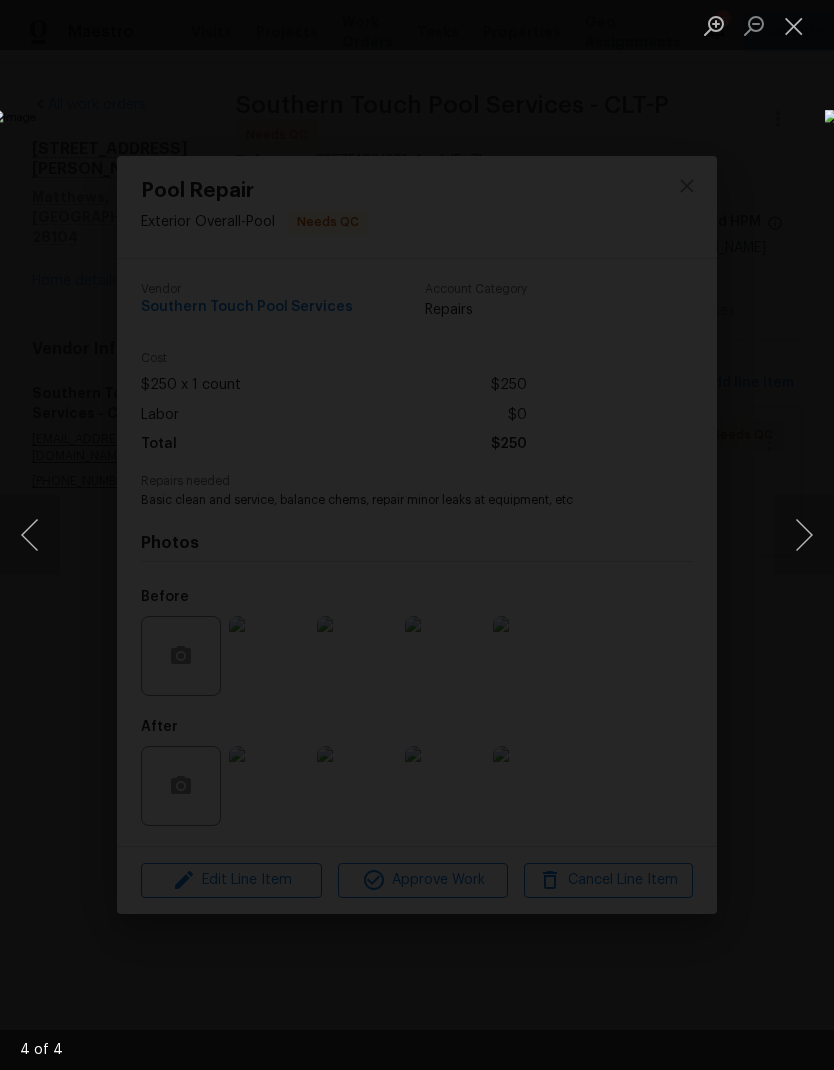 click at bounding box center (804, 535) 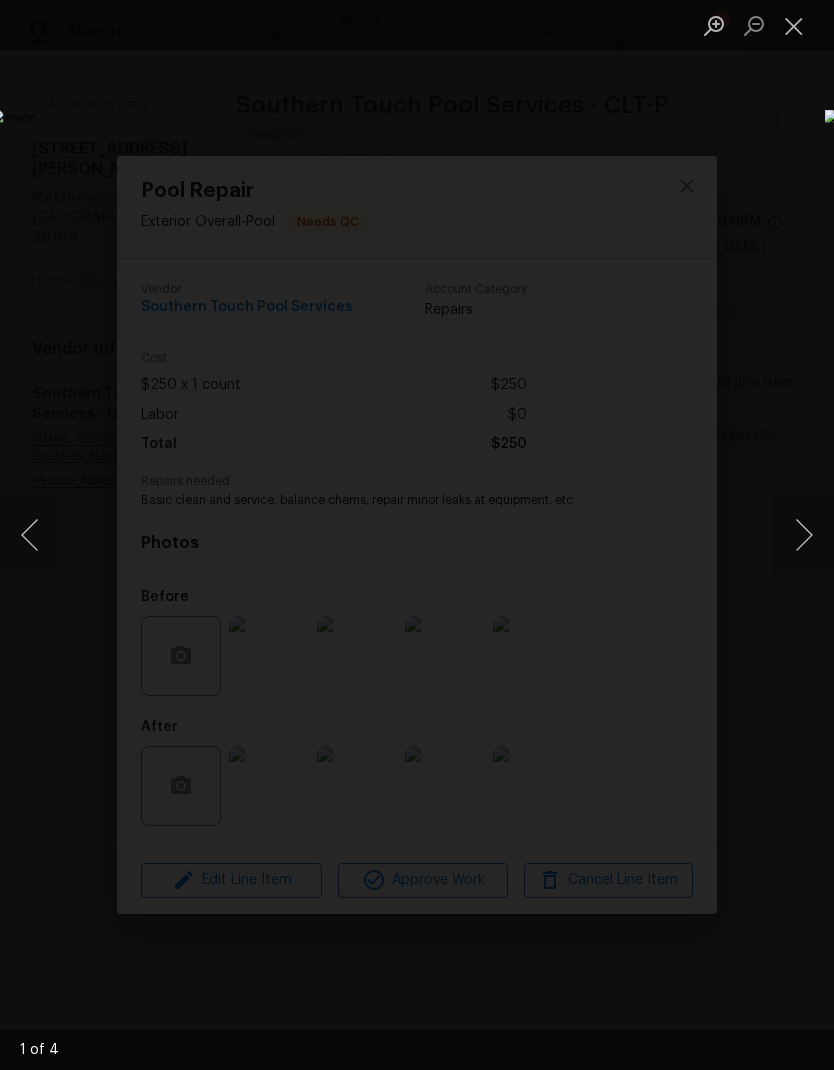 click at bounding box center (794, 25) 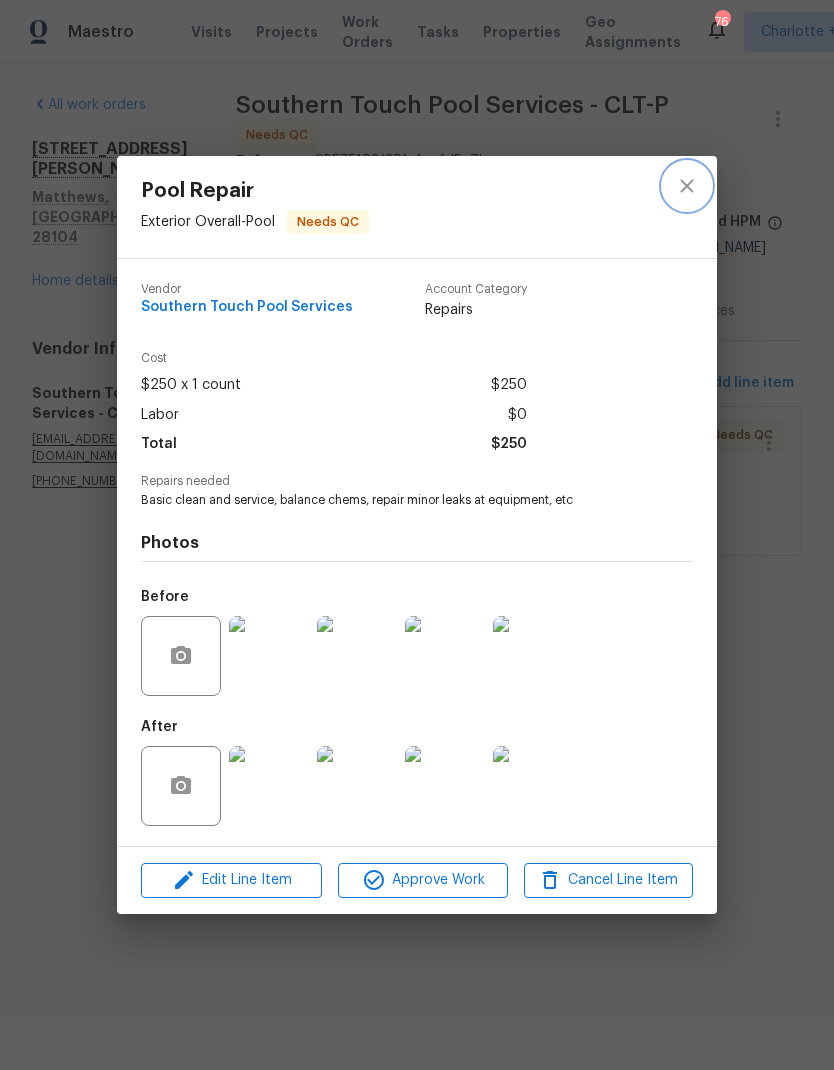 click at bounding box center [687, 186] 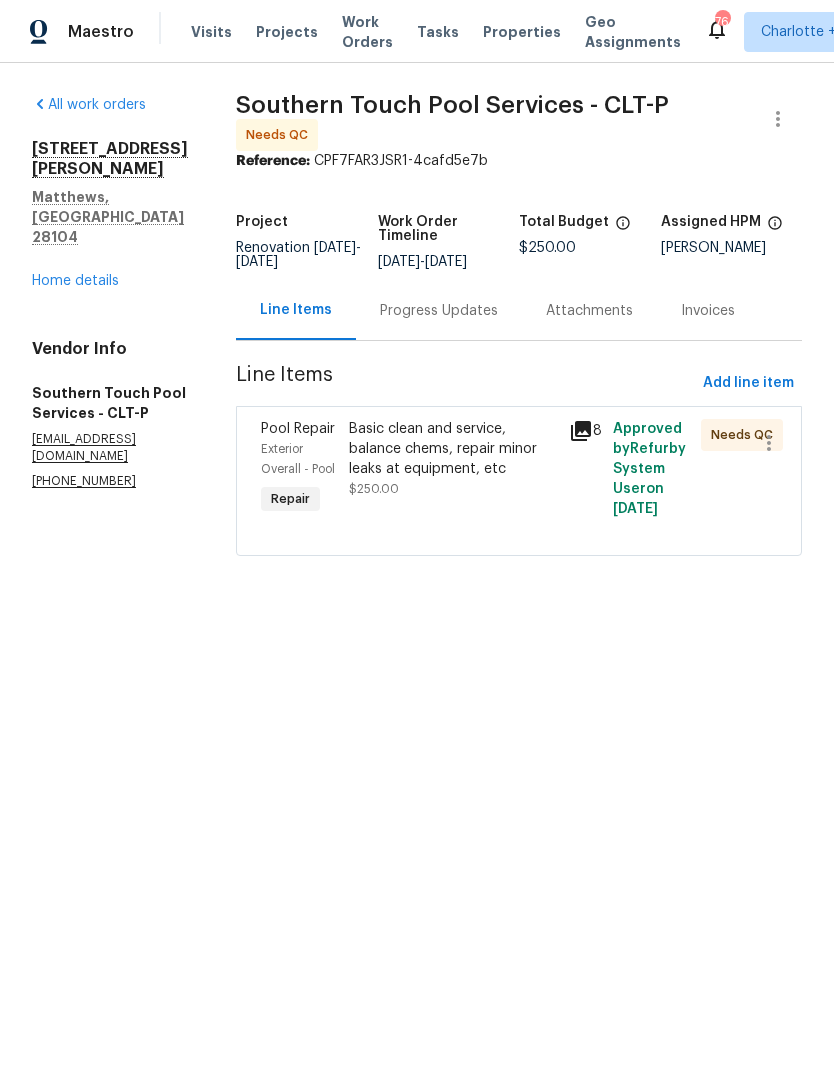click on "Basic clean and service, balance chems, repair minor leaks at equipment, etc" at bounding box center (453, 449) 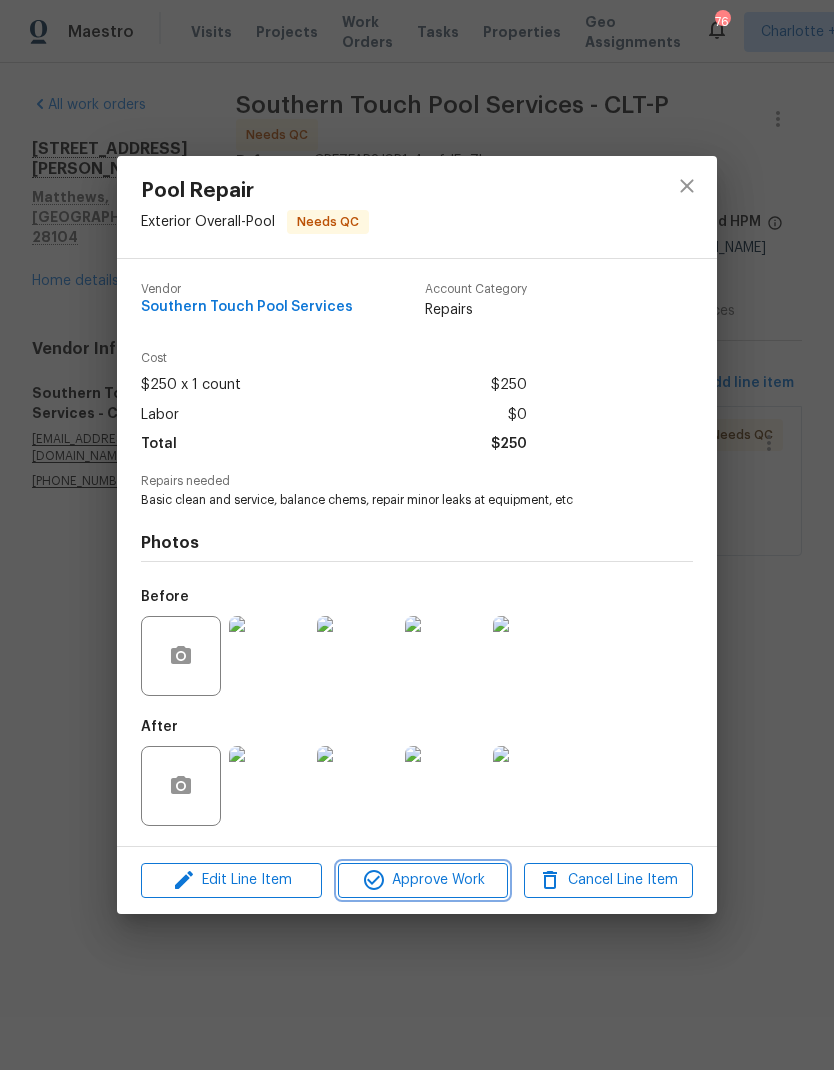 click on "Approve Work" at bounding box center (422, 880) 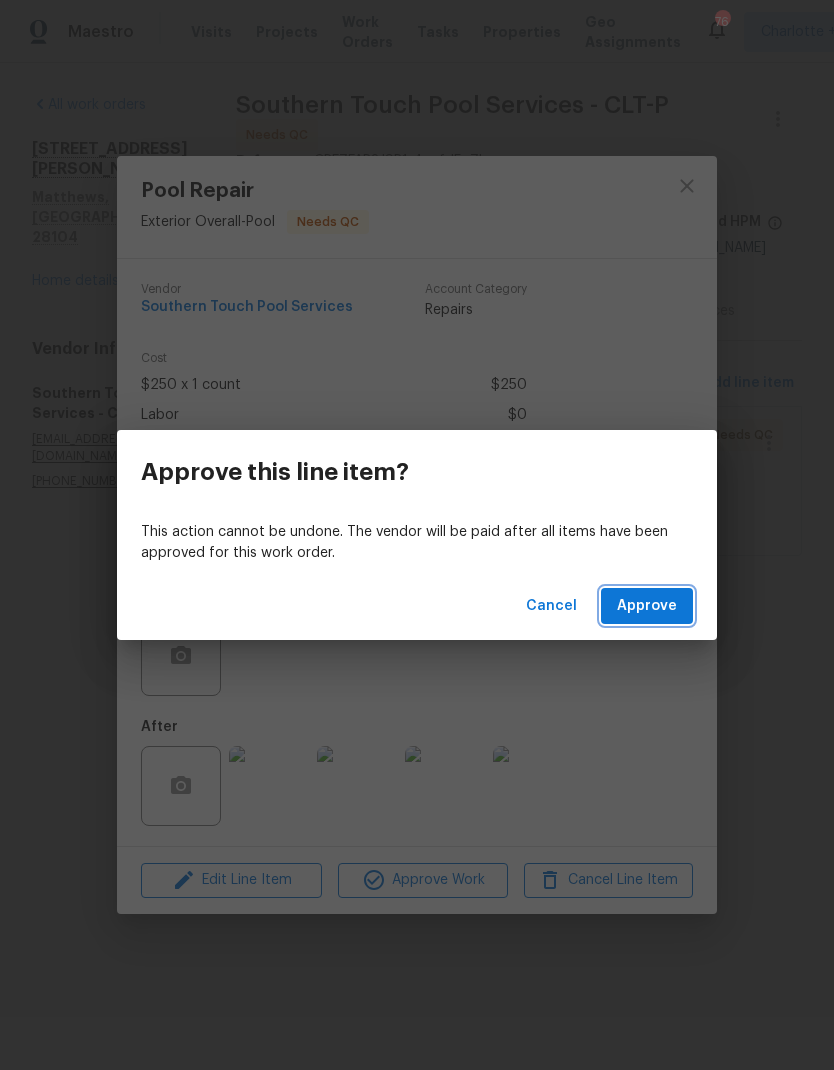 click on "Approve" at bounding box center (647, 606) 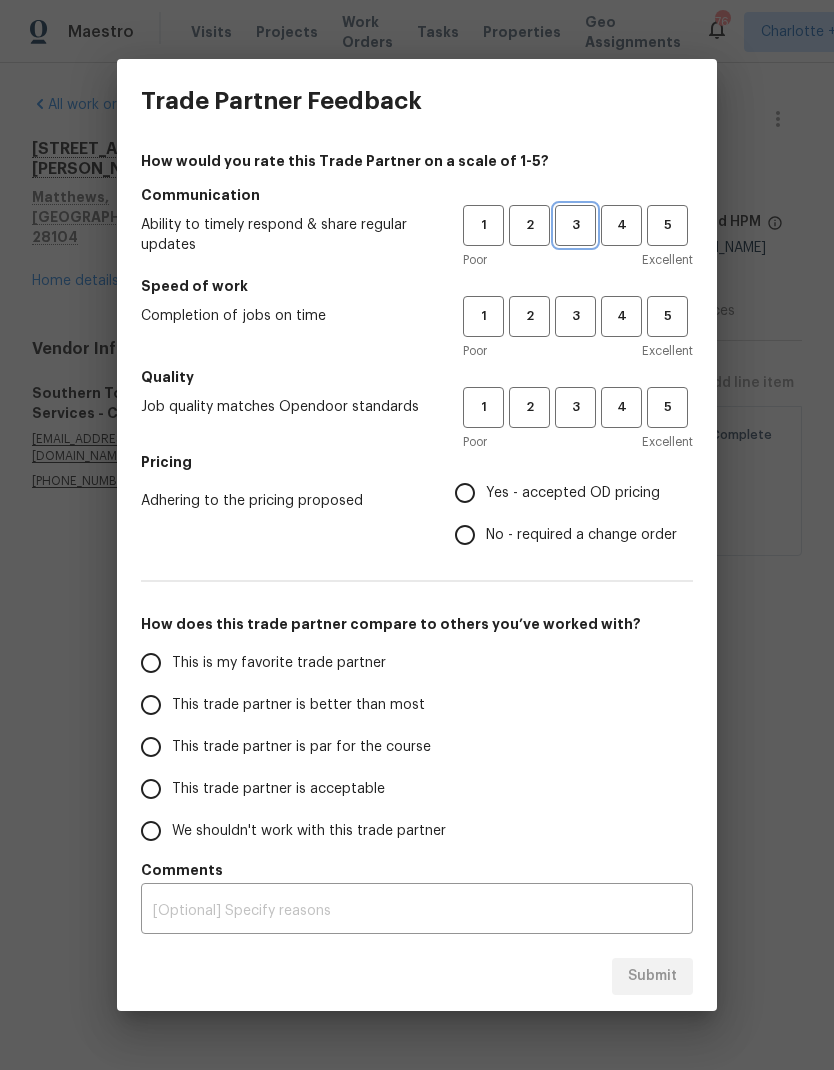 click on "3" at bounding box center (575, 225) 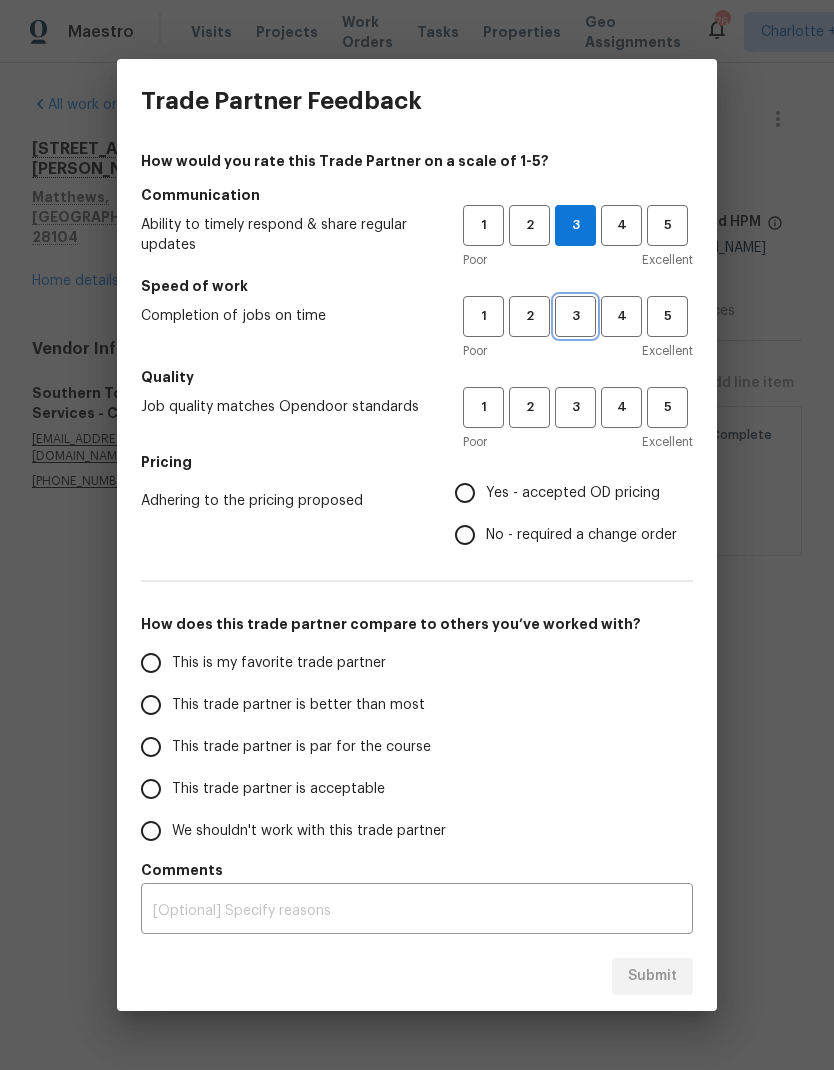 click on "3" at bounding box center (575, 316) 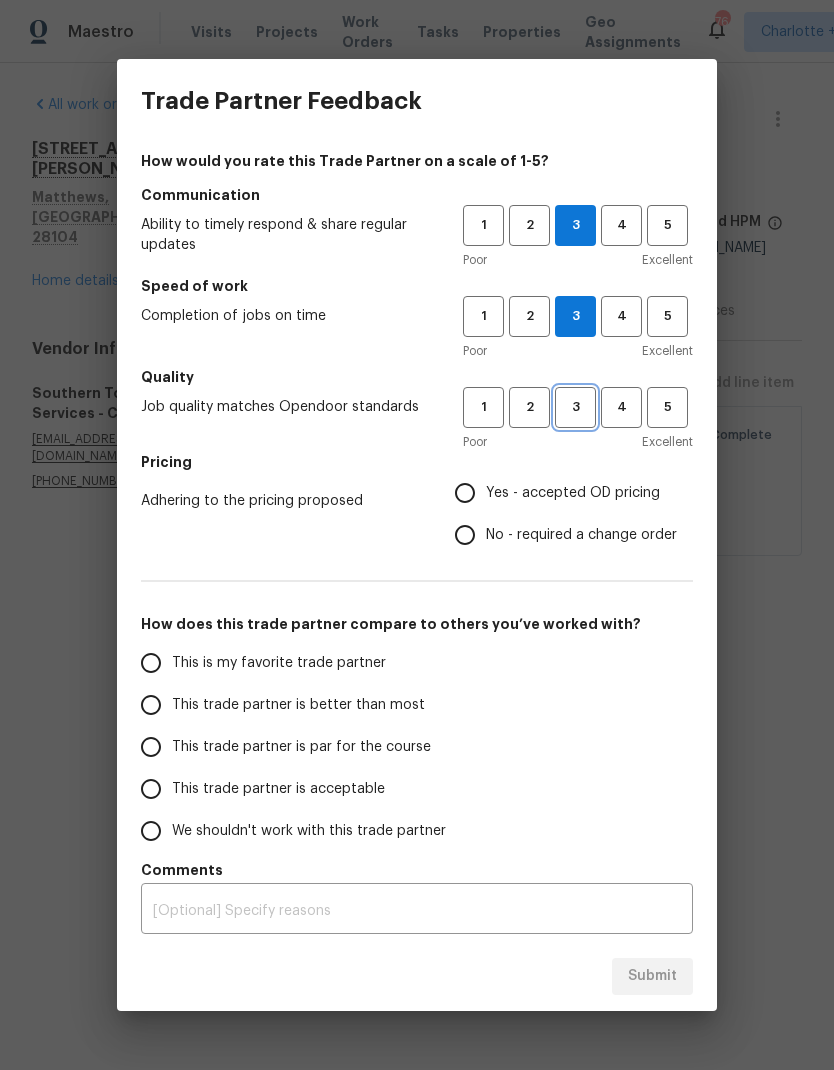 click on "3" at bounding box center (575, 407) 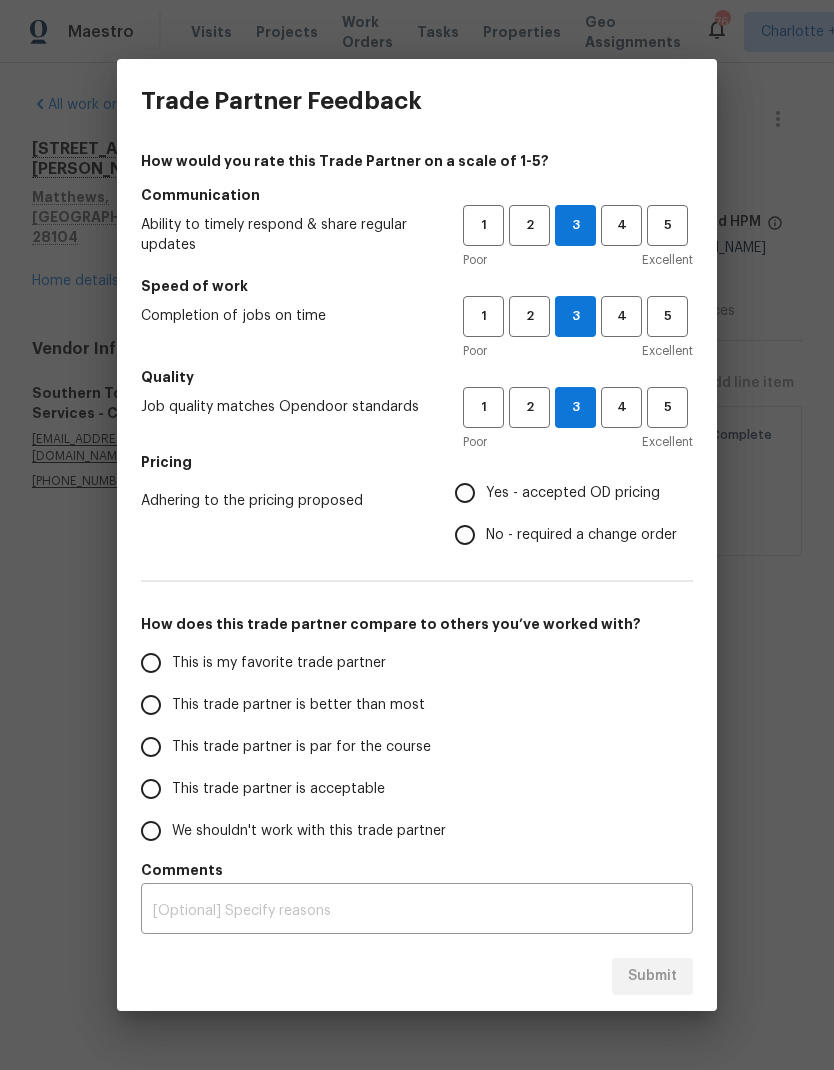 click on "Yes - accepted OD pricing" at bounding box center (465, 493) 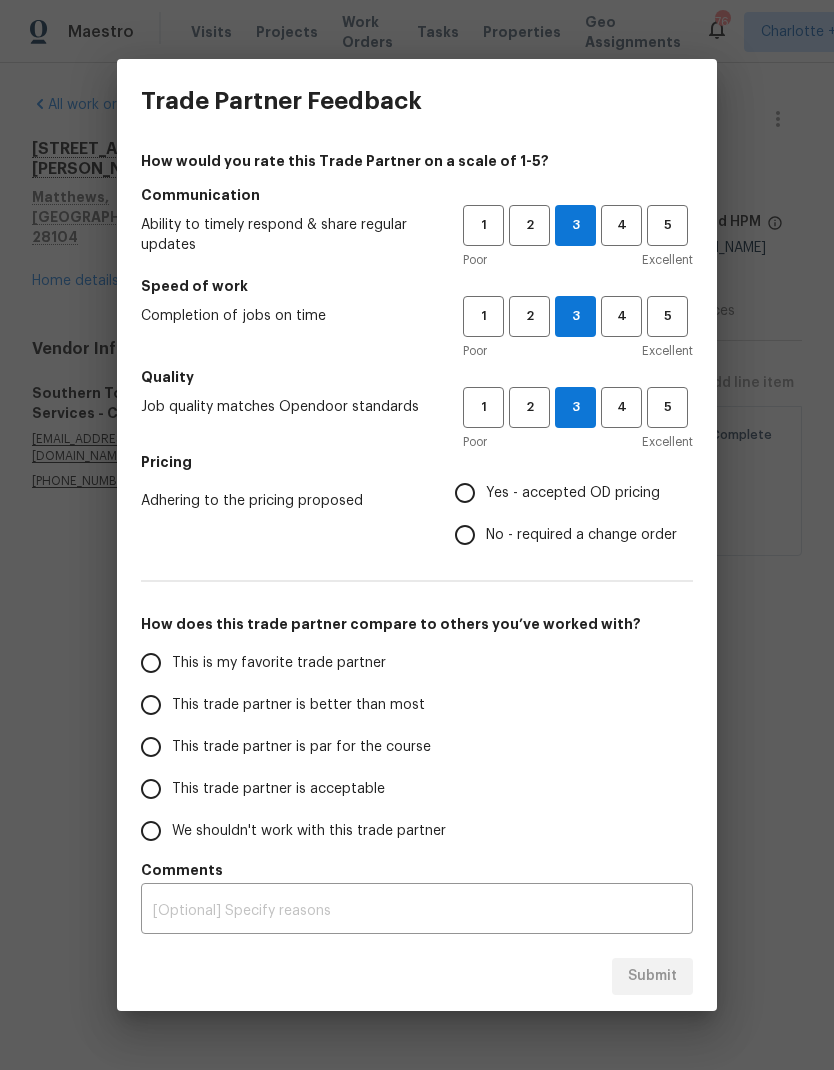 radio on "true" 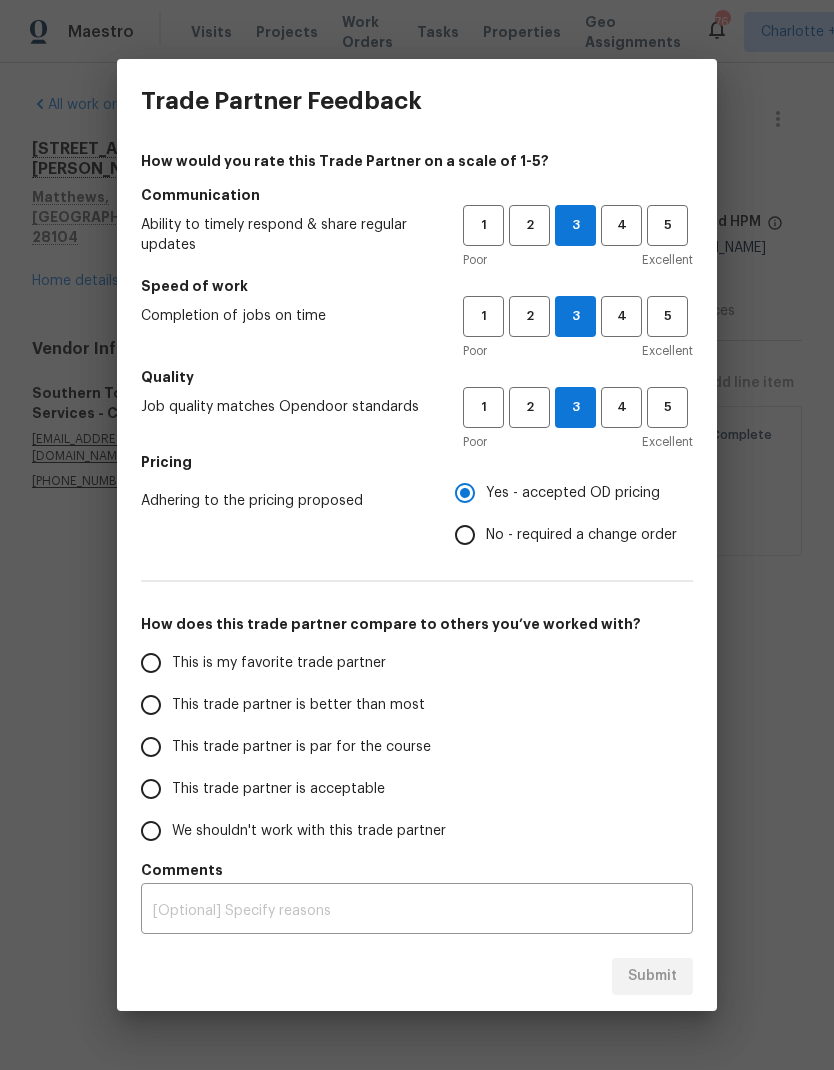 click on "This trade partner is par for the course" at bounding box center (151, 747) 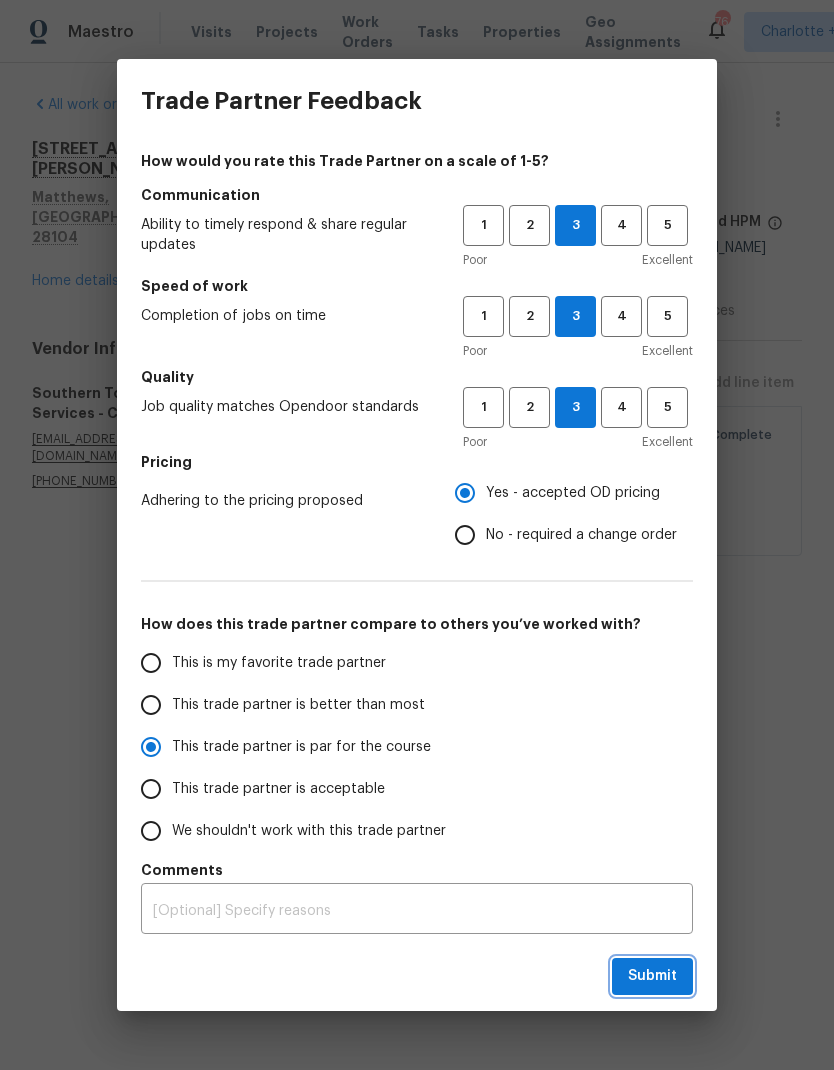 click on "Submit" at bounding box center [652, 976] 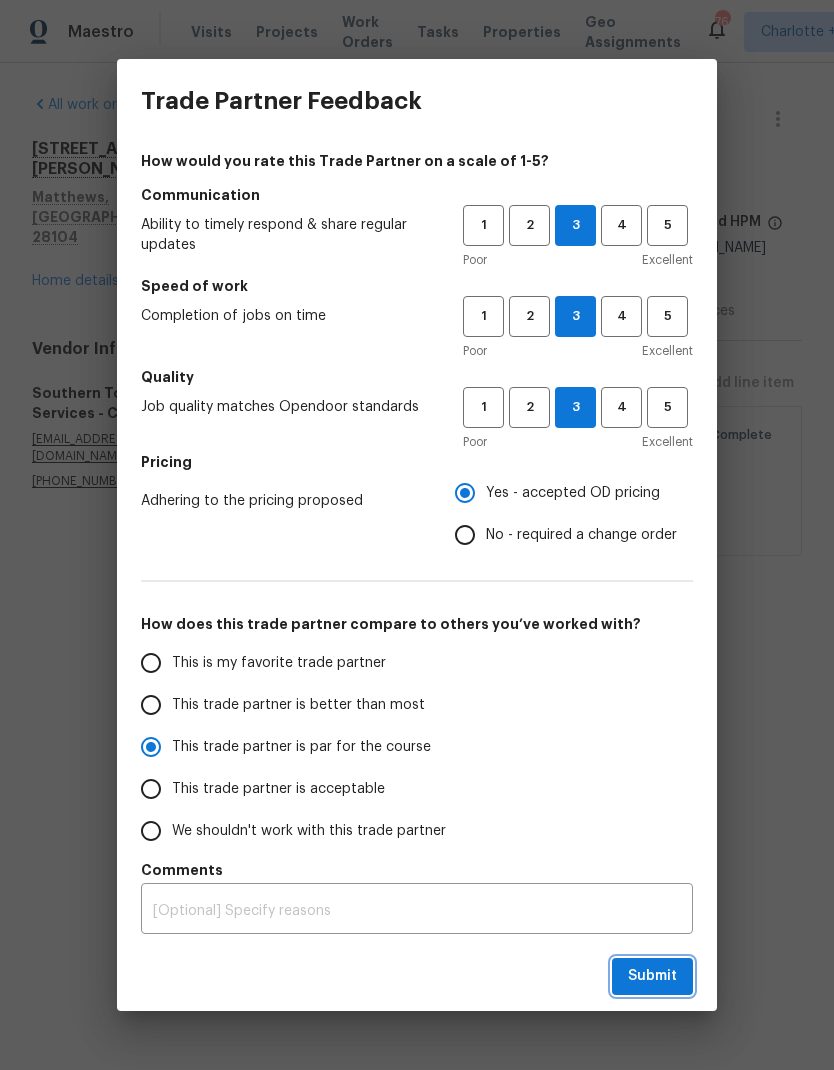 radio on "true" 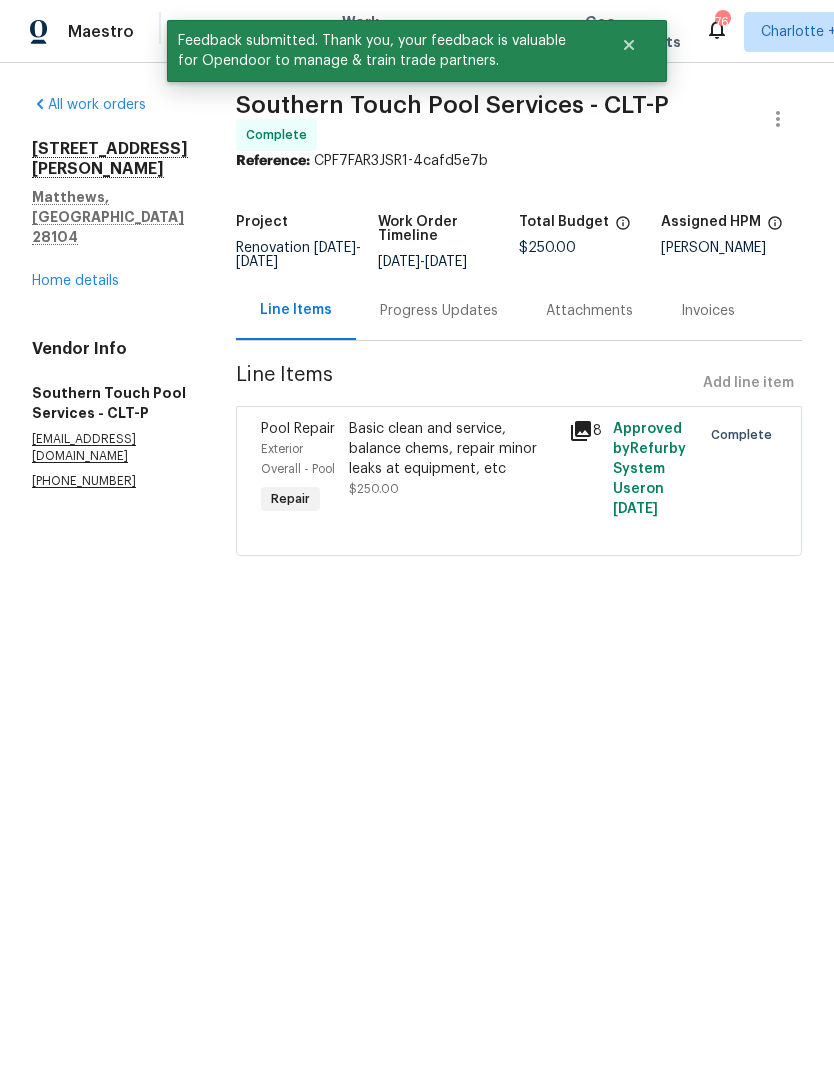 click on "Basic clean and service, balance chems, repair minor leaks at equipment, etc" at bounding box center (453, 449) 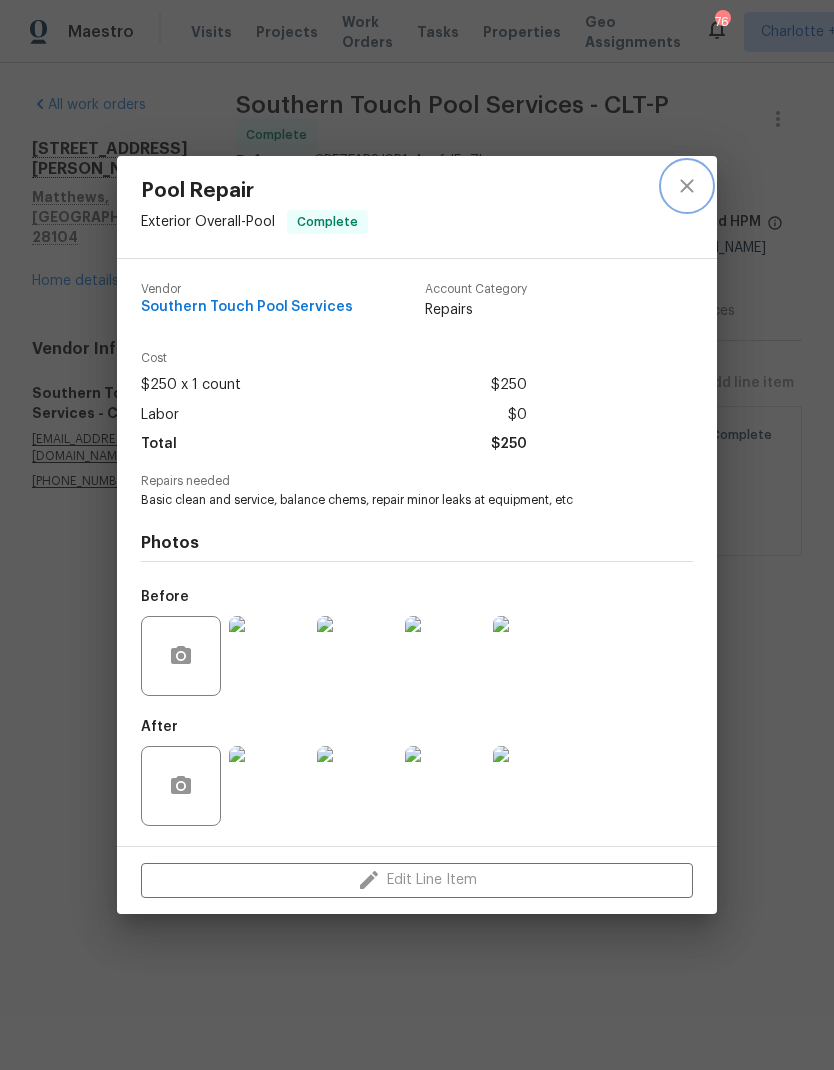 click 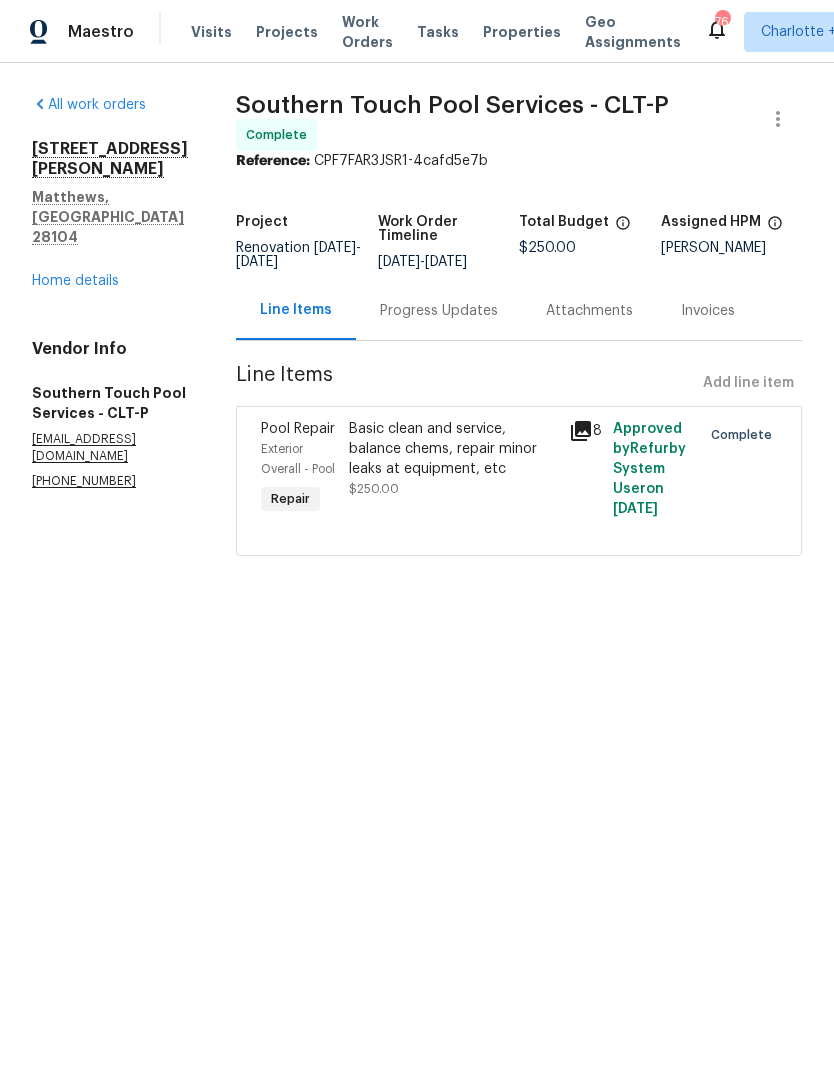 click on "Work Orders" at bounding box center (367, 32) 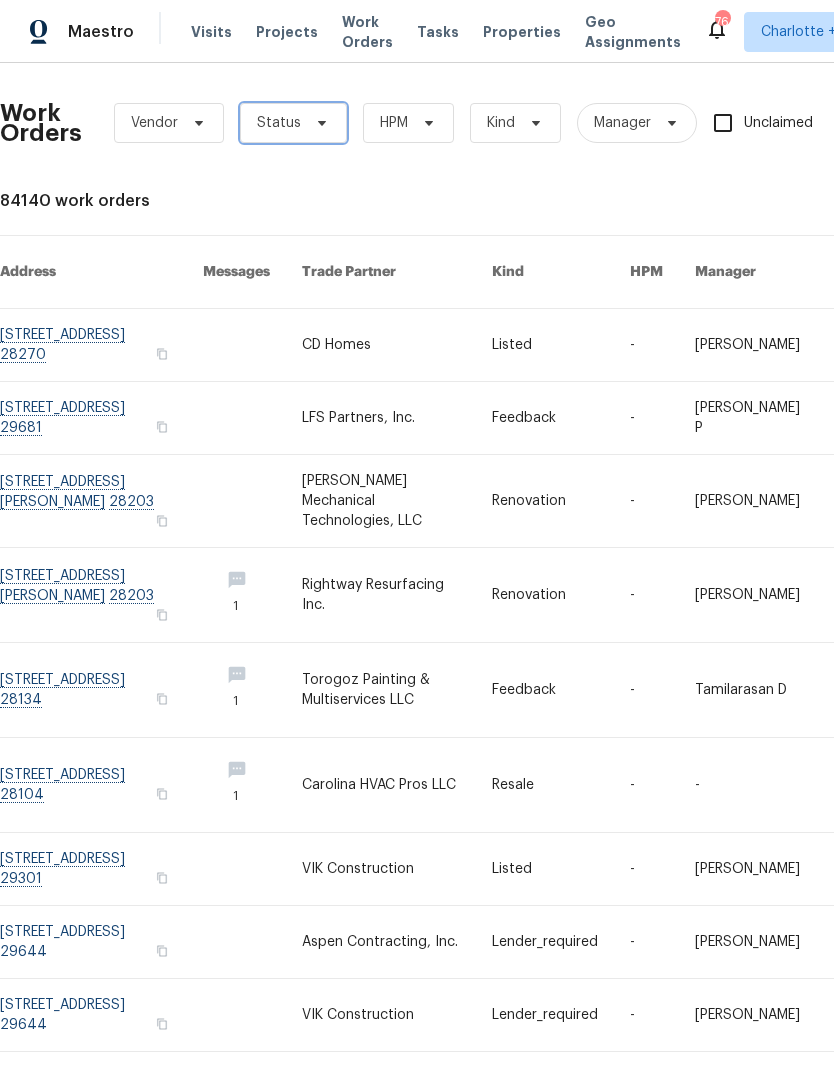click on "Status" at bounding box center [293, 123] 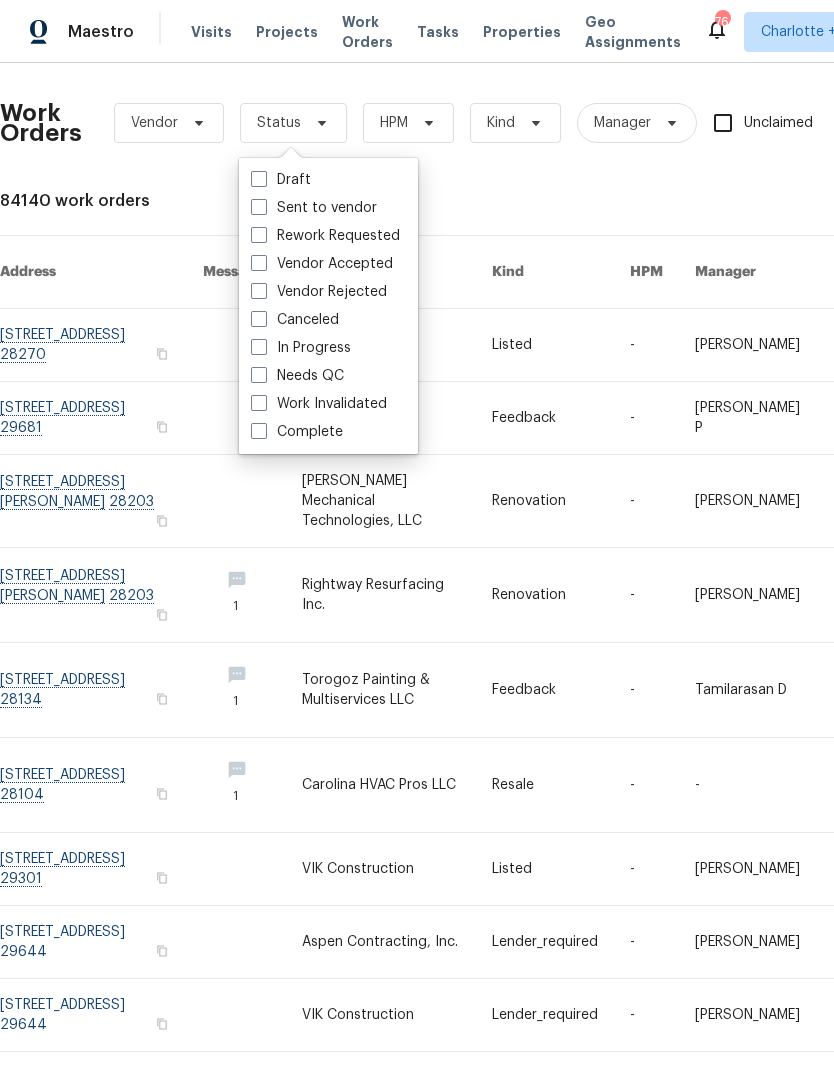 click on "Needs QC" at bounding box center [297, 376] 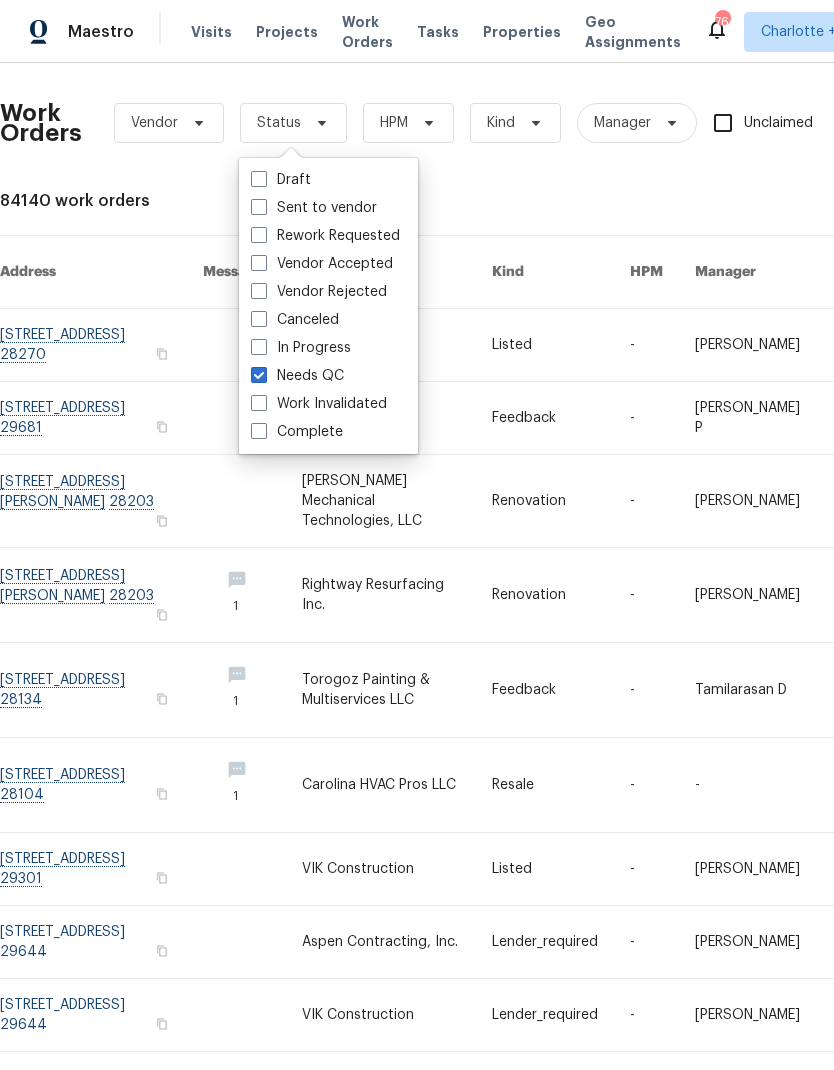checkbox on "true" 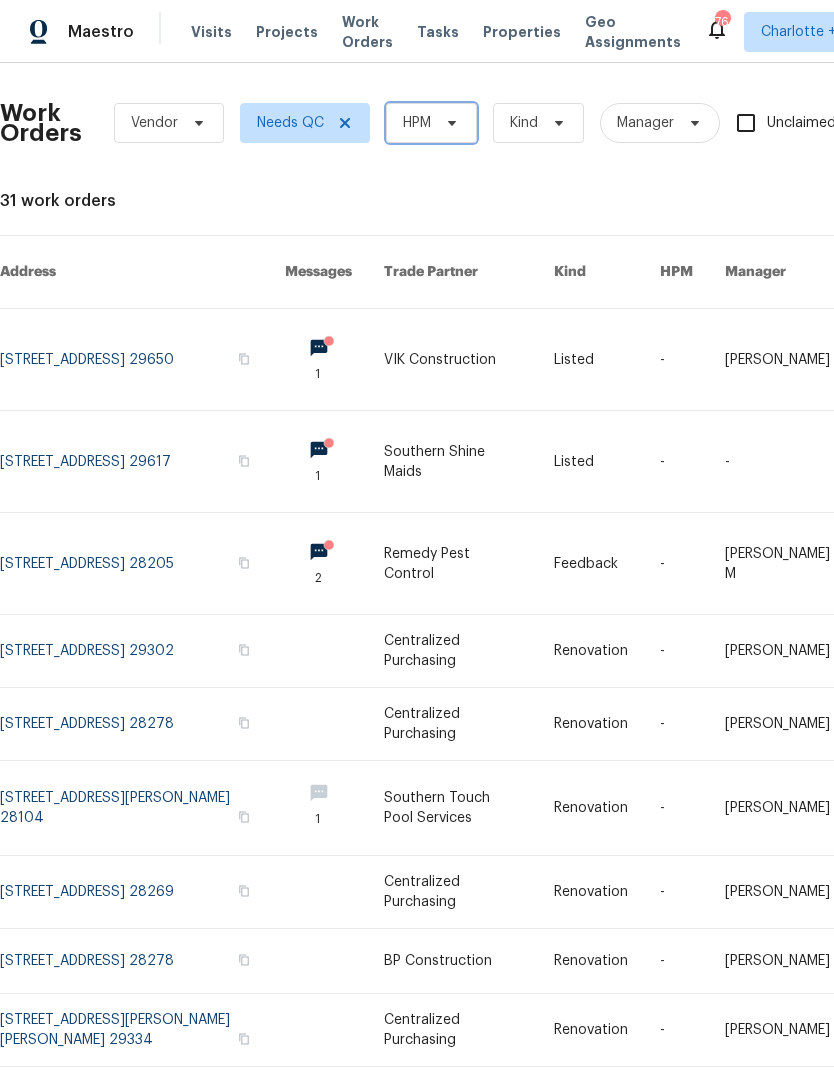 click on "HPM" at bounding box center (431, 123) 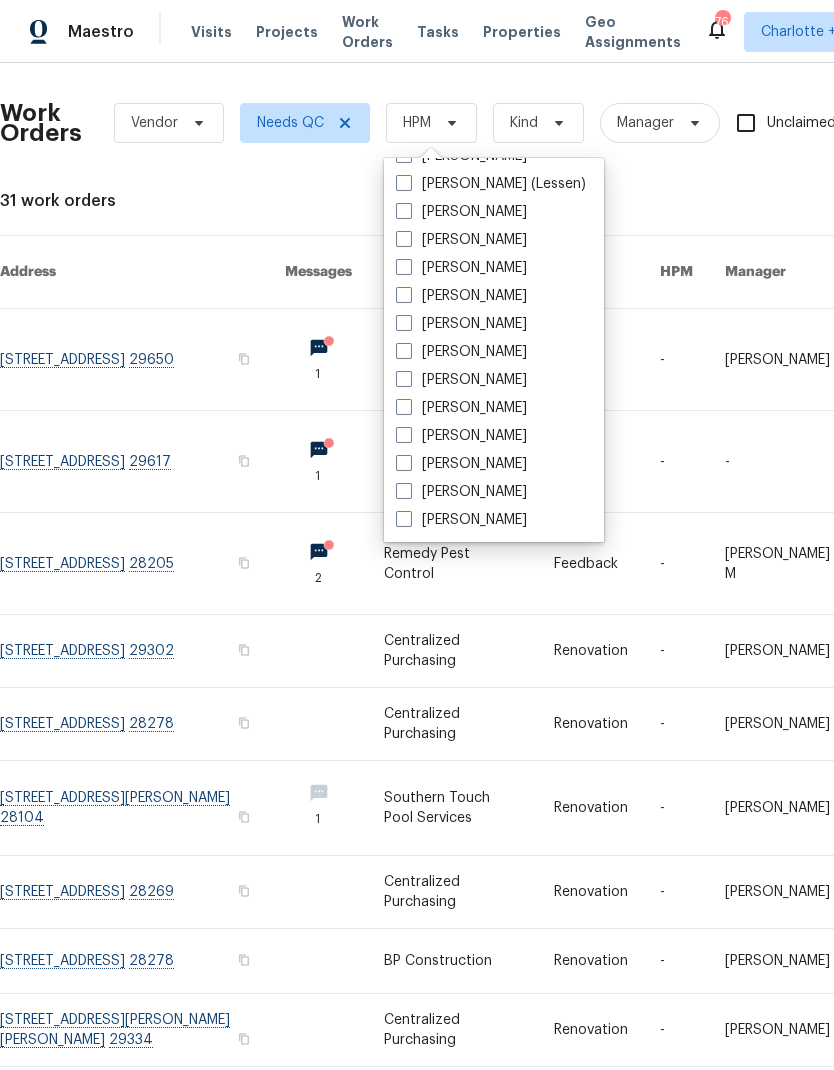 scroll, scrollTop: 472, scrollLeft: 0, axis: vertical 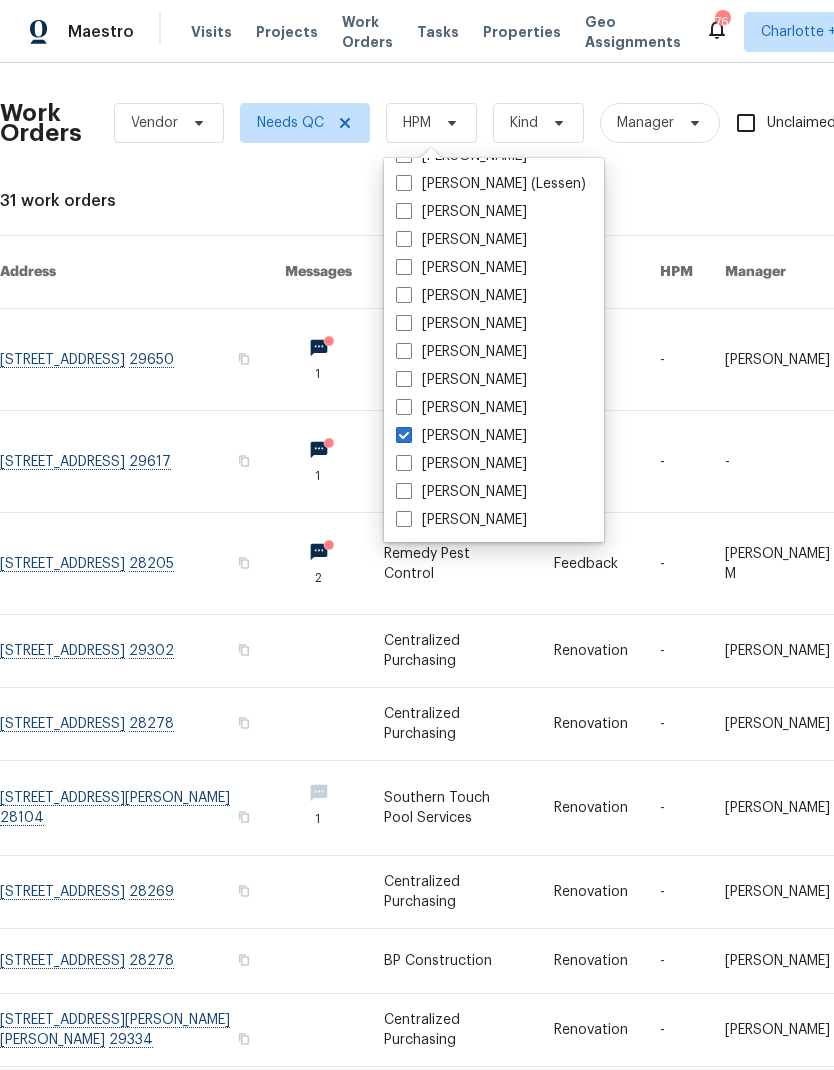 checkbox on "true" 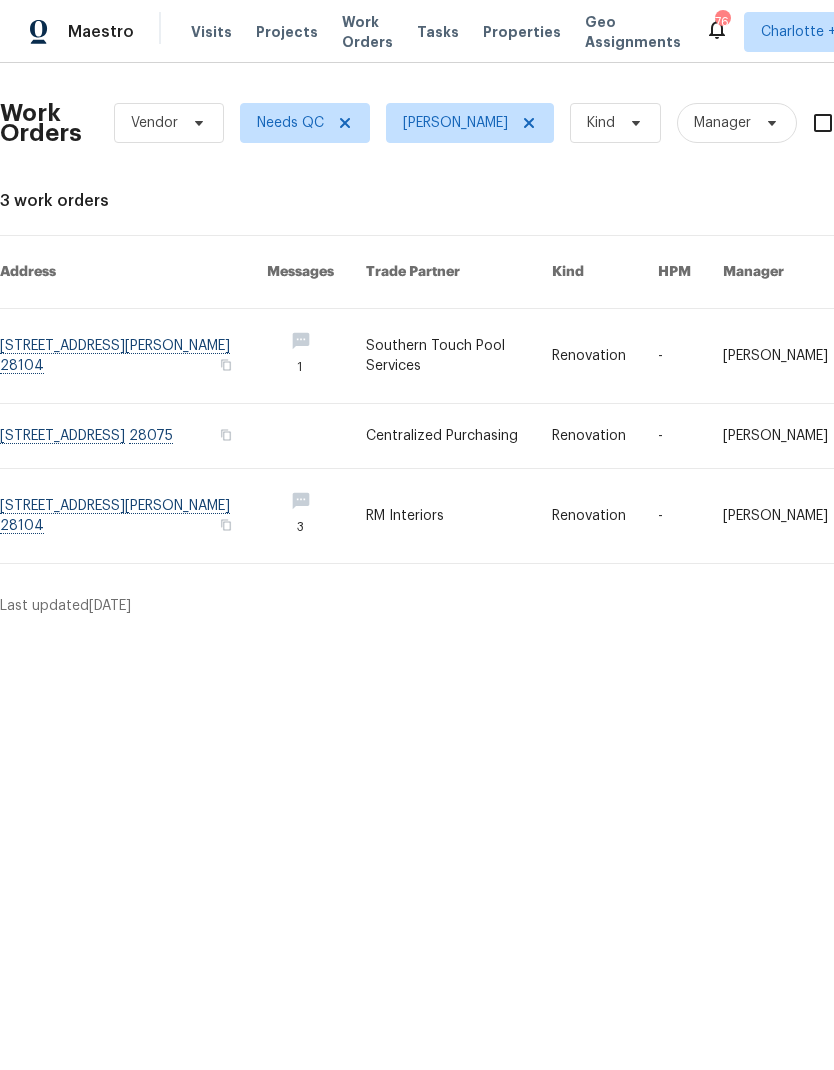 click on "Maestro" at bounding box center [67, 32] 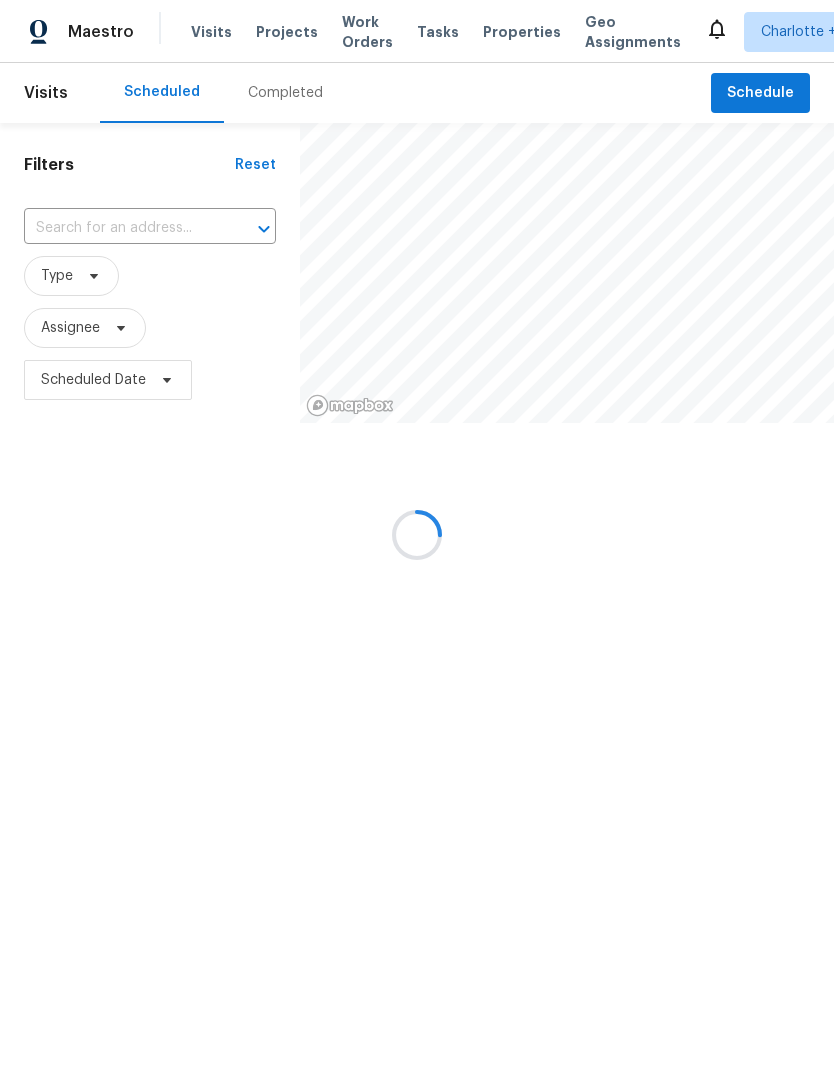 scroll, scrollTop: 0, scrollLeft: 0, axis: both 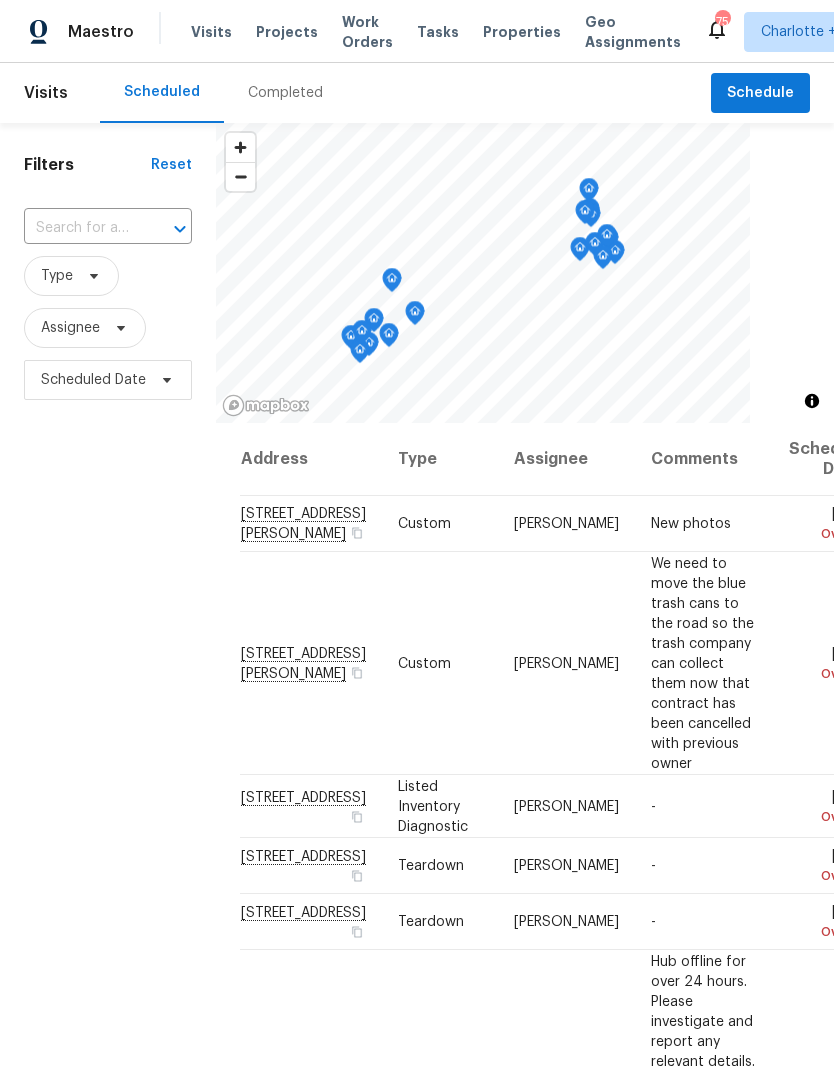 click on "Projects" at bounding box center [287, 32] 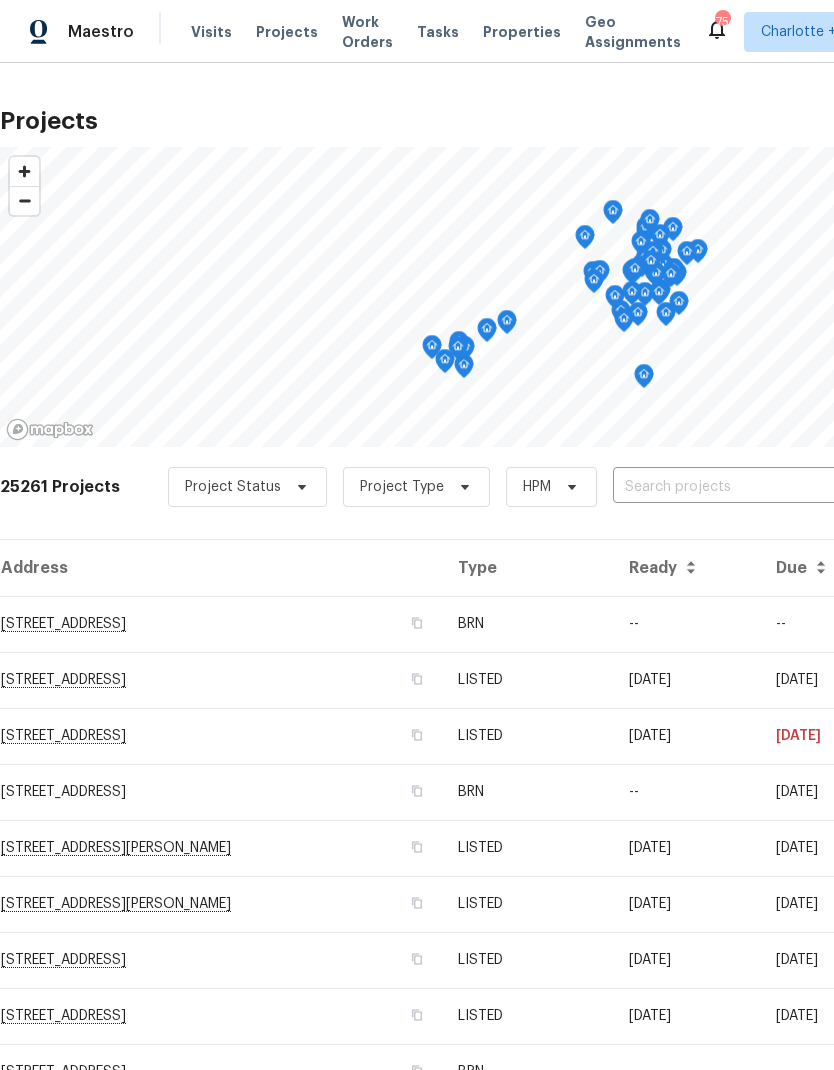 click at bounding box center (727, 487) 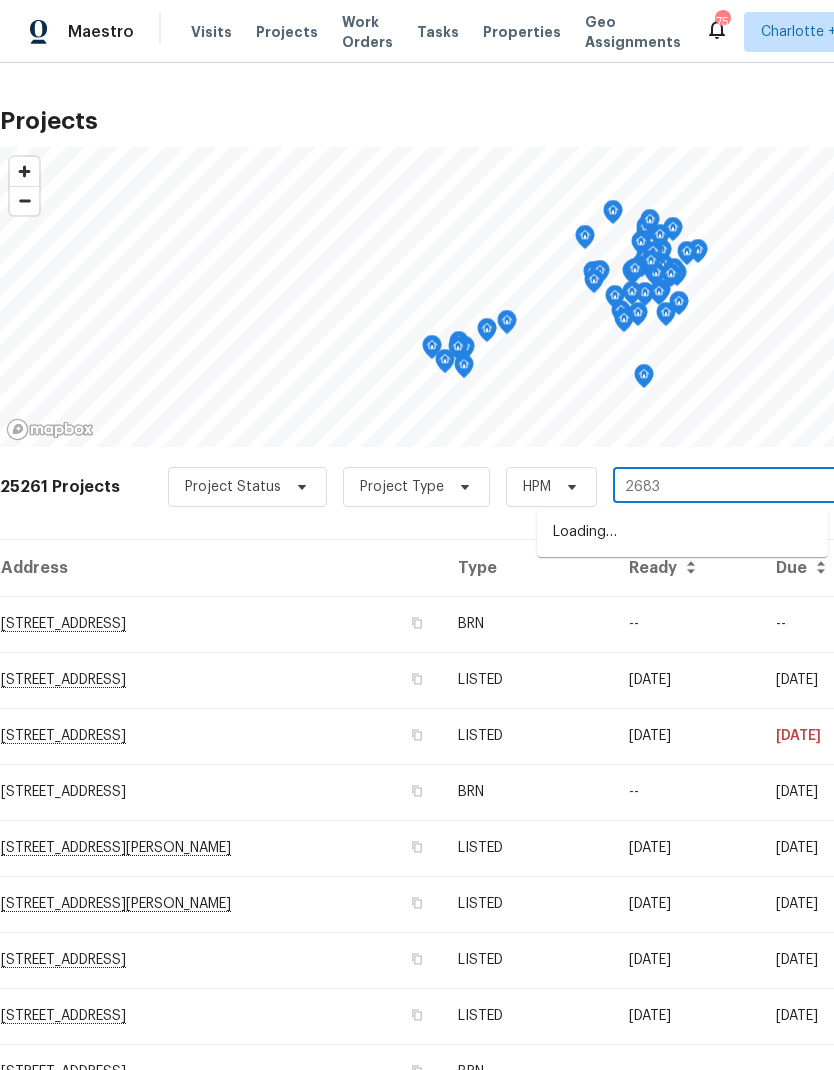 type on "2683" 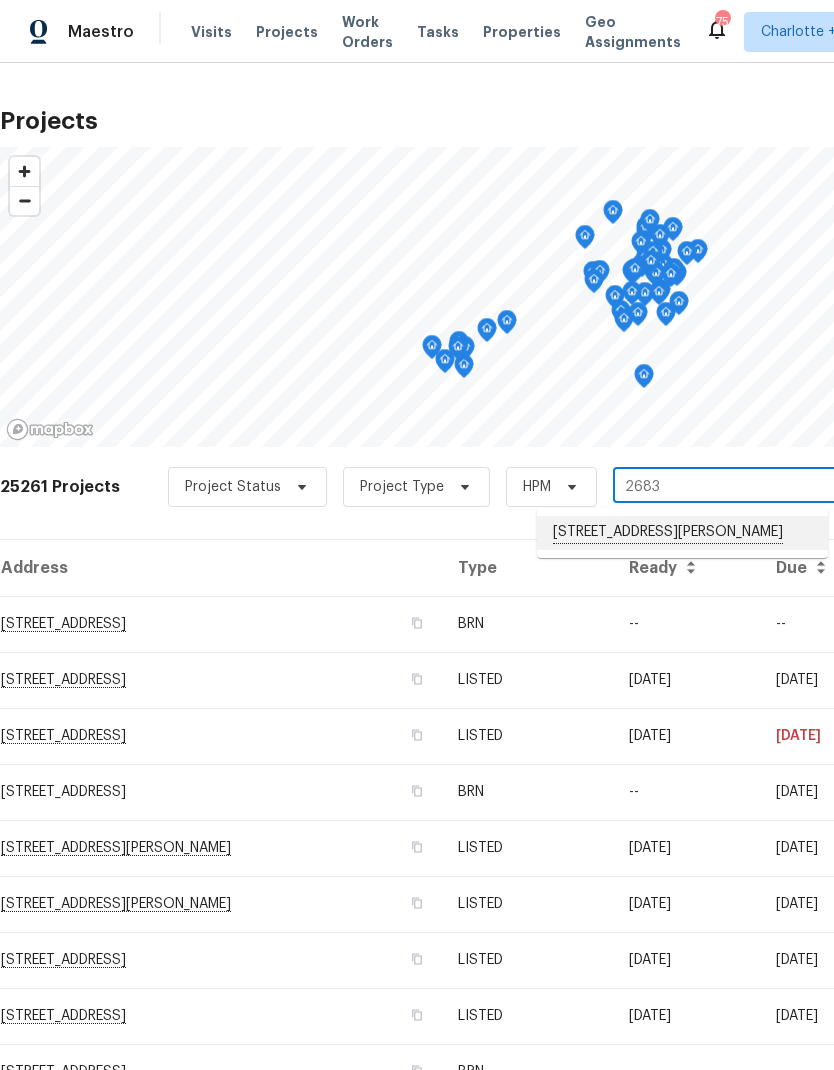 click on "[STREET_ADDRESS][PERSON_NAME]" at bounding box center [682, 533] 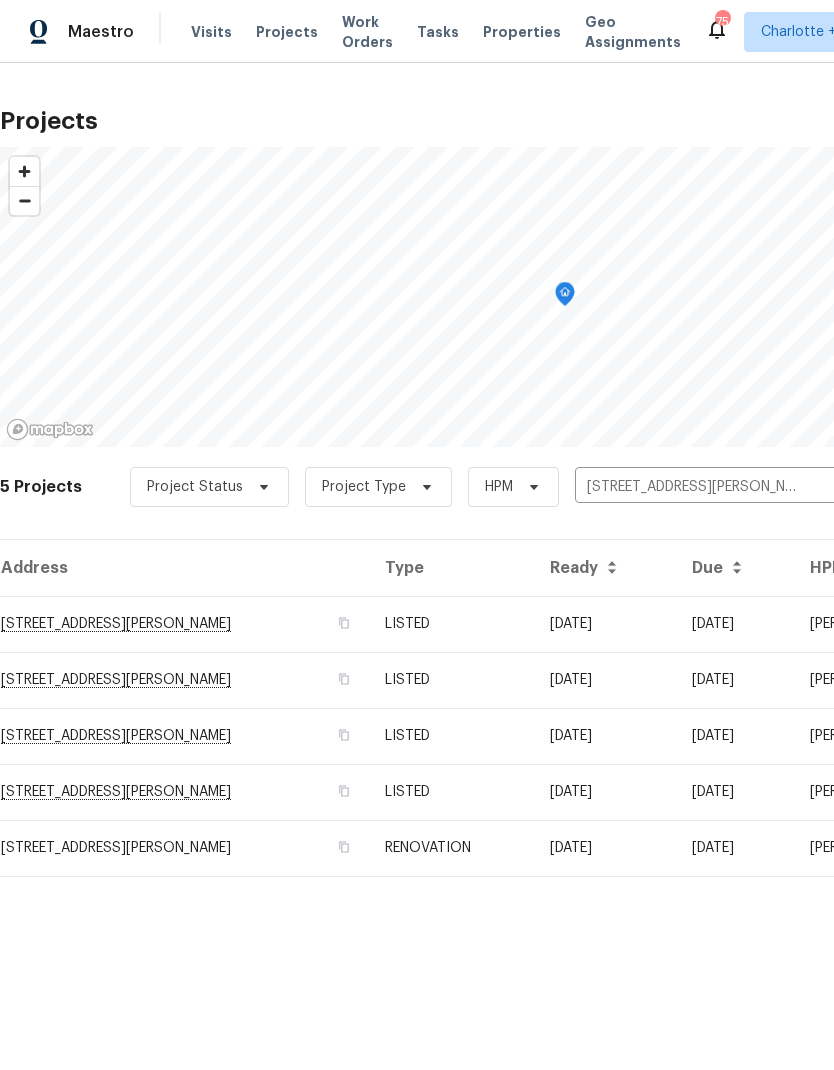 click on "[STREET_ADDRESS][PERSON_NAME]" at bounding box center (184, 624) 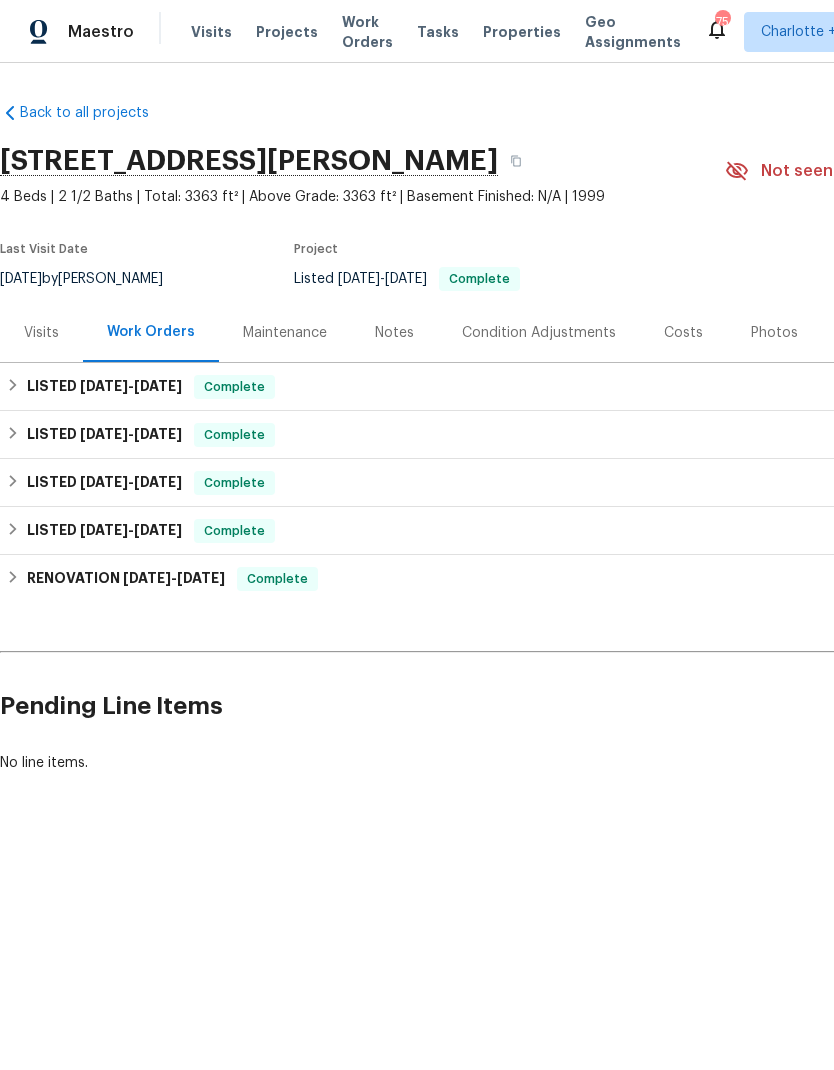 click on "Costs" at bounding box center (683, 333) 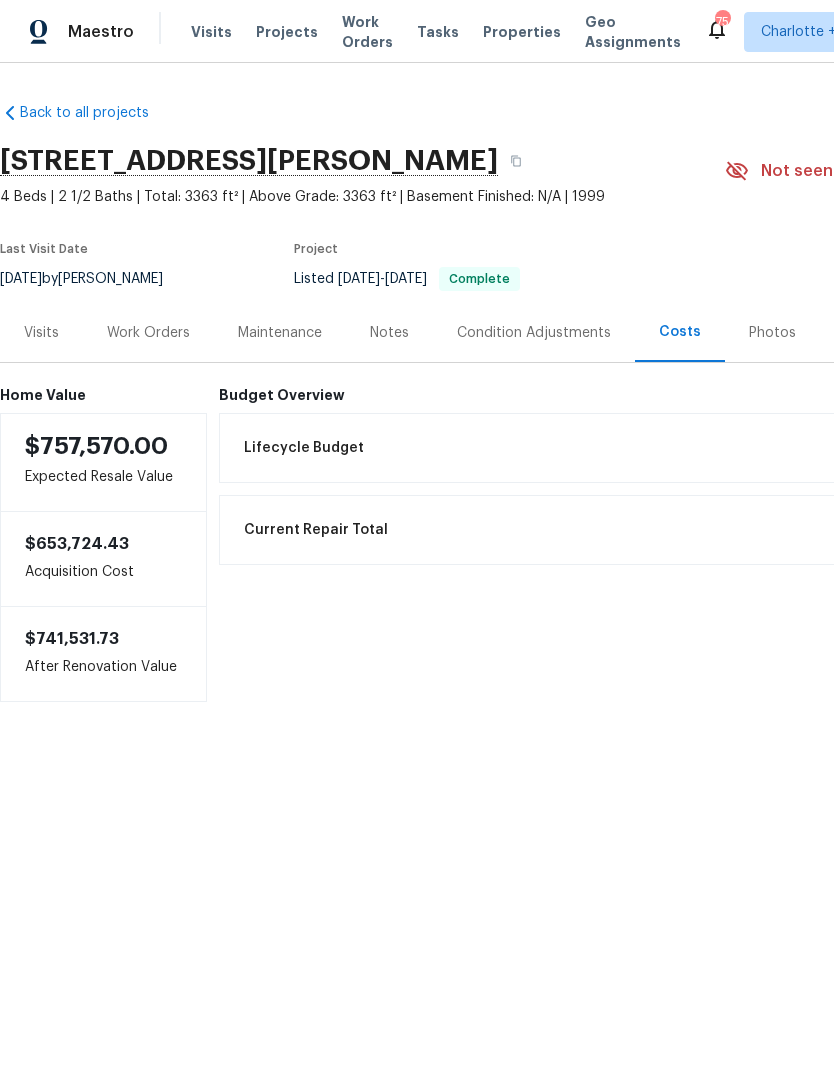 scroll, scrollTop: 0, scrollLeft: 0, axis: both 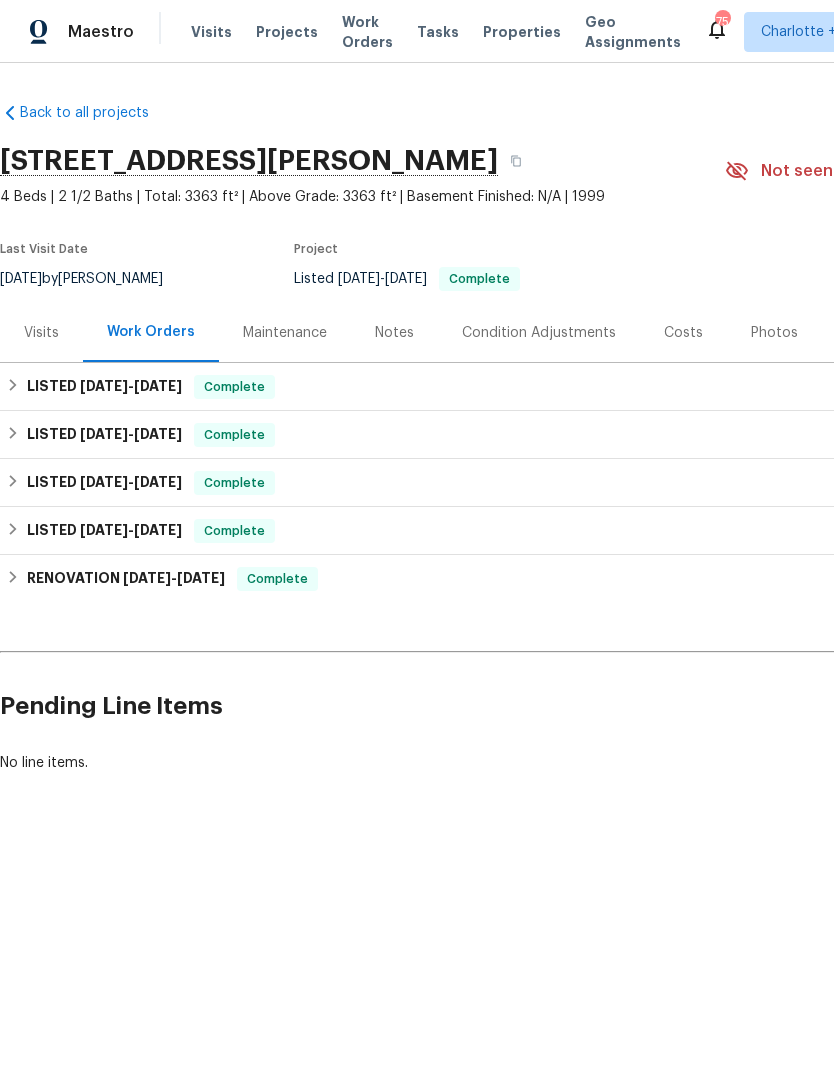 click on "Back to all projects 2683 Beulah Church Rd, Matthews, NC 28104 4 Beds | 2 1/2 Baths | Total: 3363 ft² | Above Grade: 3363 ft² | Basement Finished: N/A | 1999 Not seen today Mark Seen Actions Last Visit Date 7/10/2025  by  Ryan Craven   Project Listed   6/13/2025  -  6/16/2025 Complete Visits Work Orders Maintenance Notes Condition Adjustments Costs Photos Floor Plans Cases LISTED   6/13/25  -  6/16/25 Complete Torogoz Painting & Multiservices LLC HANDYMAN, PAINTING, BRN_AND_LRR, OD_SELECT $250.00 1 Repair 6/13/2025  -  6/16/2025 Paid LISTED   5/1/25  -  6/25/25 Complete Glass Doctor CLT GLASS_WINDOW, BRN_AND_LRR $1,415.00 3 Repairs 5/1/2025  -  6/25/2025 Paid Sunflowerz Corp HANDYMAN, PAINTING, PRESSURE_WASHING, BRN_AND_LRR $82.00 1 Repair 5/1/2025  -  5/2/2025 Paid LISTED   4/7/25  -  4/23/25 Complete Johnson's Mechanical Technologies, LLC HVAC, BRN_AND_LRR $697.13 1 Repair 4/7/2025  -  4/23/2025 Paid LISTED   4/7/25  -  4/9/25 Complete Sunflowerz Corp HANDYMAN, PAINTING, PRESSURE_WASHING, BRN_AND_LRR  -" at bounding box center [417, 486] 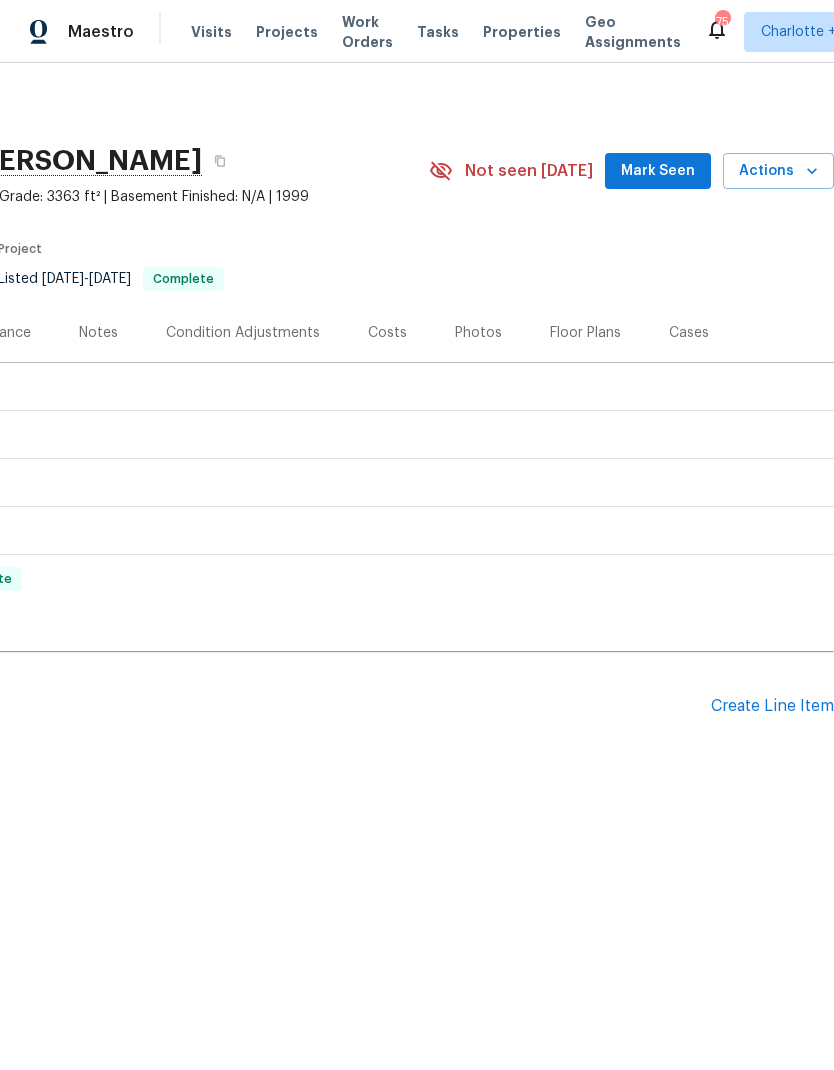 scroll, scrollTop: 0, scrollLeft: 296, axis: horizontal 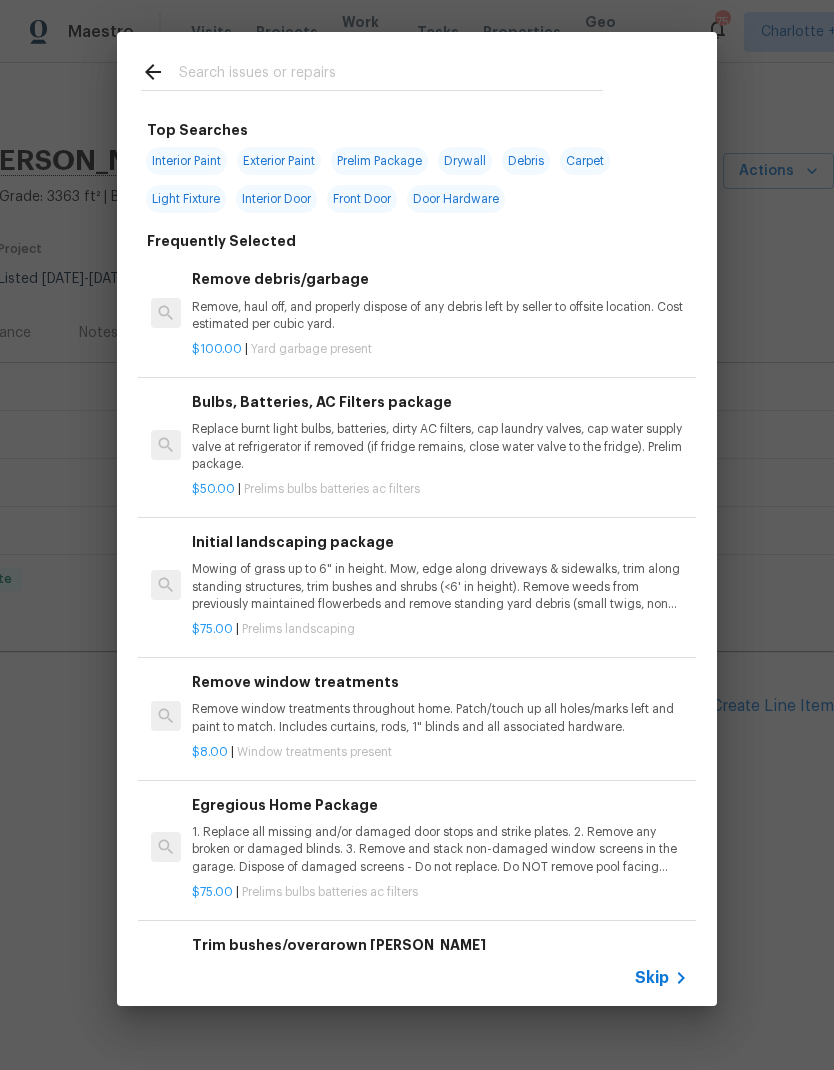 click at bounding box center (391, 75) 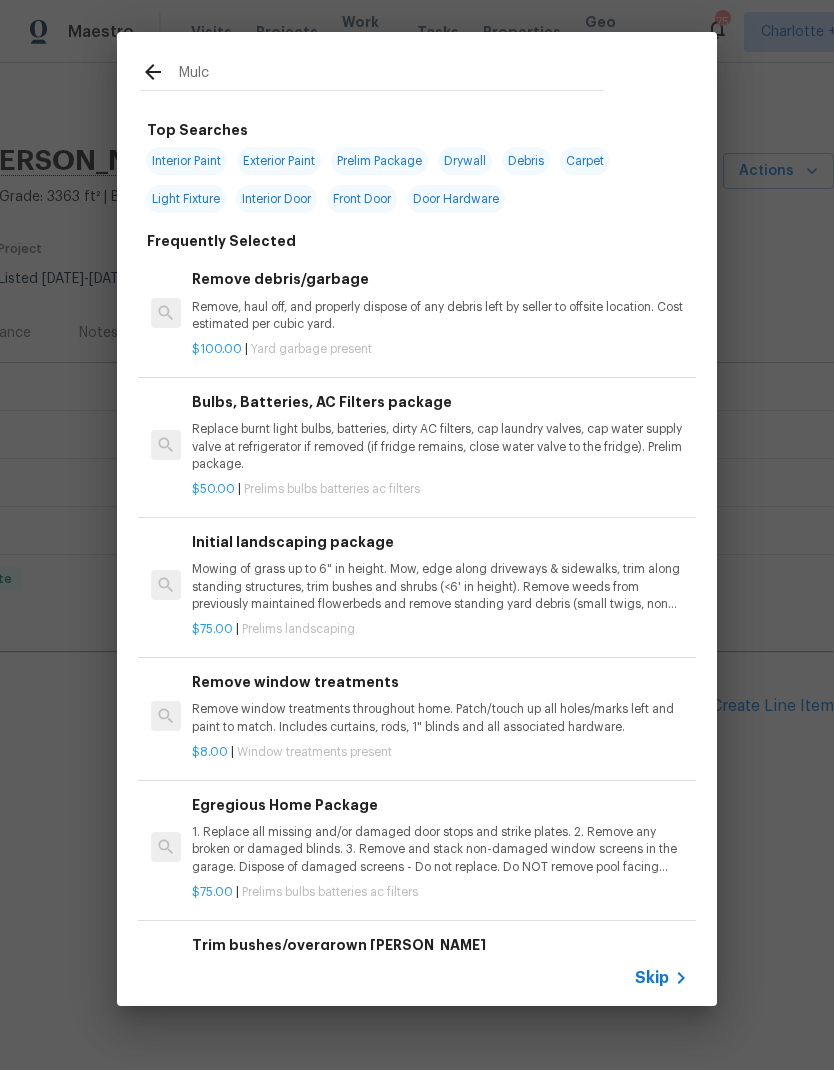 type on "Mulch" 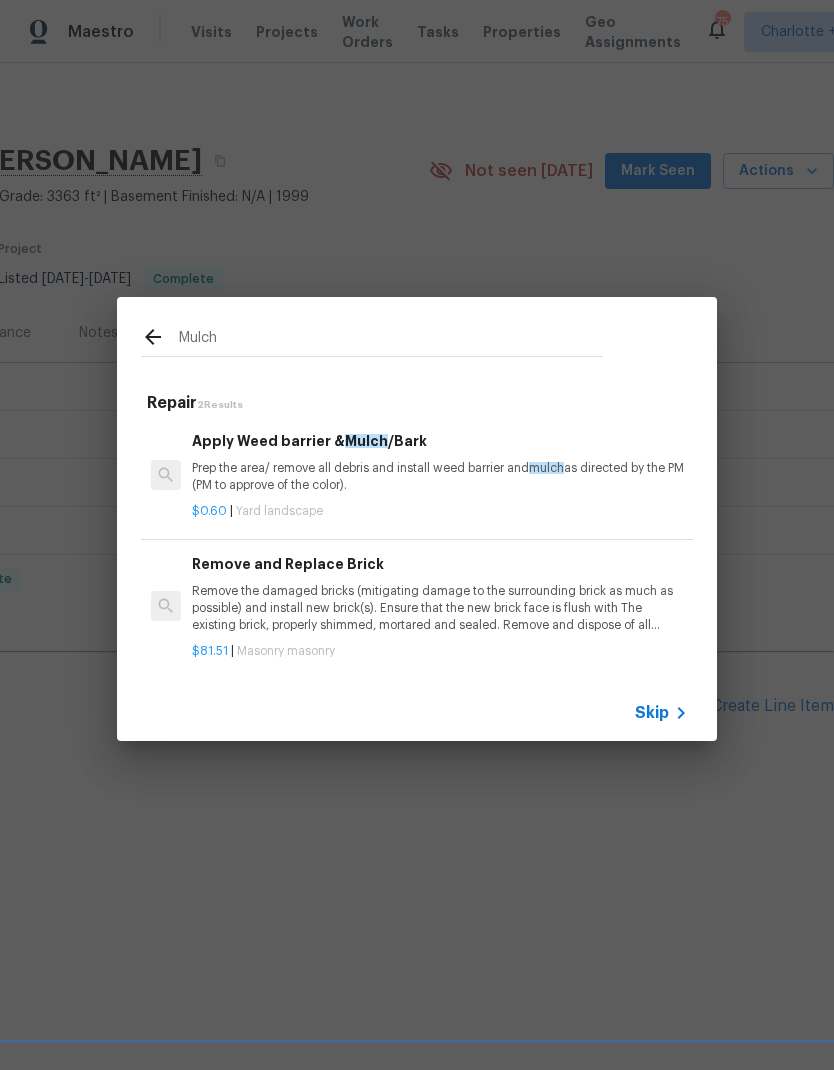 click on "Prep the area/ remove all debris and install weed barrier and  mulch  as directed by the PM (PM to approve of the color)." at bounding box center [440, 477] 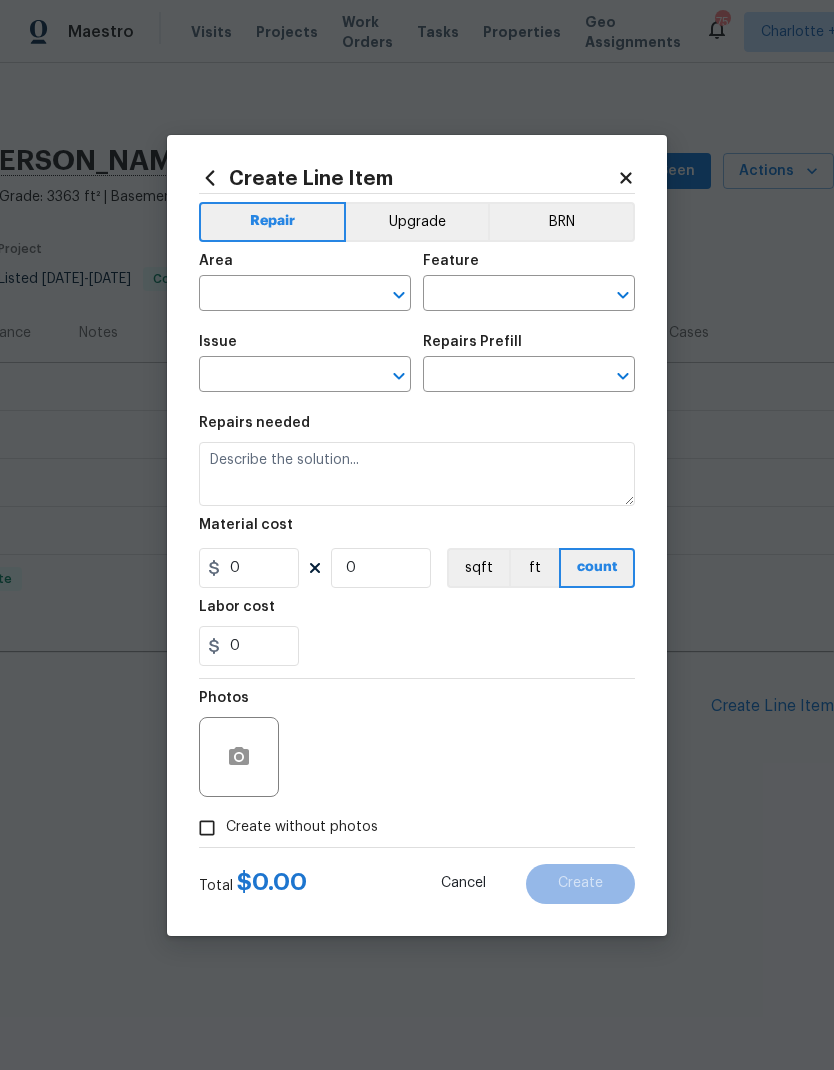 type on "Landscaping" 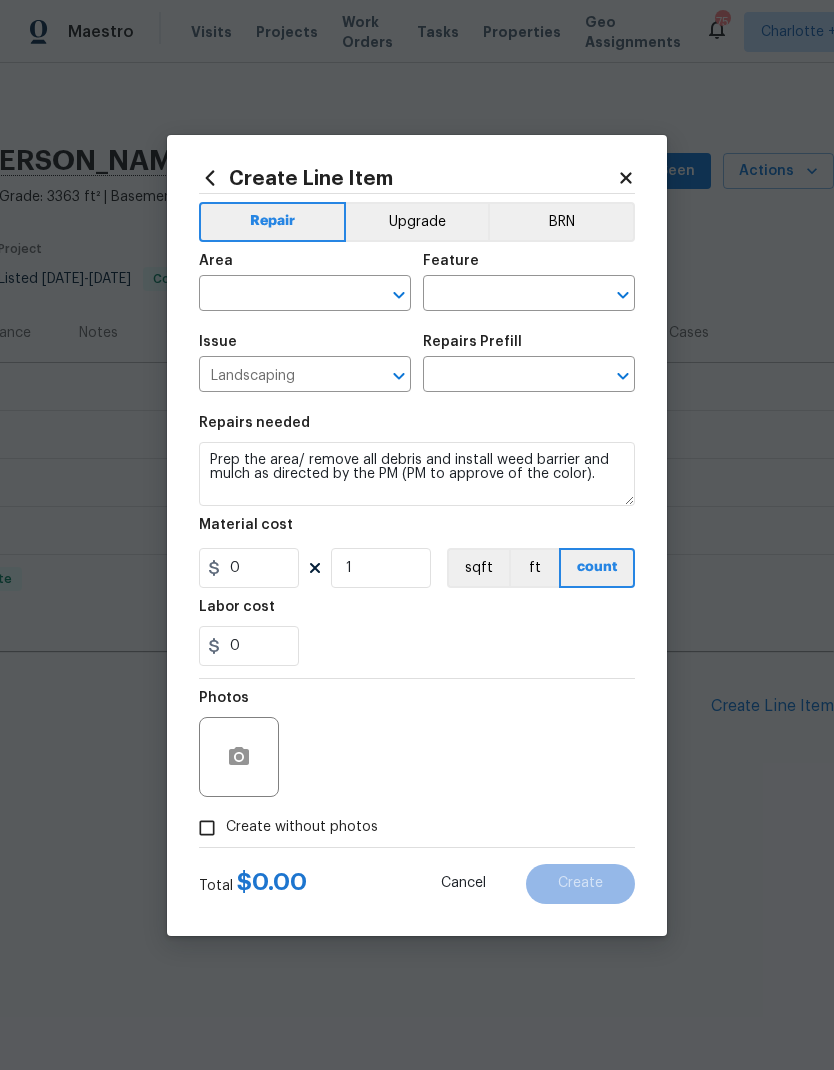 type on "Apply Weed barrier & Mulch/Bark $0.60" 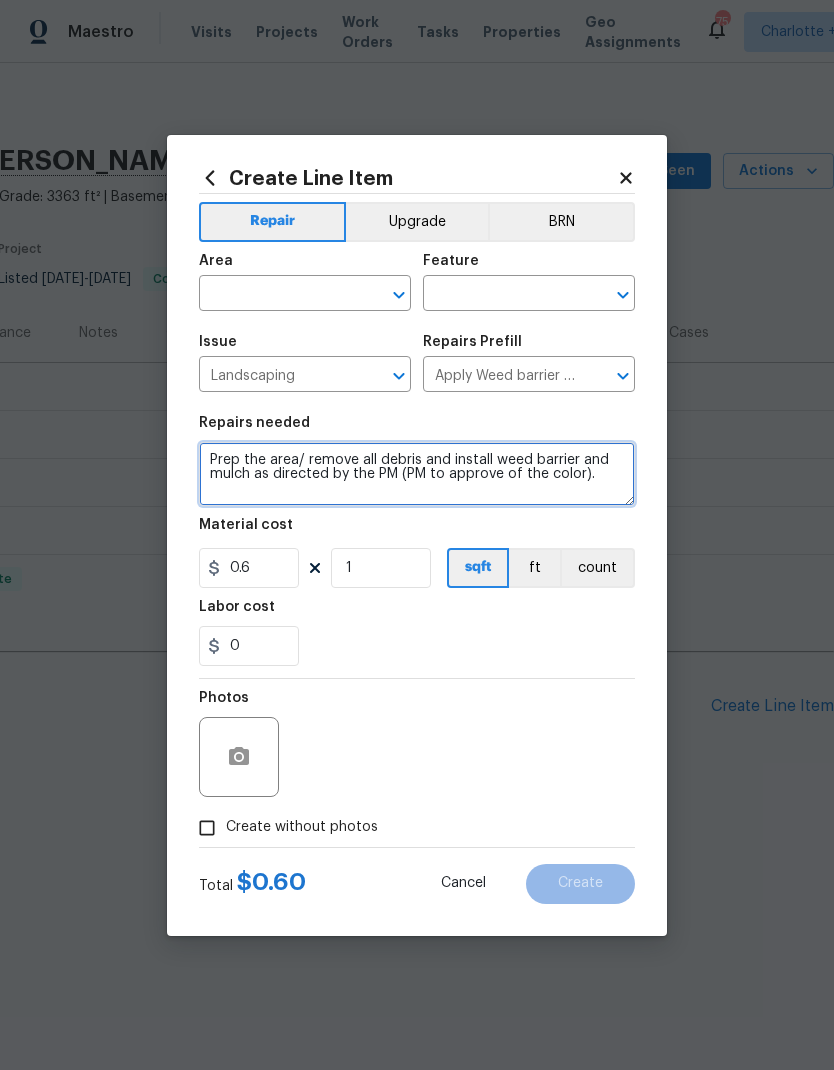 click on "Prep the area/ remove all debris and install weed barrier and mulch as directed by the PM (PM to approve of the color)." at bounding box center (417, 474) 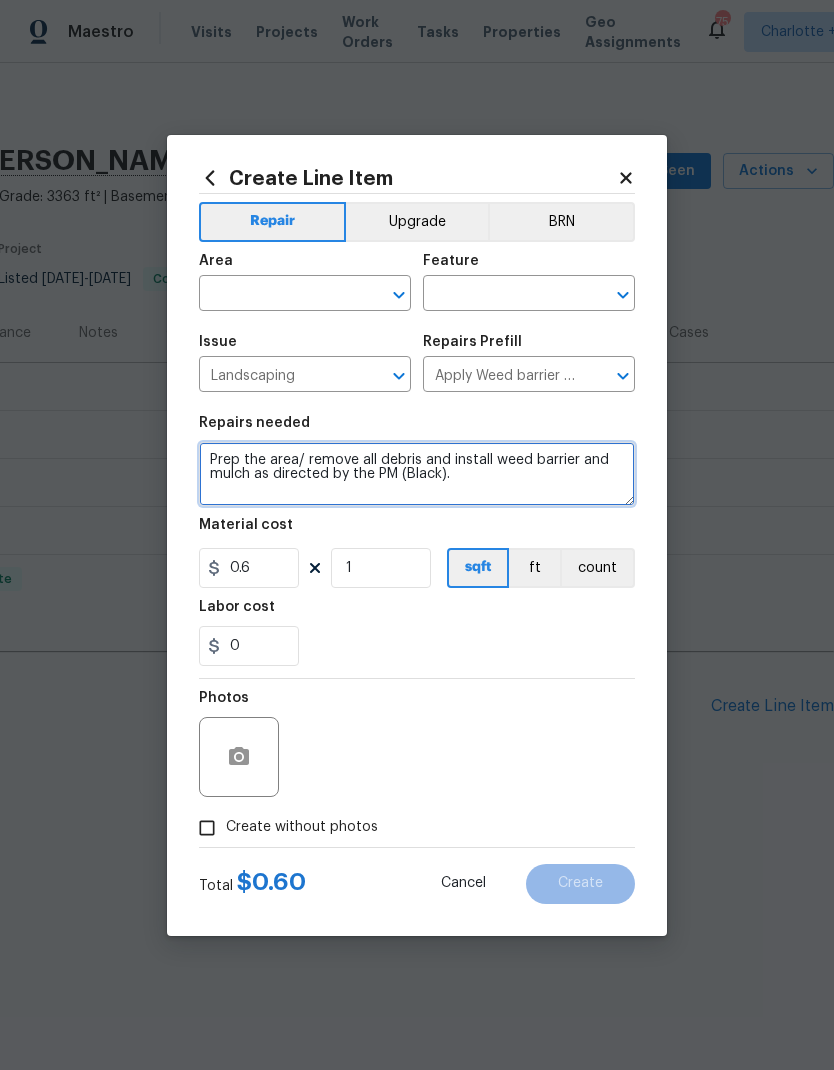 click on "Prep the area/ remove all debris and install weed barrier and mulch as directed by the PM (Black)." at bounding box center (417, 474) 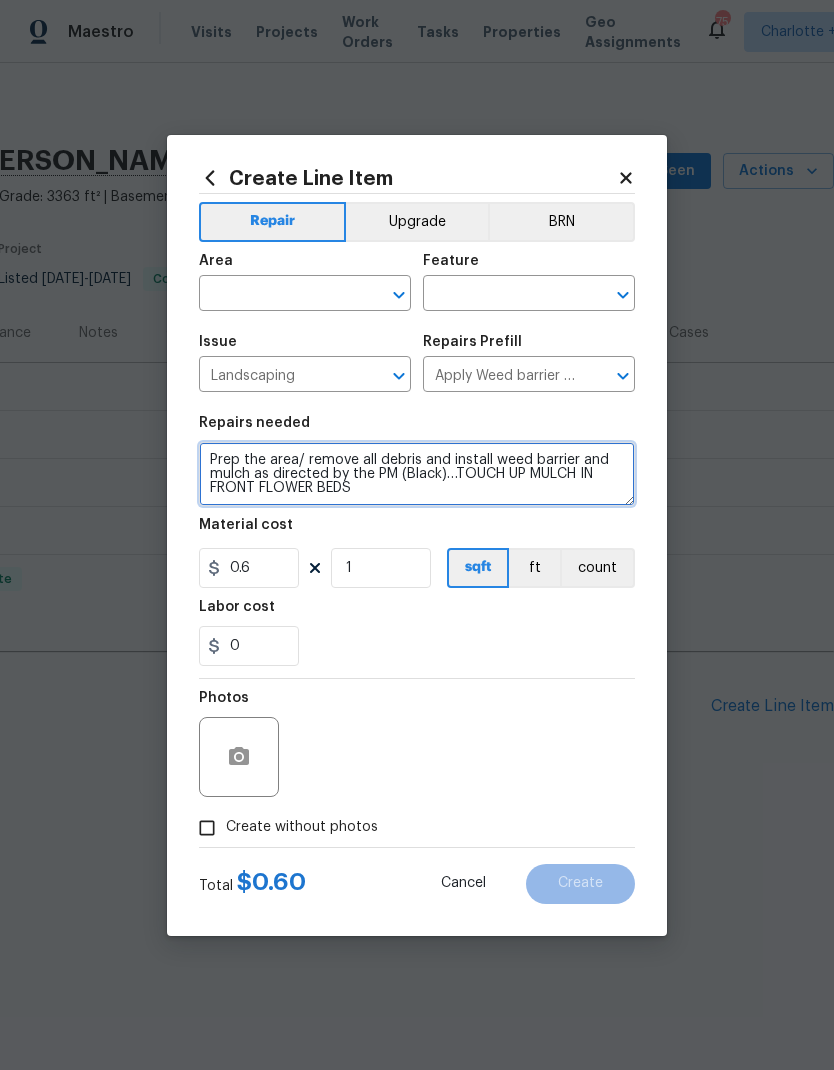 type on "Prep the area/ remove all debris and install weed barrier and mulch as directed by the PM (Black)…TOUCH UP MULCH IN FRONT FLOWER BEDS" 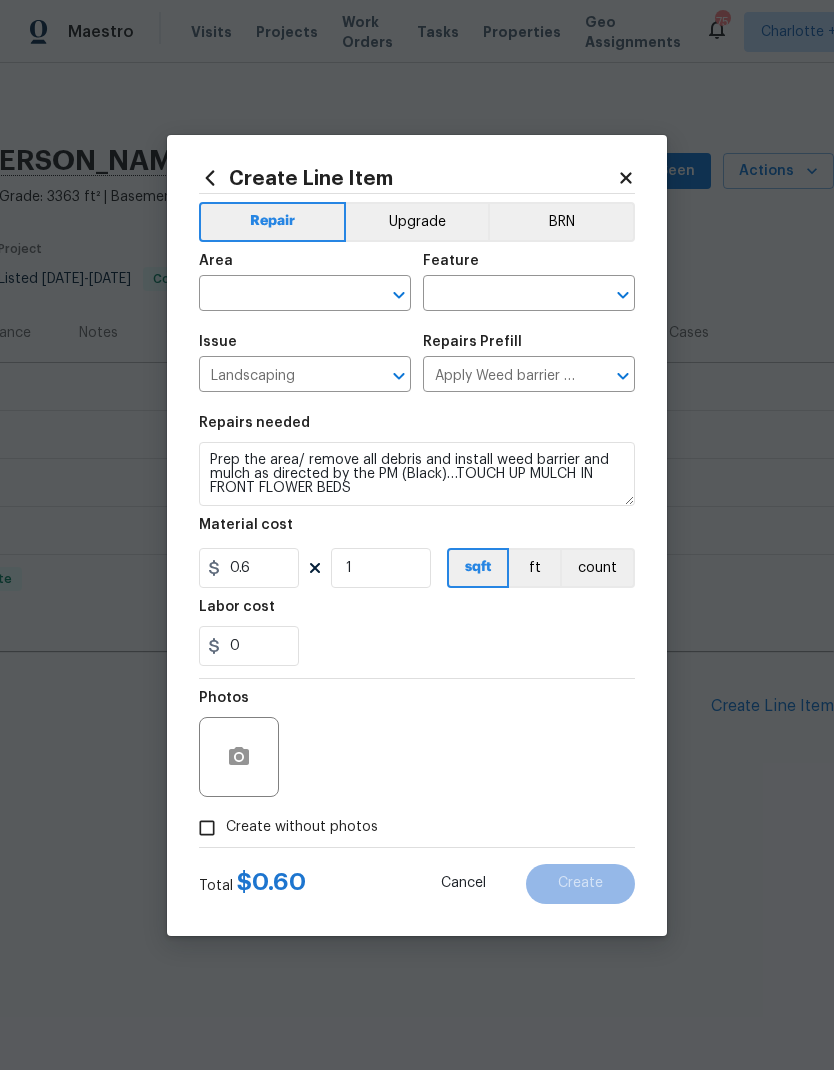 click at bounding box center (277, 295) 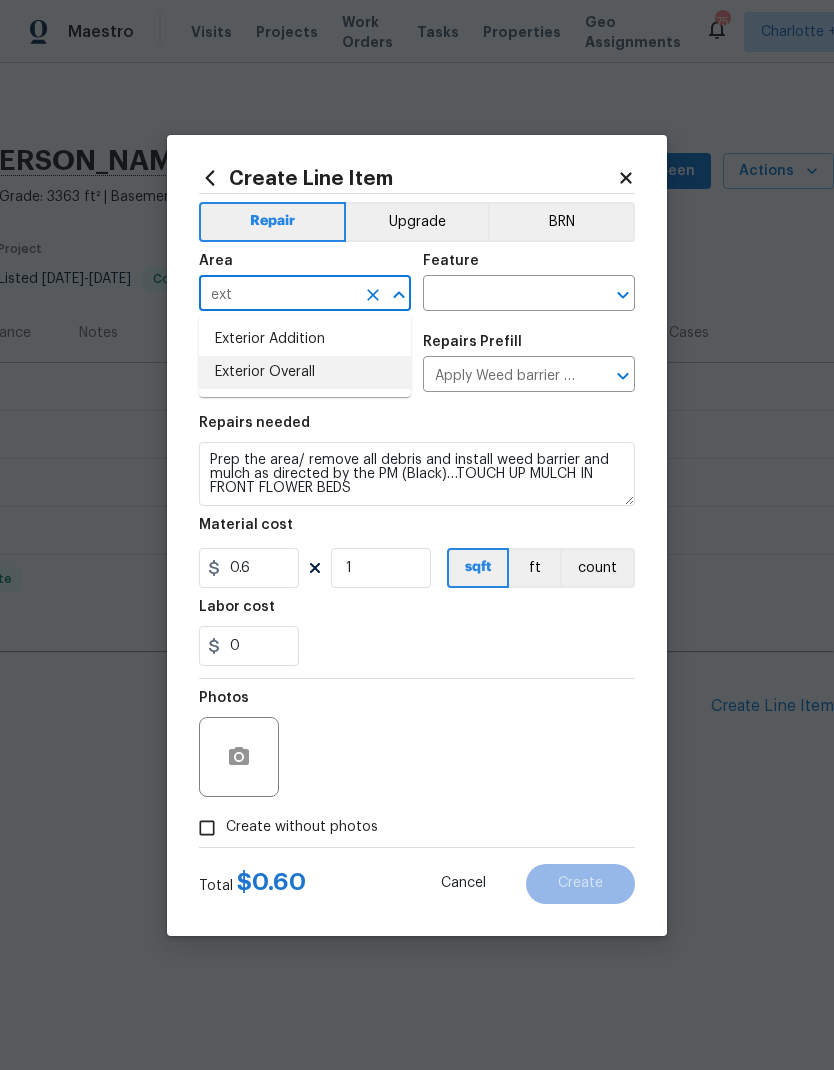 click on "Exterior Overall" at bounding box center (305, 372) 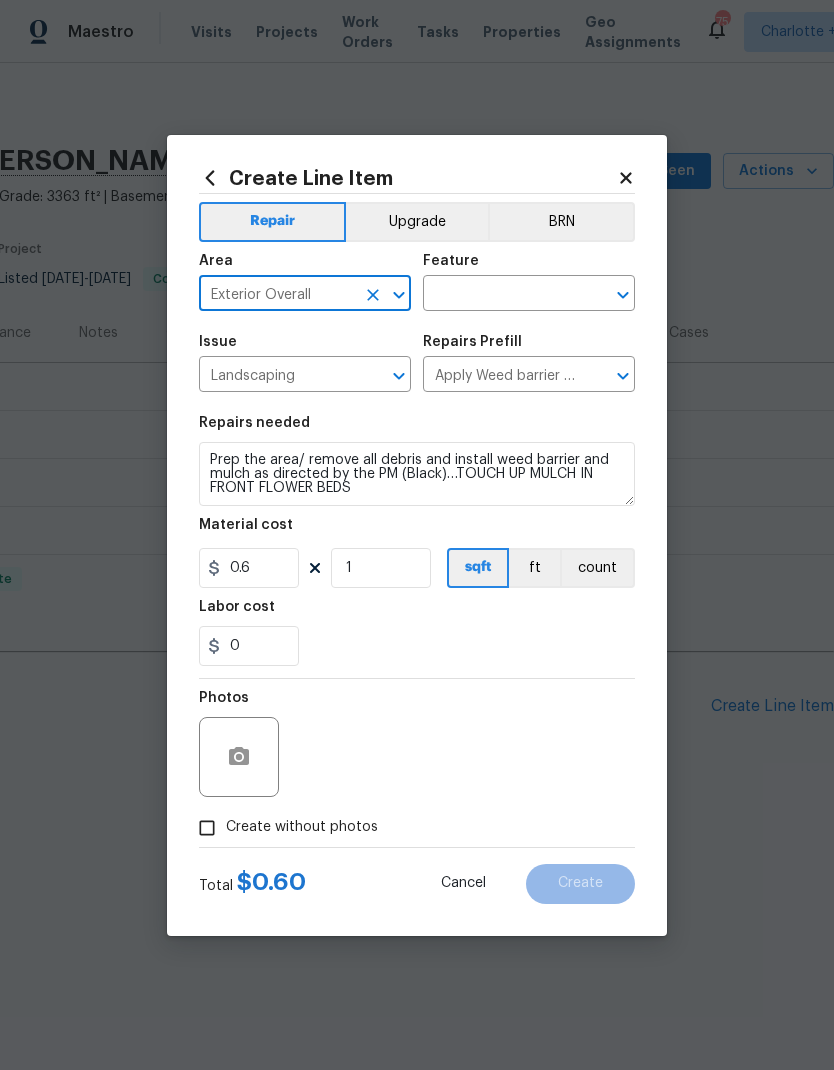 click at bounding box center (501, 295) 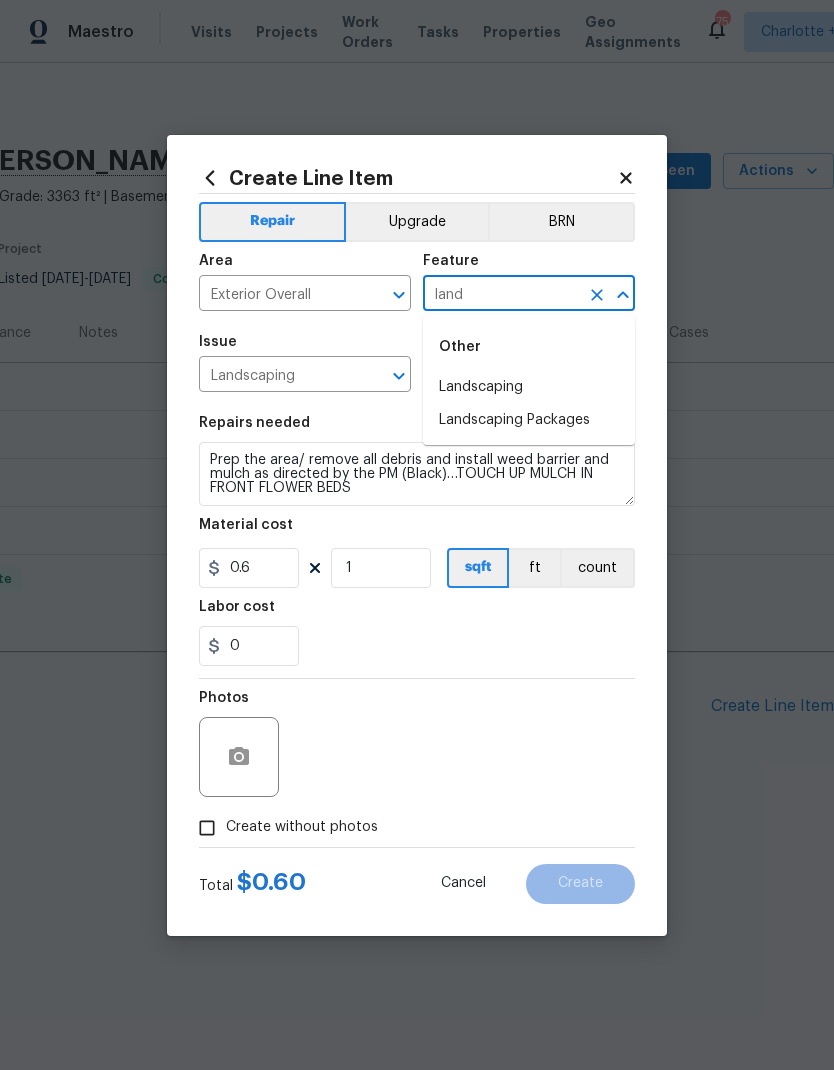click on "Landscaping" at bounding box center (529, 387) 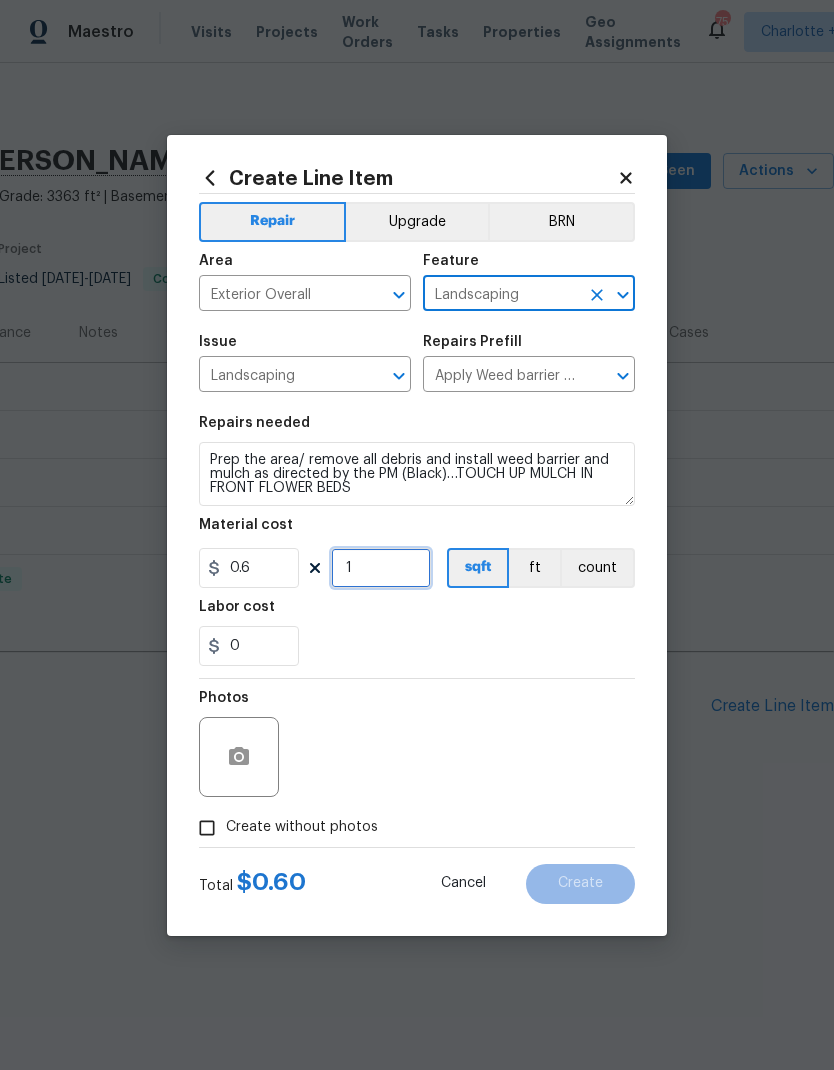 click on "1" at bounding box center (381, 568) 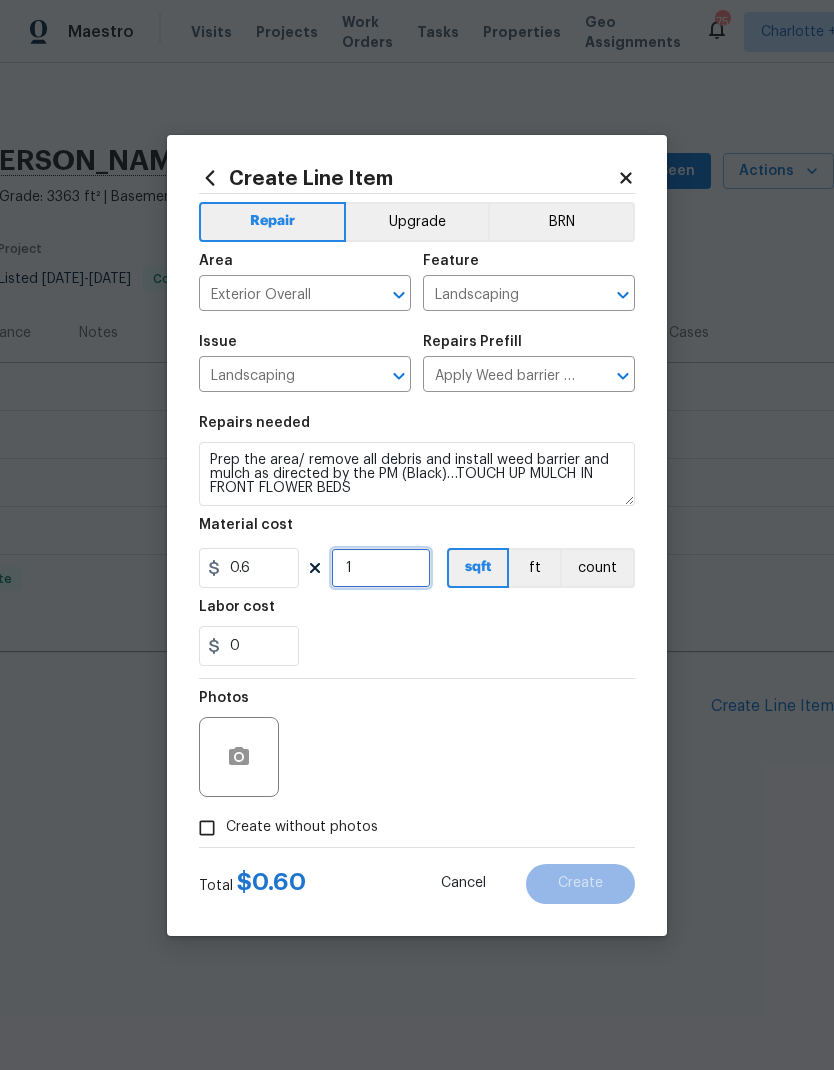 click on "1" at bounding box center [381, 568] 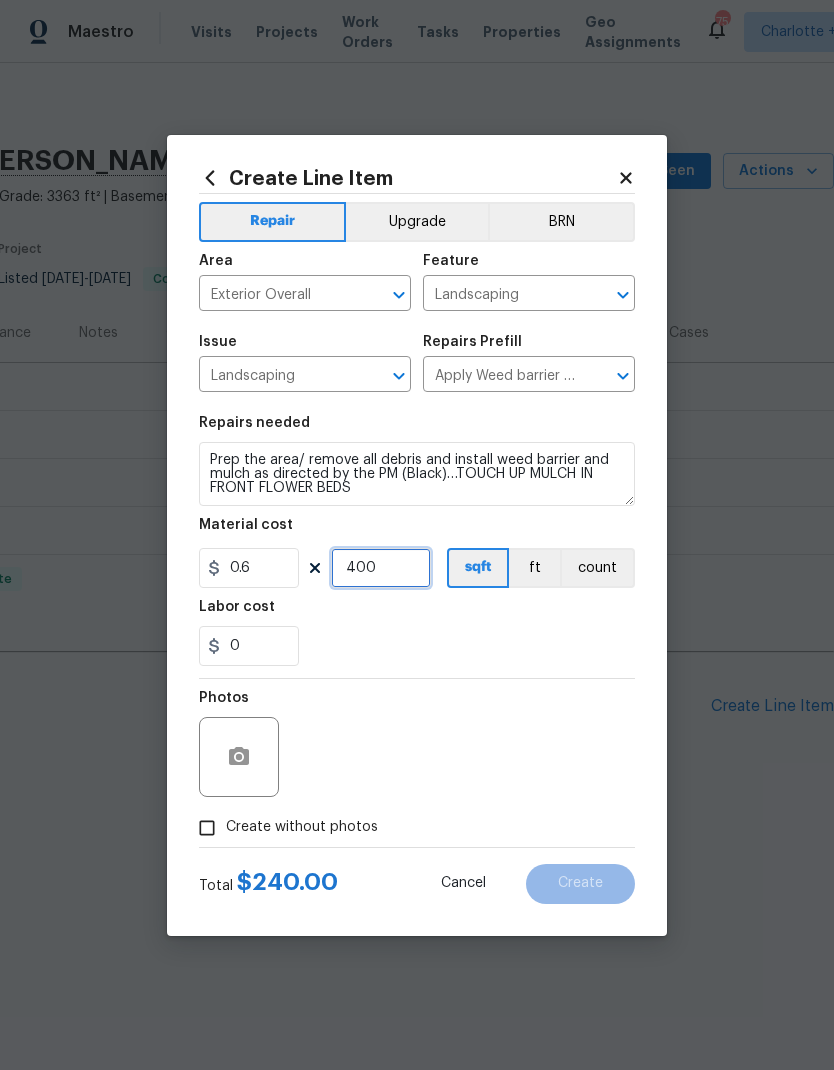 type on "400" 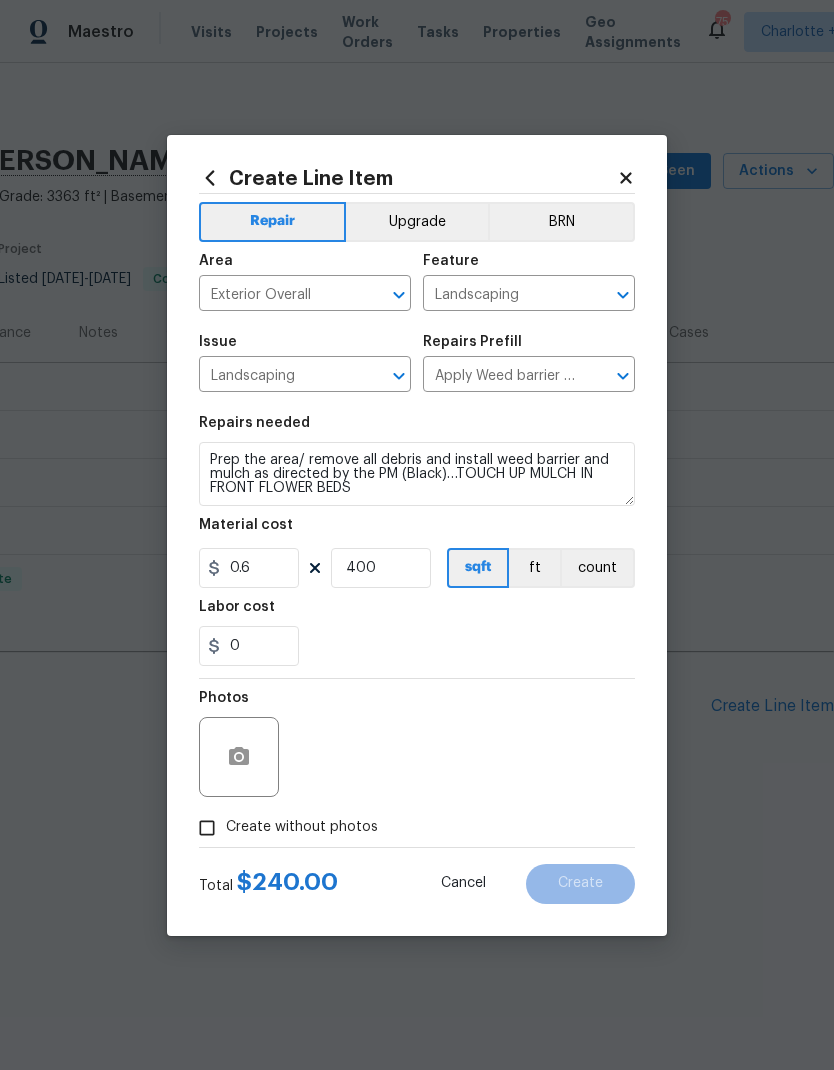 click on "Photos" at bounding box center [417, 744] 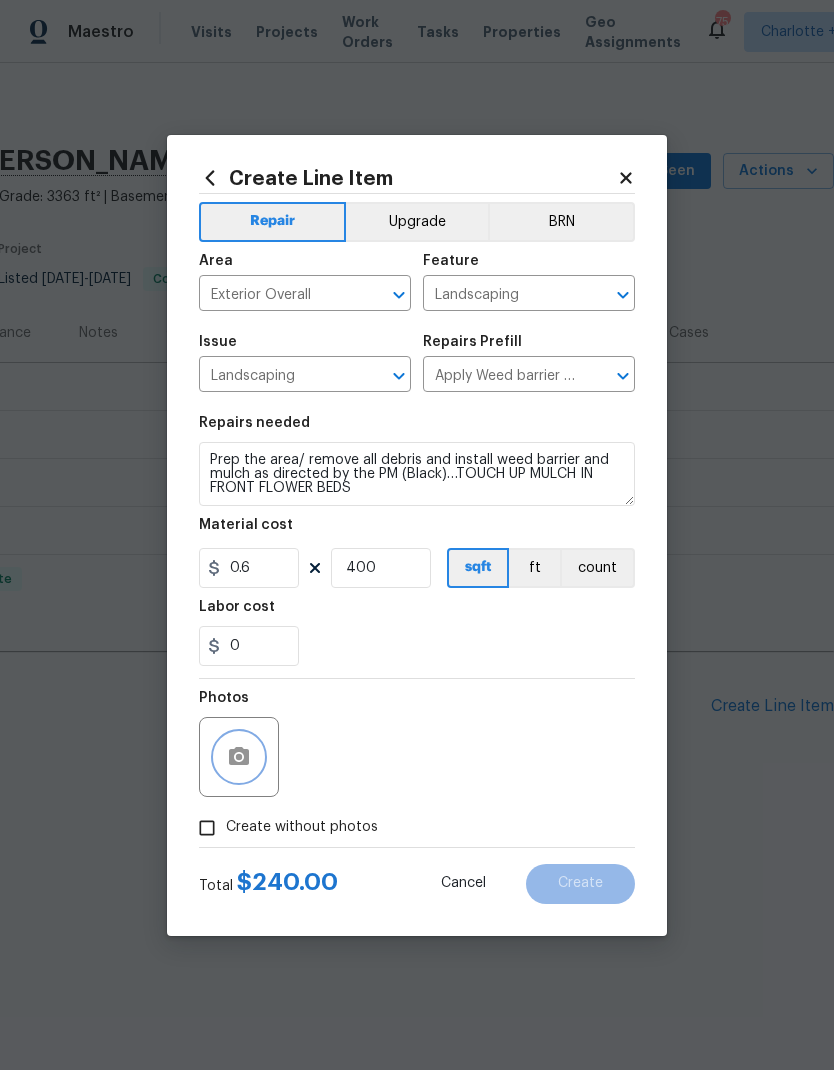 click at bounding box center (239, 757) 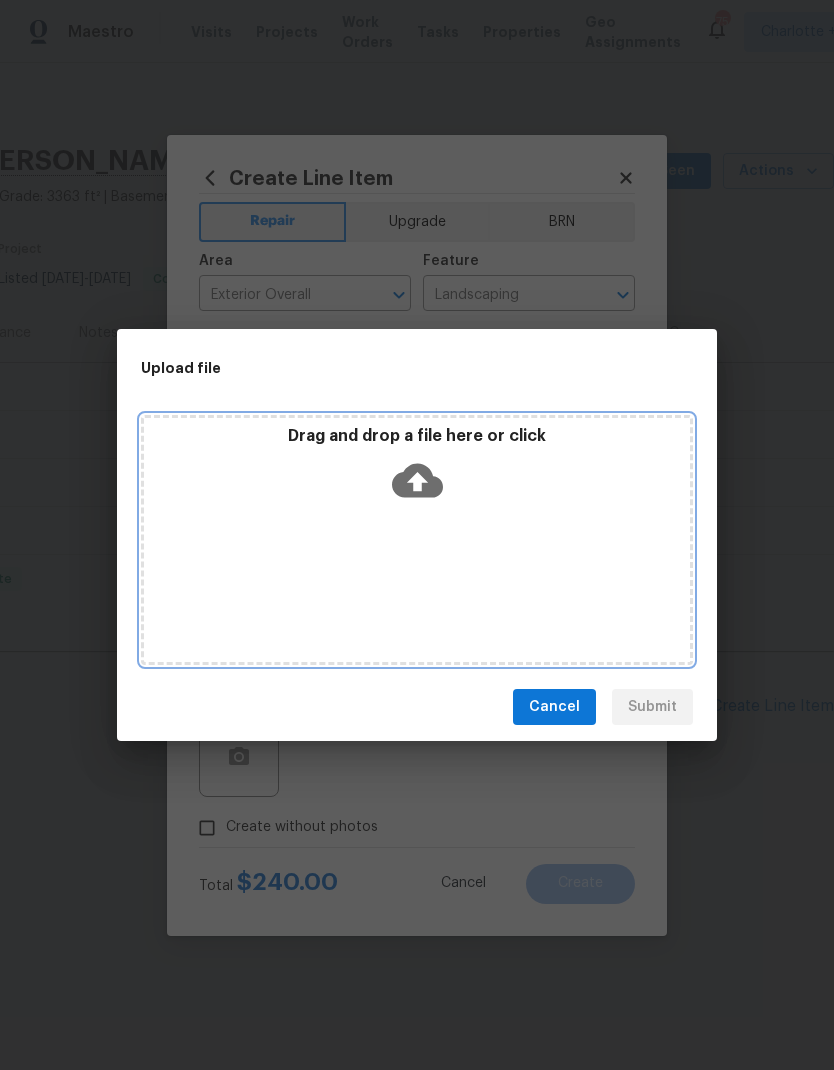 click 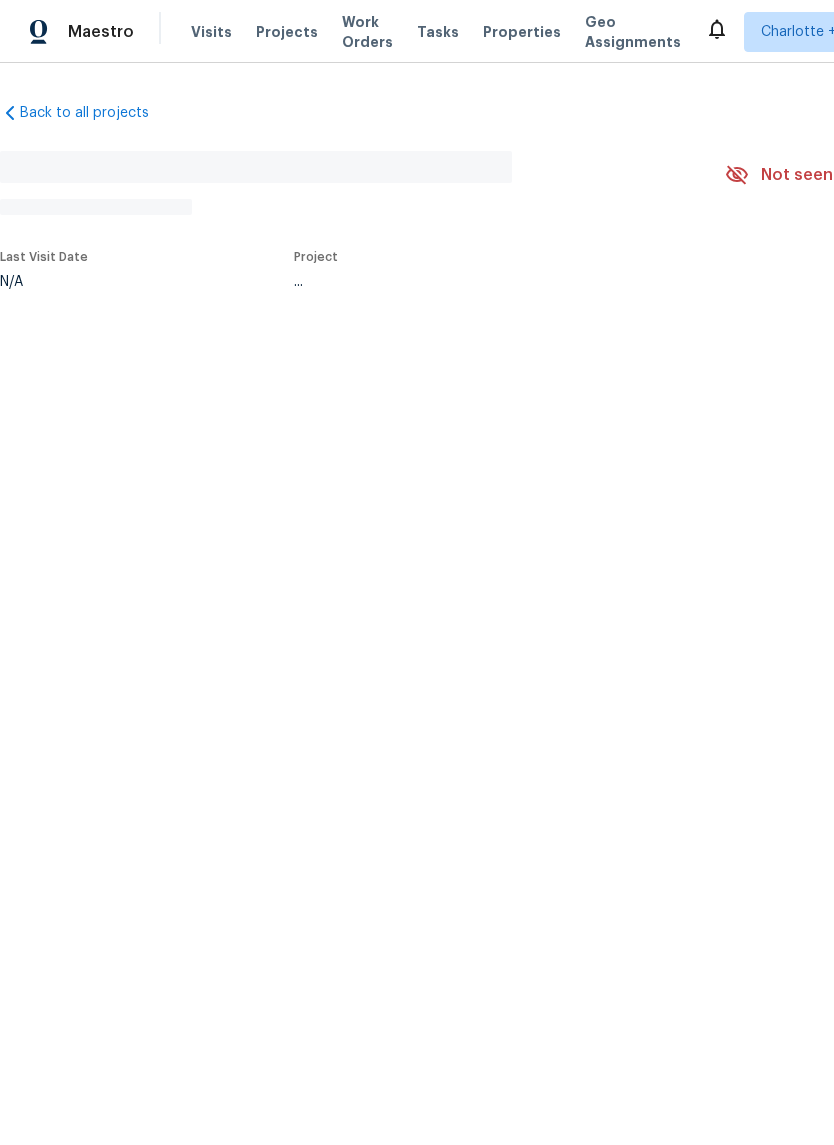 scroll, scrollTop: 0, scrollLeft: 0, axis: both 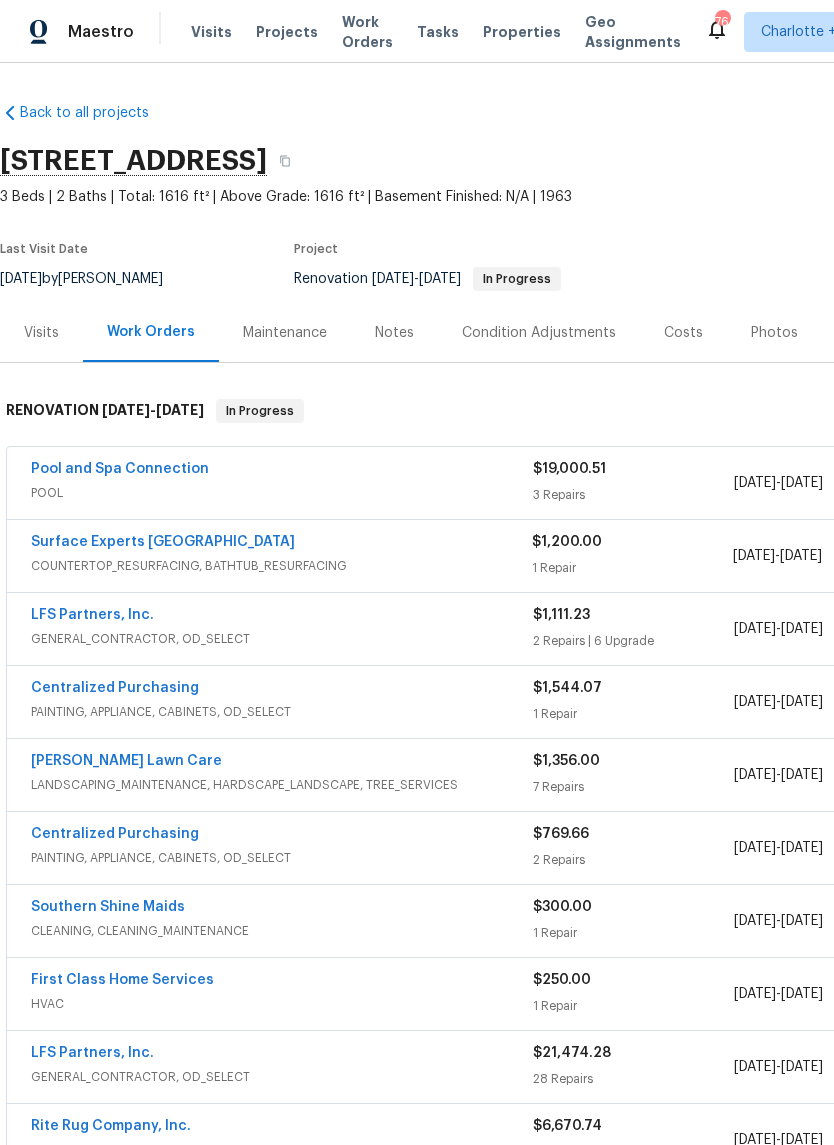 click on "Surface Experts Greenville" at bounding box center [163, 542] 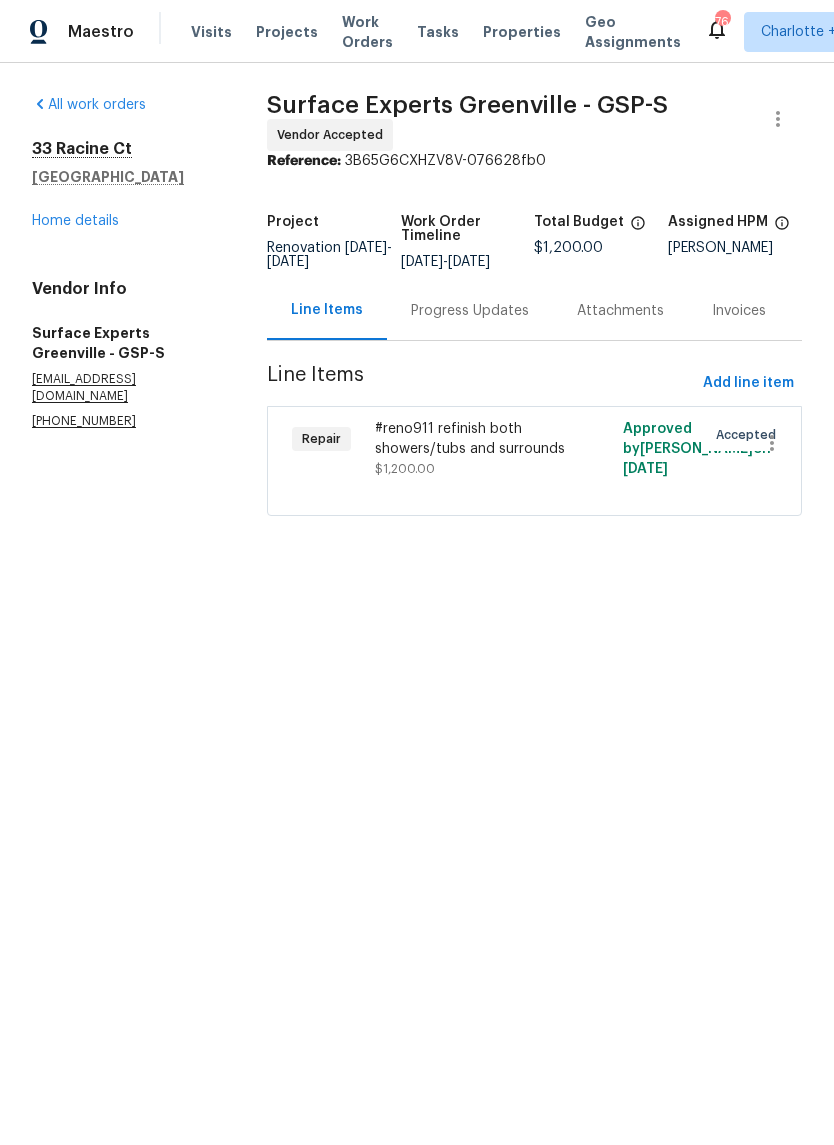 click on "All work orders 33 Racine Ct Greenville, SC 29617 Home details Vendor Info Surface Experts Greenville - GSP-S nwilliams@surfaceexperts.com (864) 800-7002" at bounding box center (125, 262) 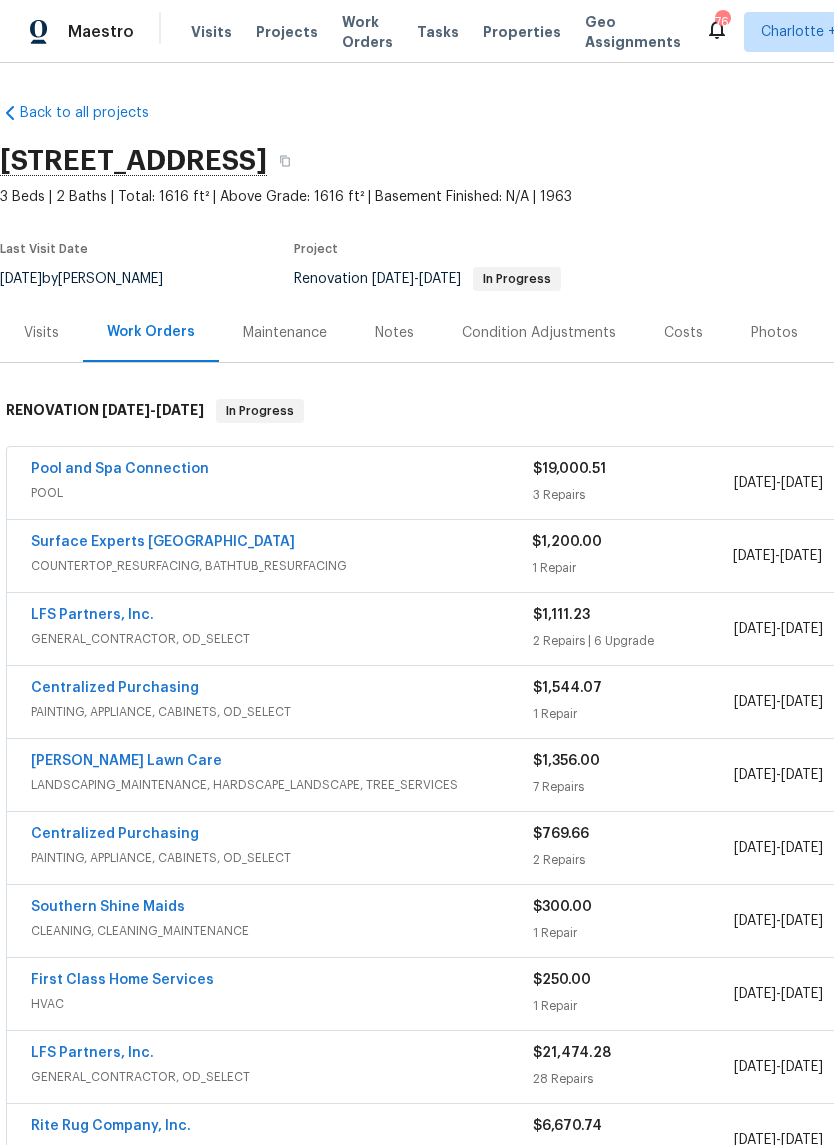 scroll, scrollTop: 0, scrollLeft: 0, axis: both 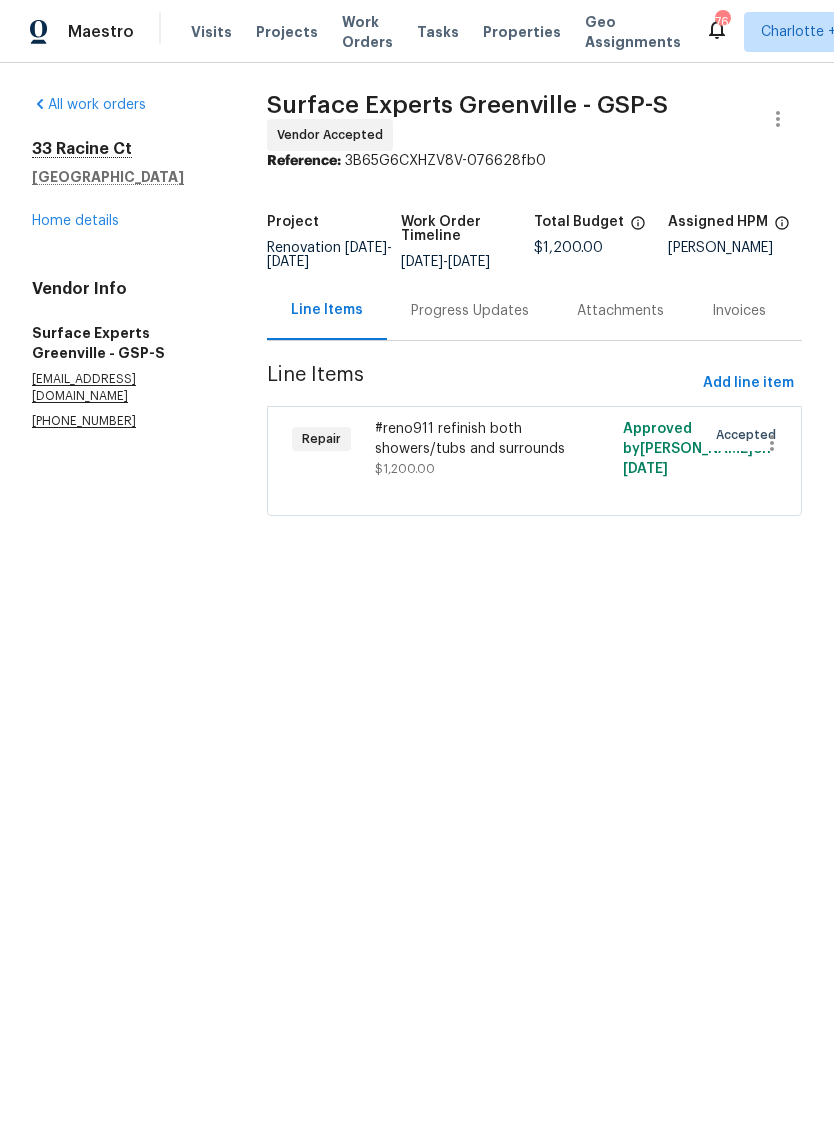 click on "All work orders 33 Racine Ct Greenville, SC 29617 Home details Vendor Info Surface Experts Greenville - GSP-S nwilliams@surfaceexperts.com (864) 800-7002" at bounding box center (125, 262) 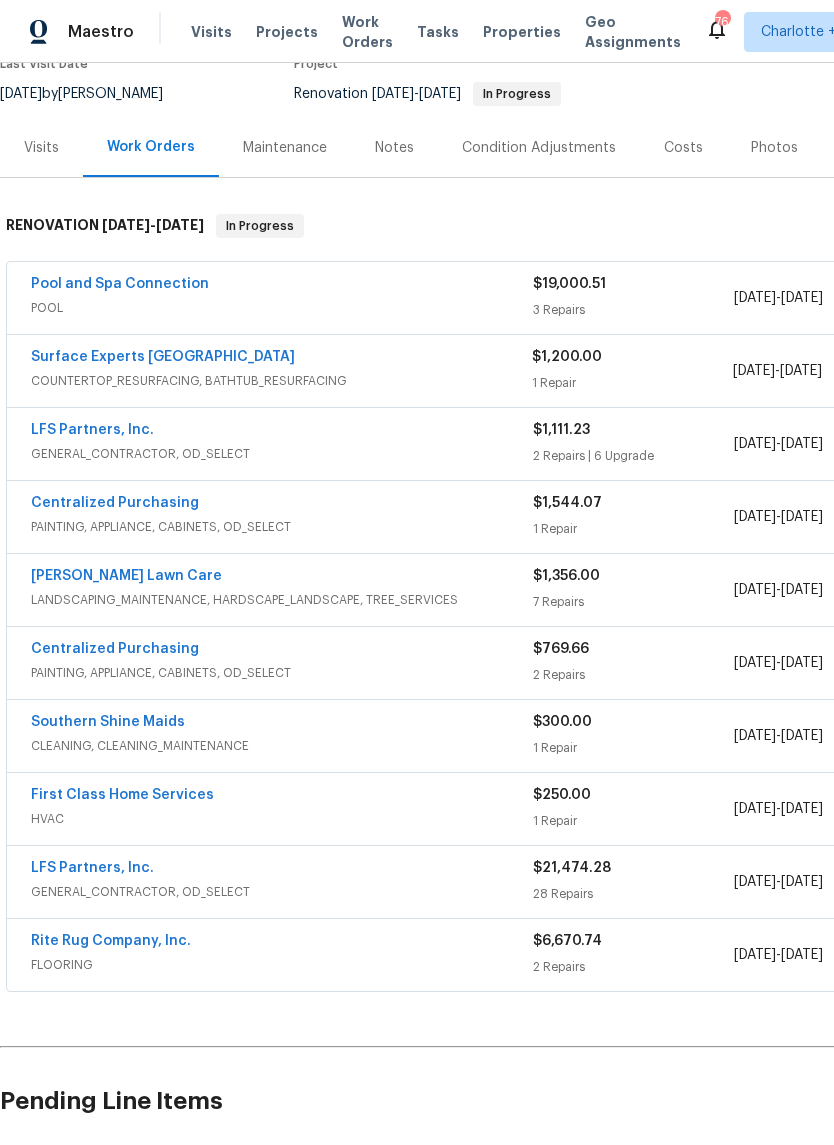 scroll, scrollTop: 186, scrollLeft: 0, axis: vertical 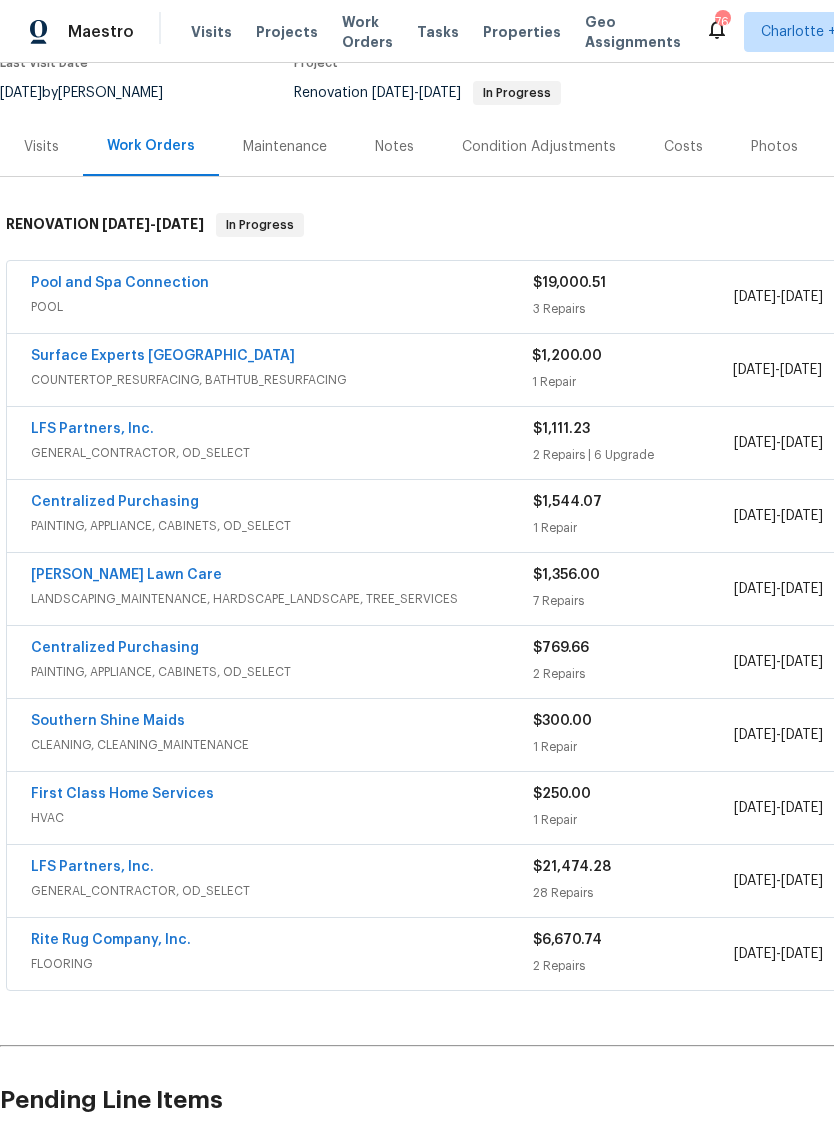 click on "Surface Experts Greenville" at bounding box center [163, 356] 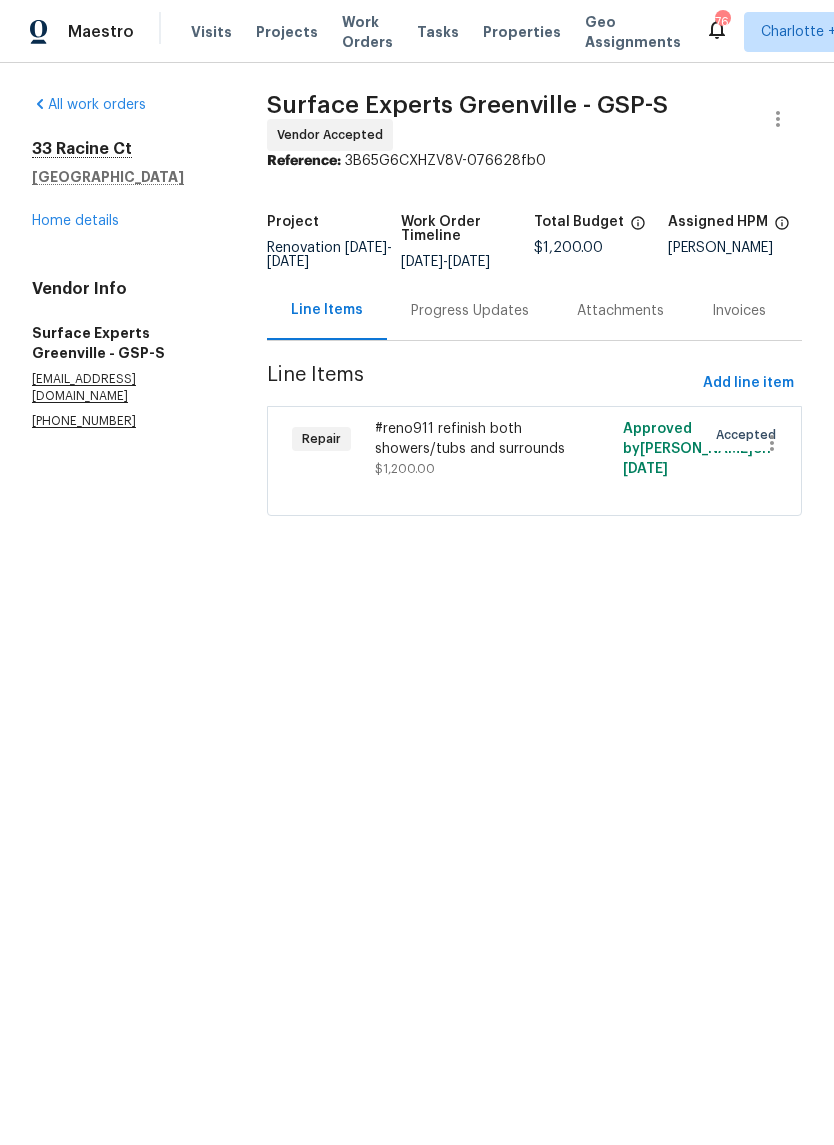 click on "Progress Updates" at bounding box center [470, 311] 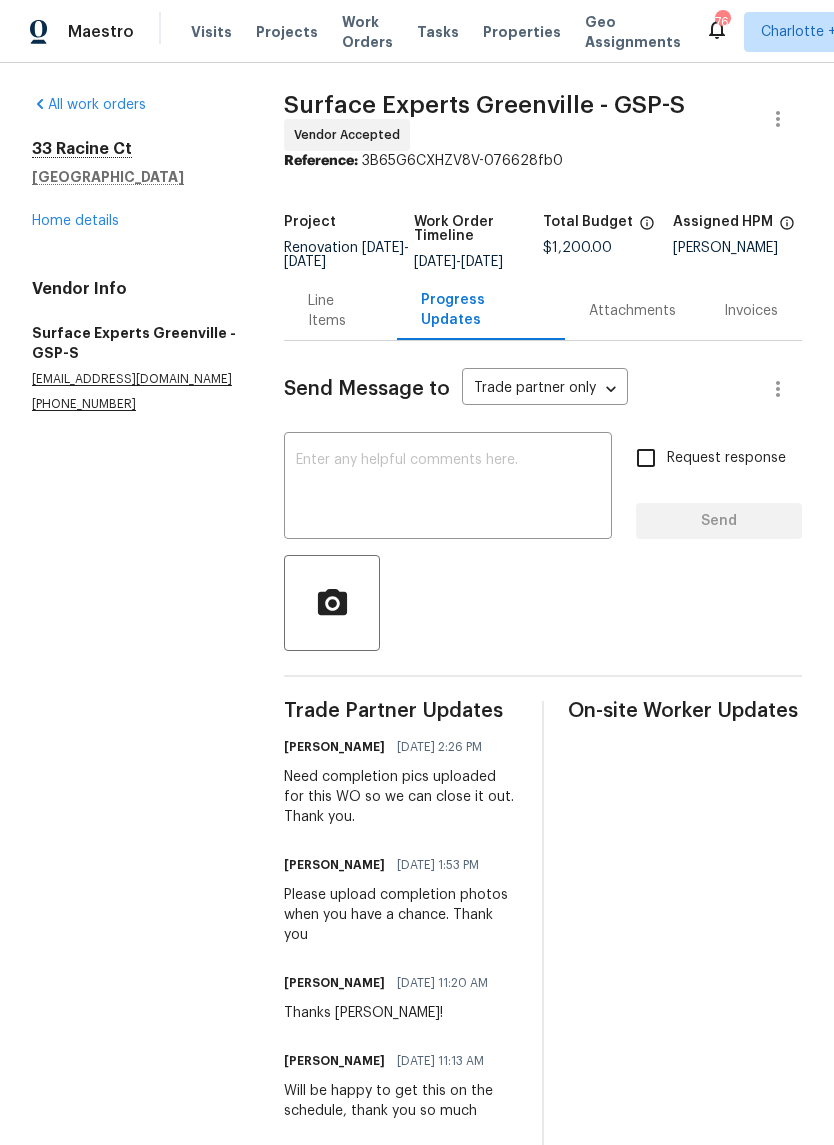 scroll, scrollTop: 0, scrollLeft: 0, axis: both 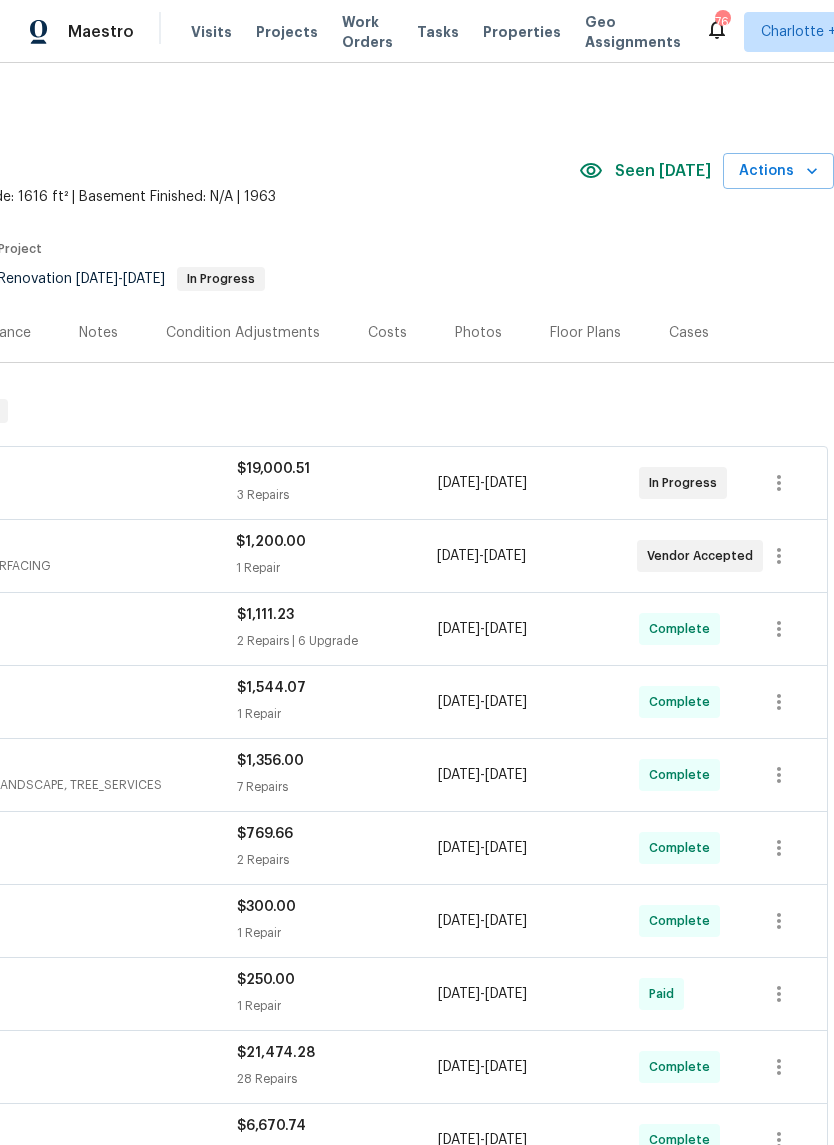click 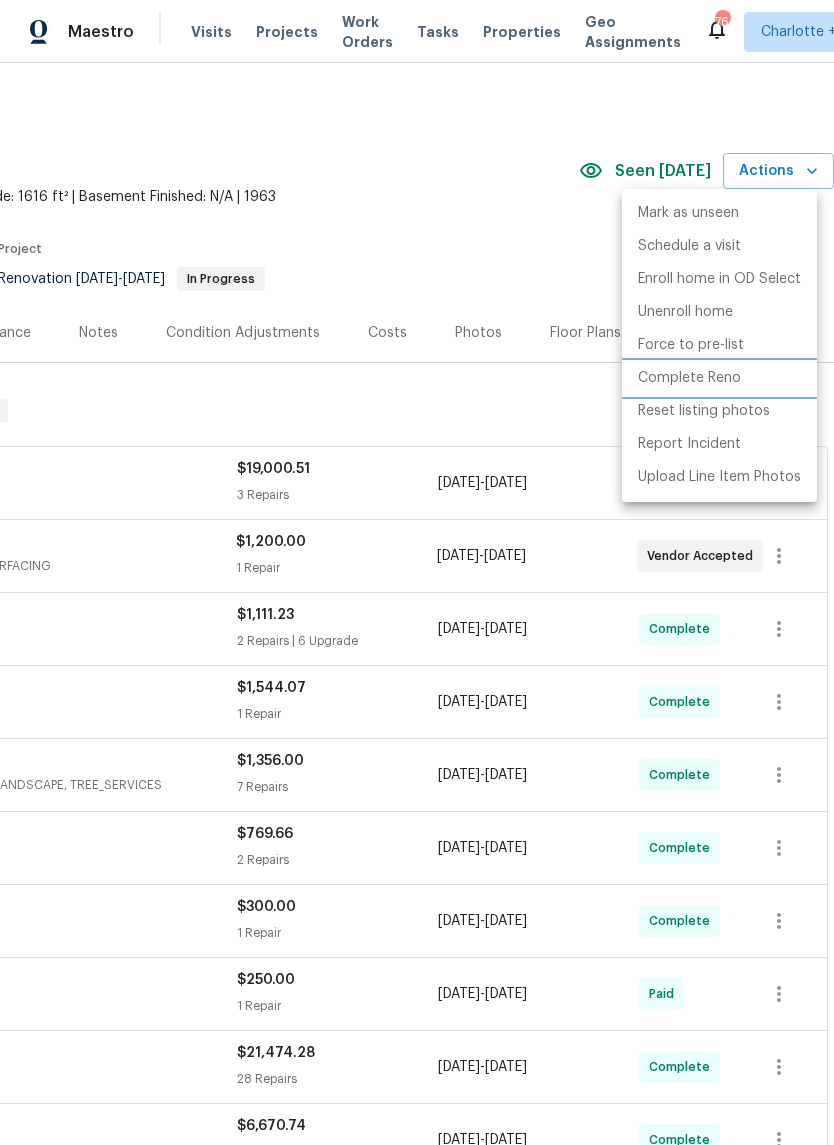 click on "Complete Reno" at bounding box center [689, 378] 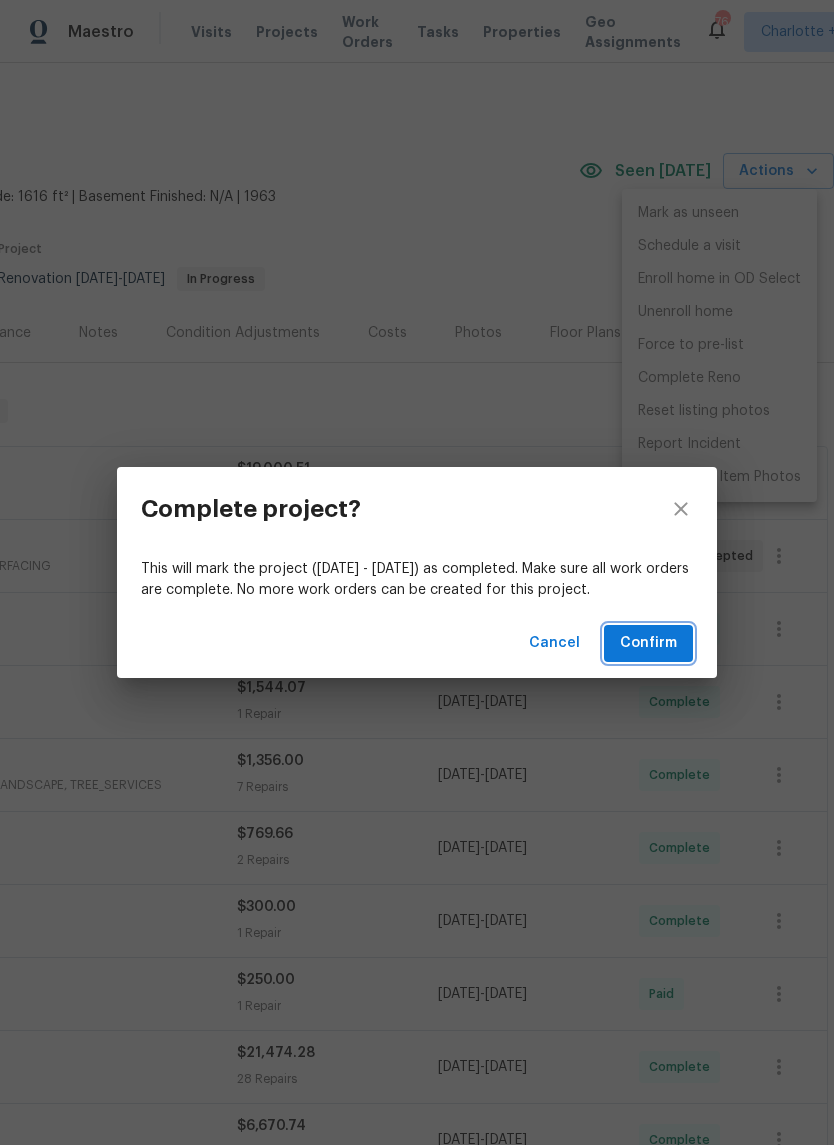 click on "Confirm" at bounding box center (648, 643) 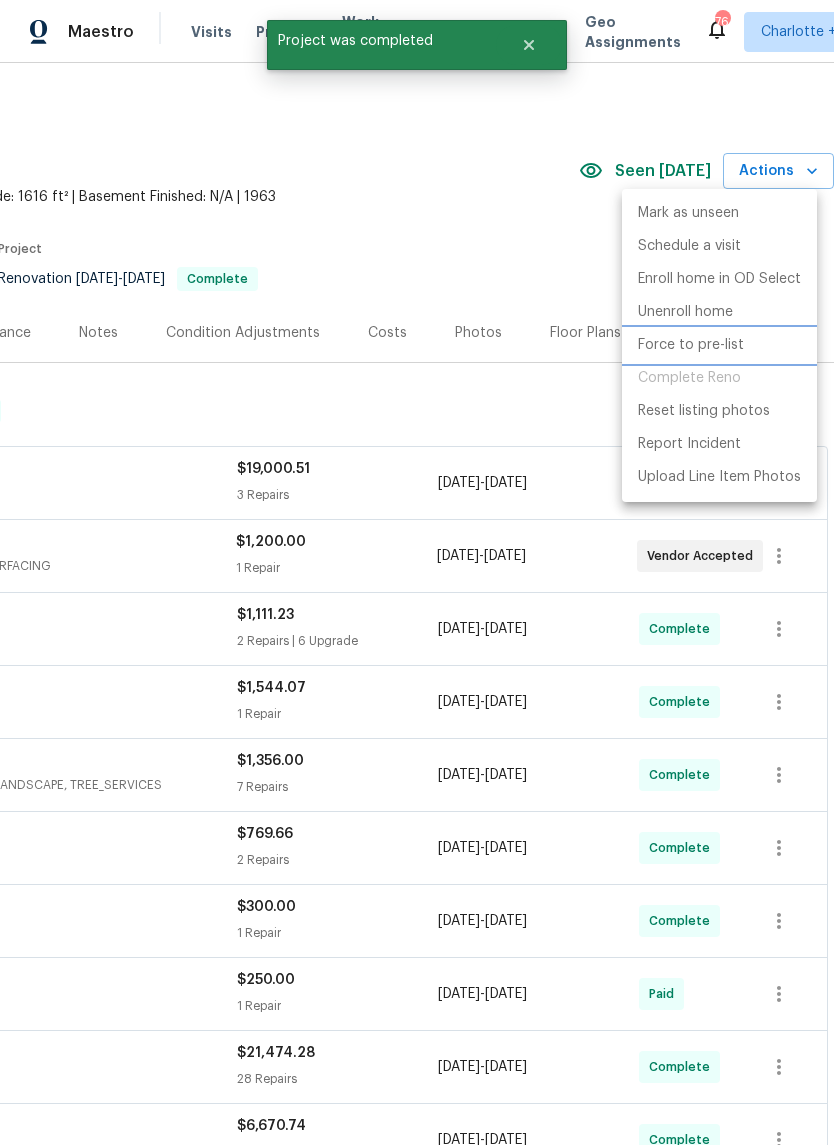 click on "Force to pre-list" at bounding box center (691, 345) 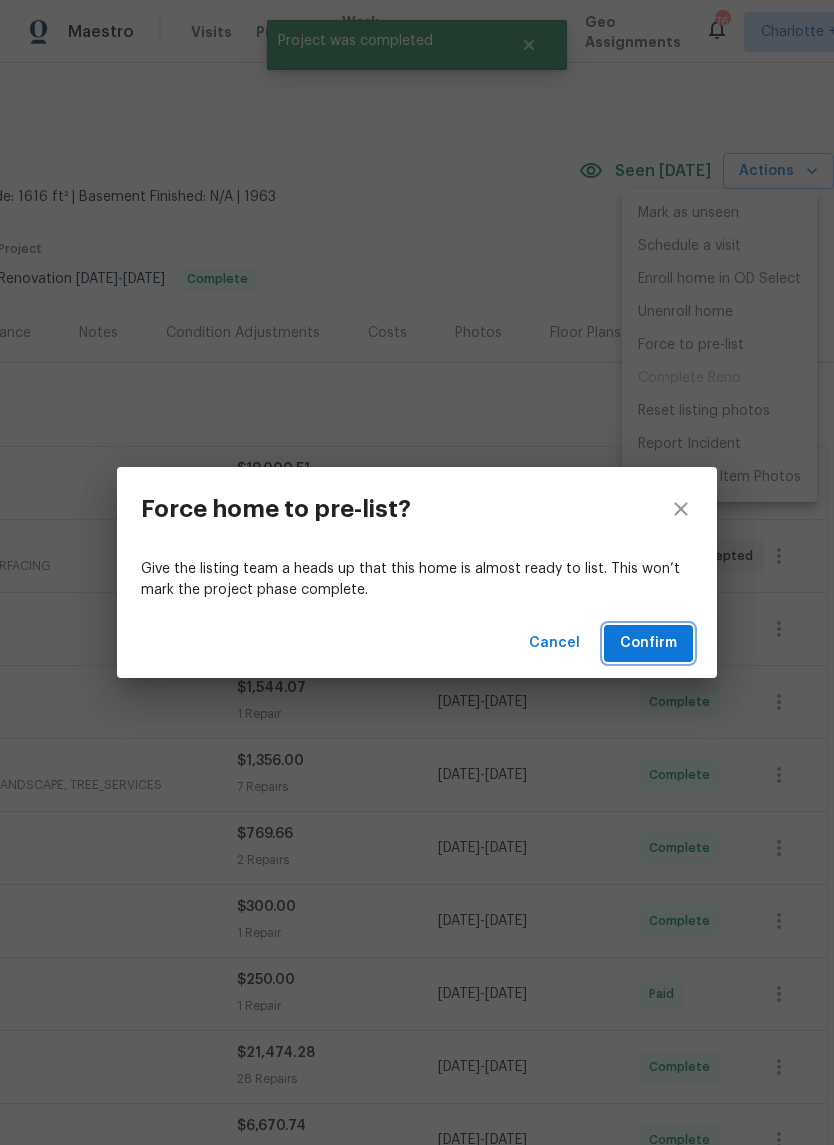 click on "Confirm" at bounding box center [648, 643] 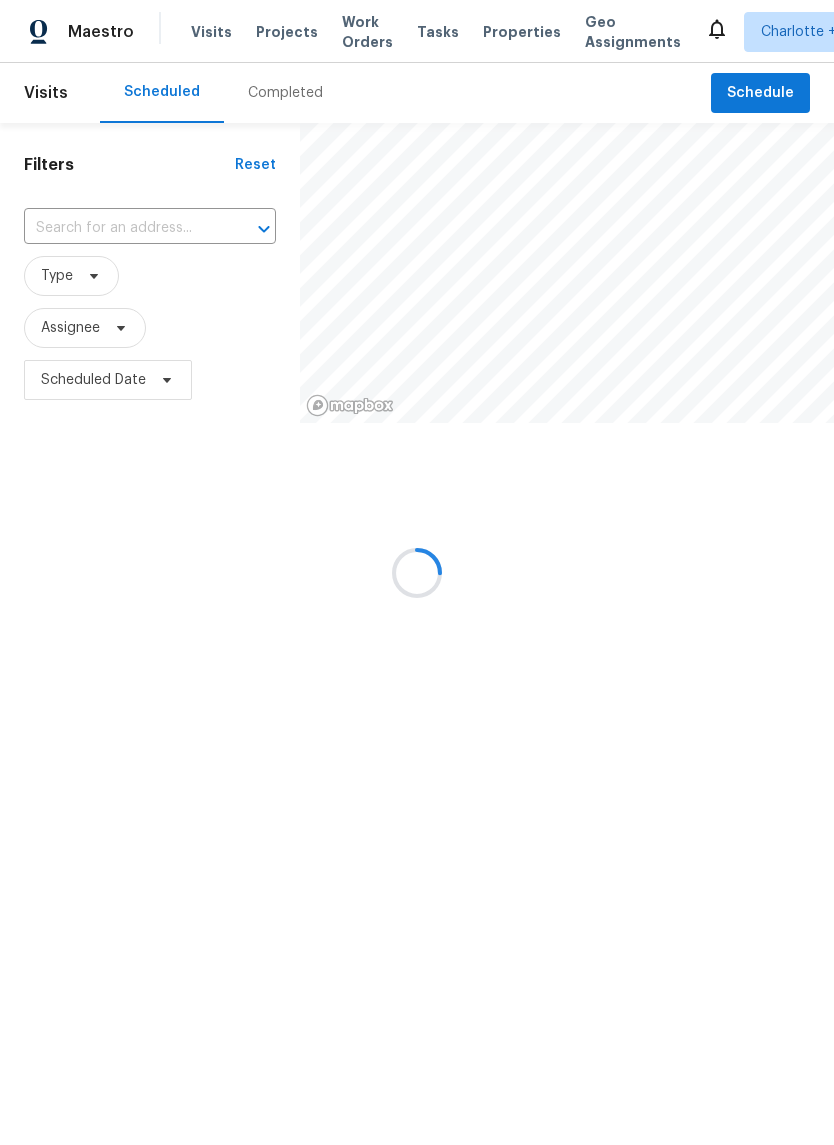 scroll, scrollTop: 0, scrollLeft: 0, axis: both 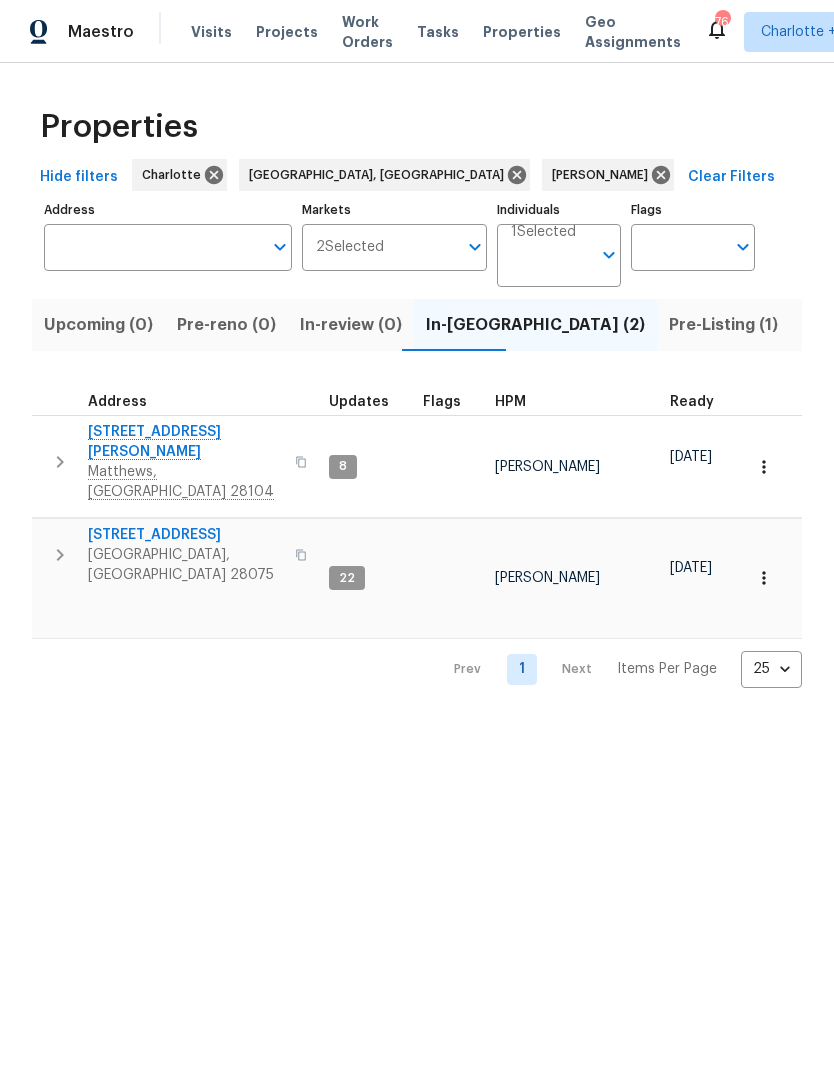 click on "Pre-Listing (1)" at bounding box center (723, 325) 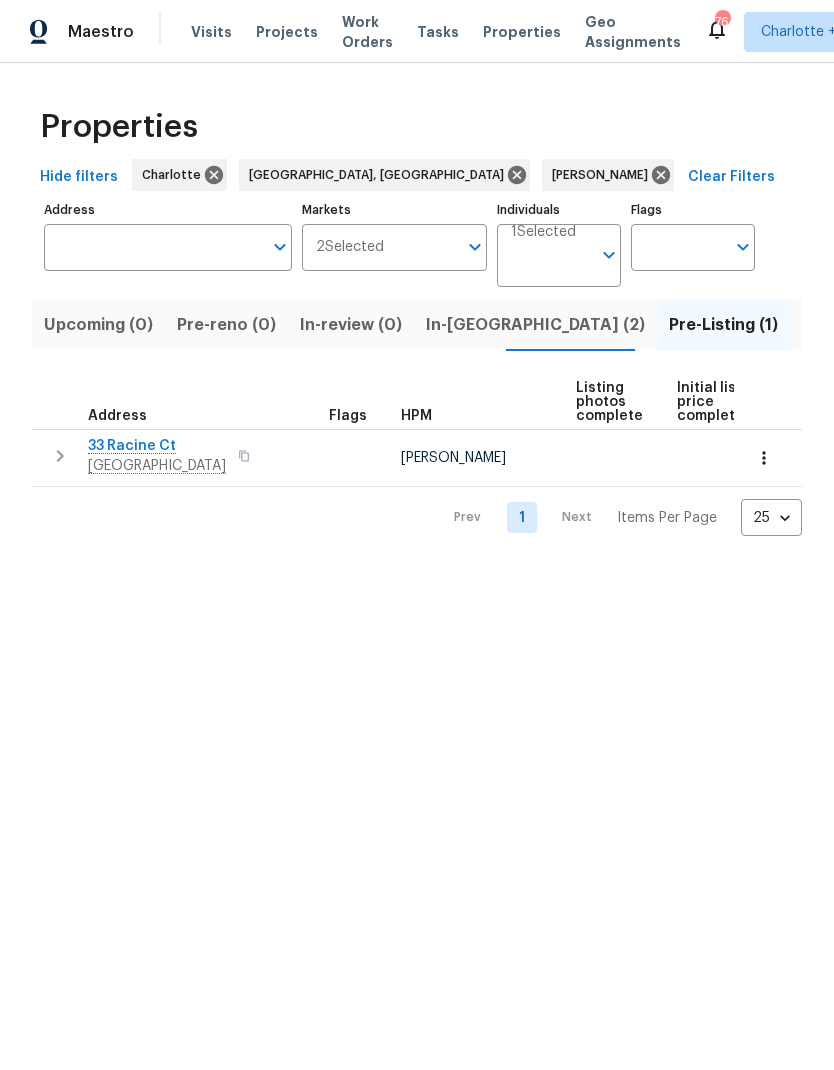 click on "Resale (6)" at bounding box center [948, 325] 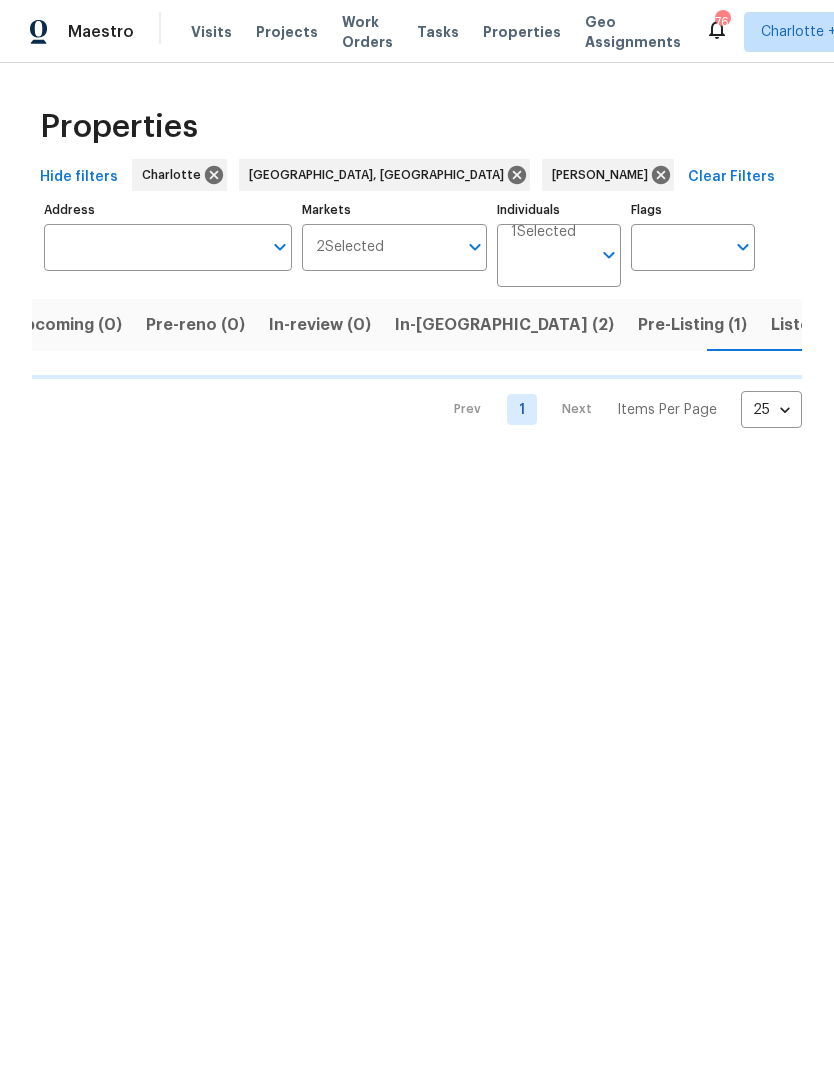 scroll, scrollTop: 0, scrollLeft: 35, axis: horizontal 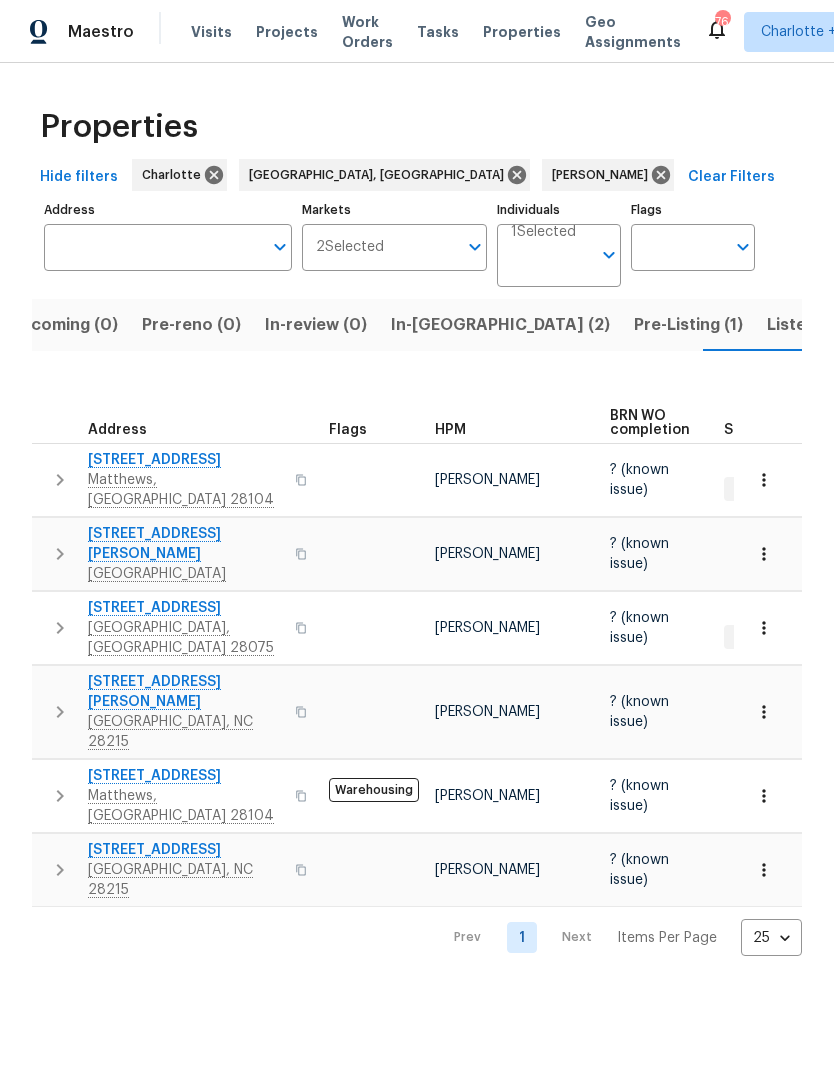 click on "In-reno (2)" at bounding box center [500, 325] 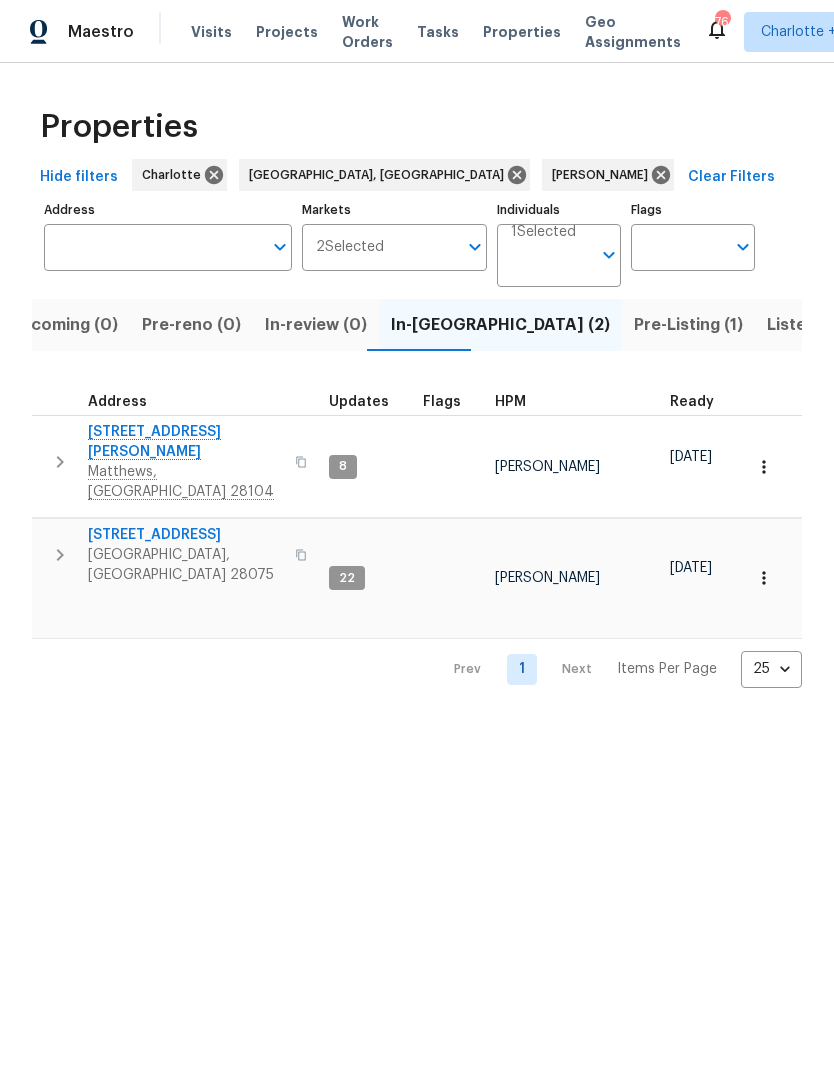 click on "Listed (16)" at bounding box center [808, 325] 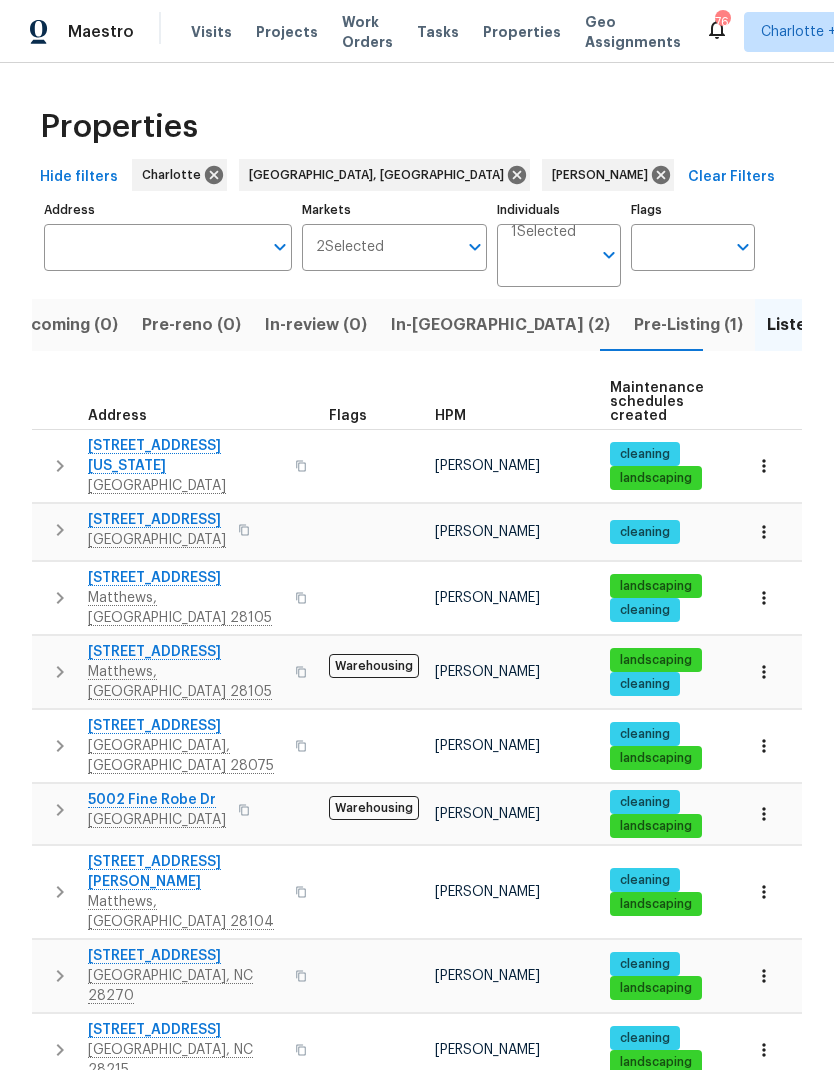 scroll, scrollTop: 16, scrollLeft: 0, axis: vertical 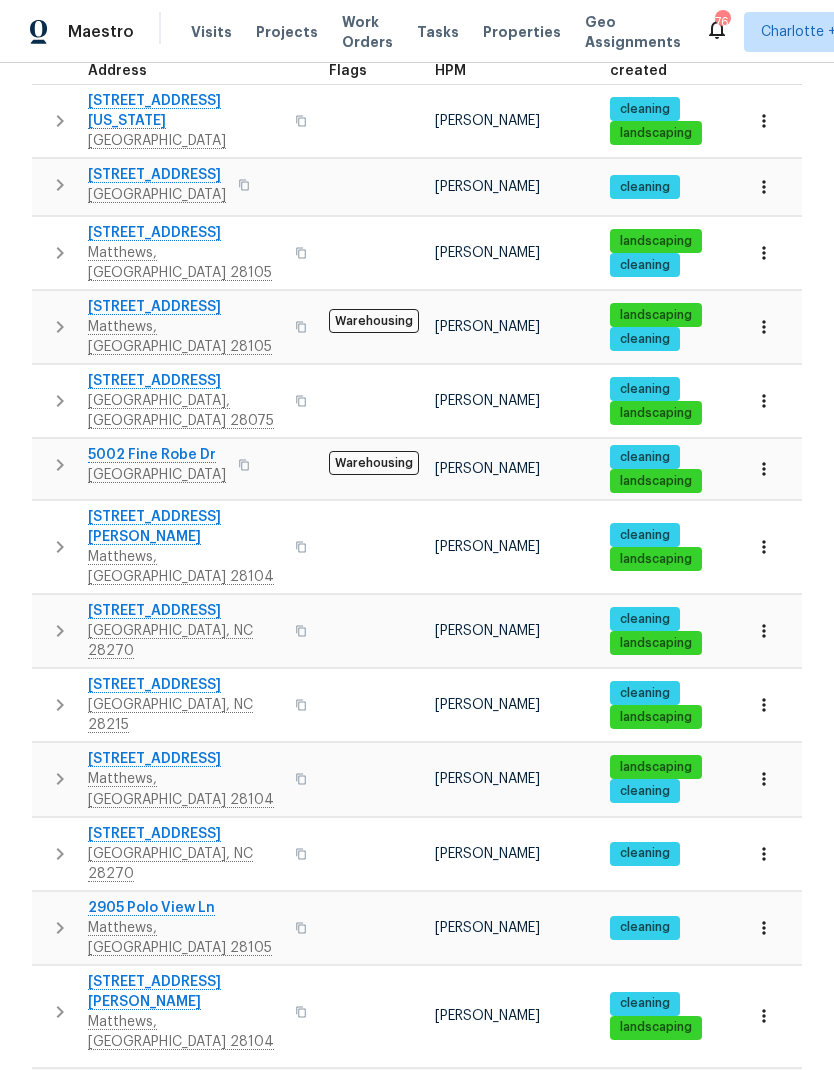 click on "[STREET_ADDRESS][PERSON_NAME]" at bounding box center (185, 992) 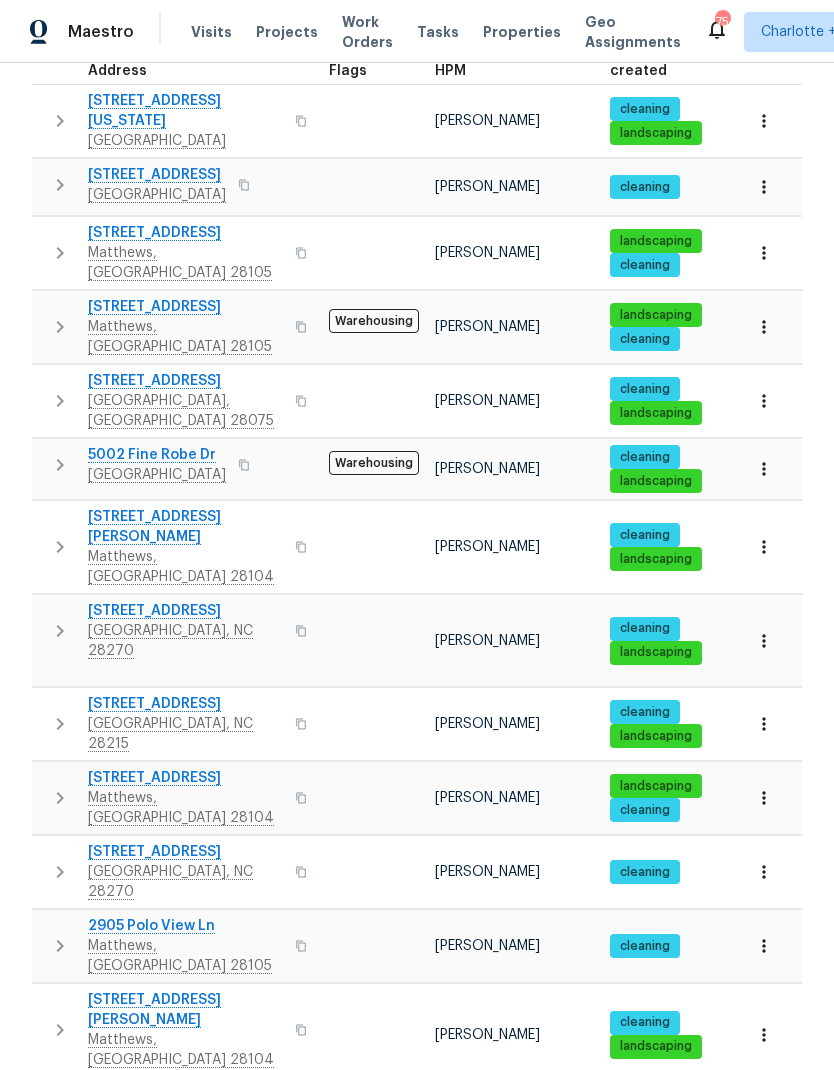 scroll, scrollTop: 0, scrollLeft: 0, axis: both 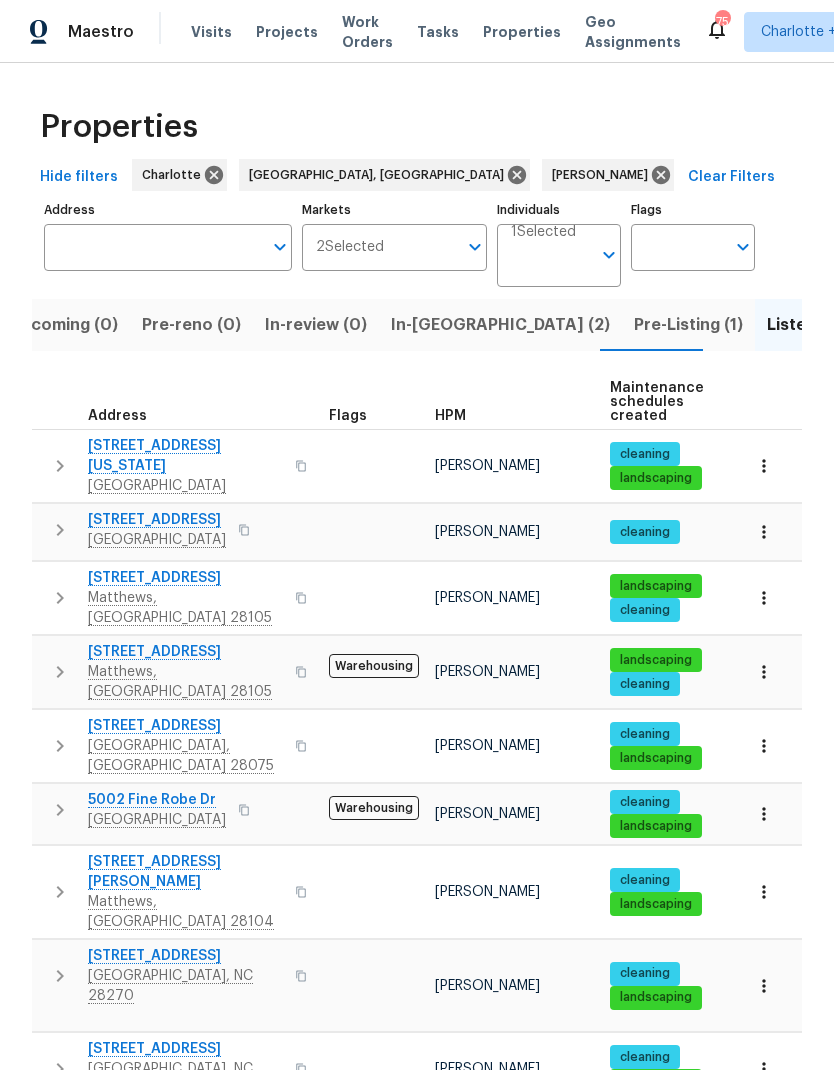 click on "In-reno (2)" at bounding box center [500, 325] 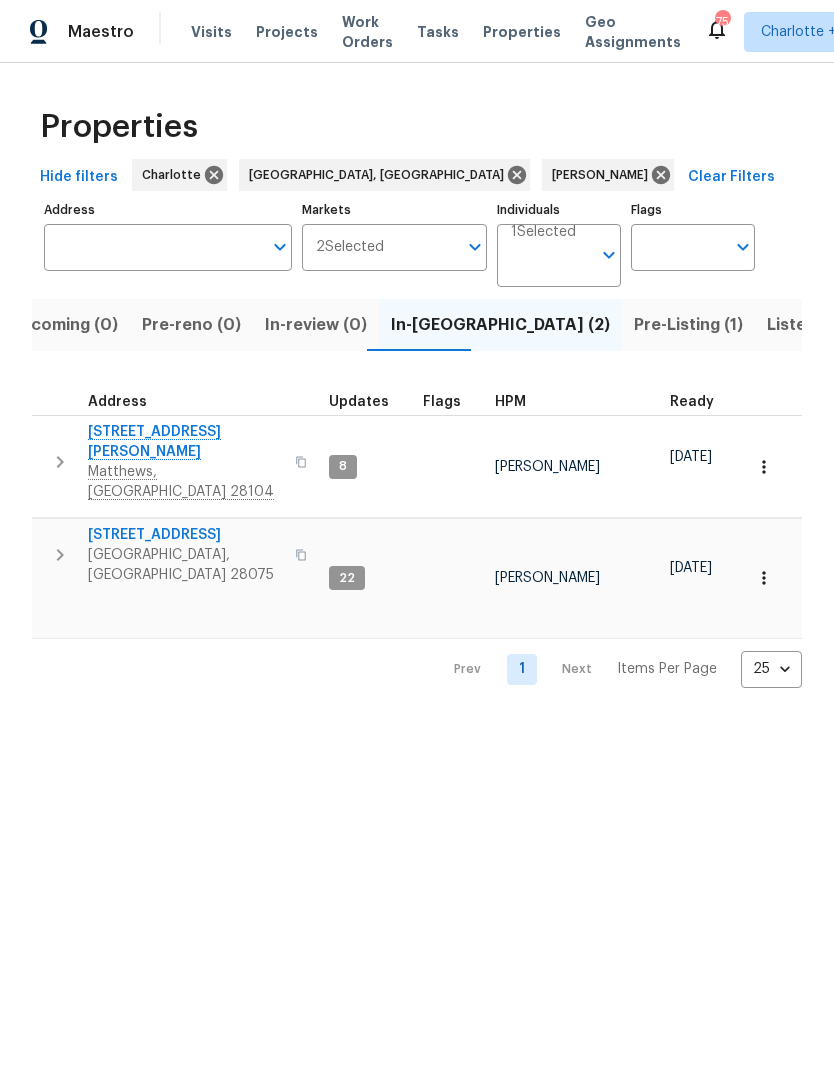 click on "8117 Shannon Woods Ln" at bounding box center (185, 442) 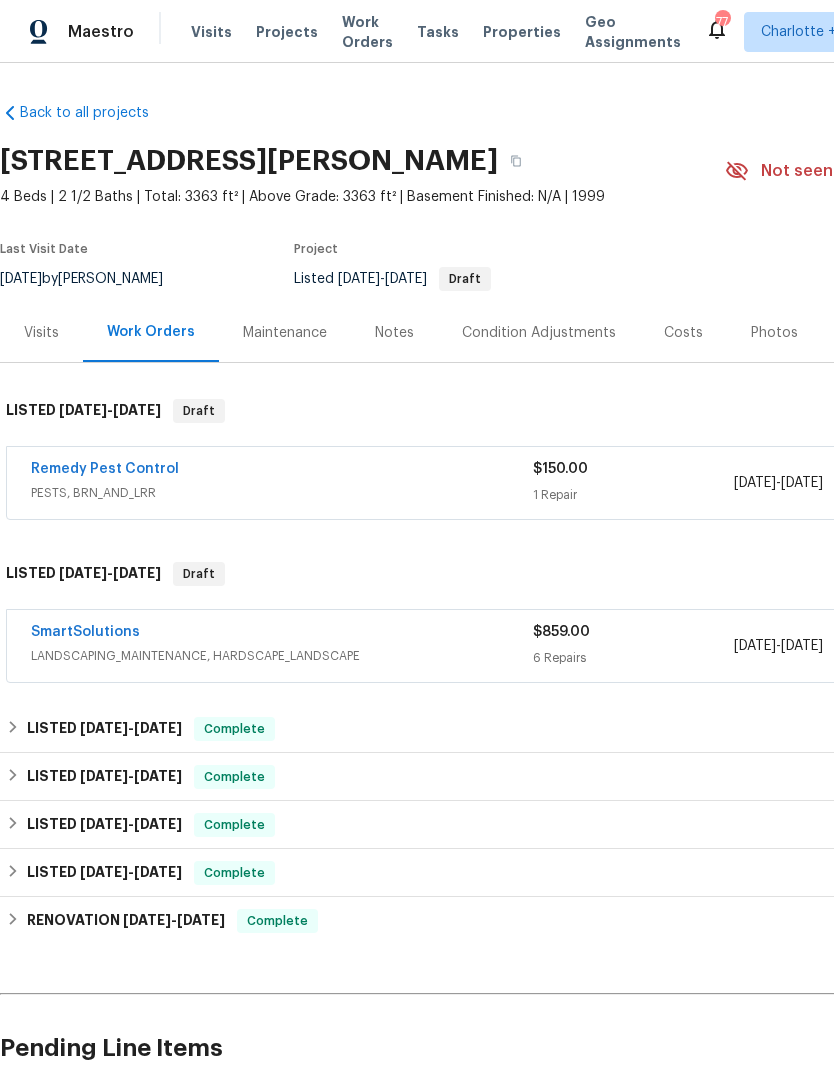 scroll, scrollTop: 0, scrollLeft: 0, axis: both 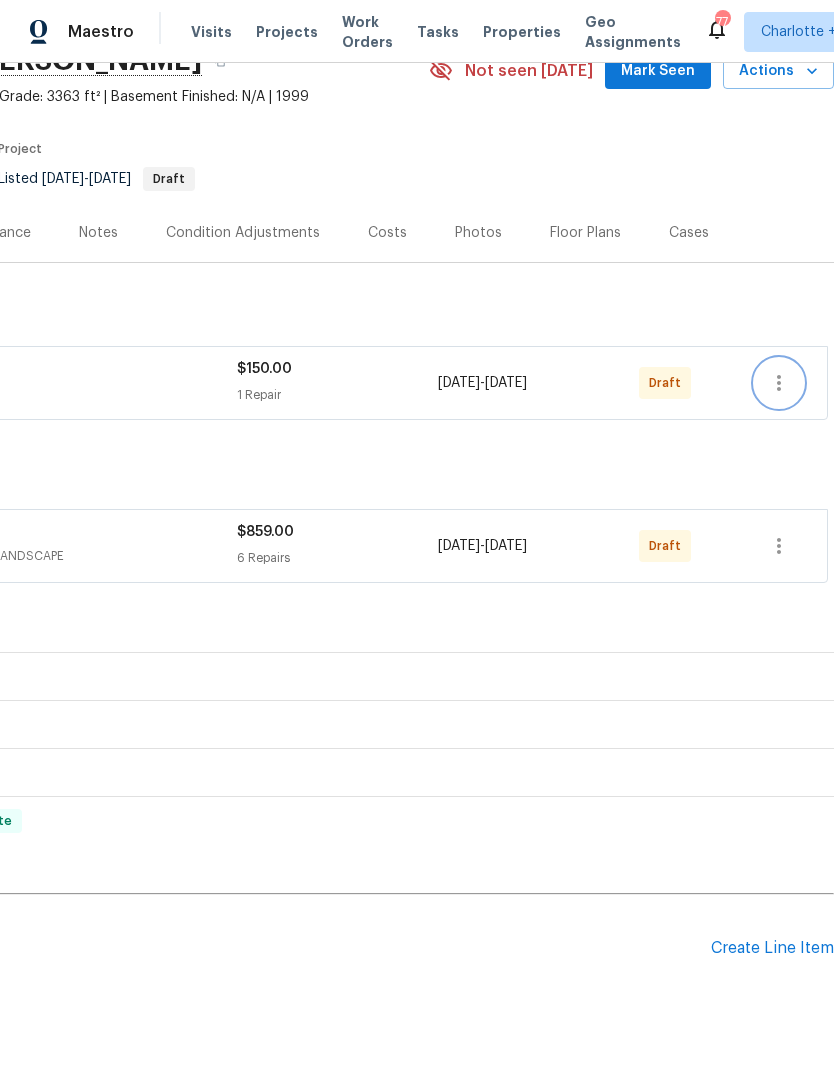 click 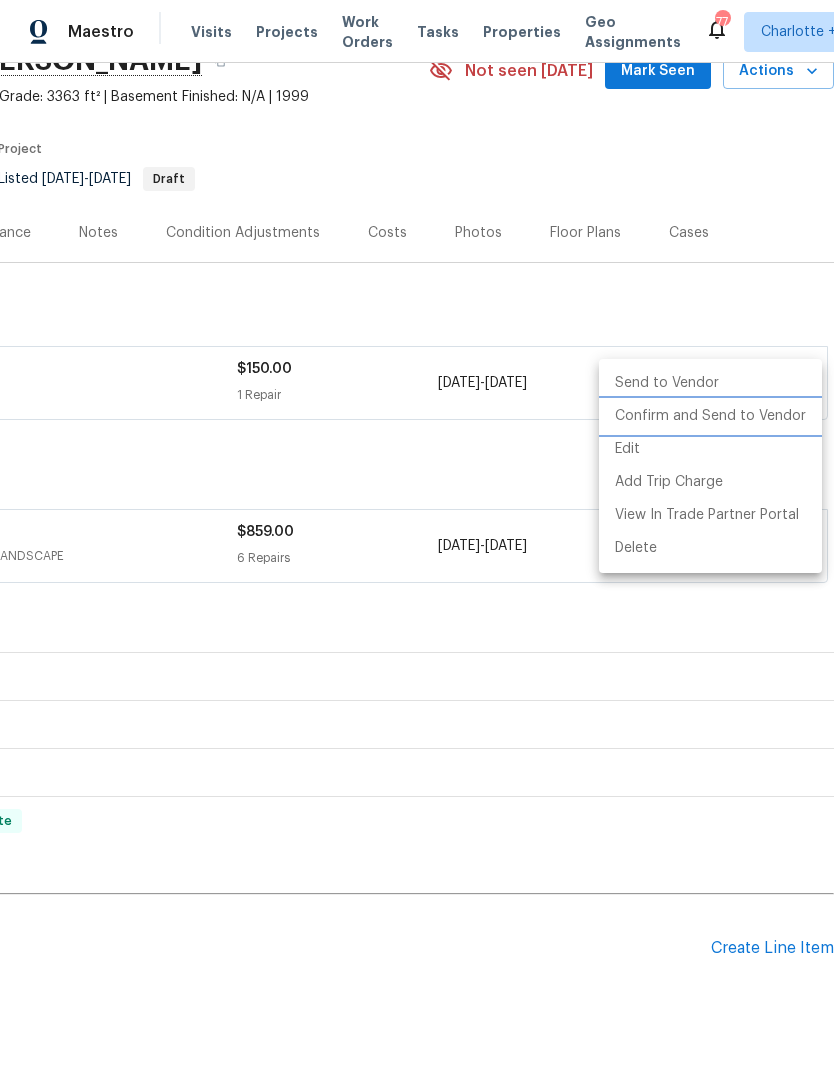 click on "Confirm and Send to Vendor" at bounding box center [710, 416] 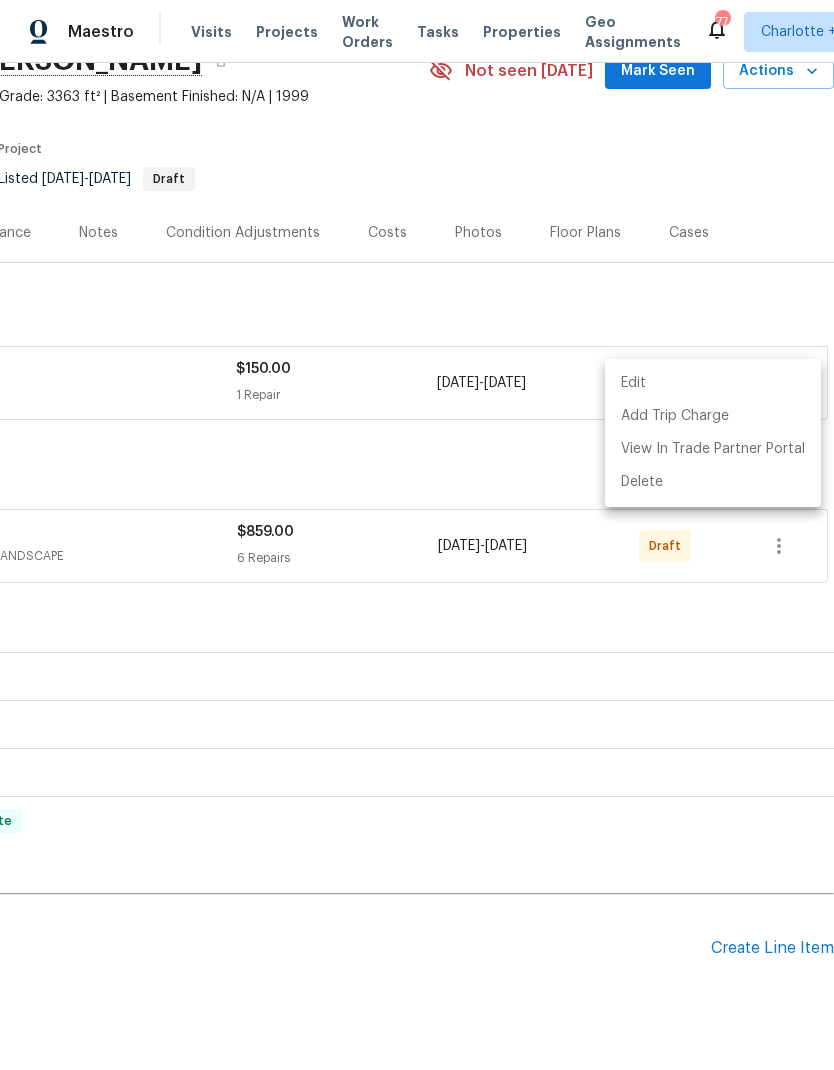 click at bounding box center [417, 535] 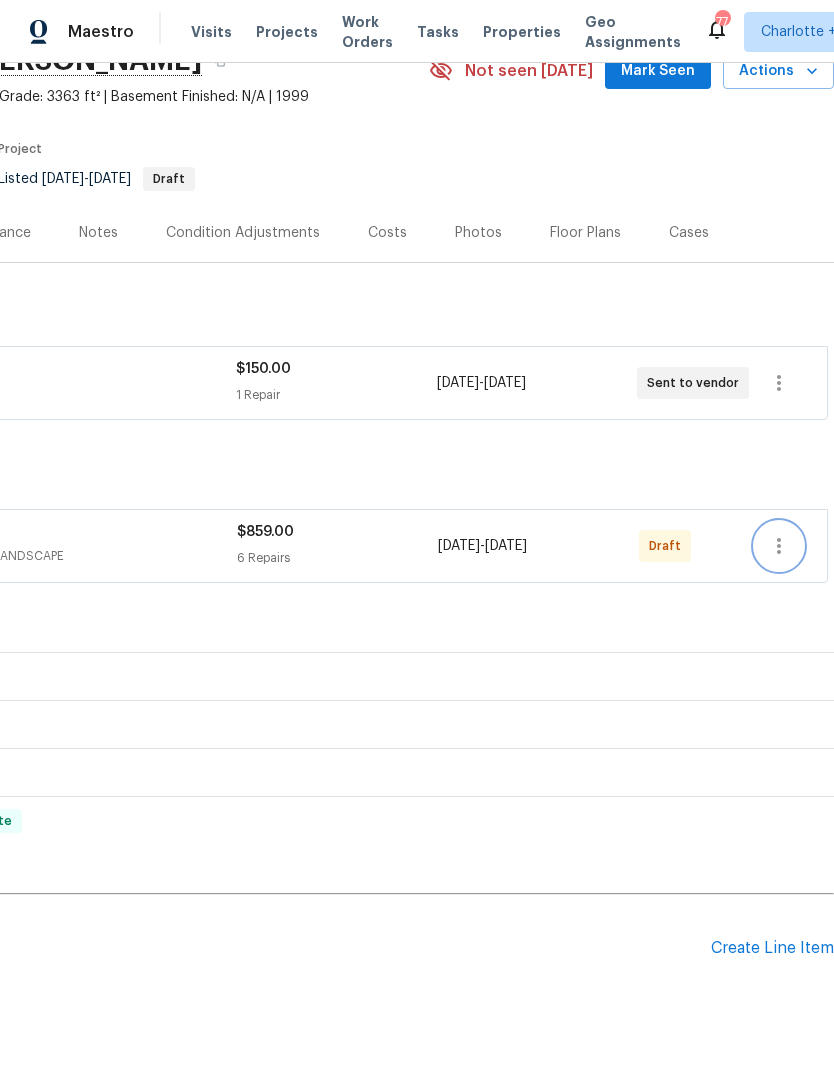 click 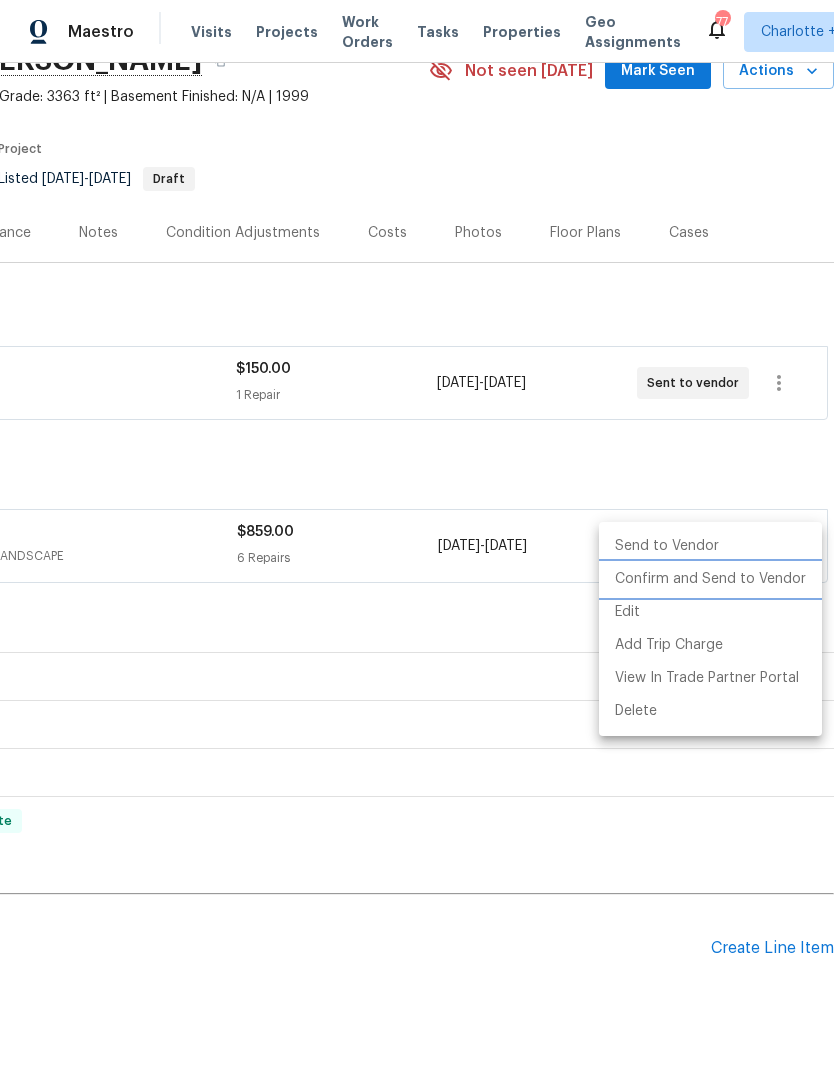 click on "Confirm and Send to Vendor" at bounding box center [710, 579] 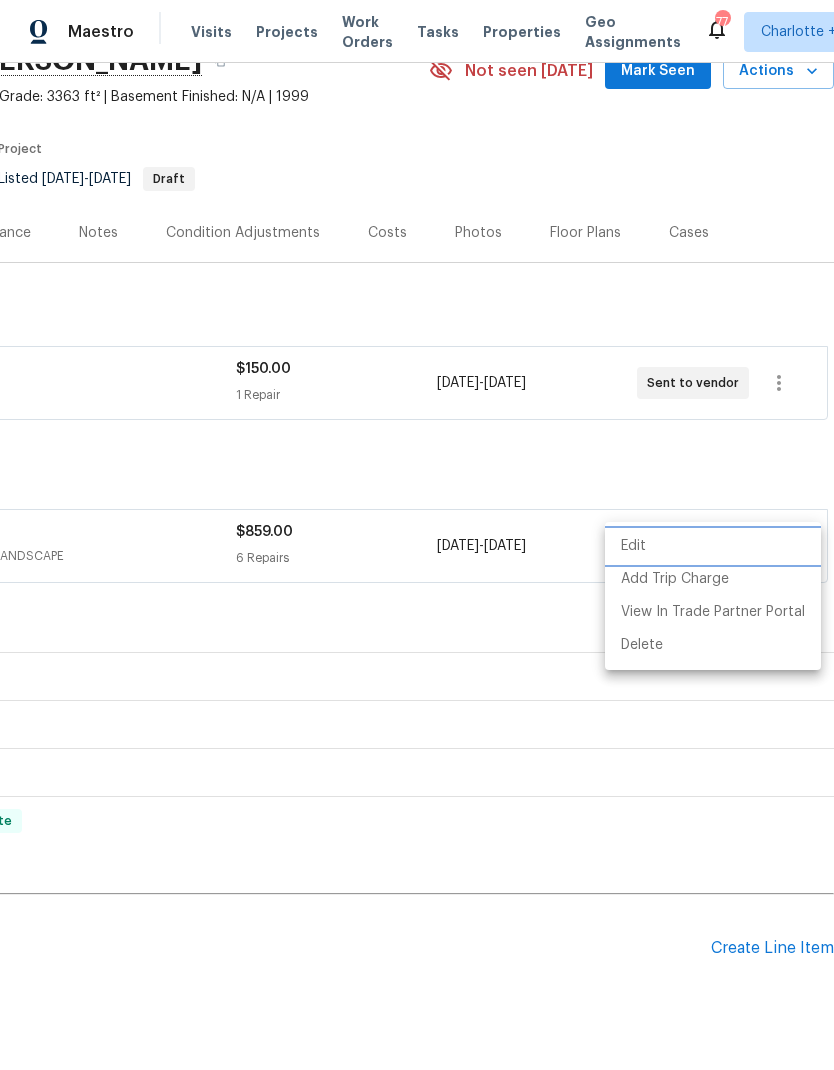 click at bounding box center (417, 535) 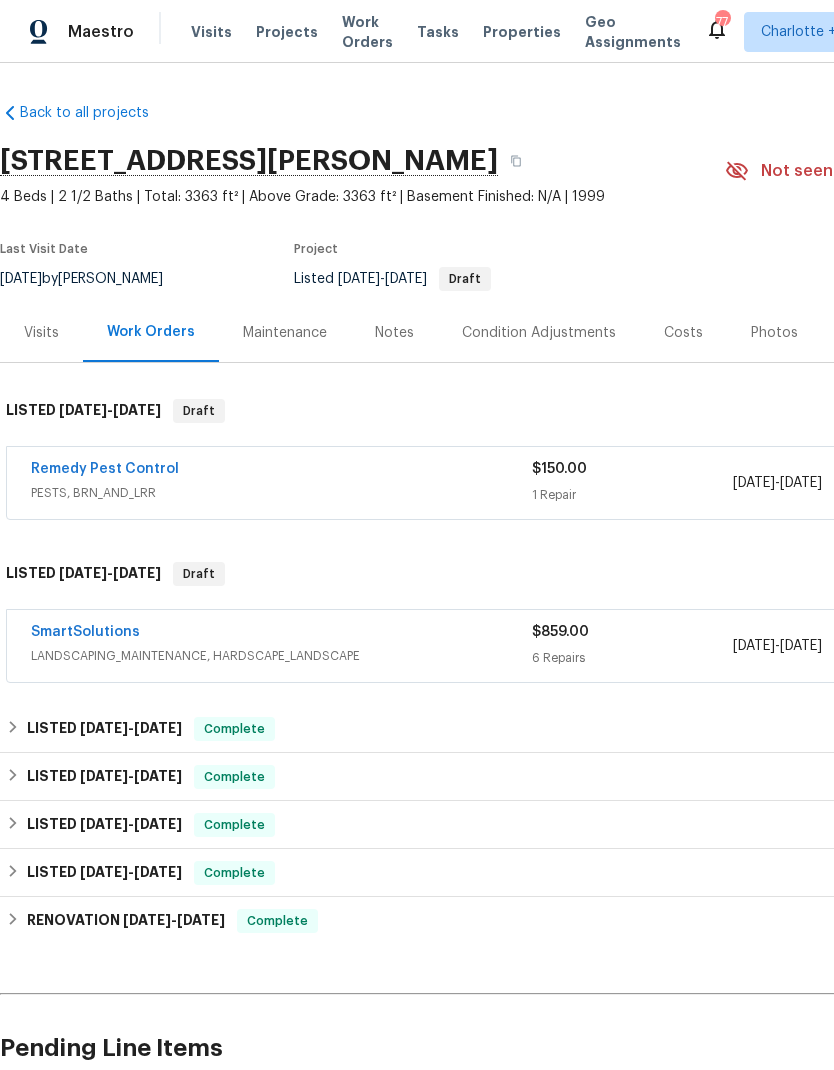scroll, scrollTop: 0, scrollLeft: 0, axis: both 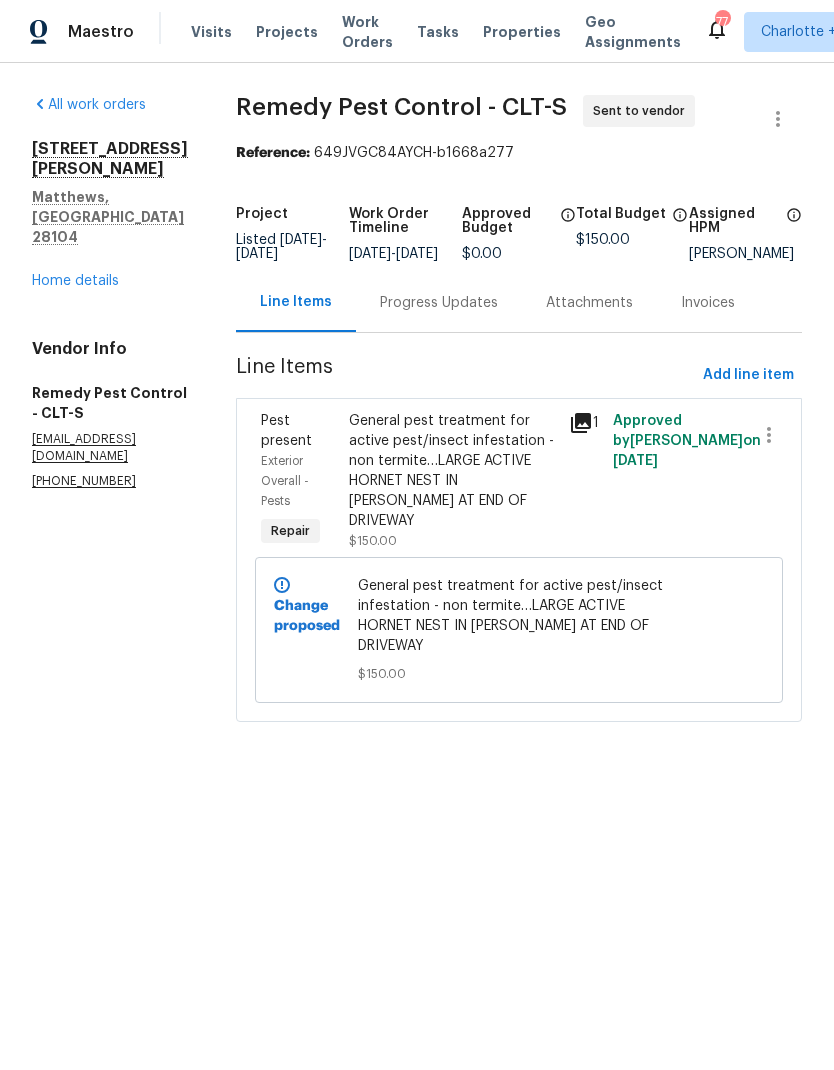 click on "Progress Updates" at bounding box center (439, 302) 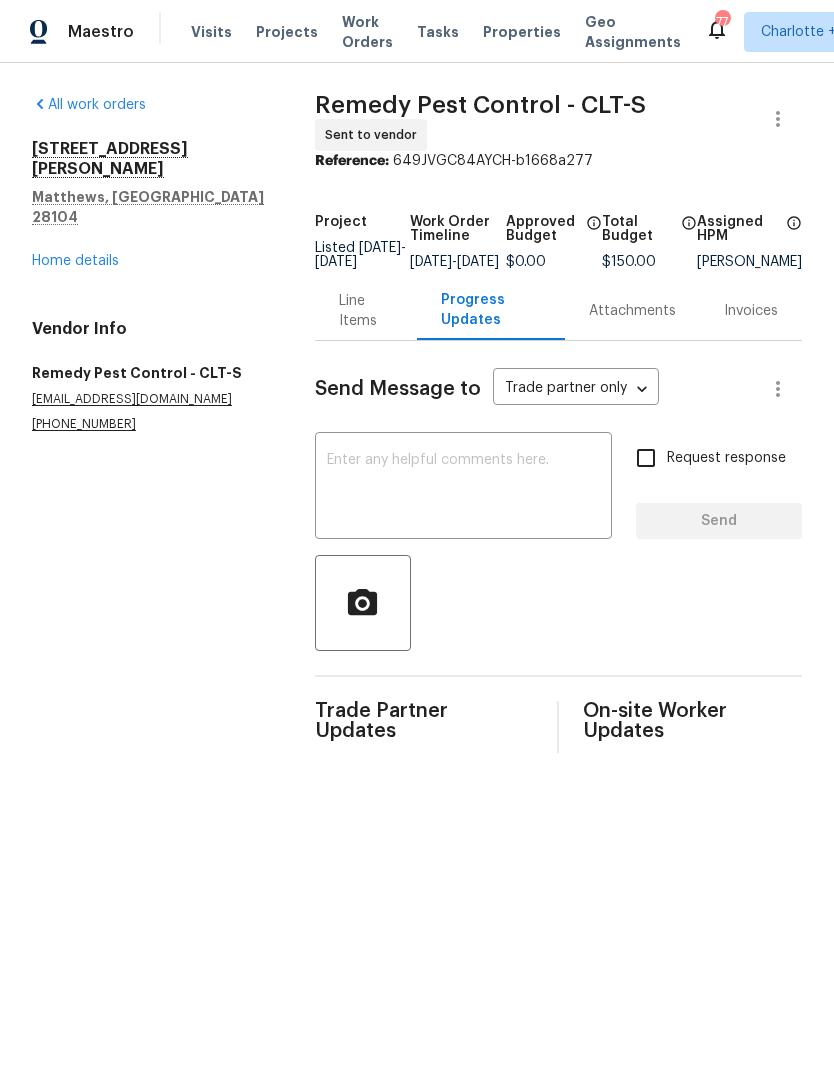 click at bounding box center (463, 488) 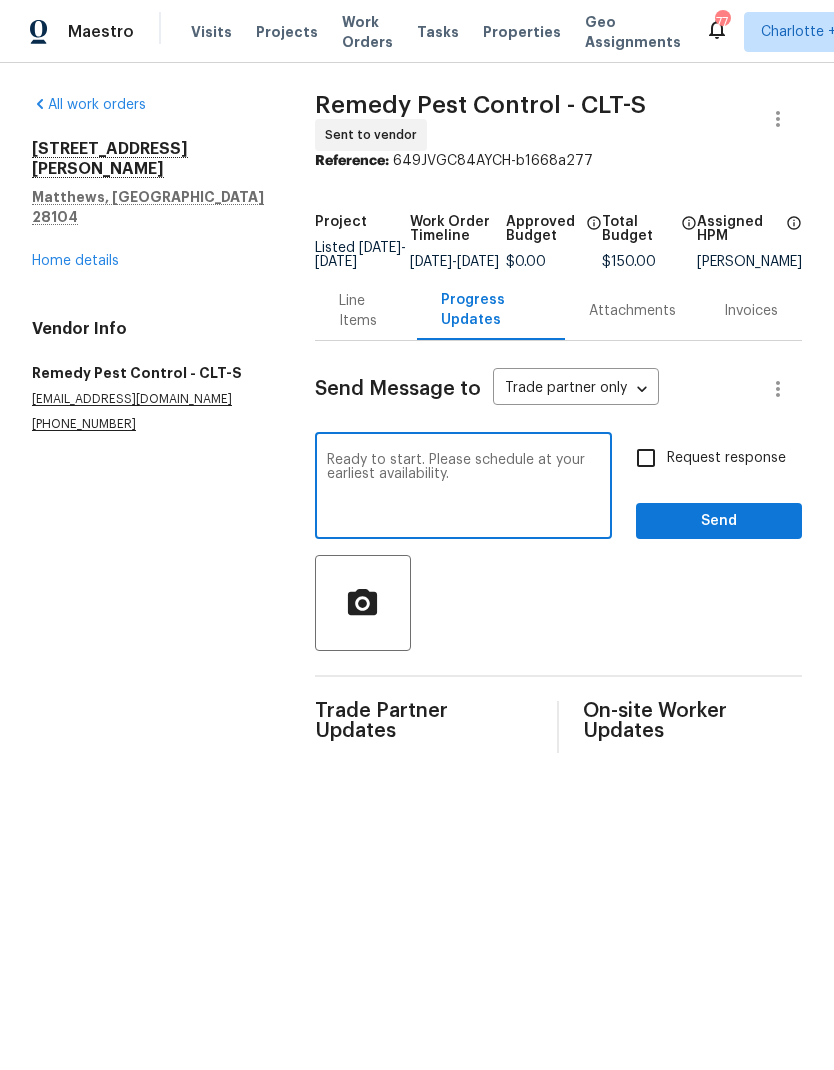 type on "Ready to start. Please schedule at your earliest availability." 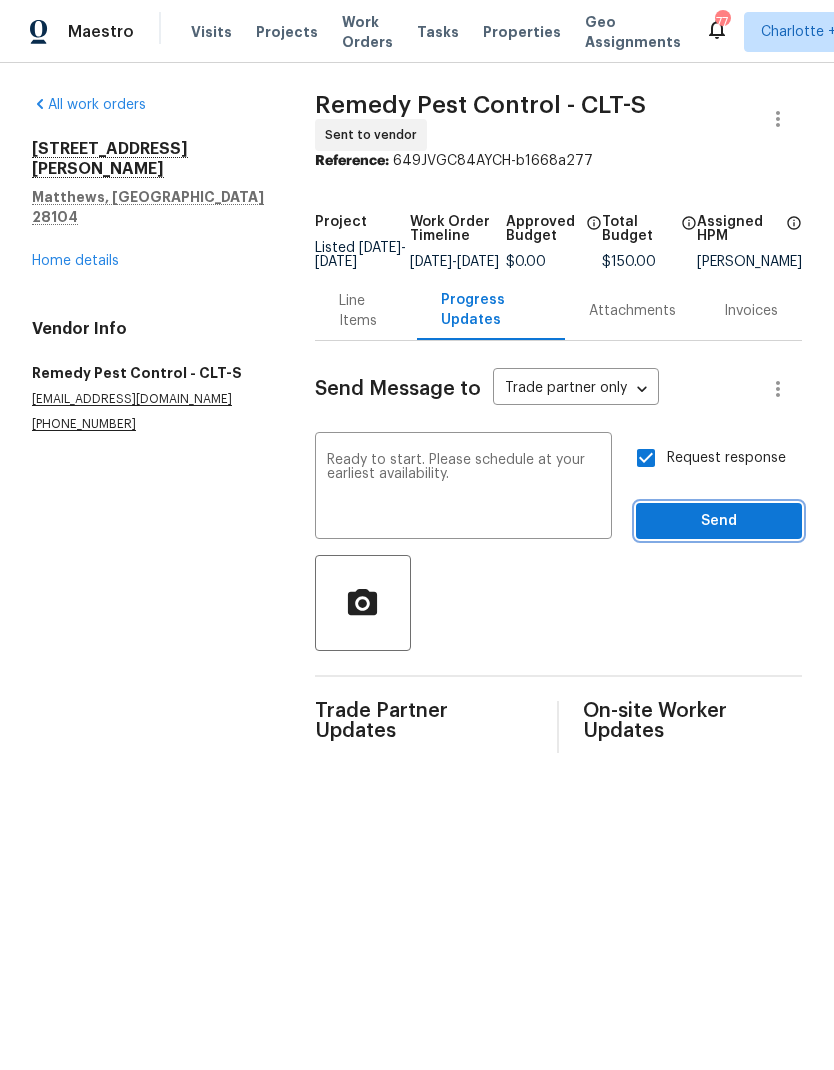 click on "Send" at bounding box center (719, 521) 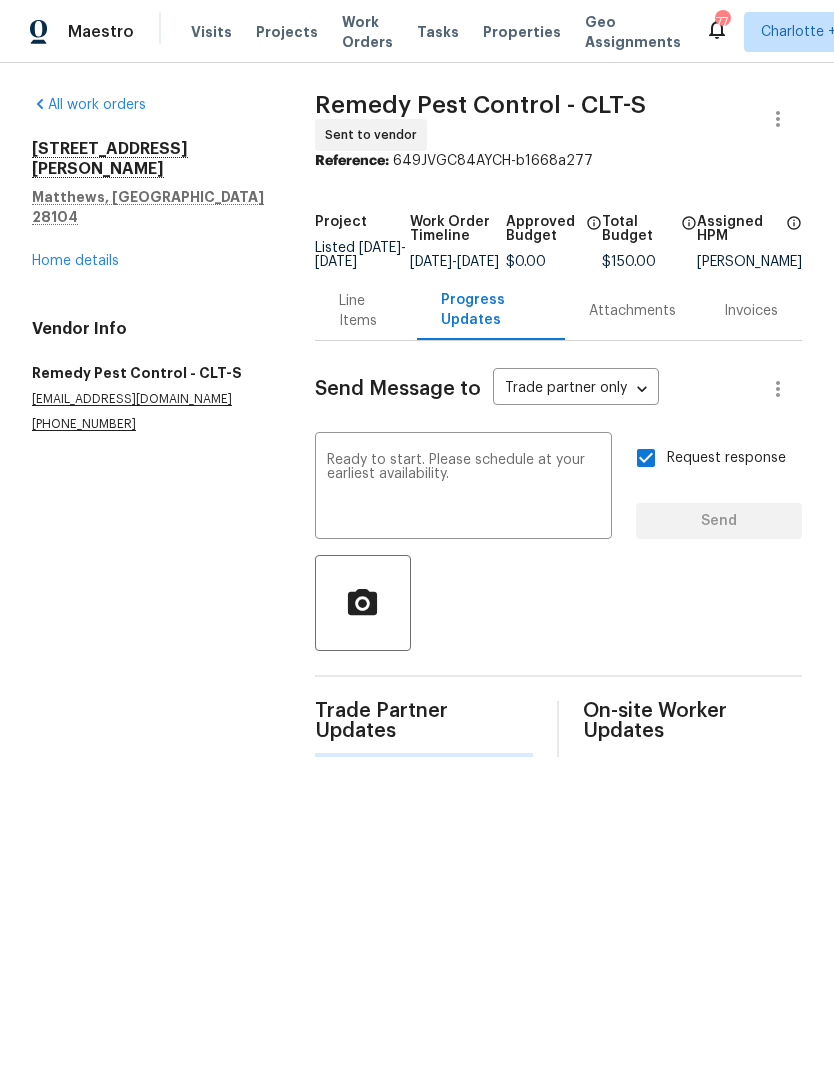 type 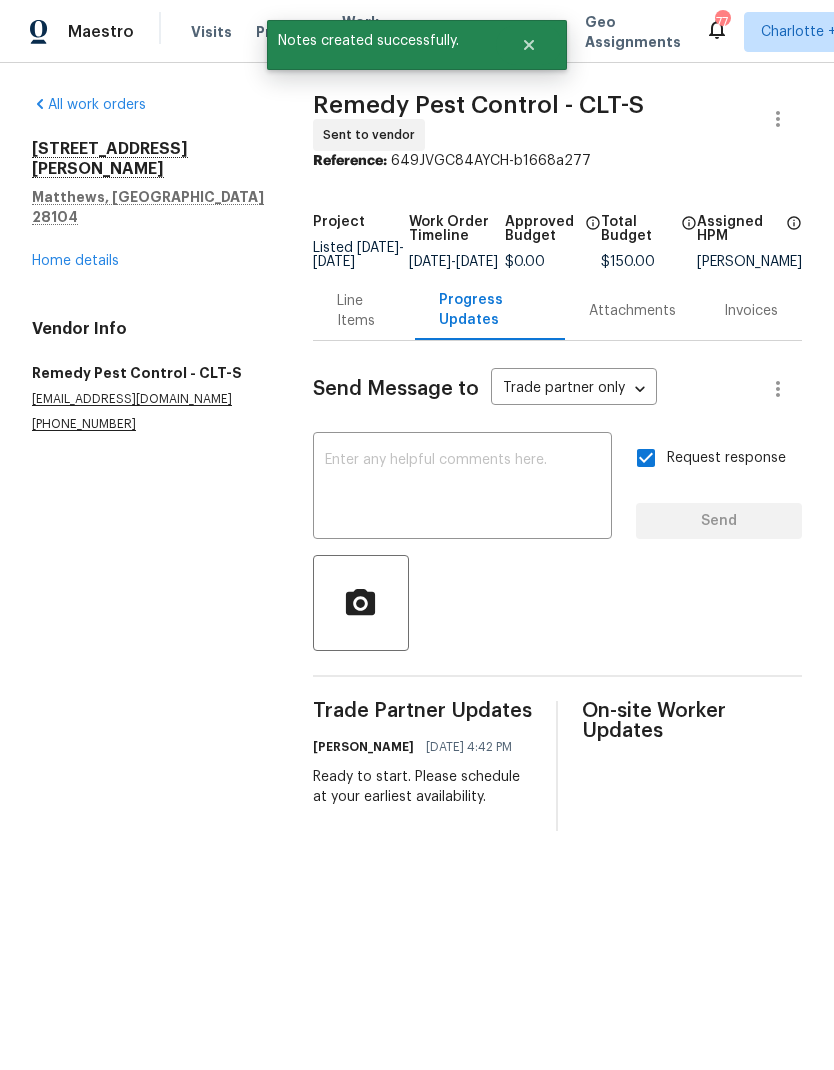 click on "Home details" at bounding box center (75, 261) 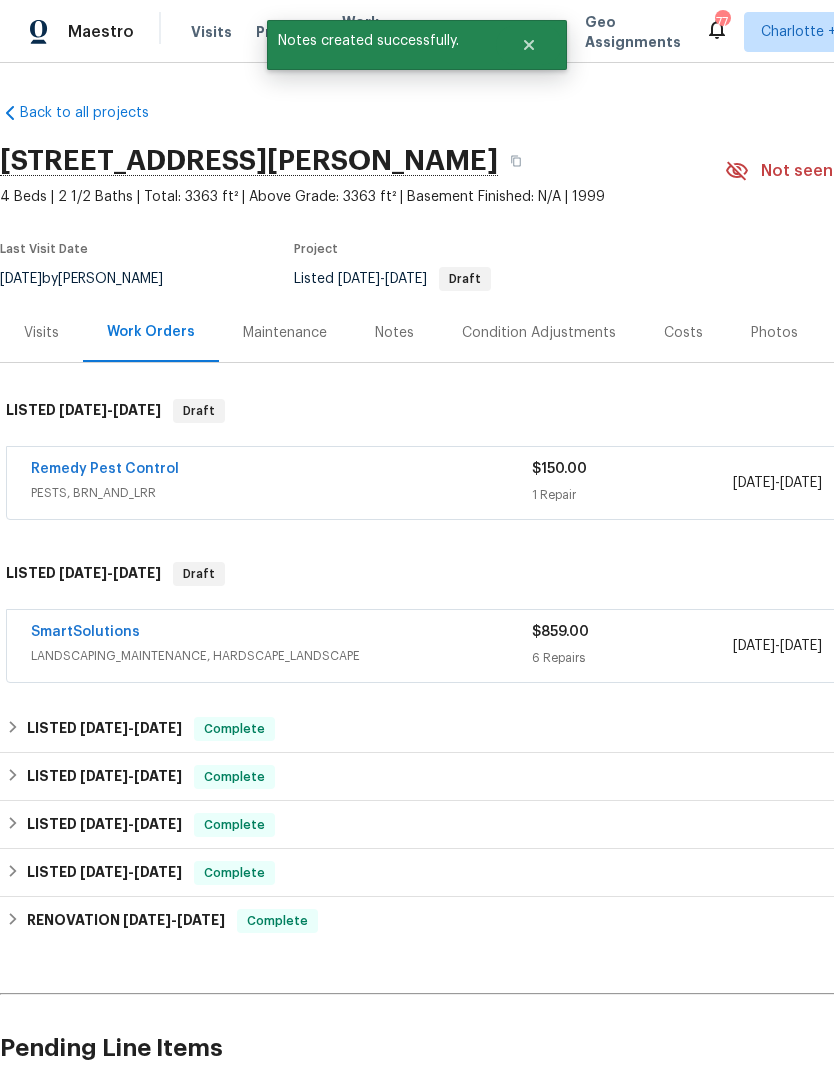 click on "SmartSolutions" at bounding box center [85, 632] 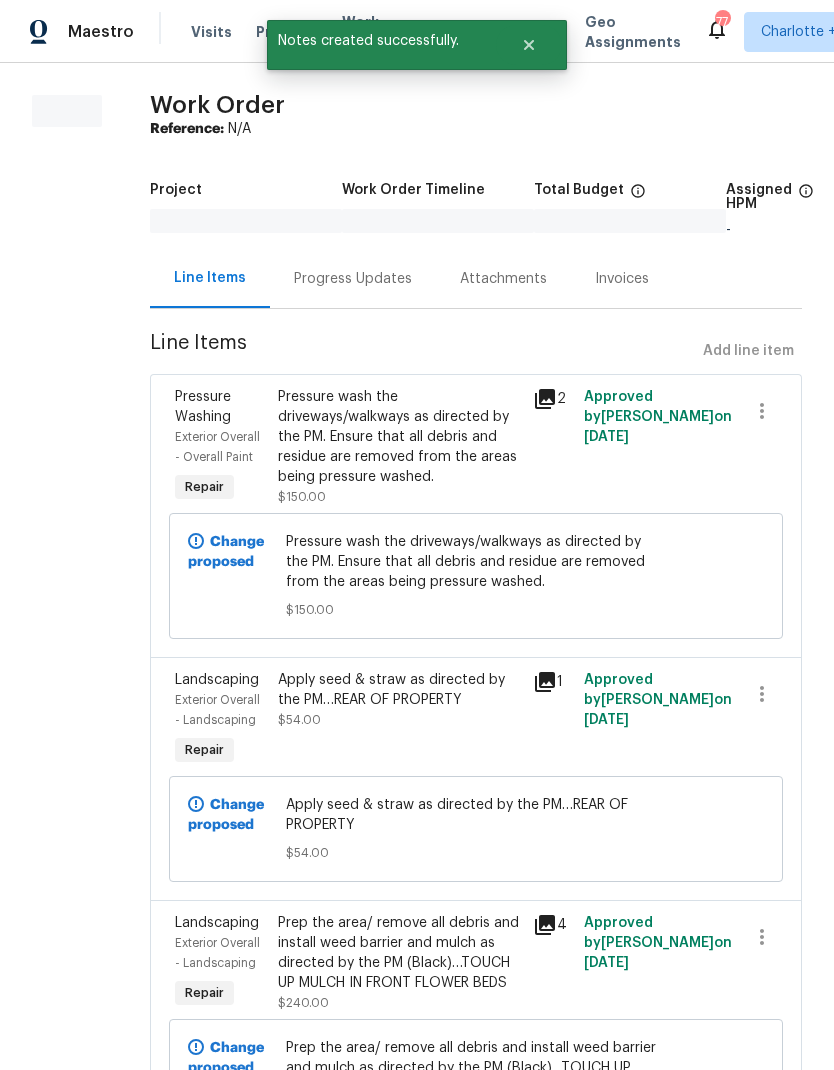 click on "Progress Updates" at bounding box center [353, 279] 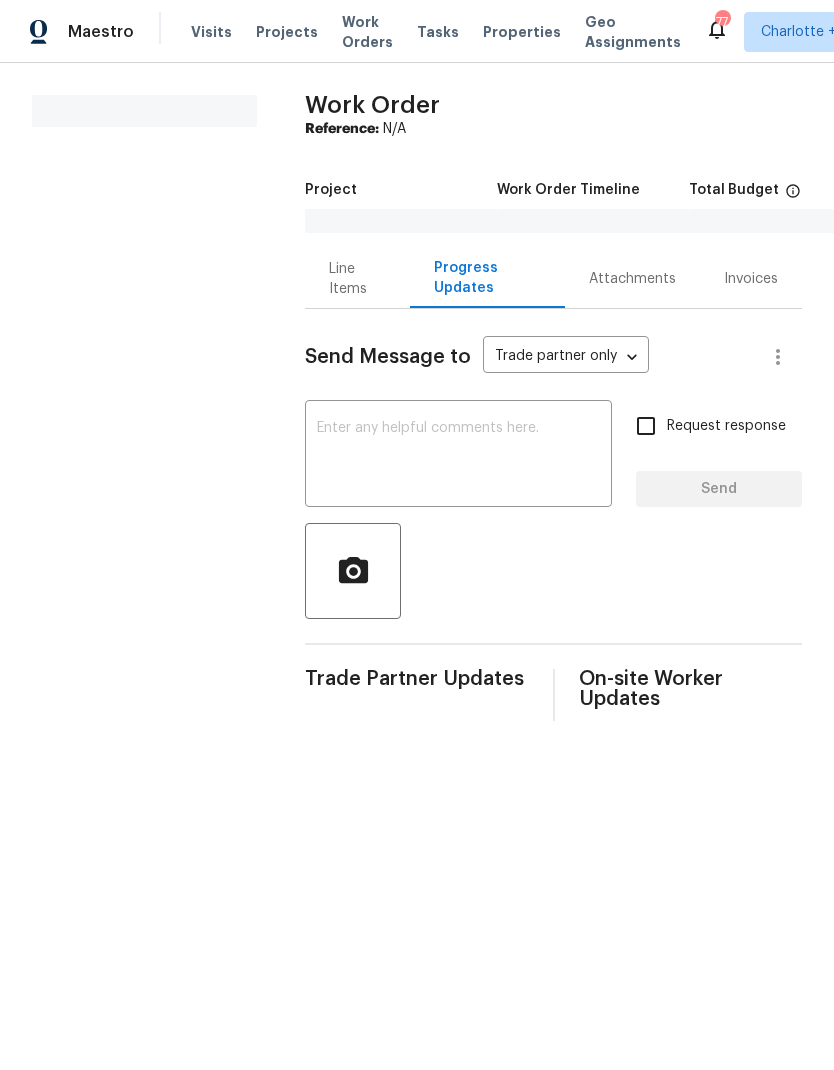 click at bounding box center (458, 456) 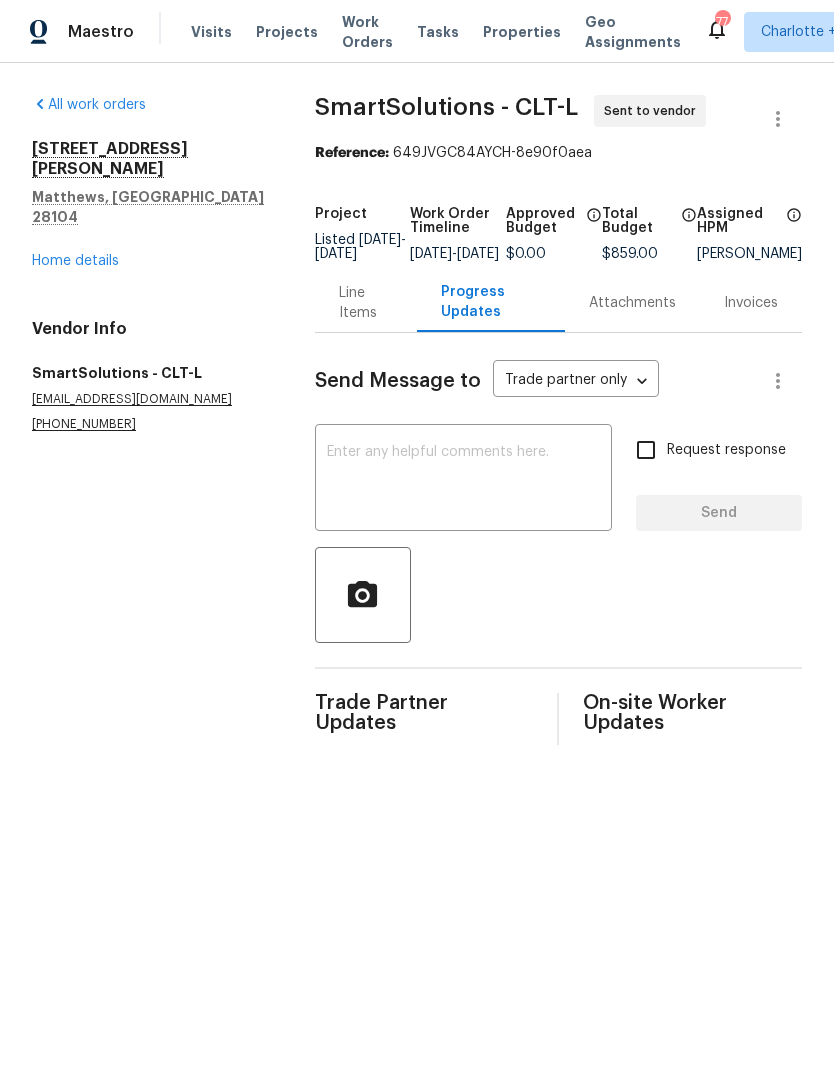 click at bounding box center [463, 480] 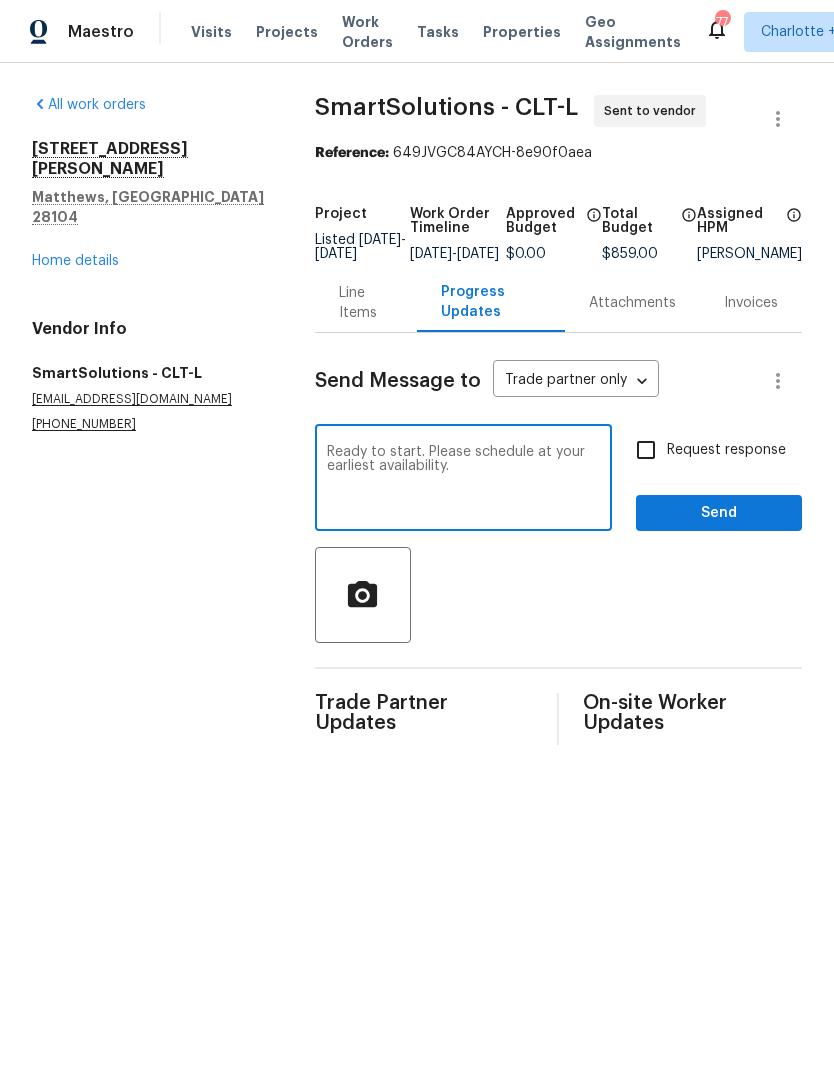 type on "Ready to start. Please schedule at your earliest availability." 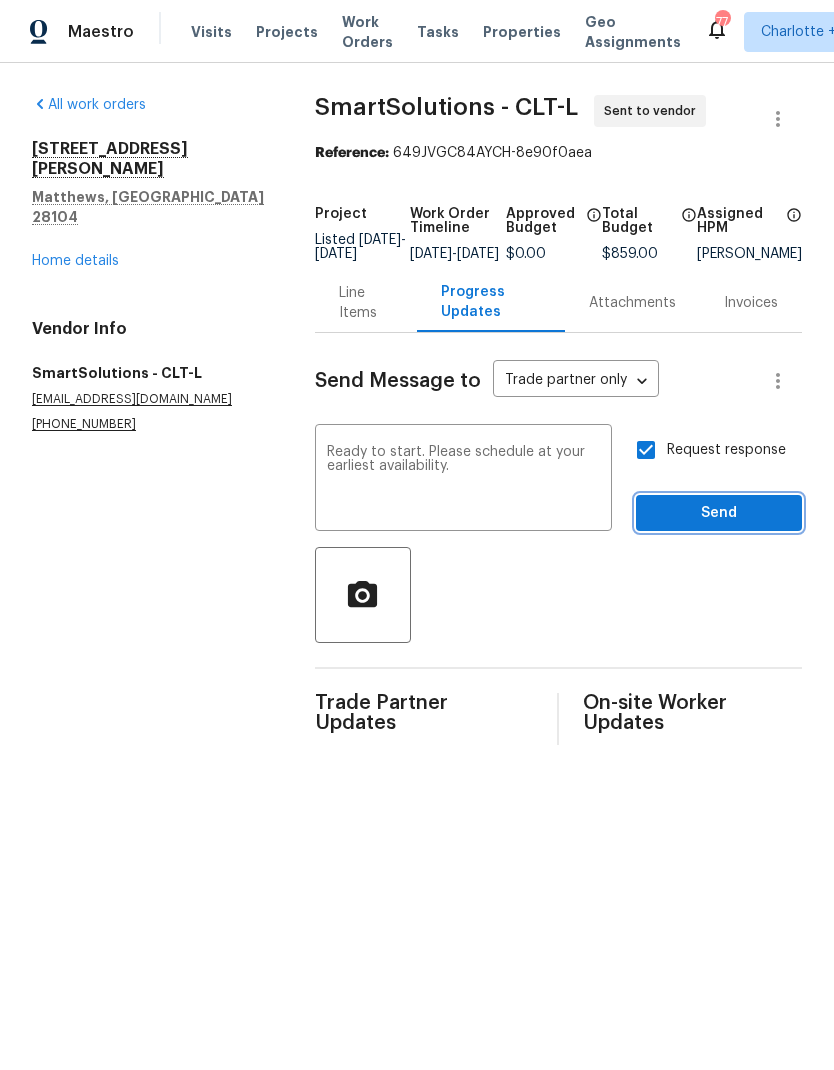 click on "Send" at bounding box center (719, 513) 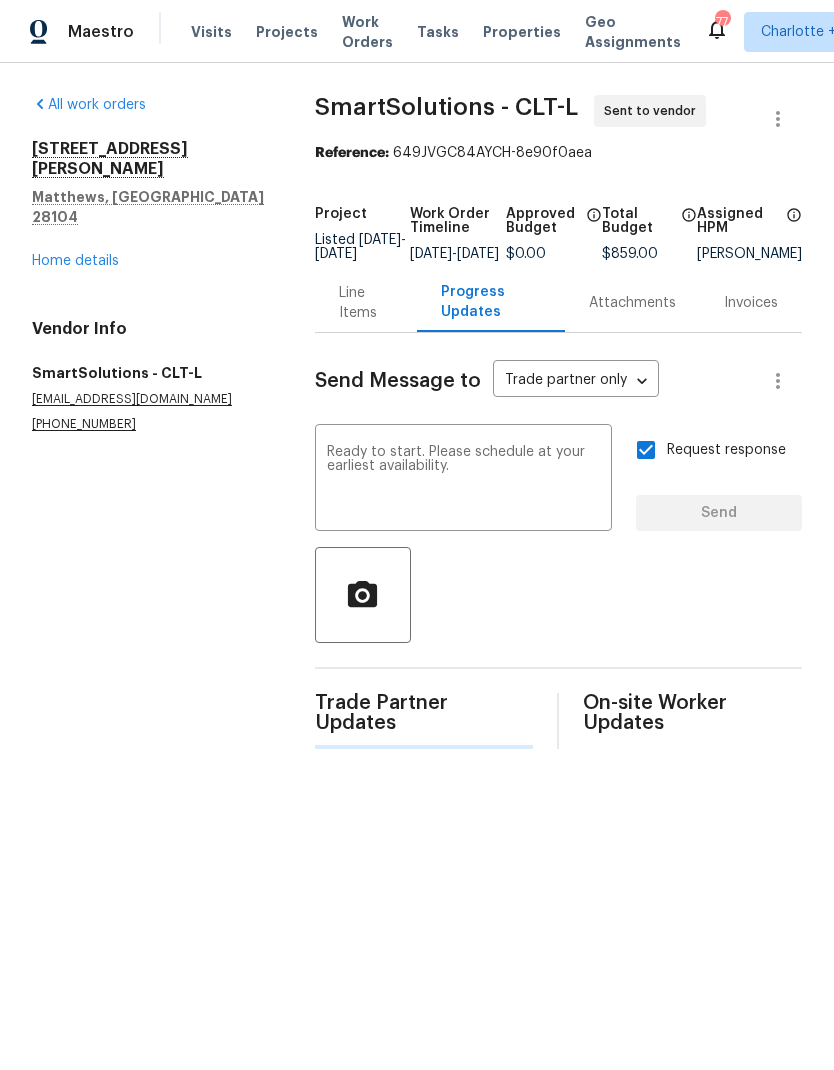 type 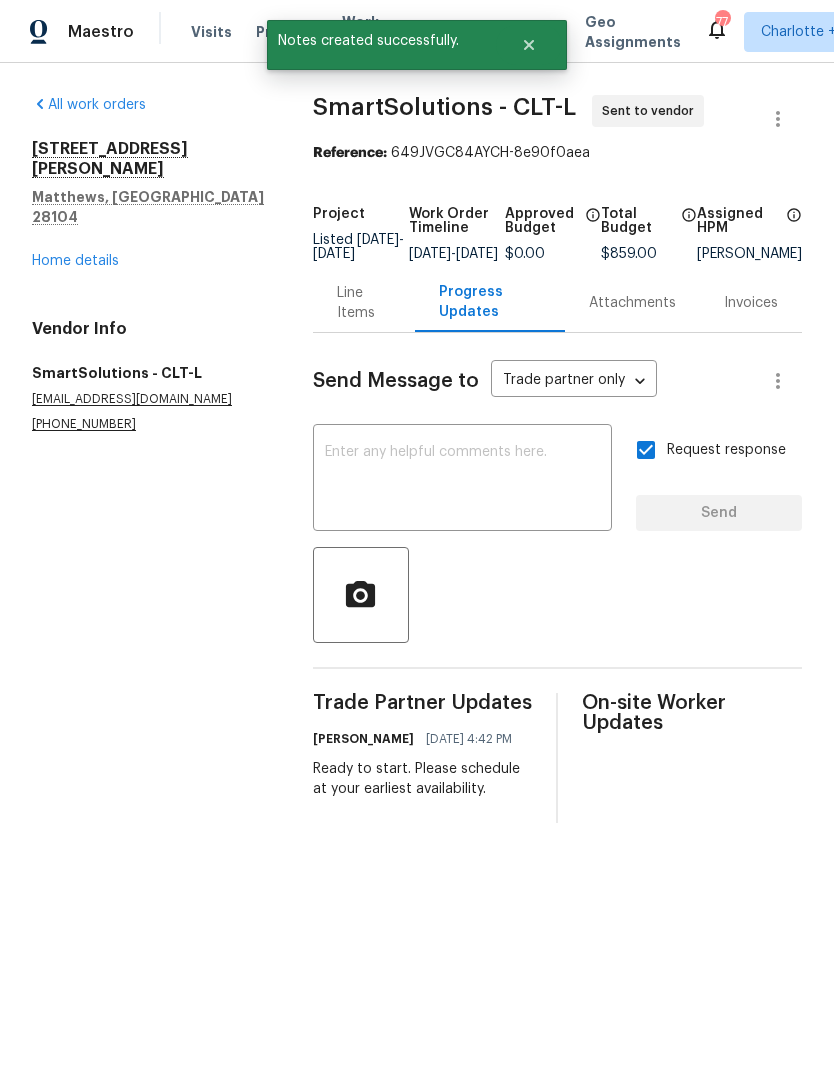 click on "Maestro" at bounding box center [101, 32] 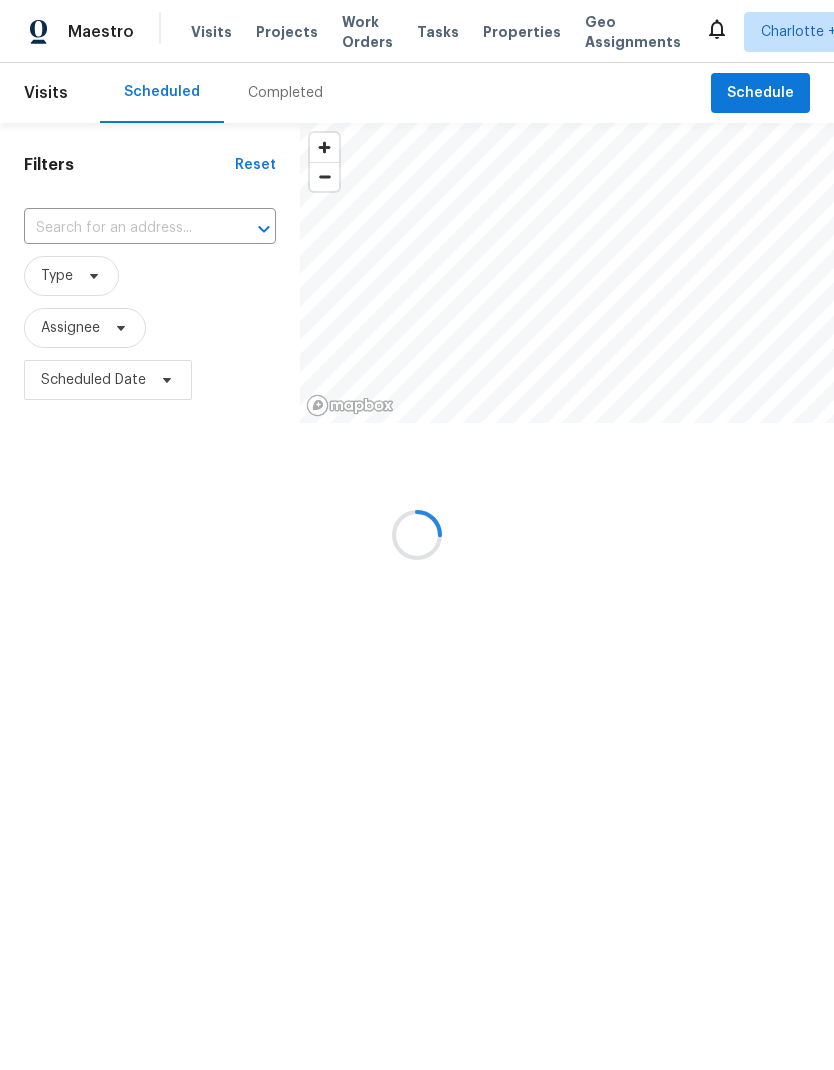 scroll, scrollTop: 0, scrollLeft: 0, axis: both 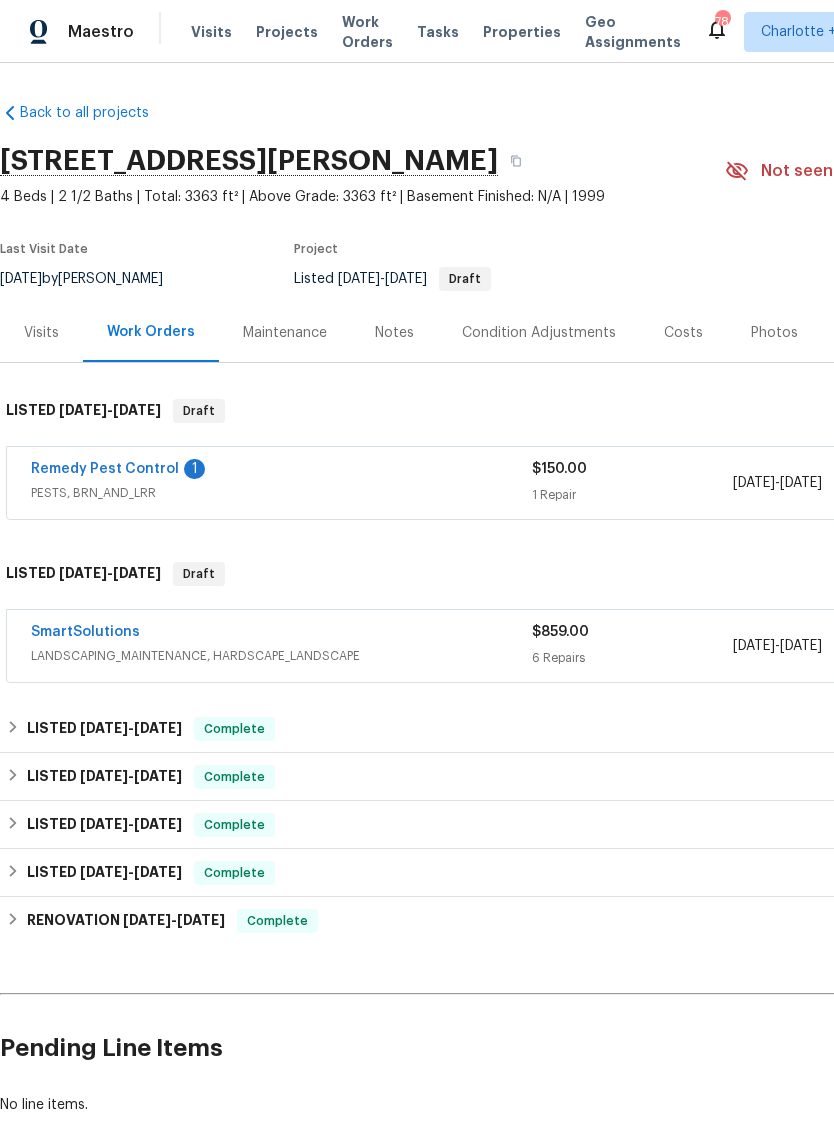 click on "Remedy Pest Control" at bounding box center (105, 469) 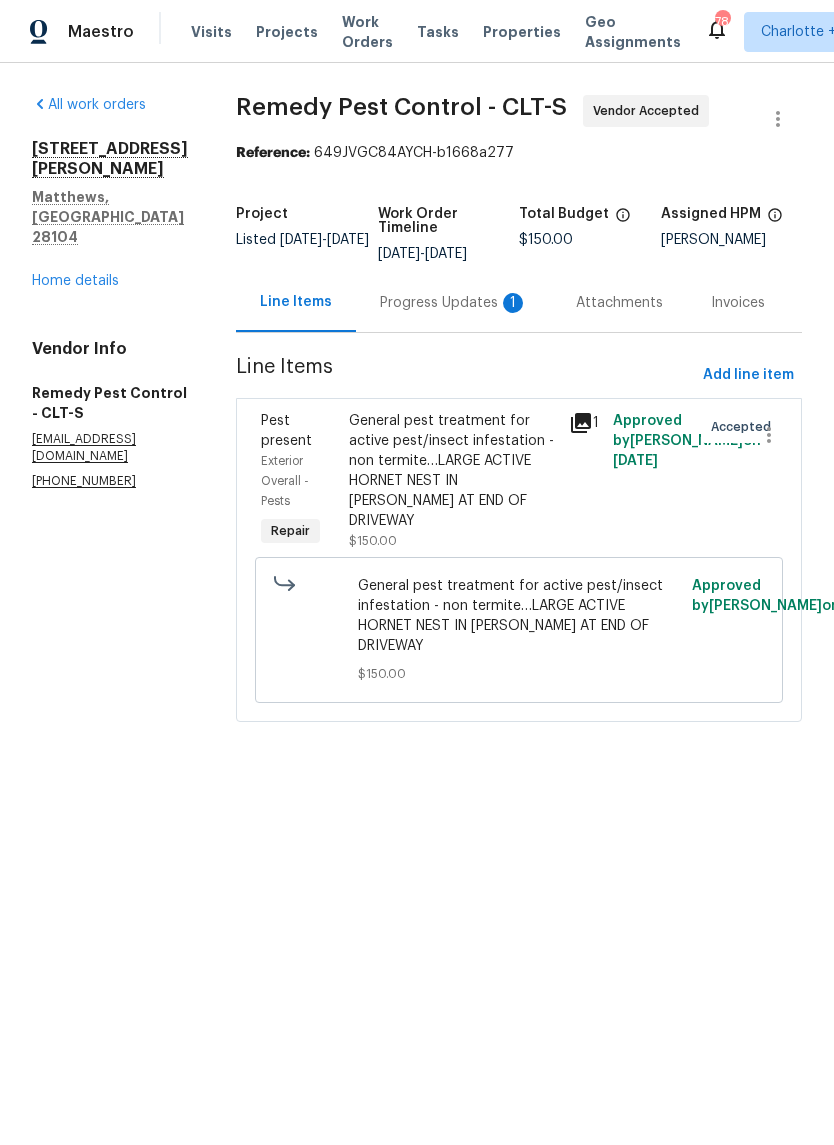 click on "Progress Updates 1" at bounding box center (454, 302) 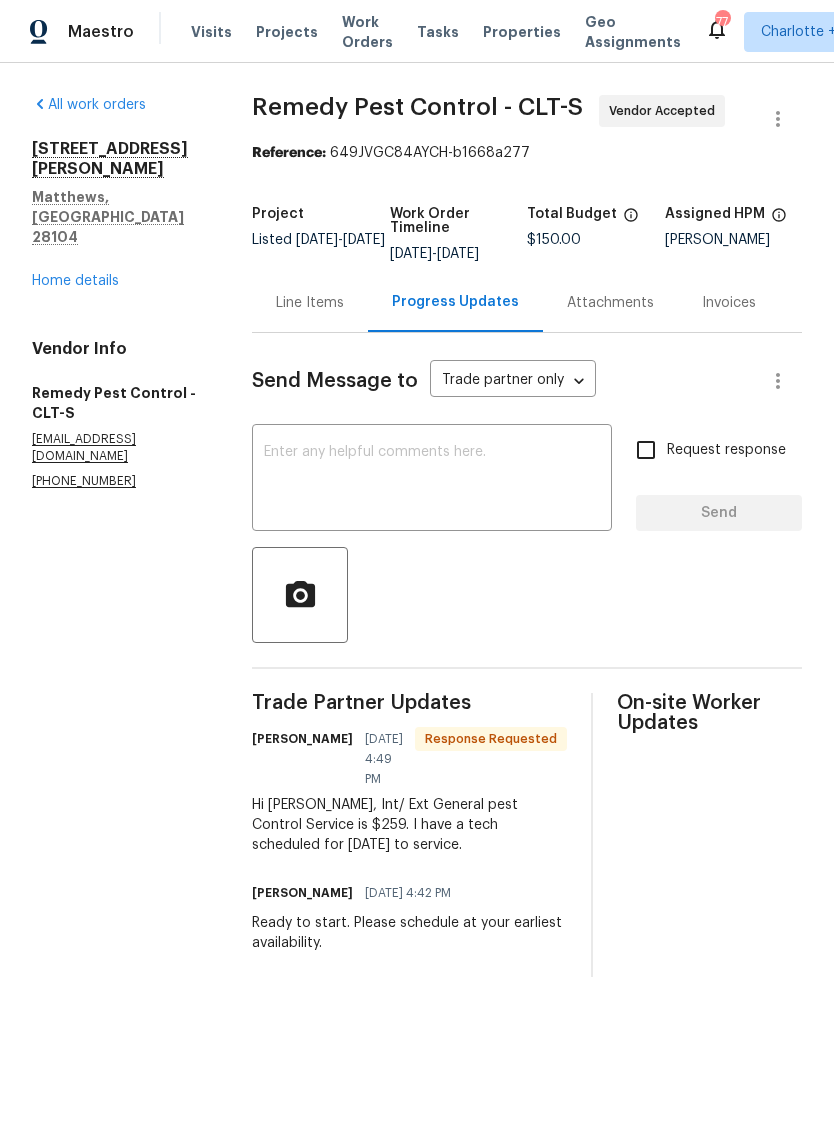 click at bounding box center [432, 480] 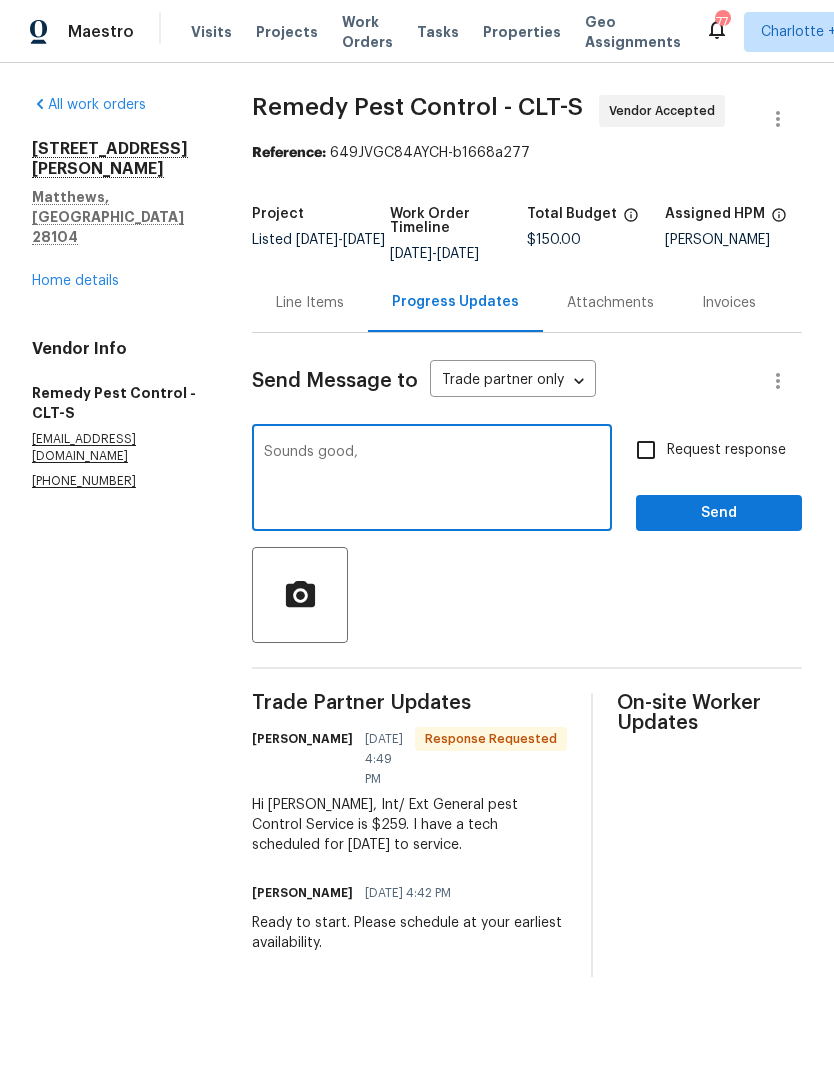 type on "Sounds" 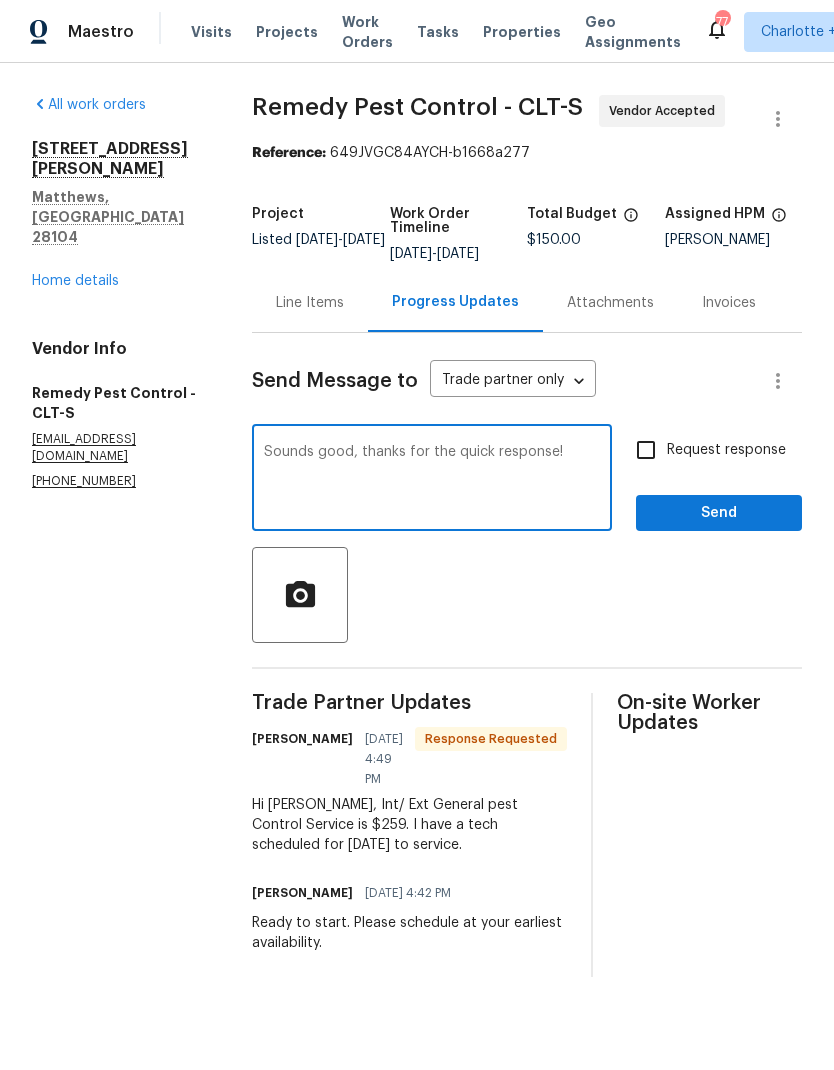 type on "Sounds good, thanks for the quick response!" 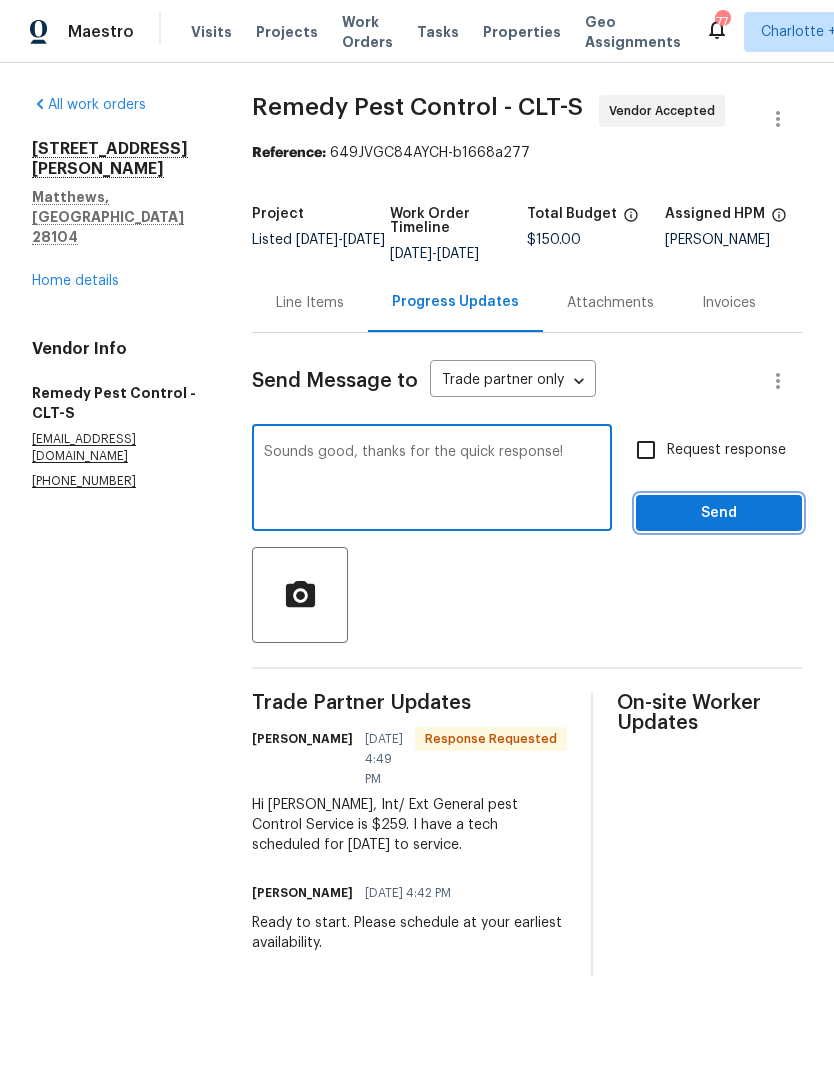 click on "Send" at bounding box center [719, 513] 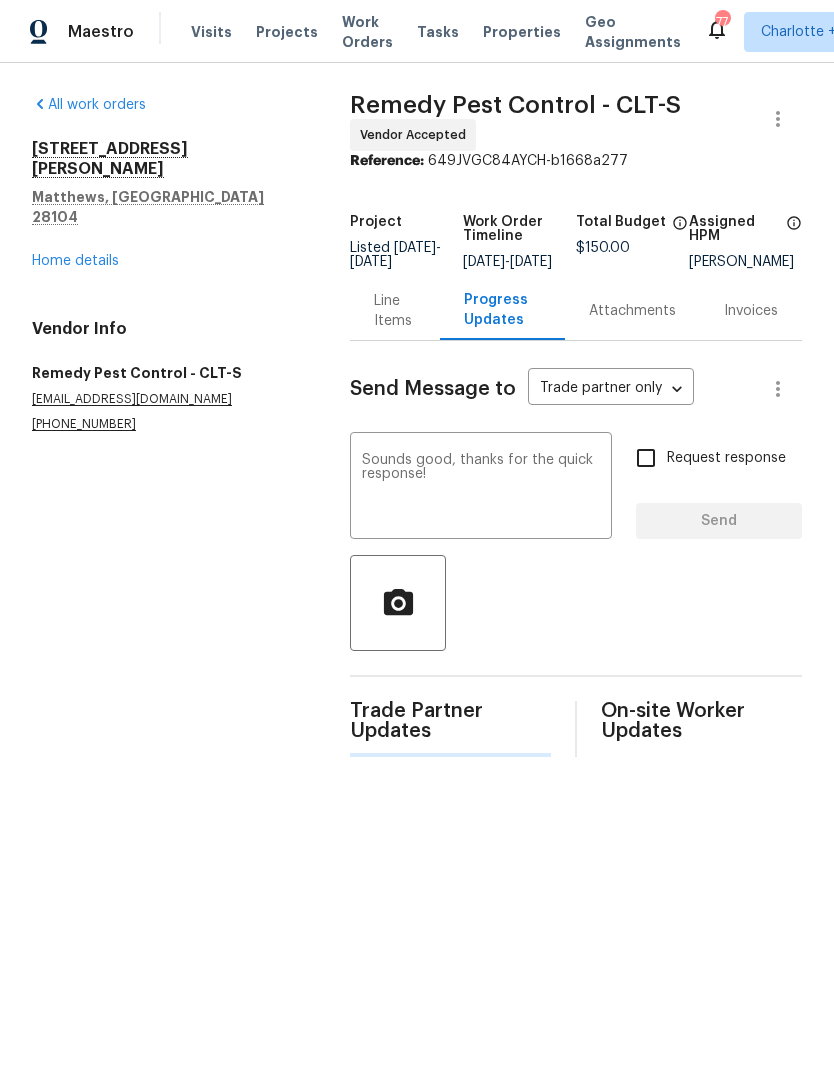 type 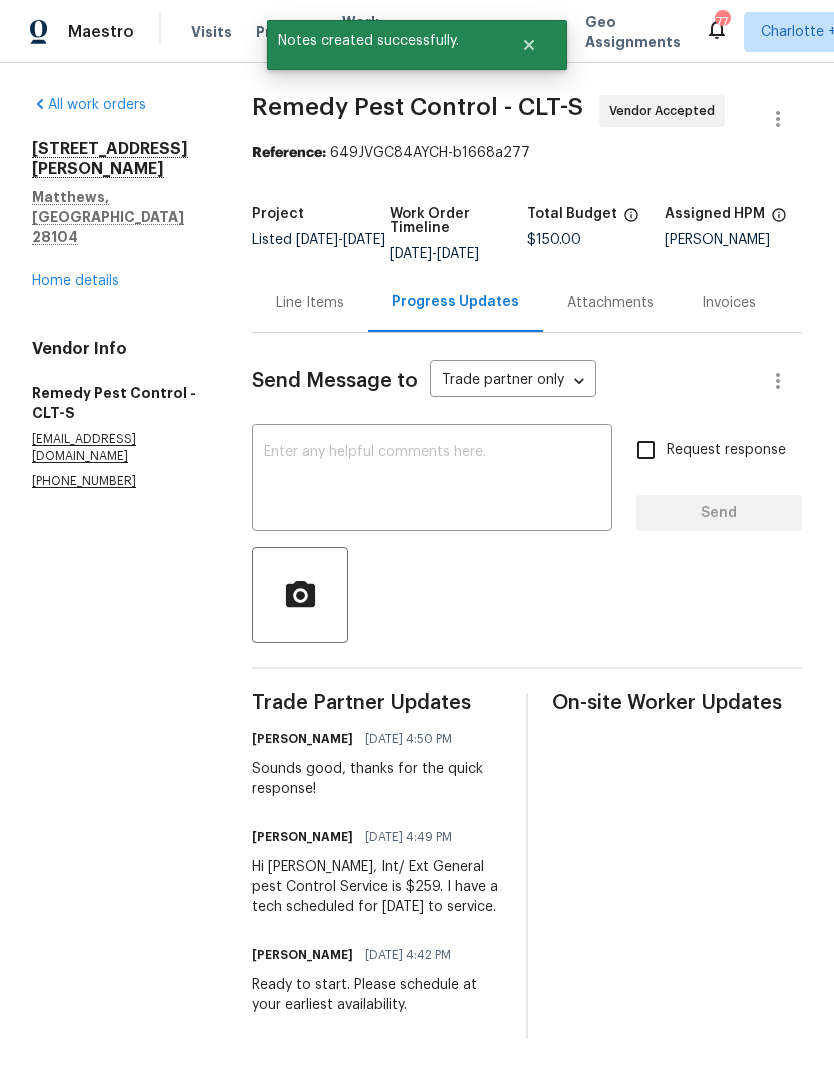 click on "Line Items" at bounding box center [310, 303] 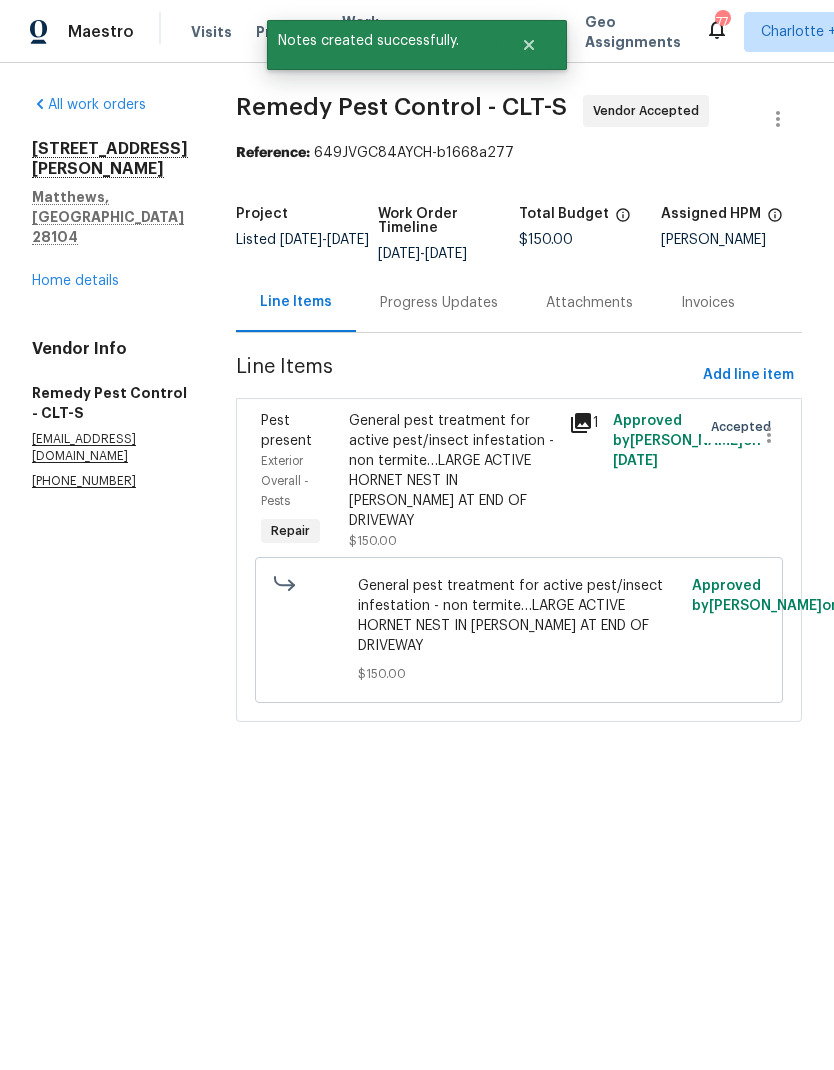 click on "General pest treatment for active pest/insect infestation - non termite…LARGE ACTIVE HORNET NEST IN [PERSON_NAME] AT END OF DRIVEWAY" at bounding box center [453, 471] 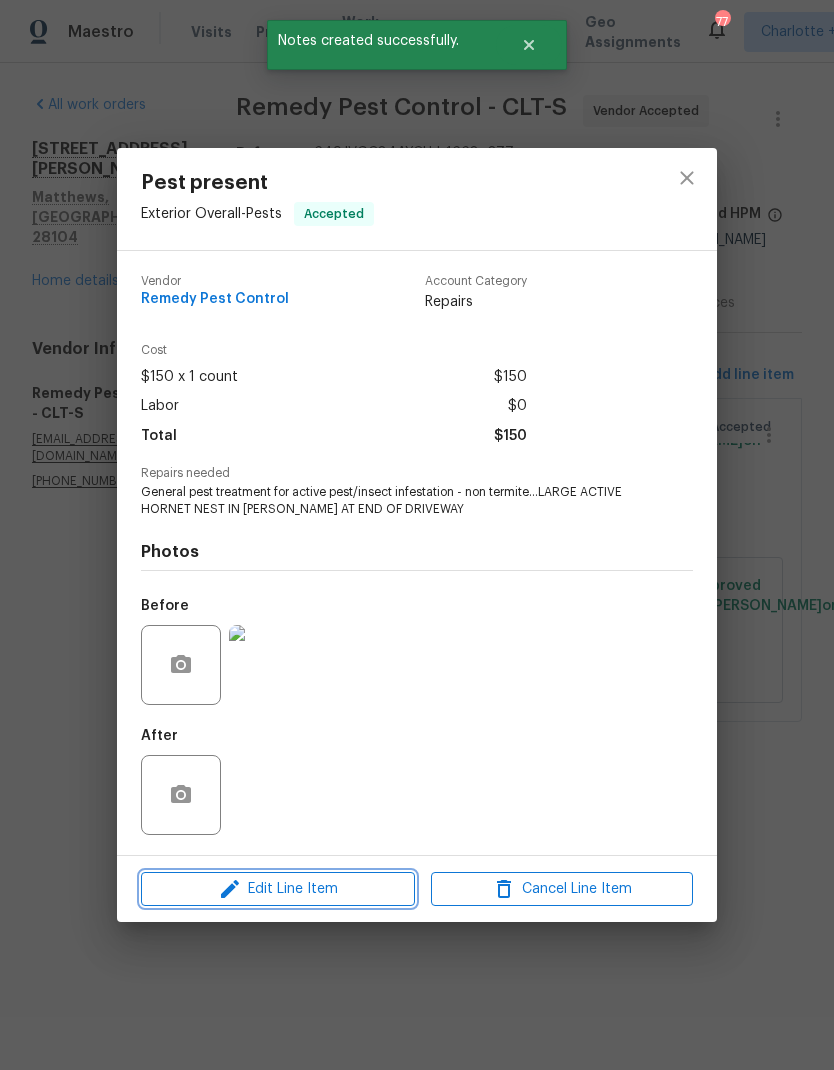 click on "Edit Line Item" at bounding box center [278, 889] 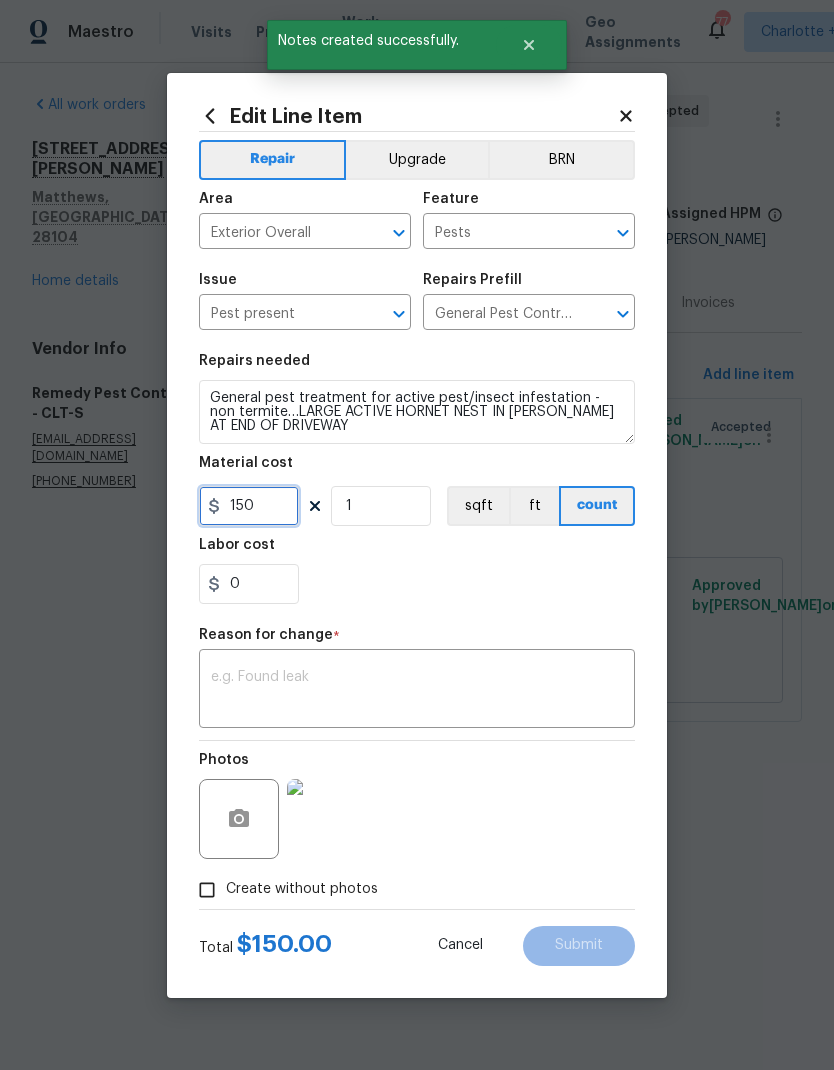 click on "150" at bounding box center [249, 506] 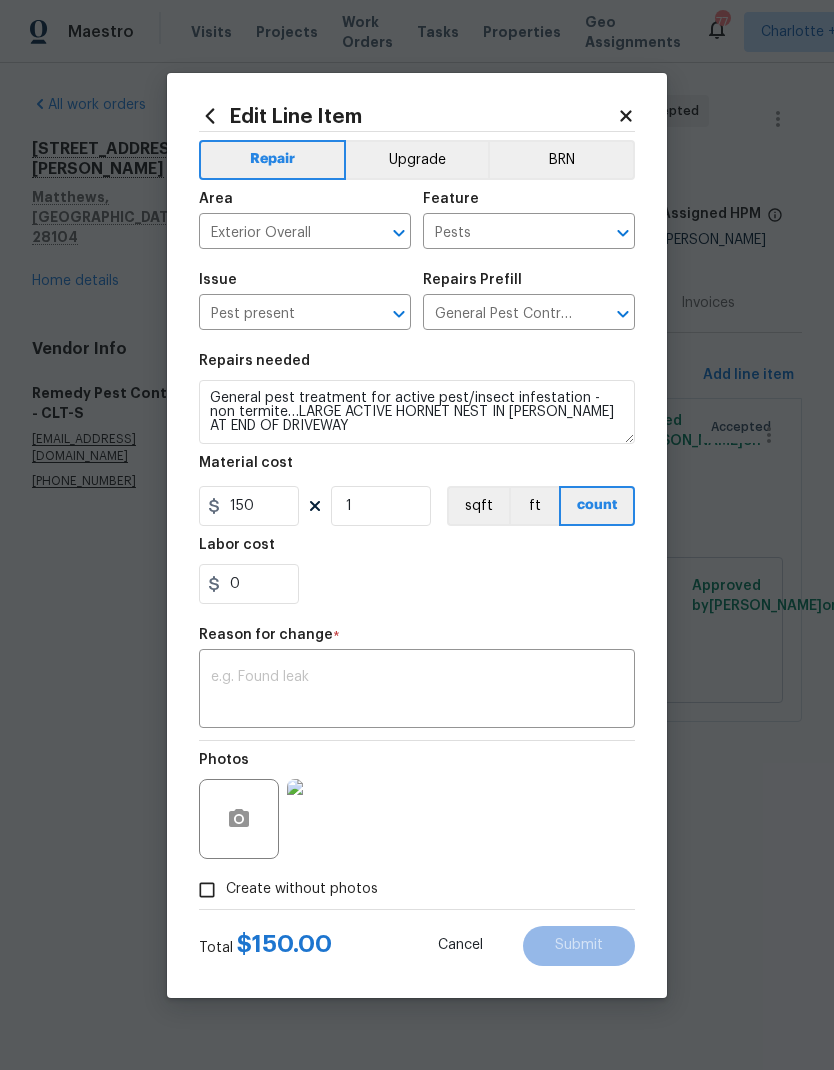 click 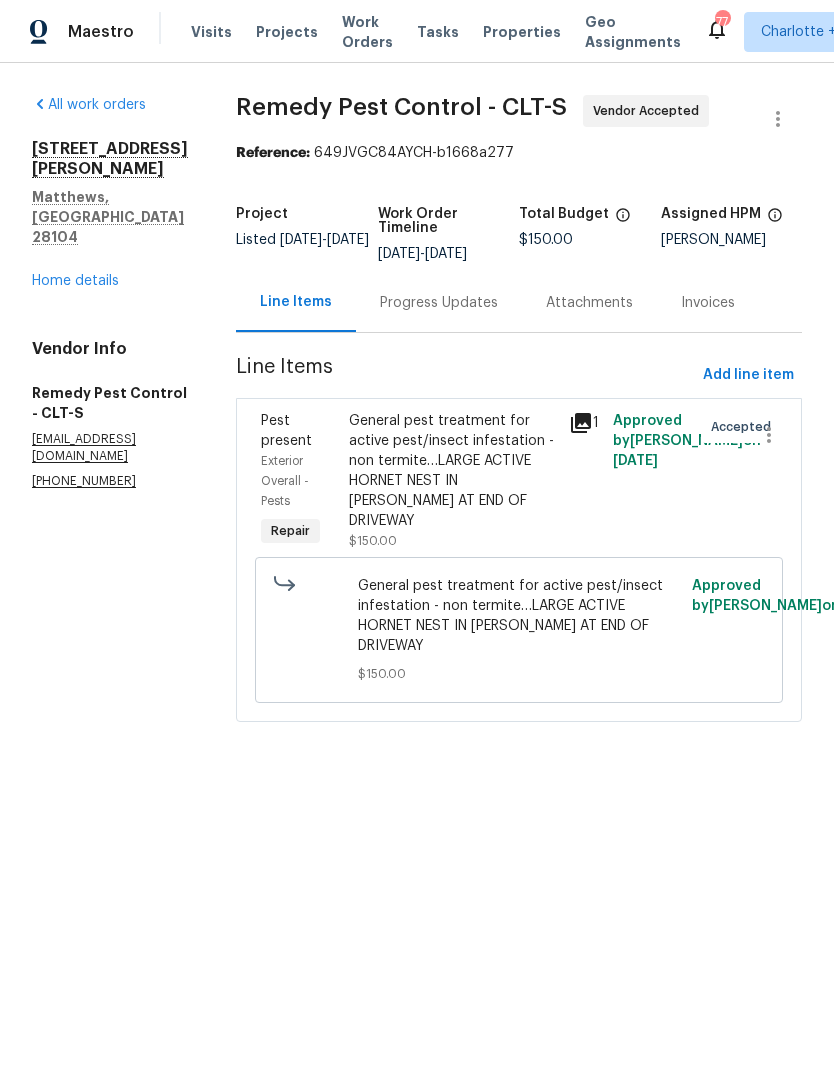 click on "Progress Updates" at bounding box center [439, 303] 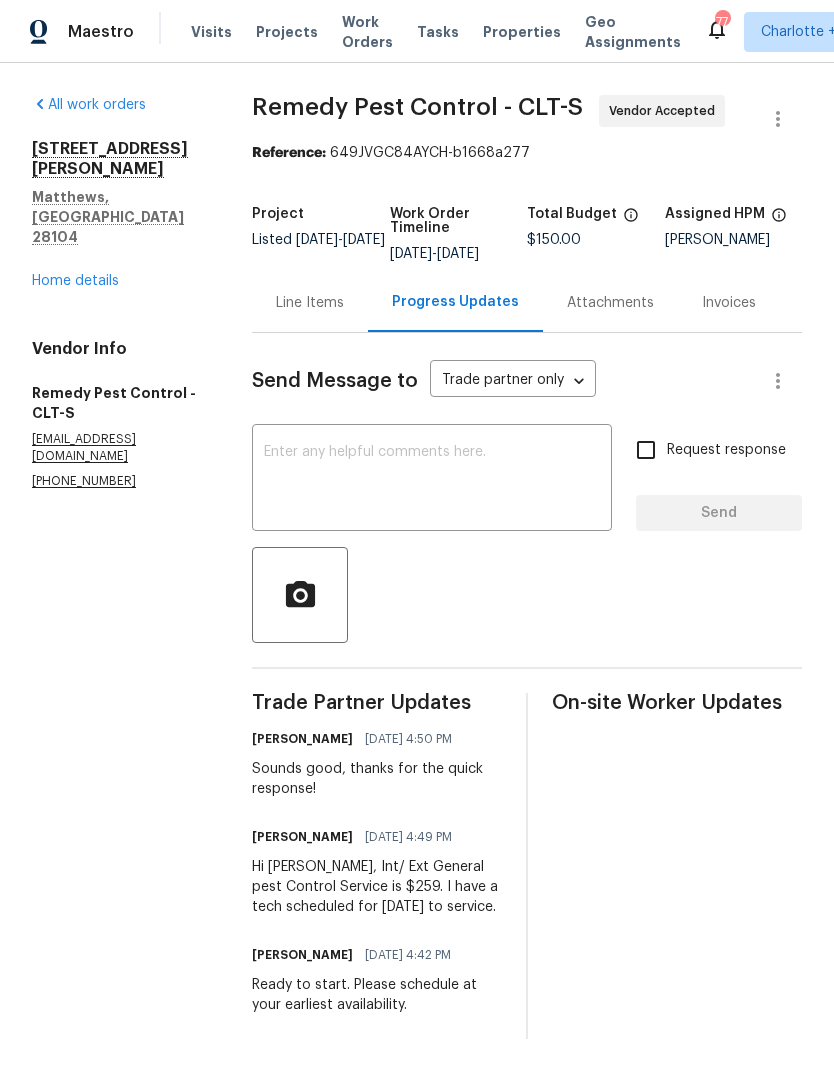 click on "Line Items" at bounding box center (310, 303) 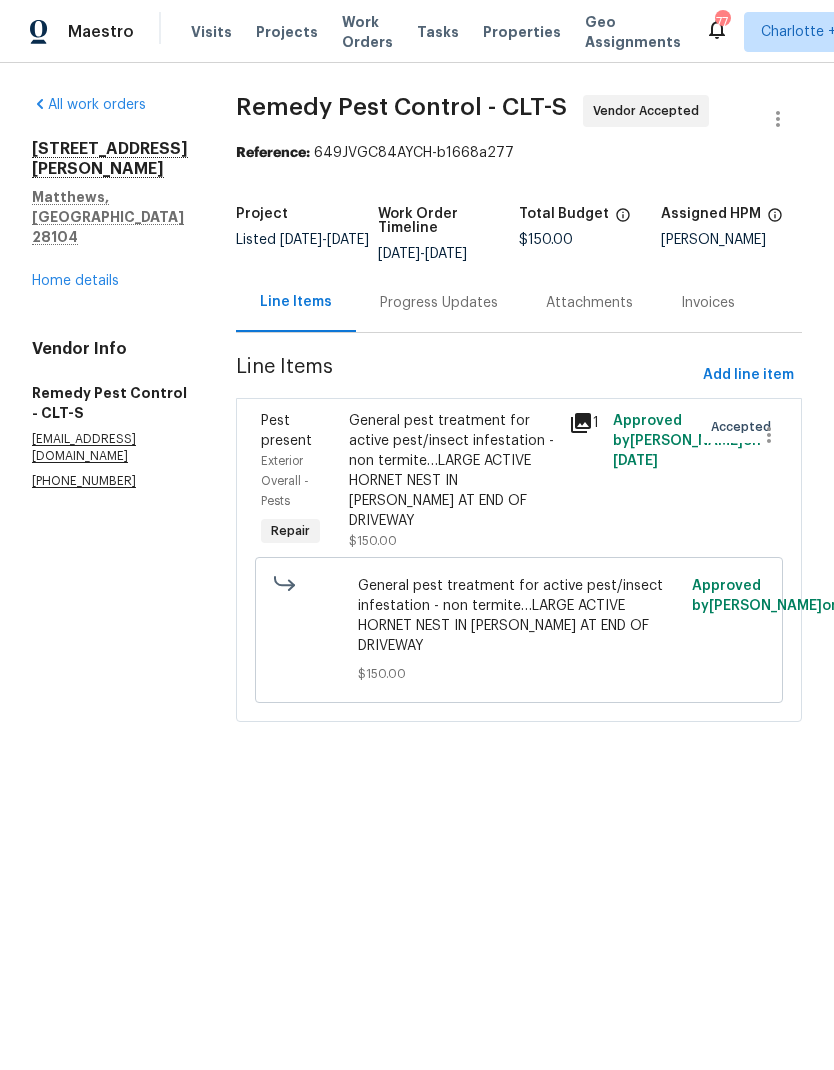 click on "General pest treatment for active pest/insect infestation - non termite…LARGE ACTIVE HORNET NEST IN [PERSON_NAME] AT END OF DRIVEWAY" at bounding box center (453, 471) 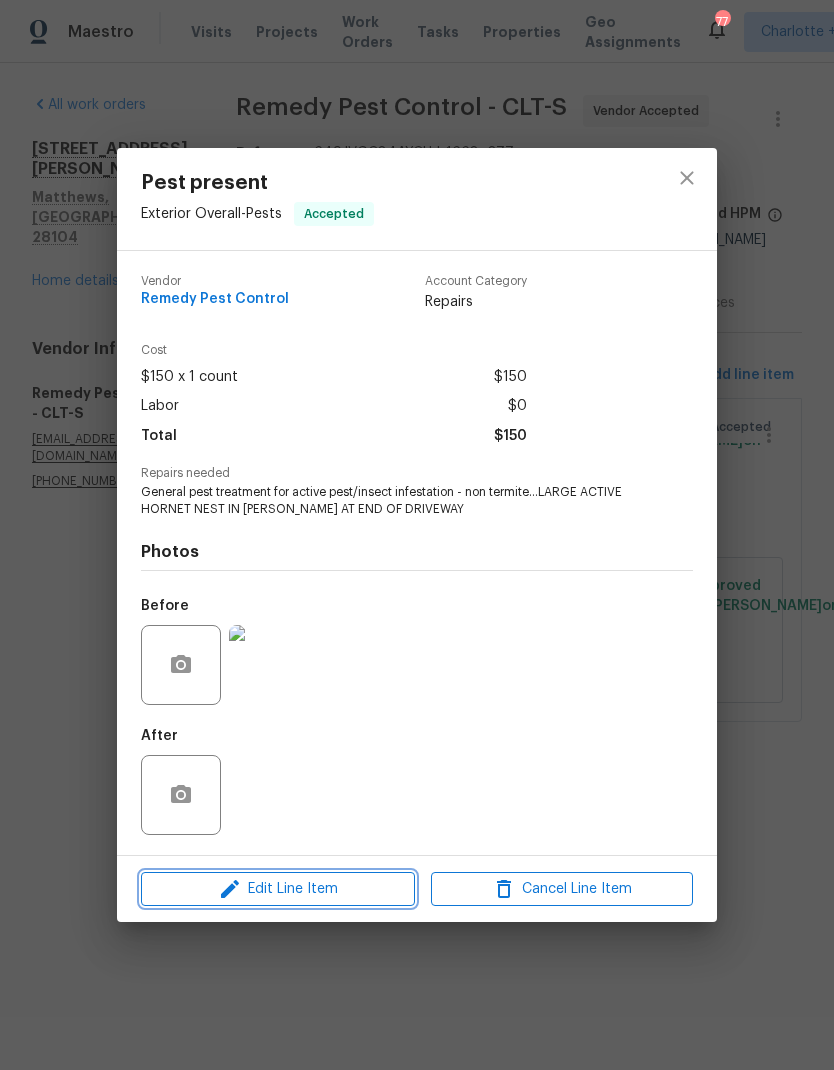 click on "Edit Line Item" at bounding box center (278, 889) 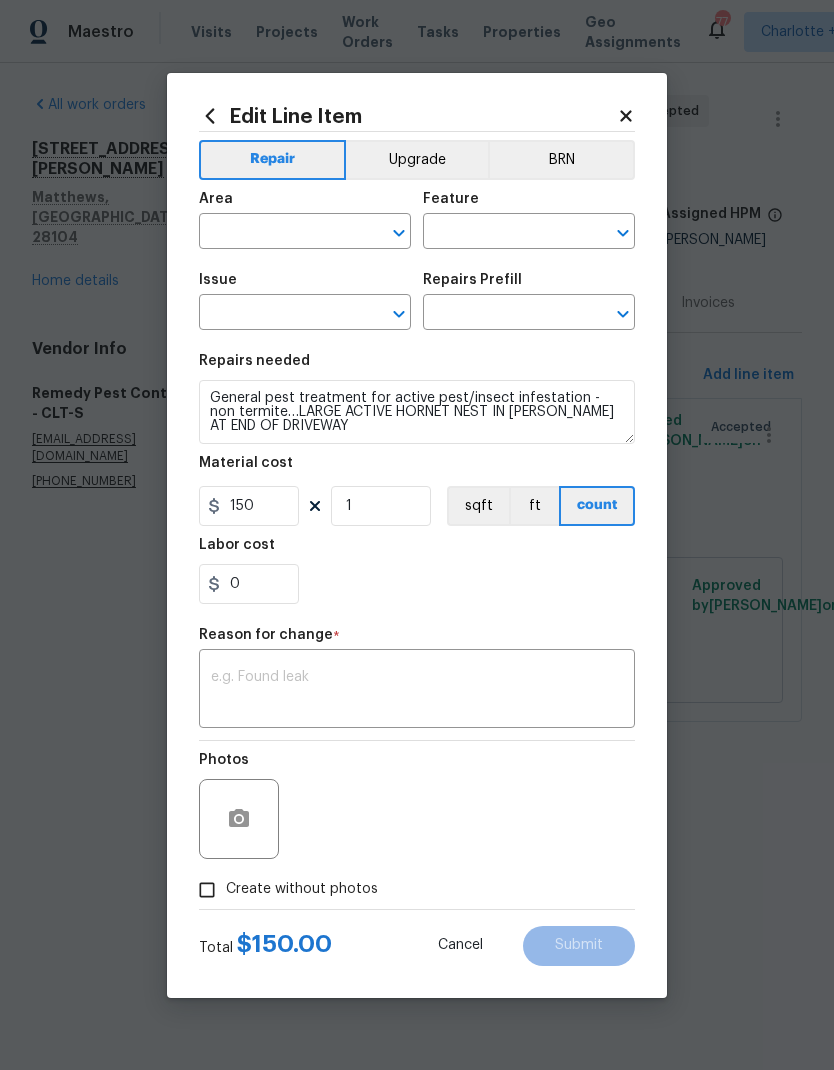 type on "Exterior Overall" 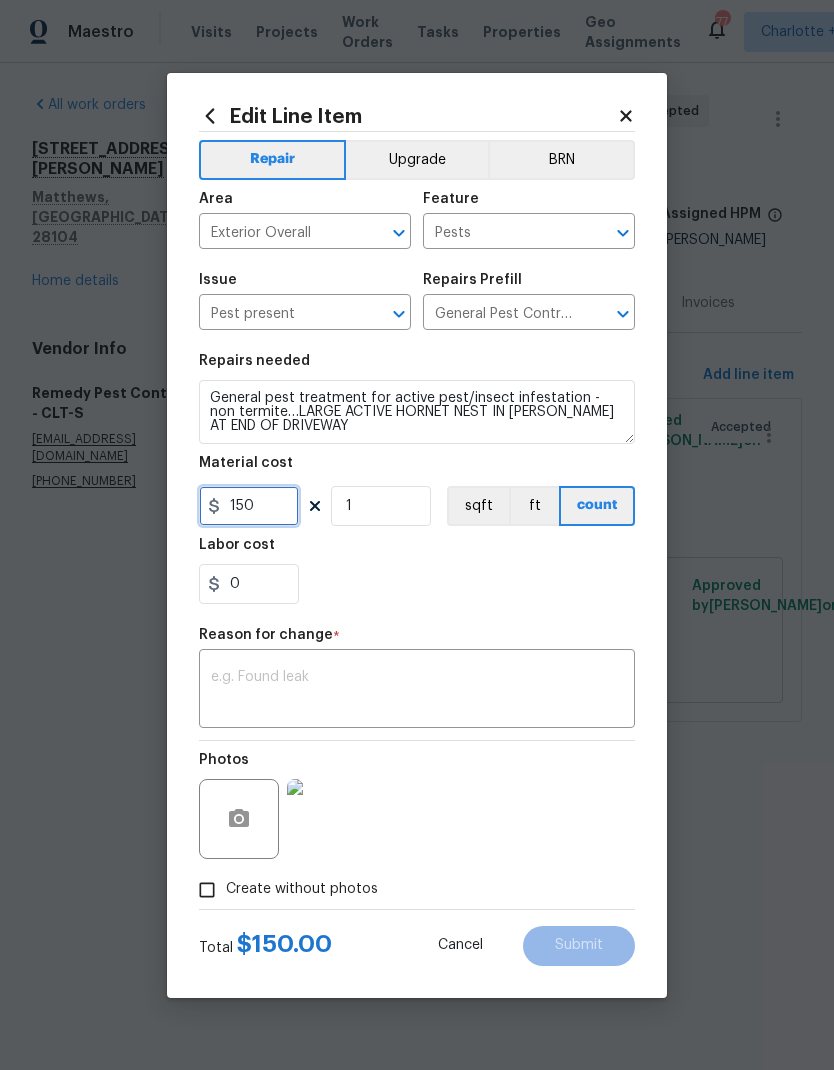 click on "150" at bounding box center [249, 506] 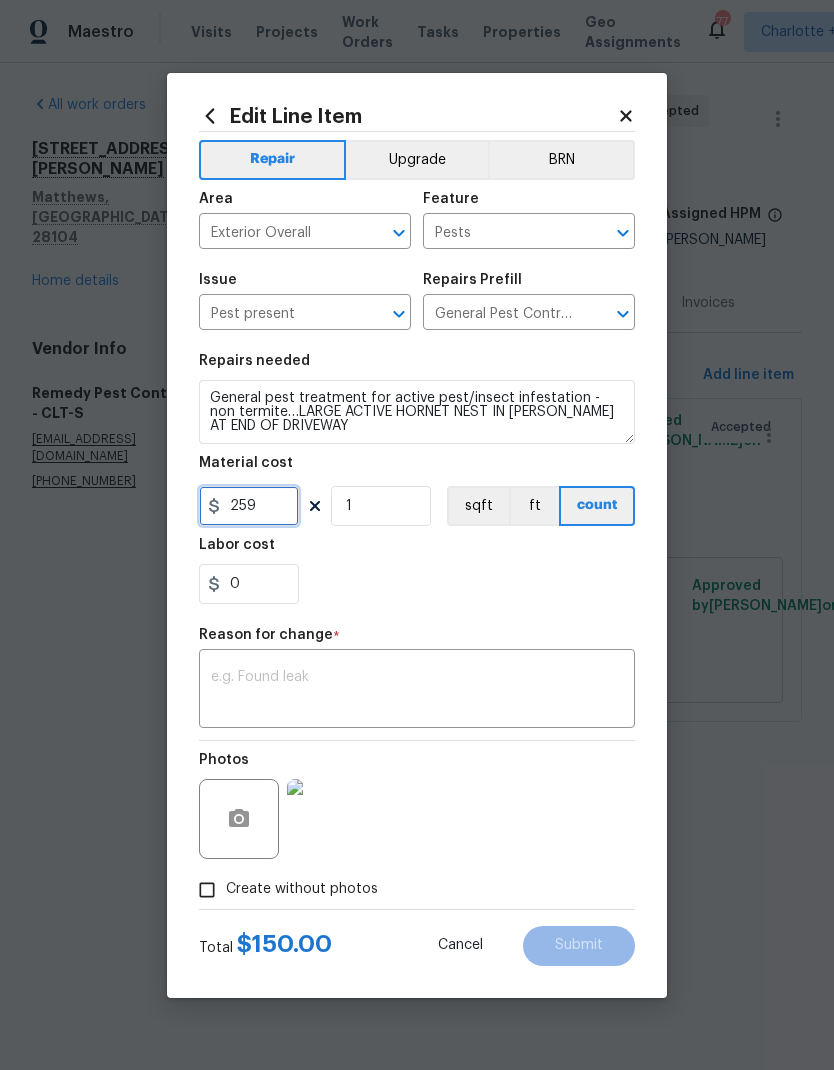 type on "259" 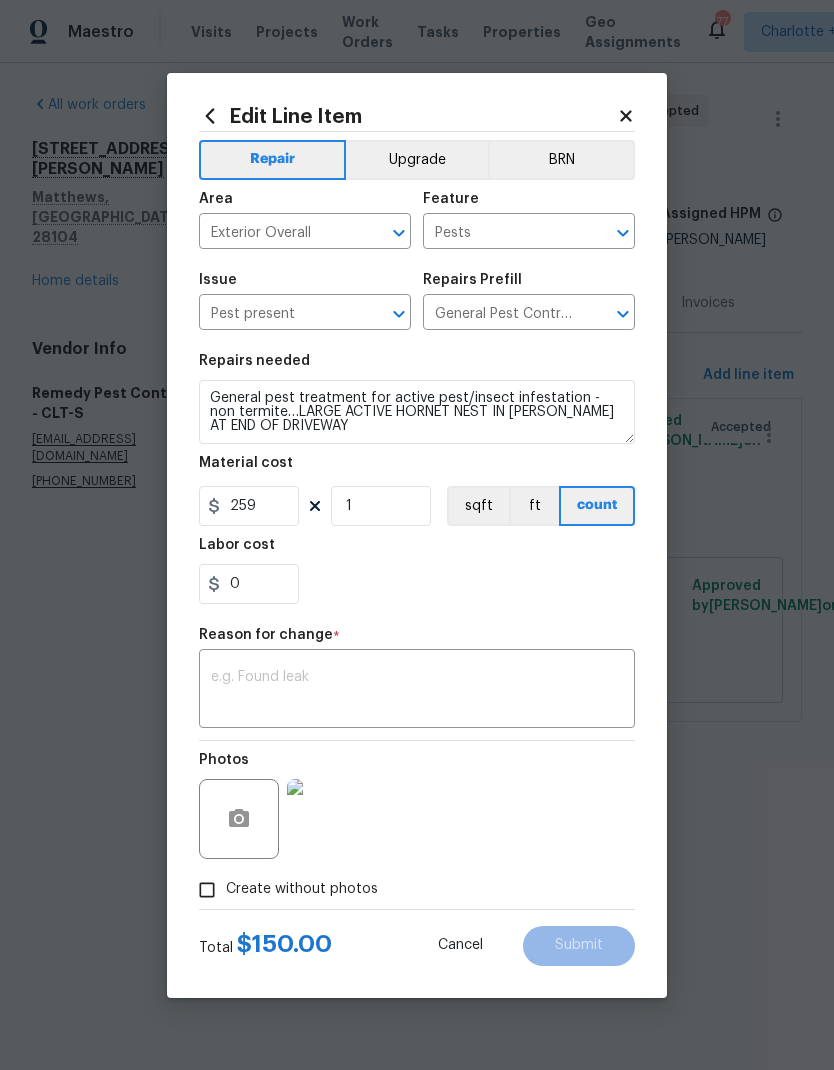 click at bounding box center (417, 691) 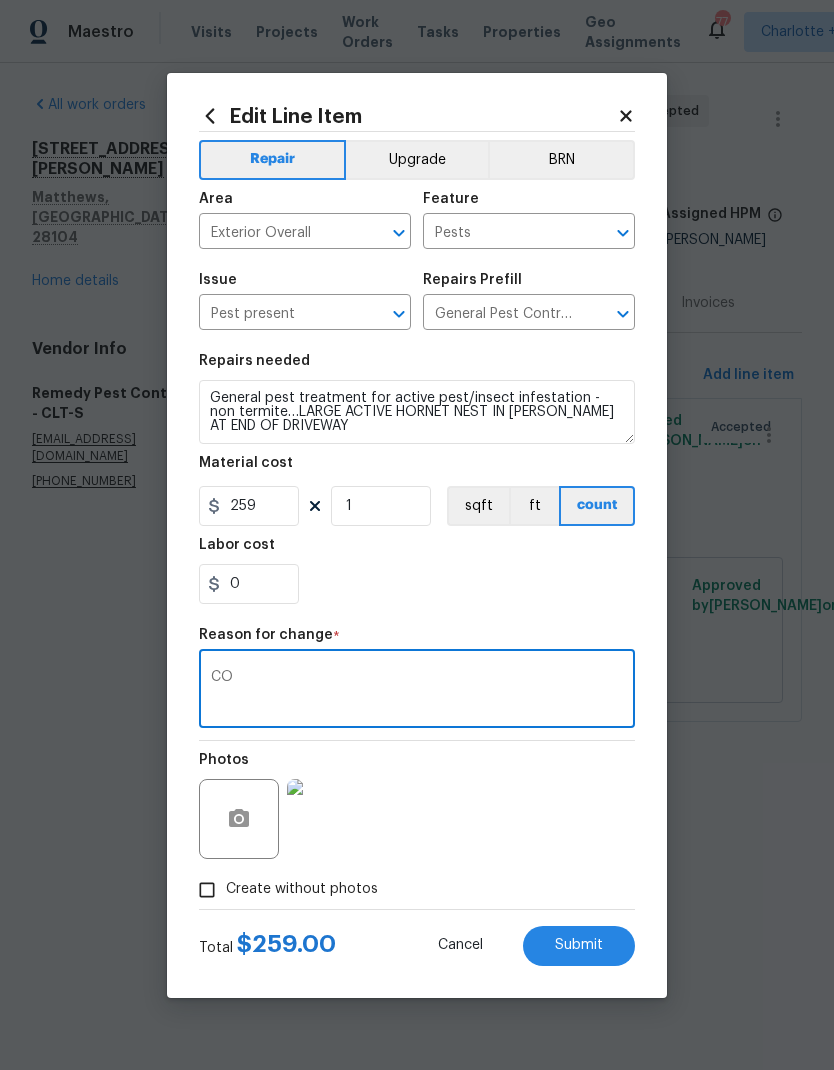 type on "CO" 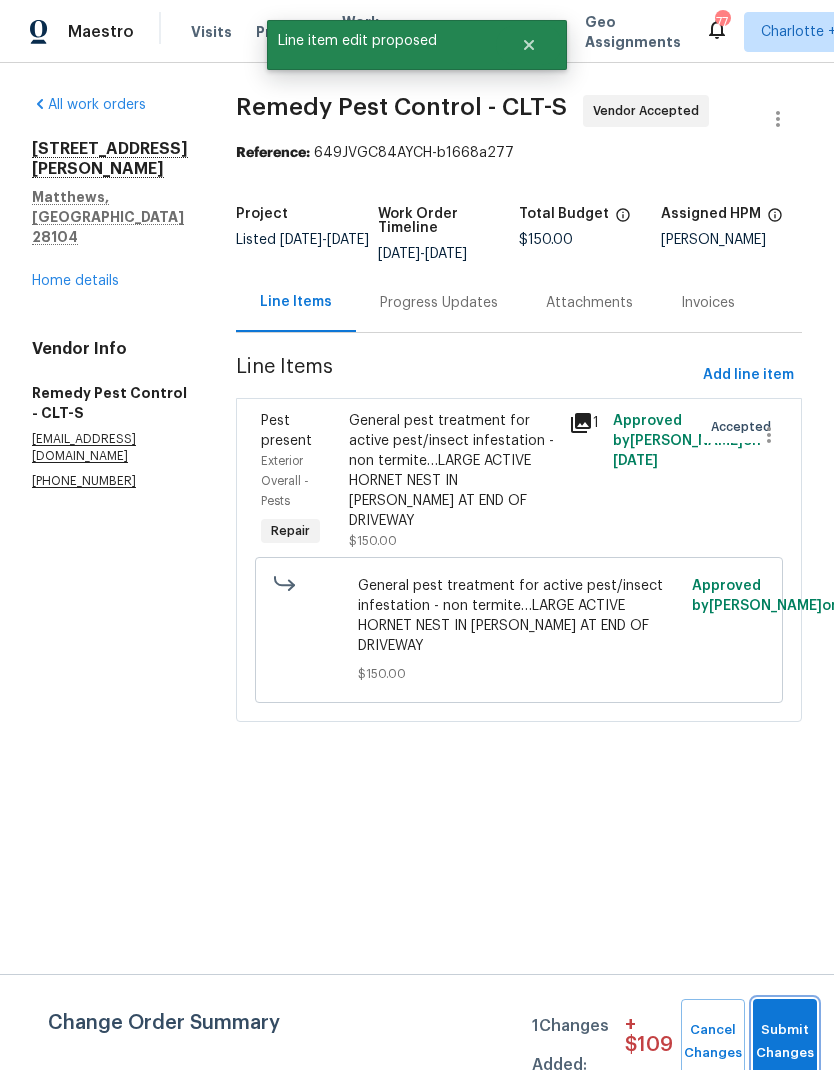 click on "Submit Changes" at bounding box center (785, 1042) 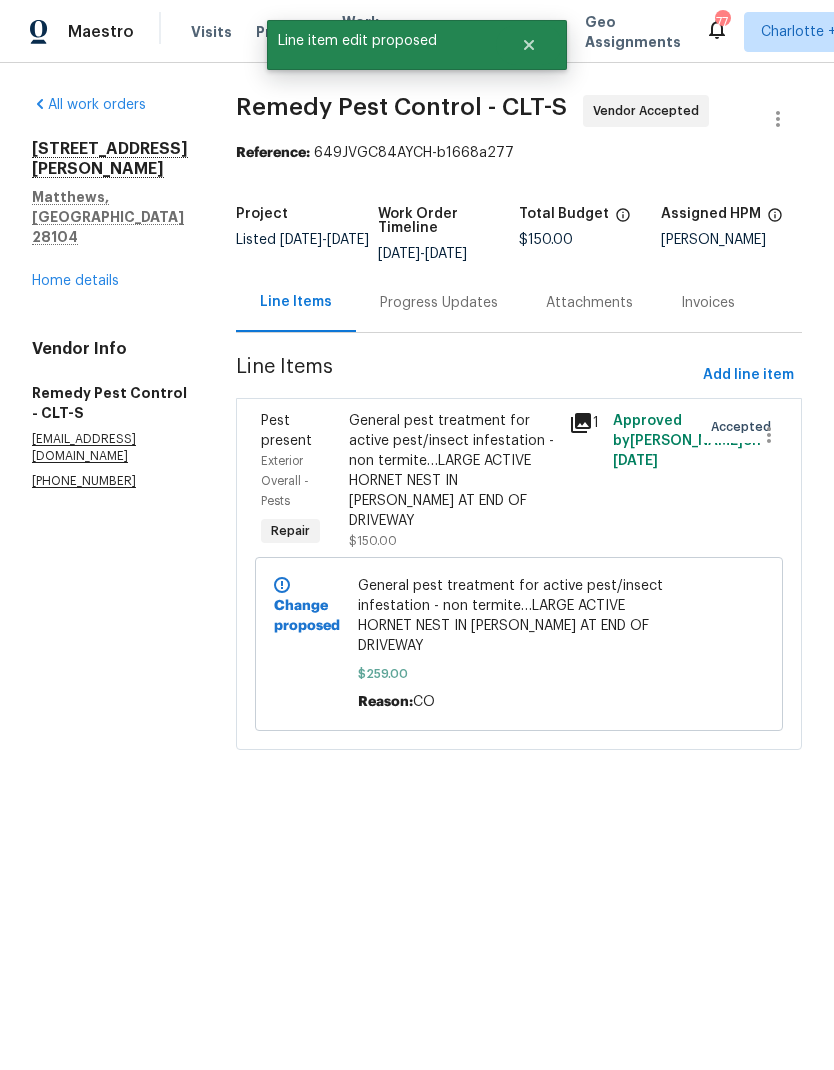 click on "All work orders 2683 Beulah Church Rd Matthews, NC 28104 Home details Vendor Info Remedy Pest Control - CLT-S info@remedypest.com (704) 464-4944" at bounding box center [110, 292] 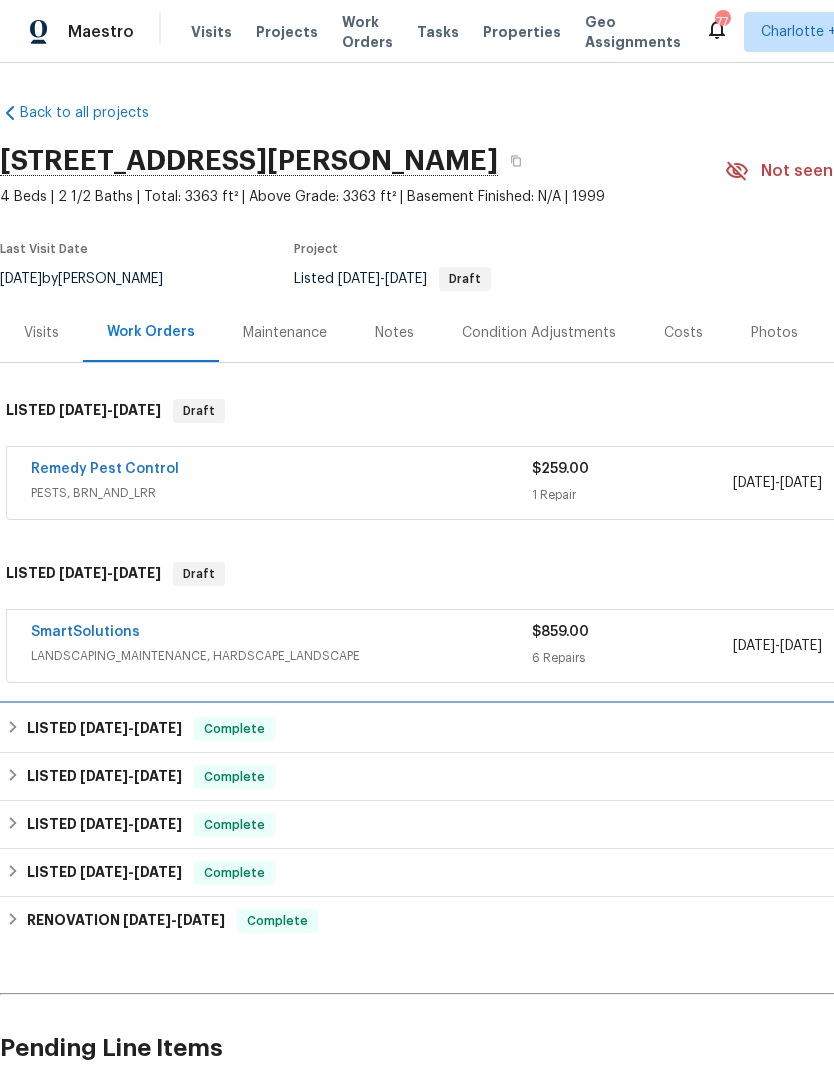 click on "LISTED   6/13/25  -  6/16/25 Complete" at bounding box center (565, 729) 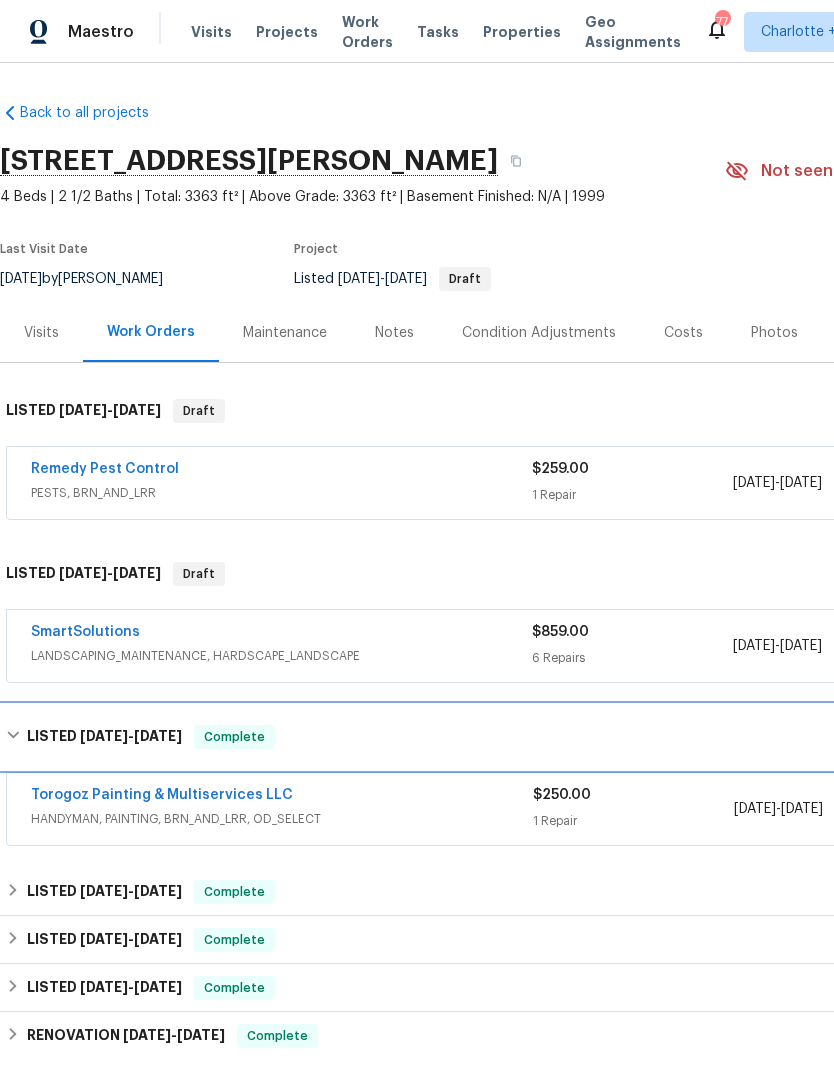 click on "LISTED   6/13/25  -  6/16/25 Complete" at bounding box center (565, 737) 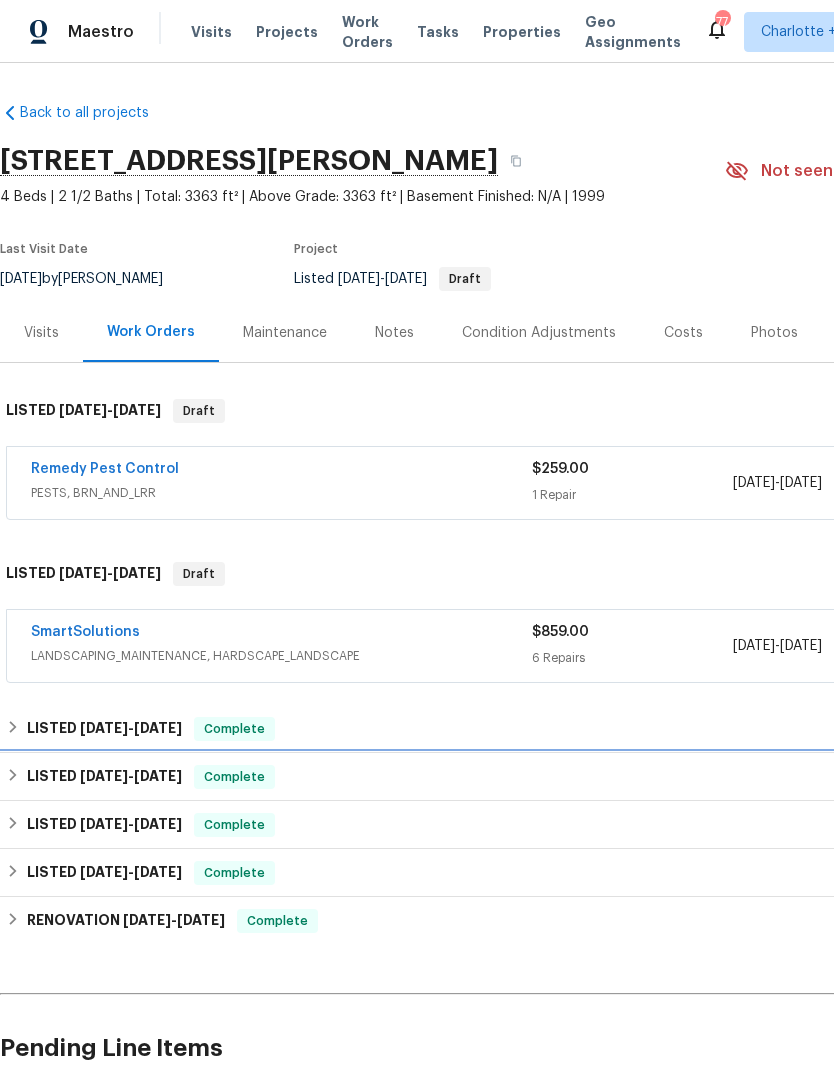click on "LISTED   5/1/25  -  6/25/25 Complete" at bounding box center (565, 777) 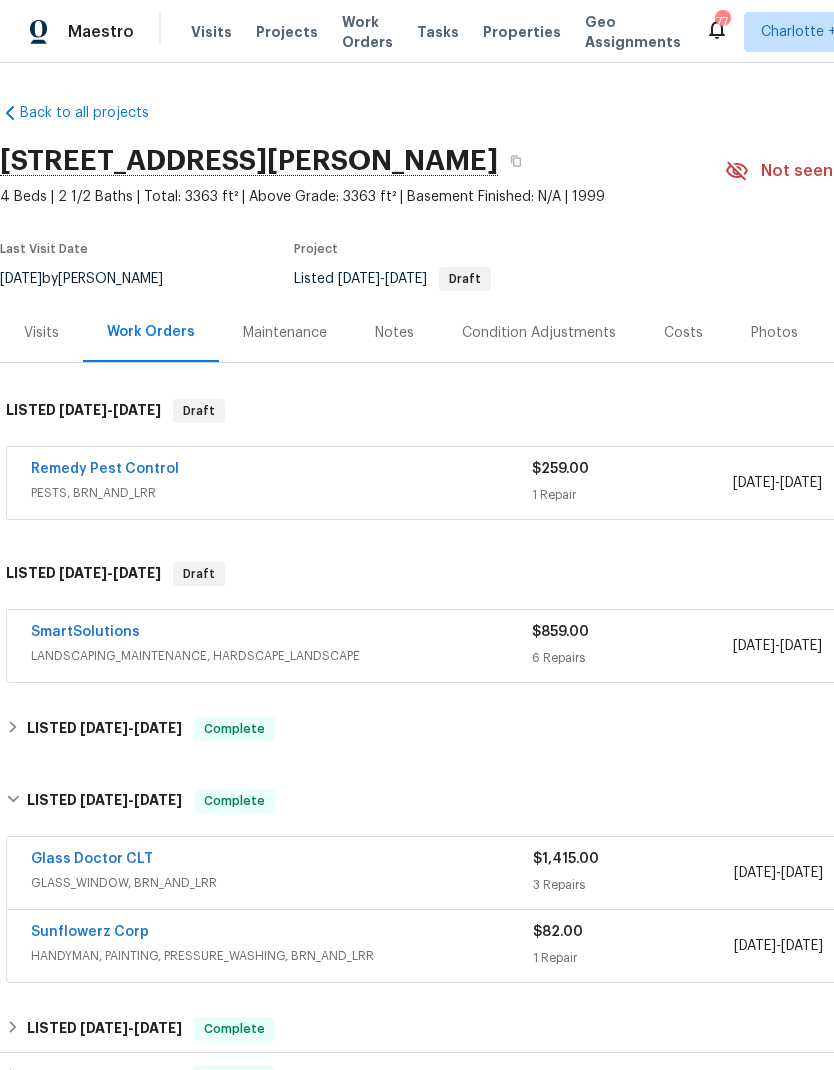 click on "Glass Doctor CLT" at bounding box center (92, 859) 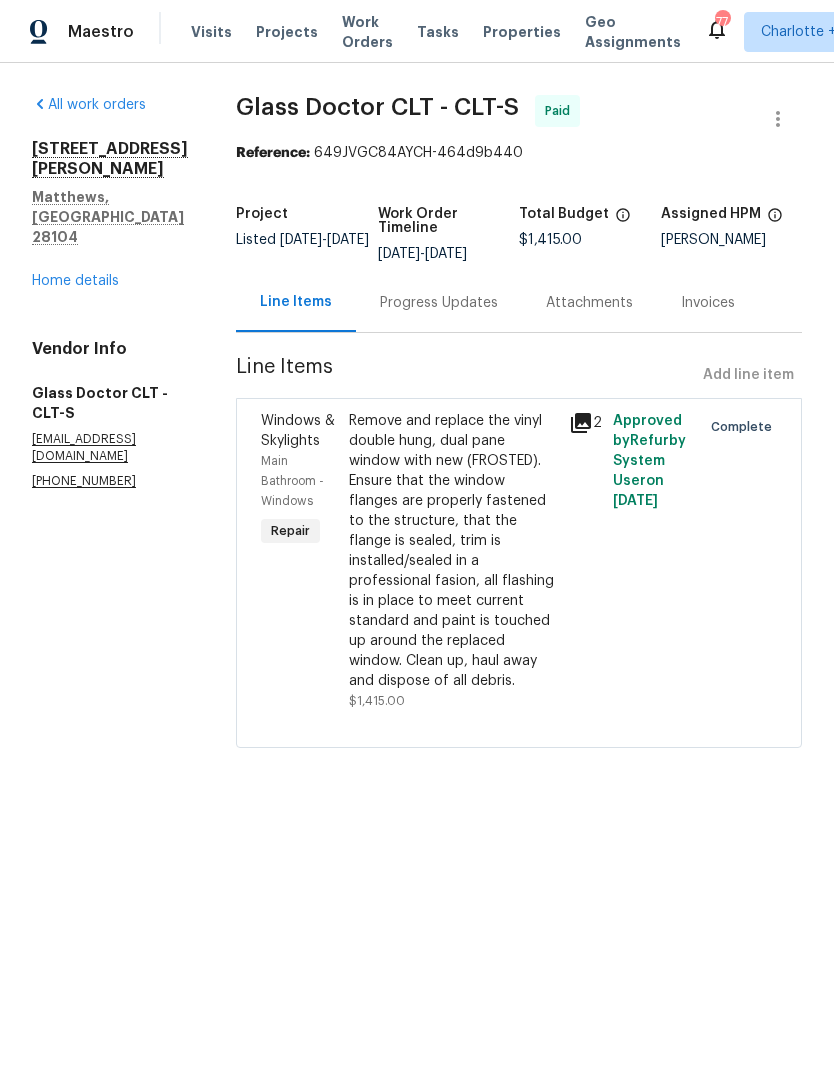 click on "Progress Updates" at bounding box center [439, 302] 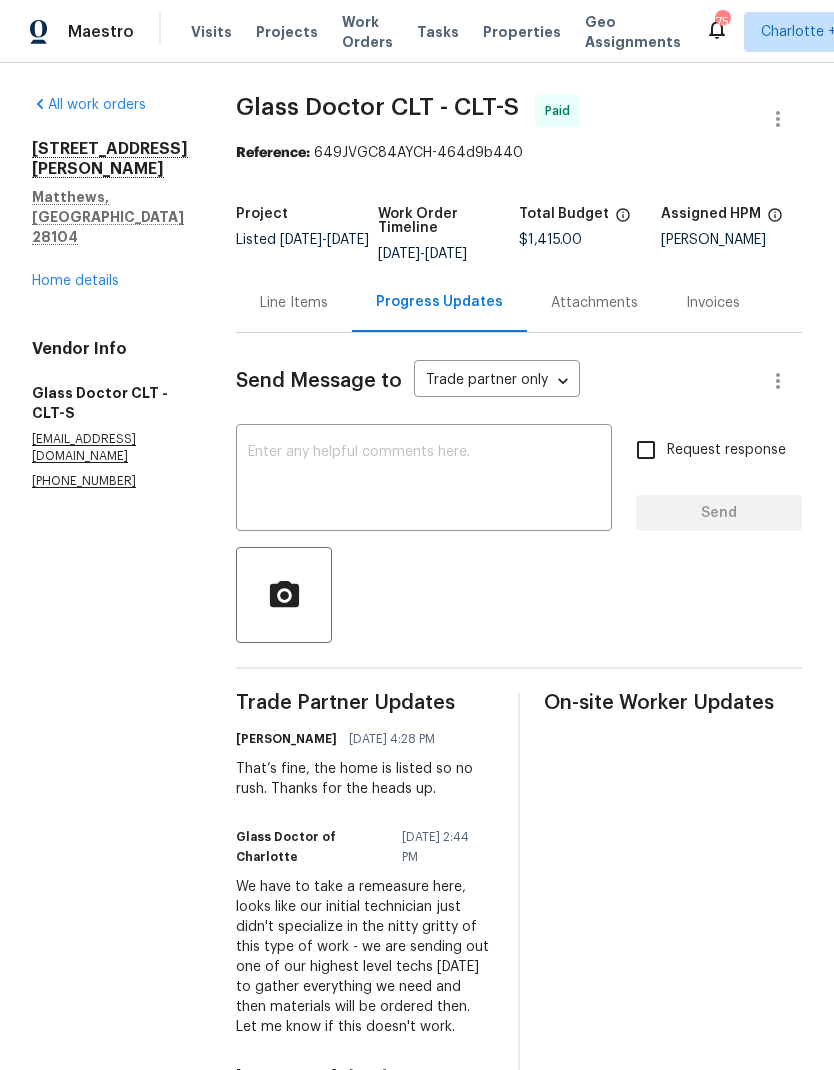scroll, scrollTop: 0, scrollLeft: 0, axis: both 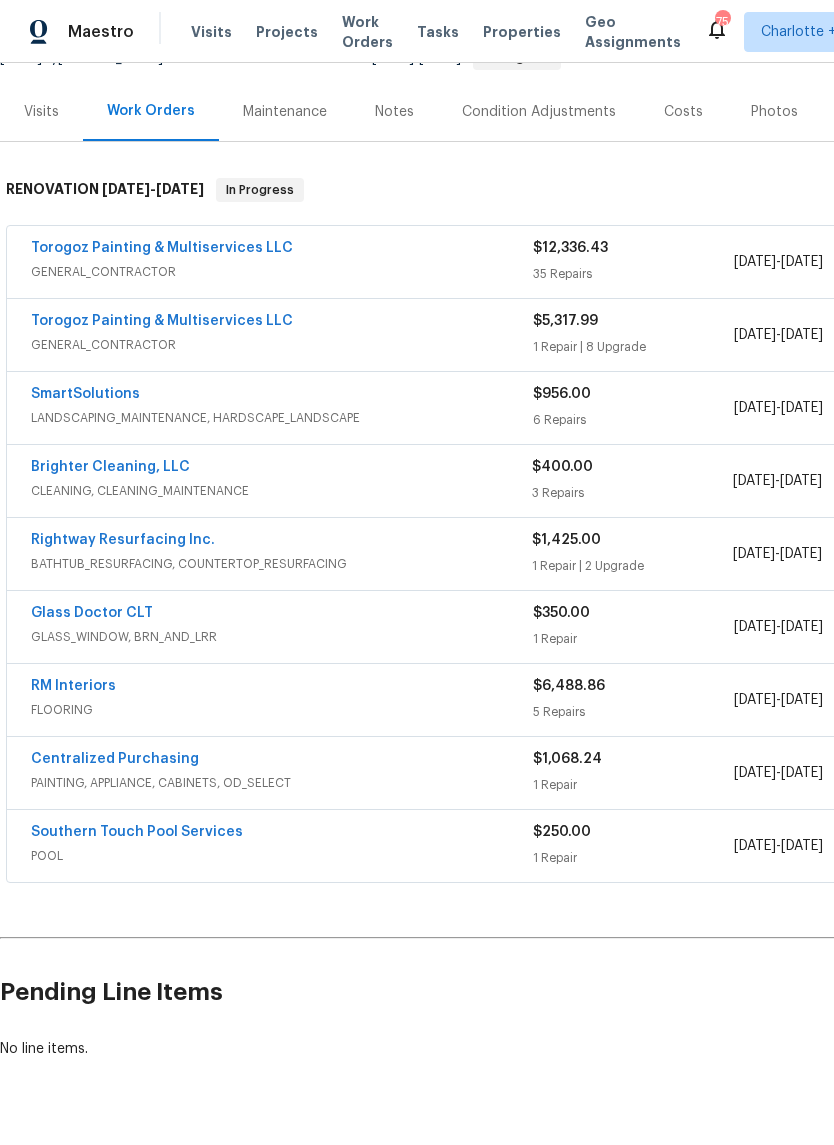 click on "Brighter Cleaning, LLC" at bounding box center (110, 467) 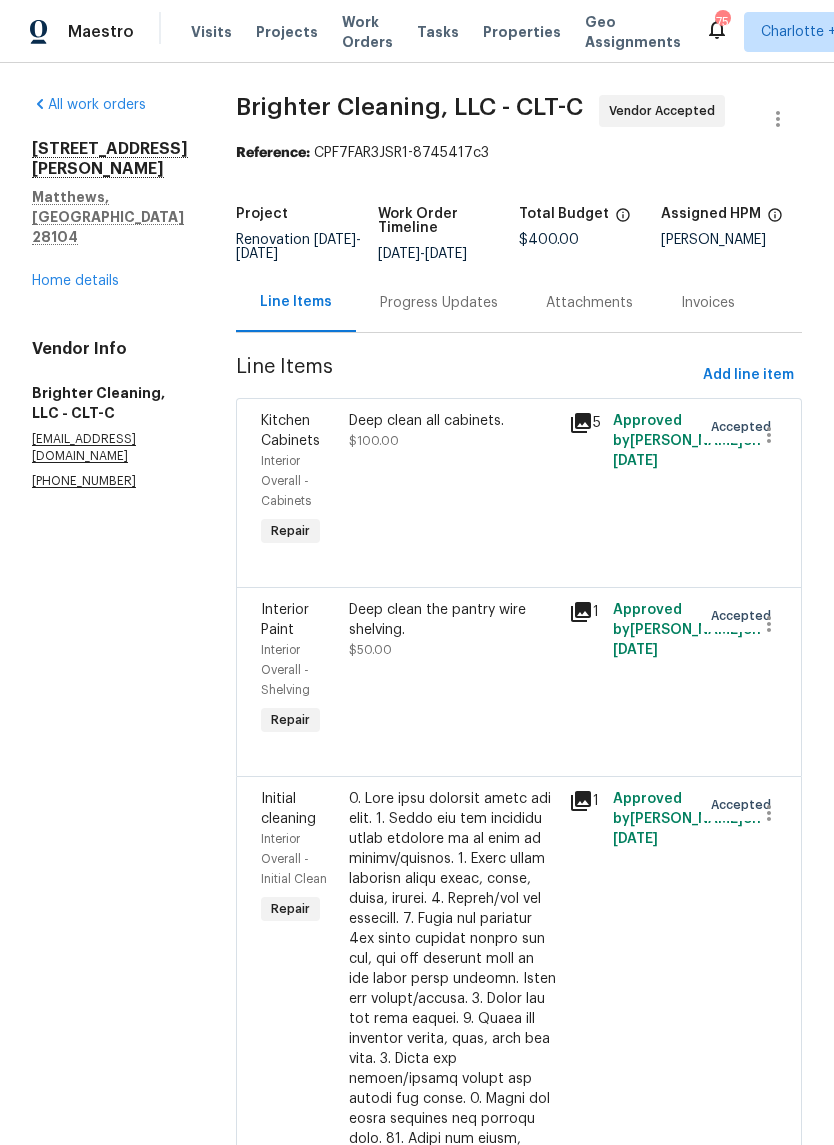 scroll, scrollTop: 0, scrollLeft: 0, axis: both 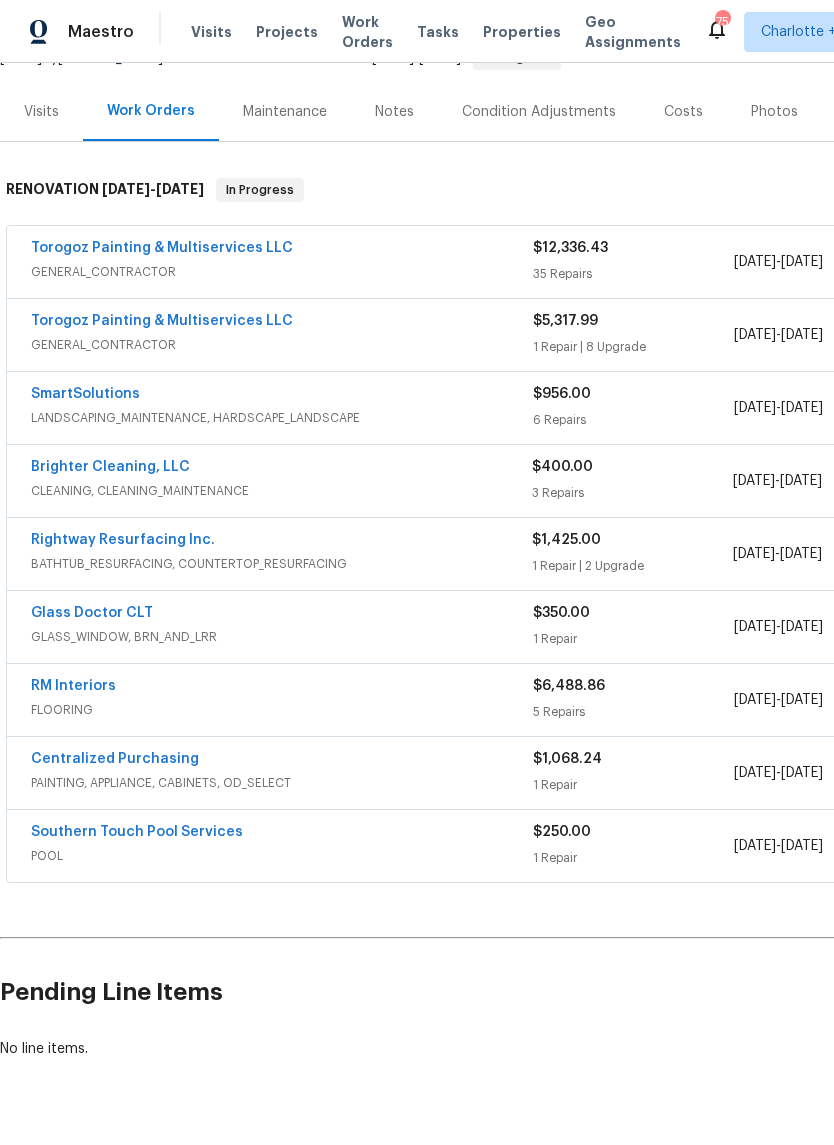 click on "Centralized Purchasing" at bounding box center [115, 759] 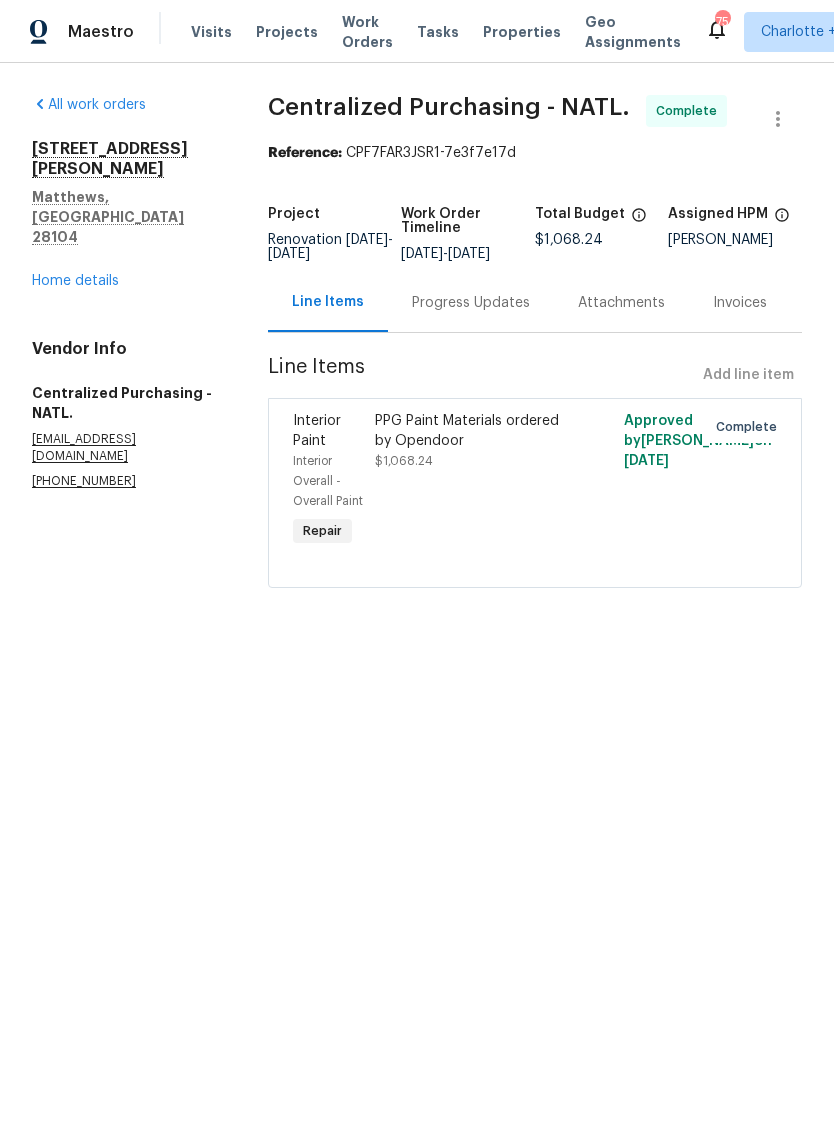 click on "Home details" at bounding box center [75, 281] 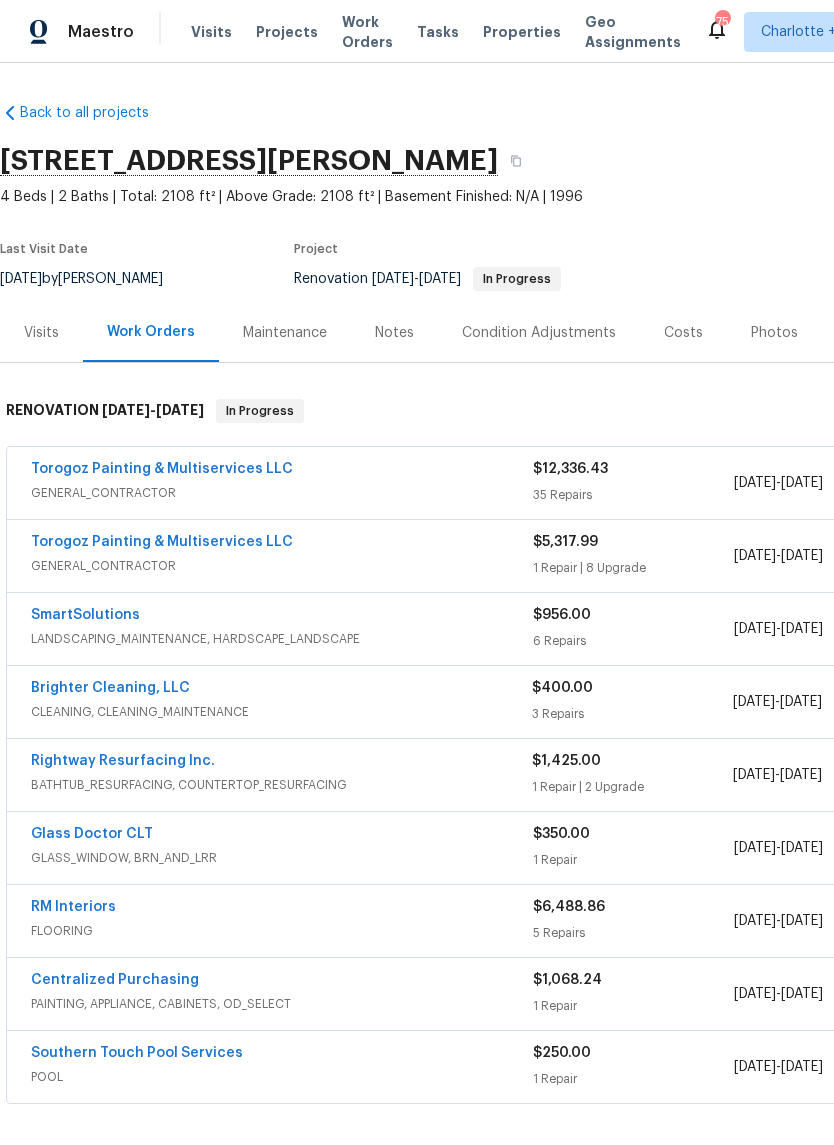click on "Brighter Cleaning, LLC" at bounding box center [110, 688] 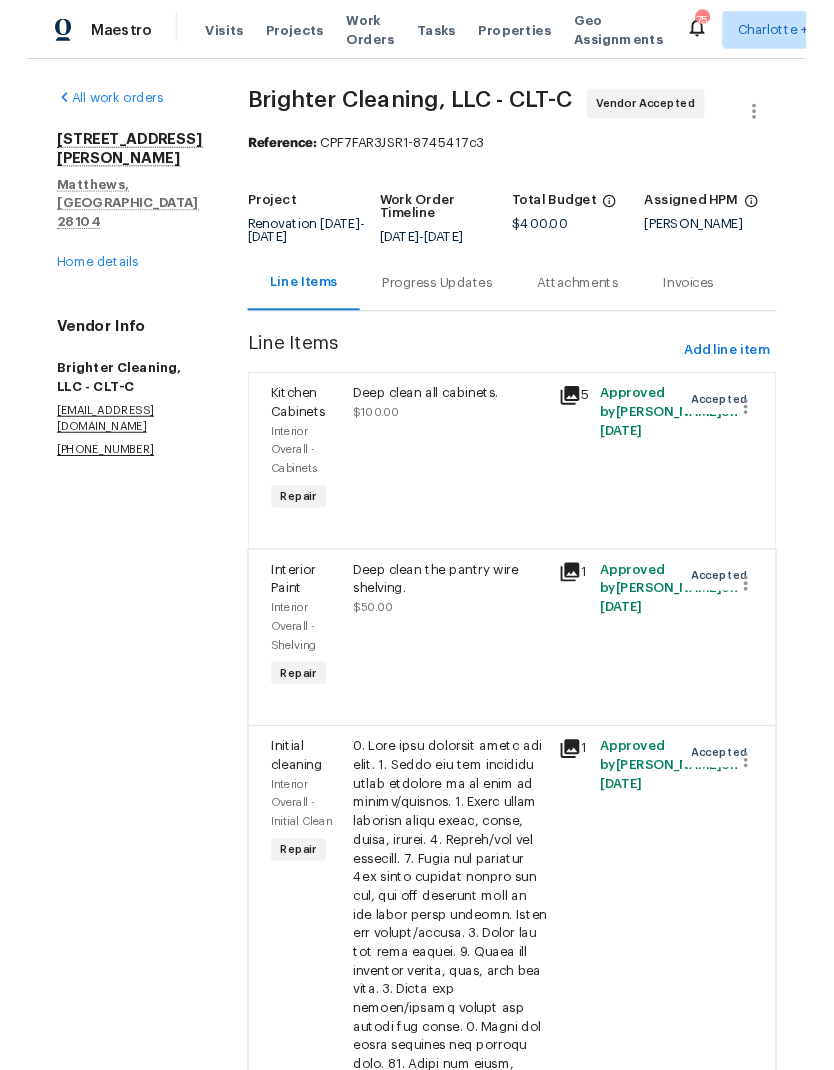 scroll, scrollTop: 0, scrollLeft: 0, axis: both 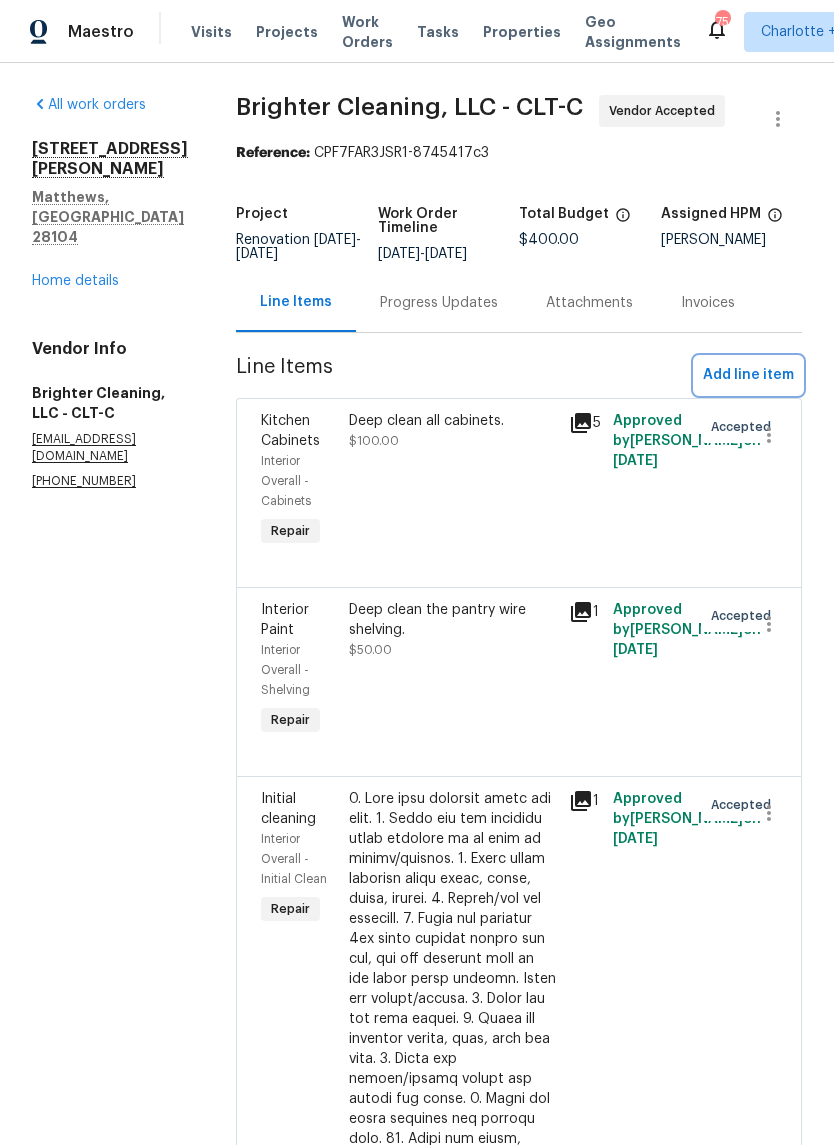click on "Add line item" at bounding box center (748, 375) 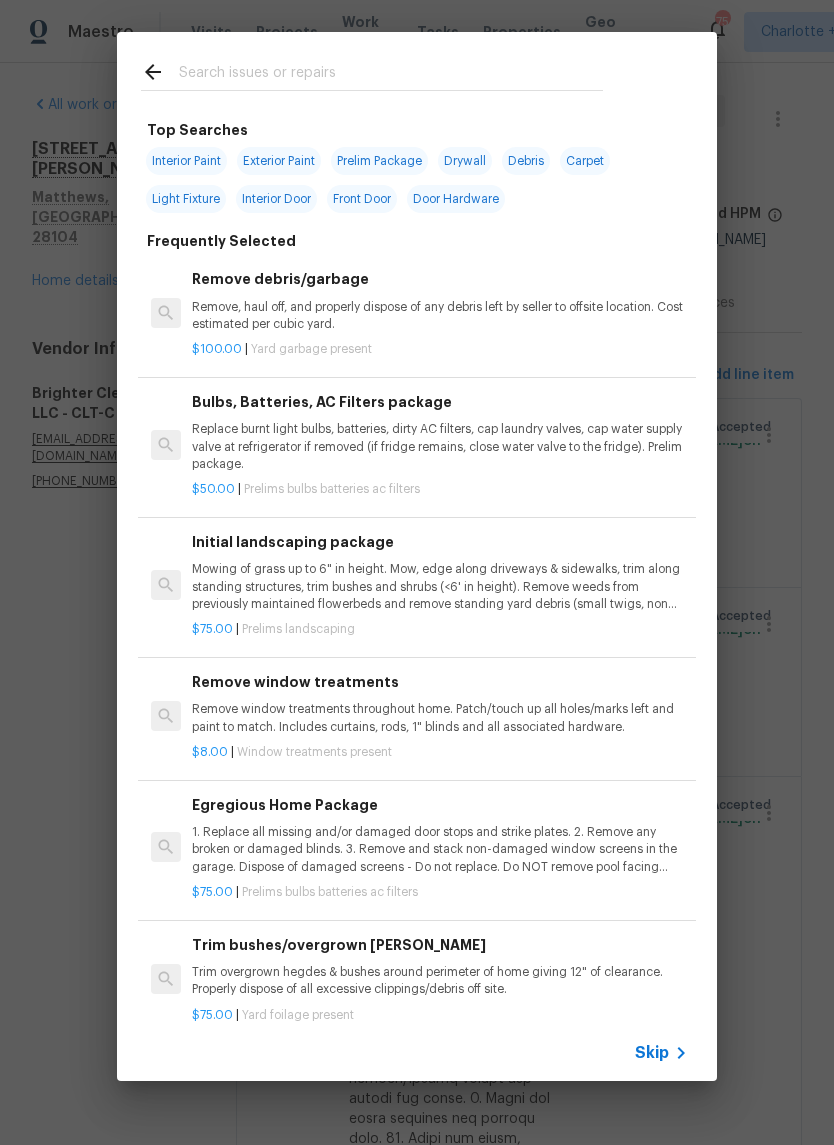 click at bounding box center [391, 75] 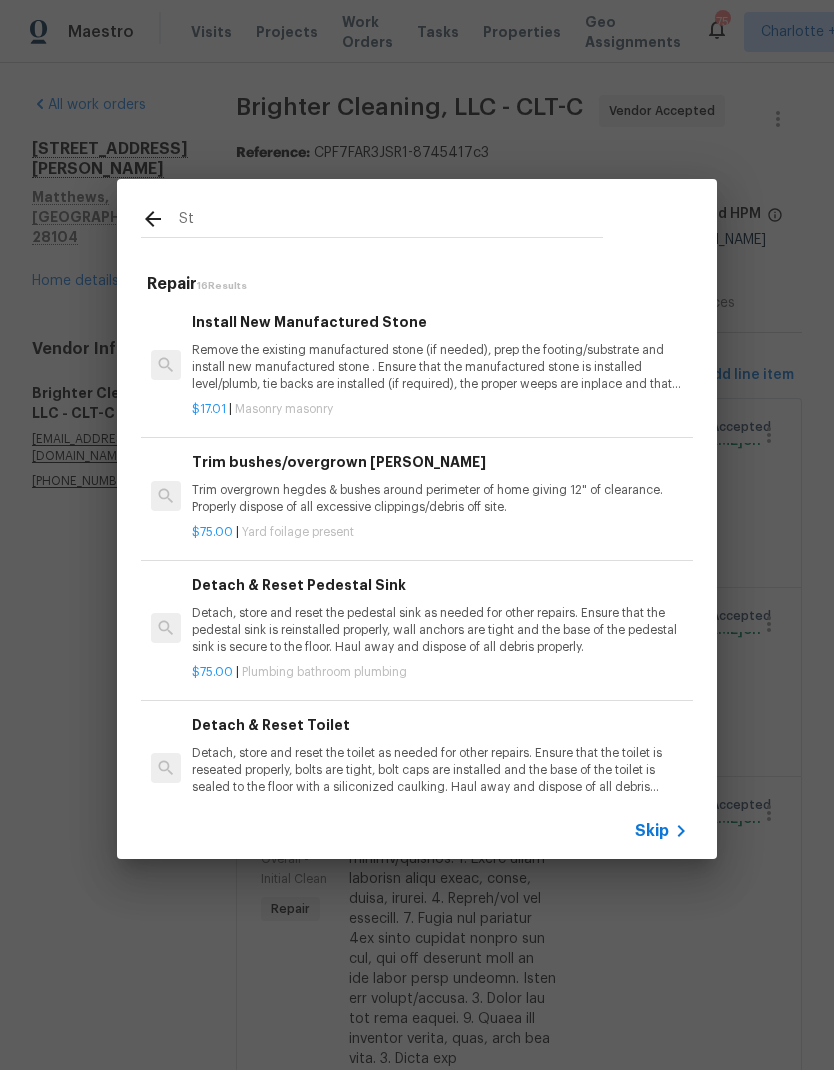 type on "S" 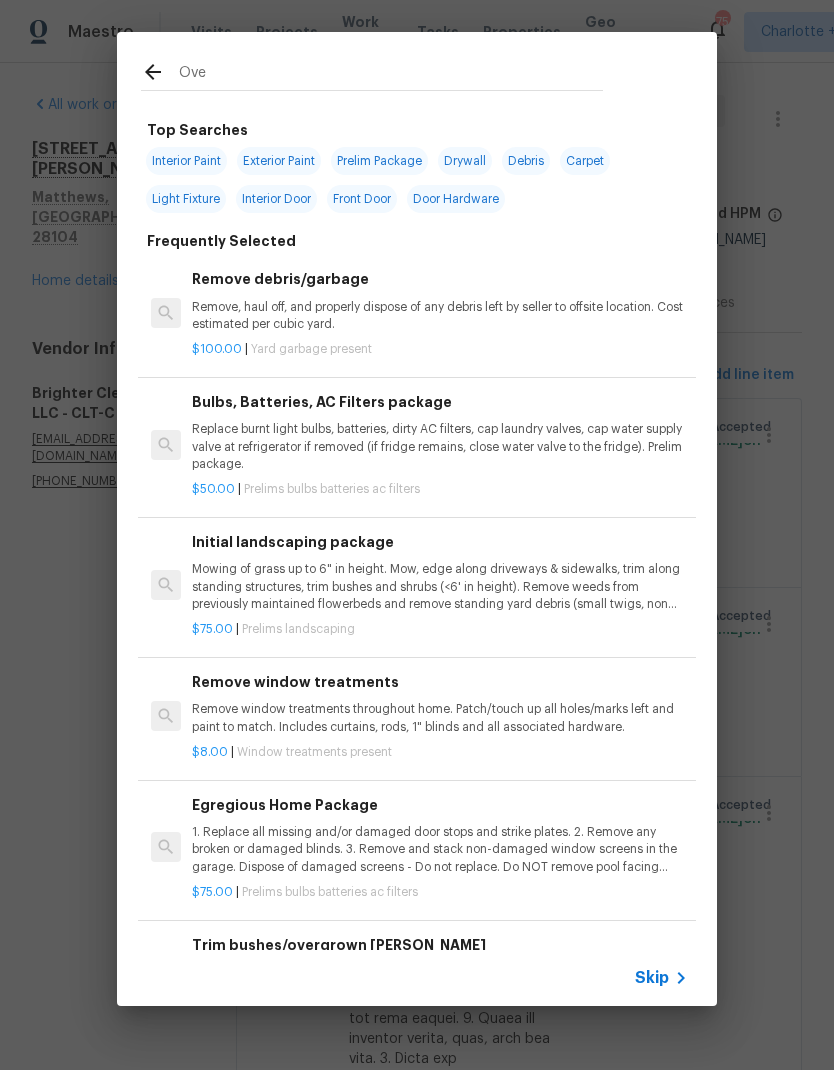 type on "Oven" 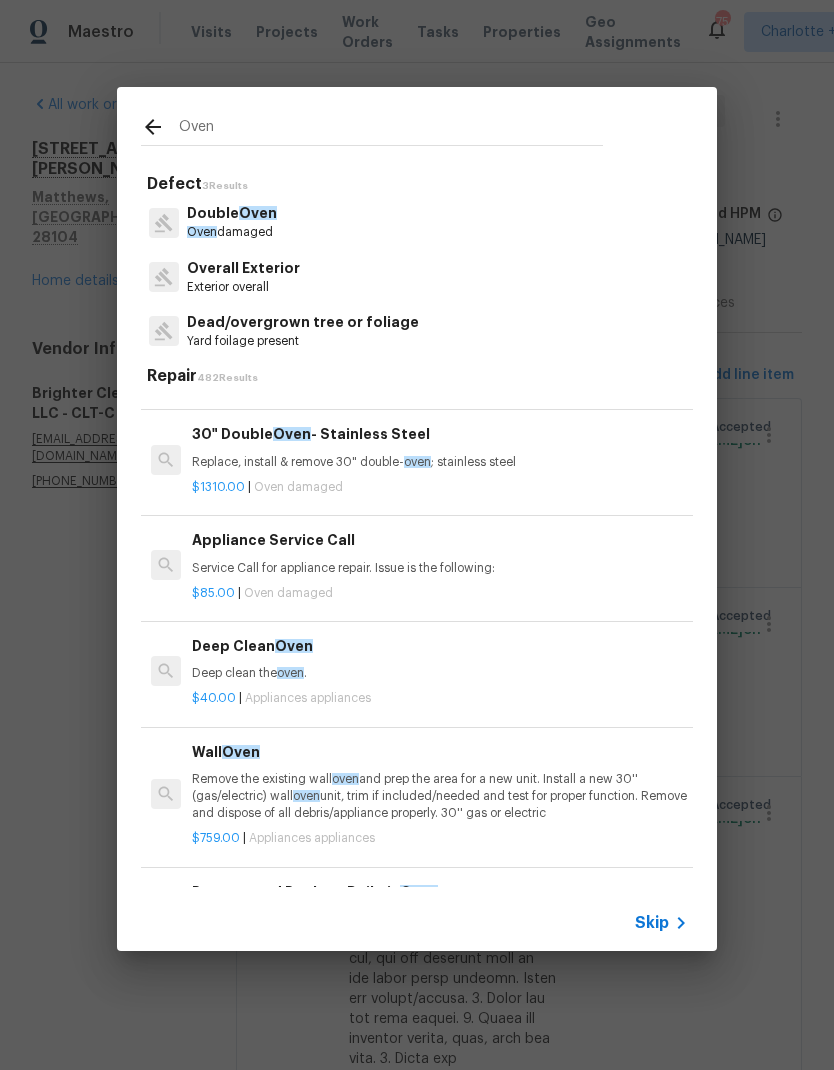 scroll, scrollTop: 1355, scrollLeft: 0, axis: vertical 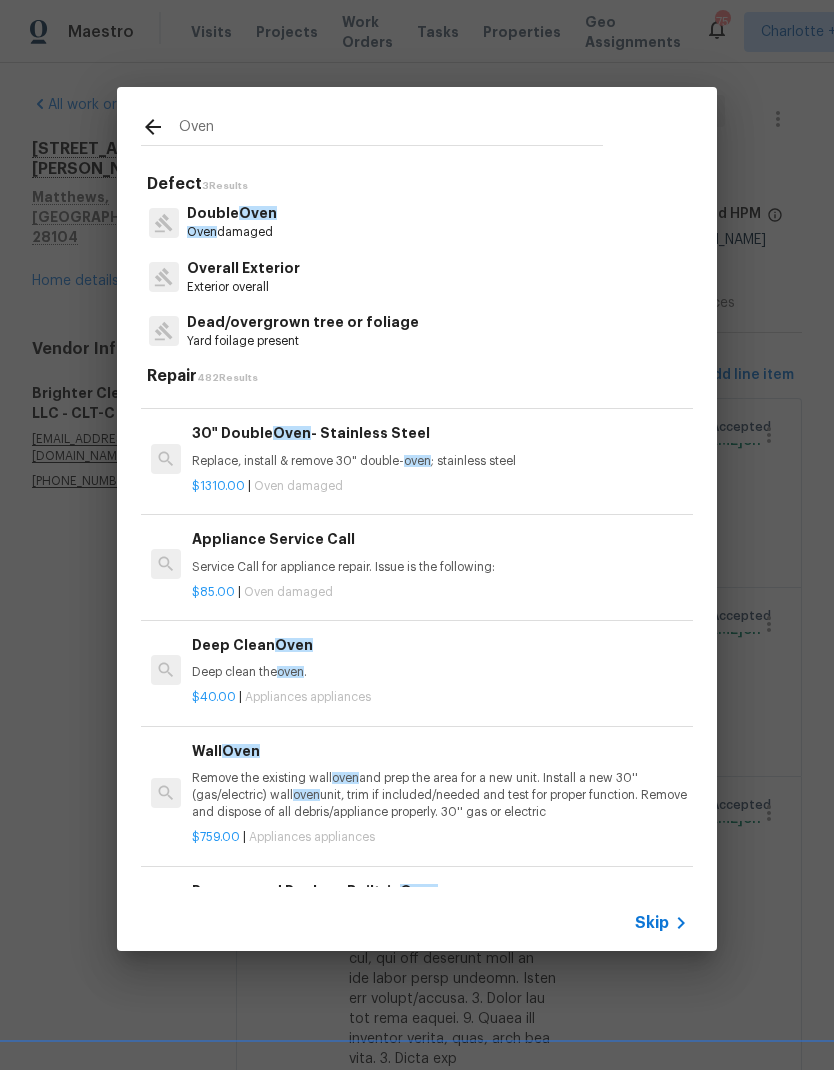 click on "Deep clean the  oven ." at bounding box center (440, 672) 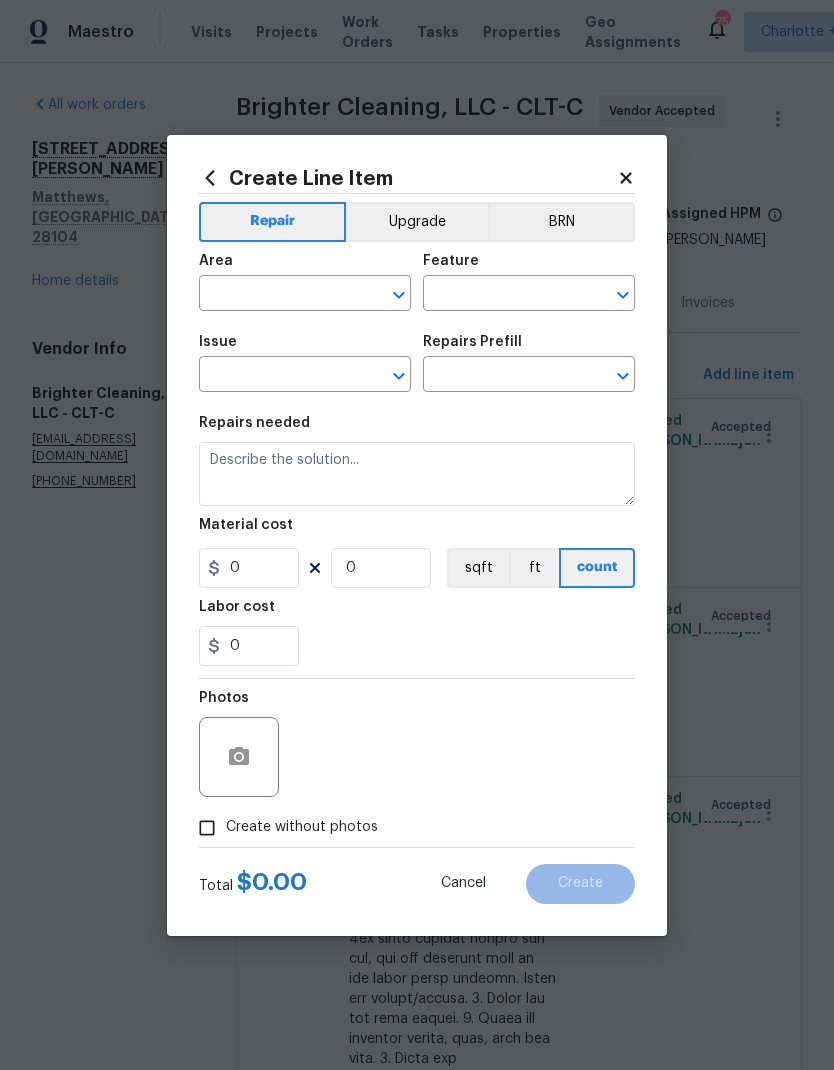 type on "Appliances" 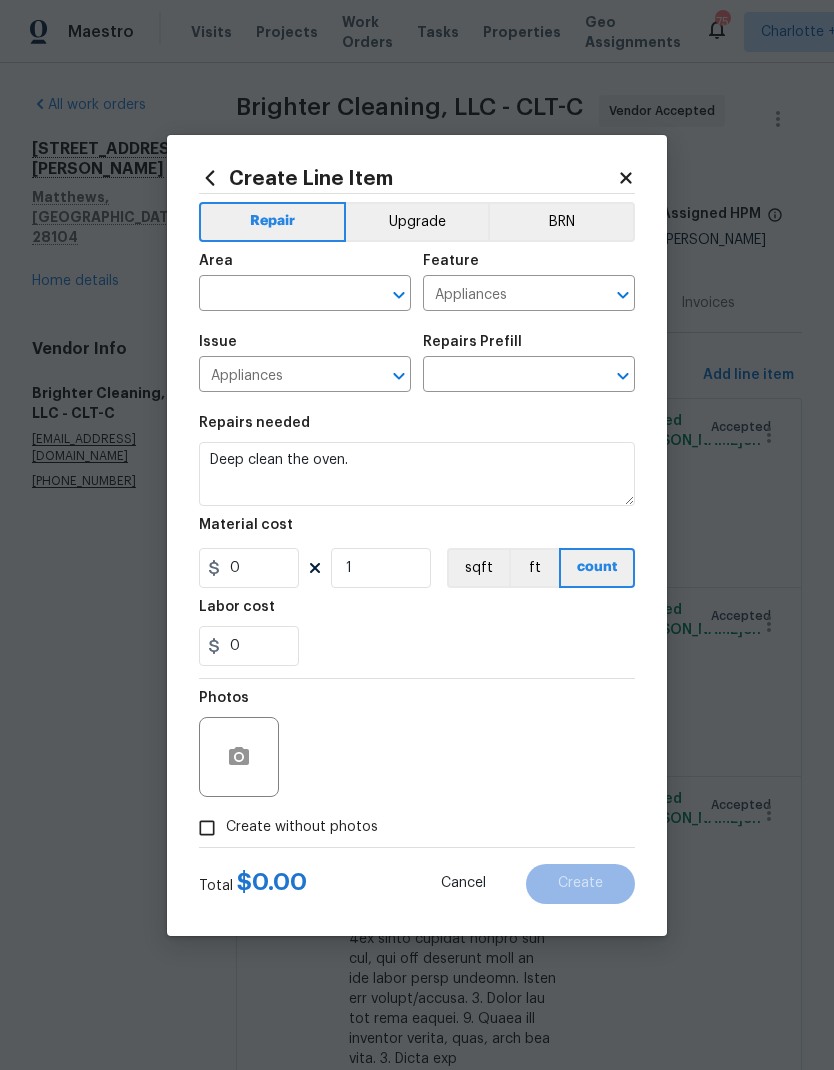 type on "Deep Clean Oven $40.00" 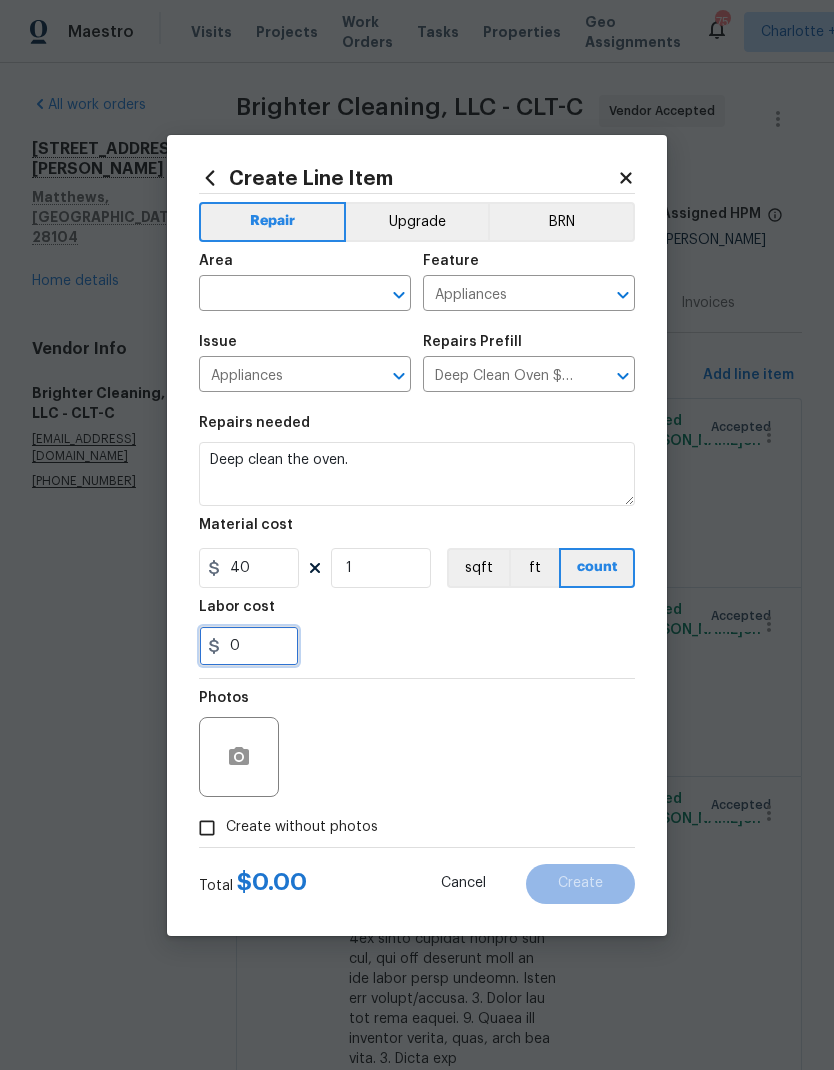 click on "0" at bounding box center [249, 646] 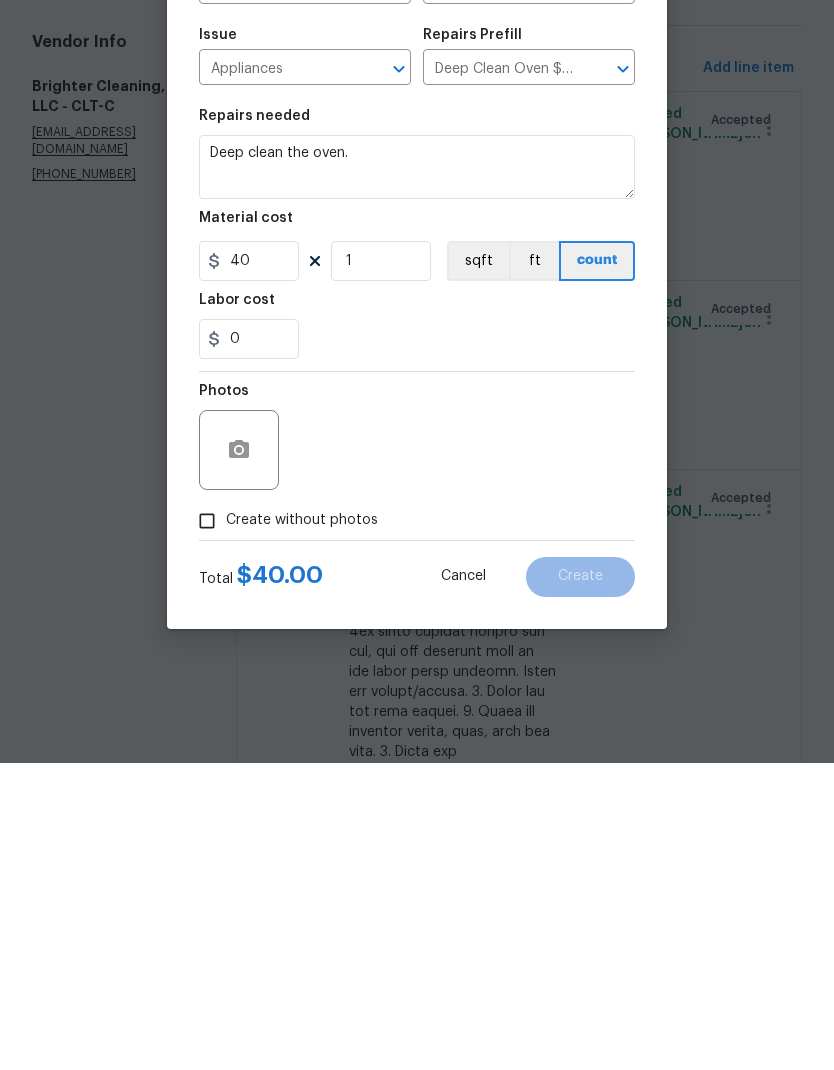 scroll, scrollTop: 80, scrollLeft: 0, axis: vertical 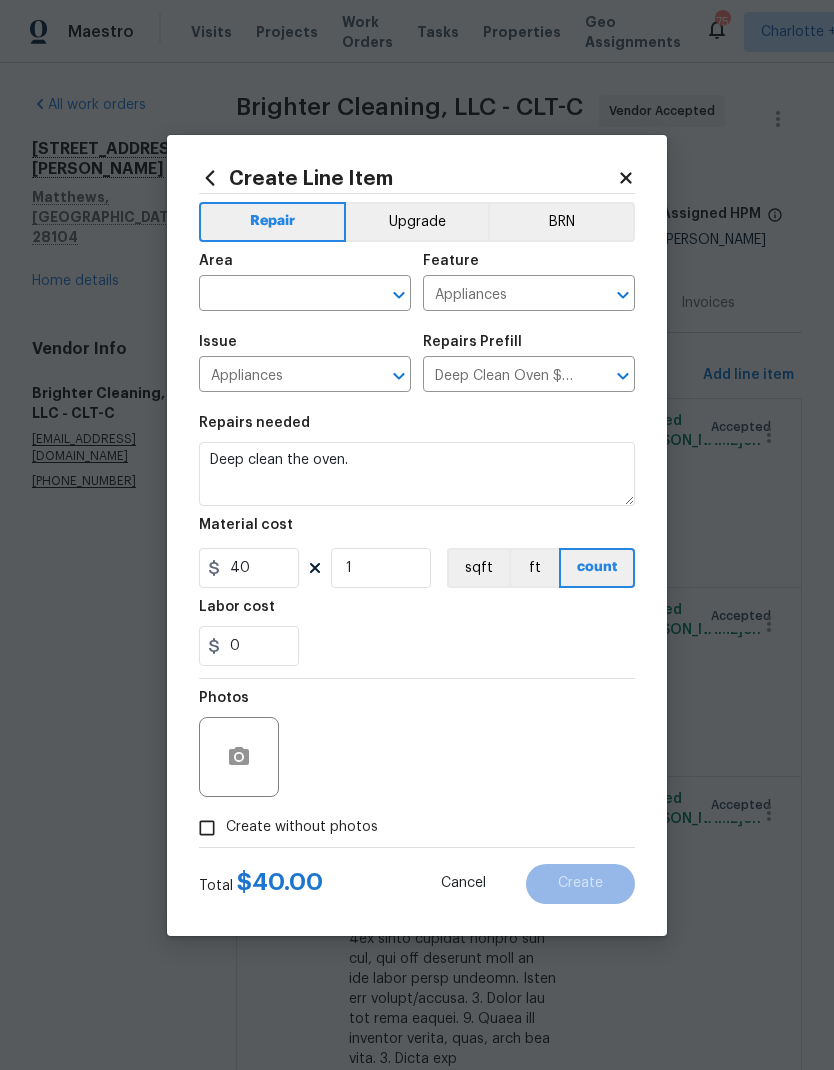 click at bounding box center (277, 295) 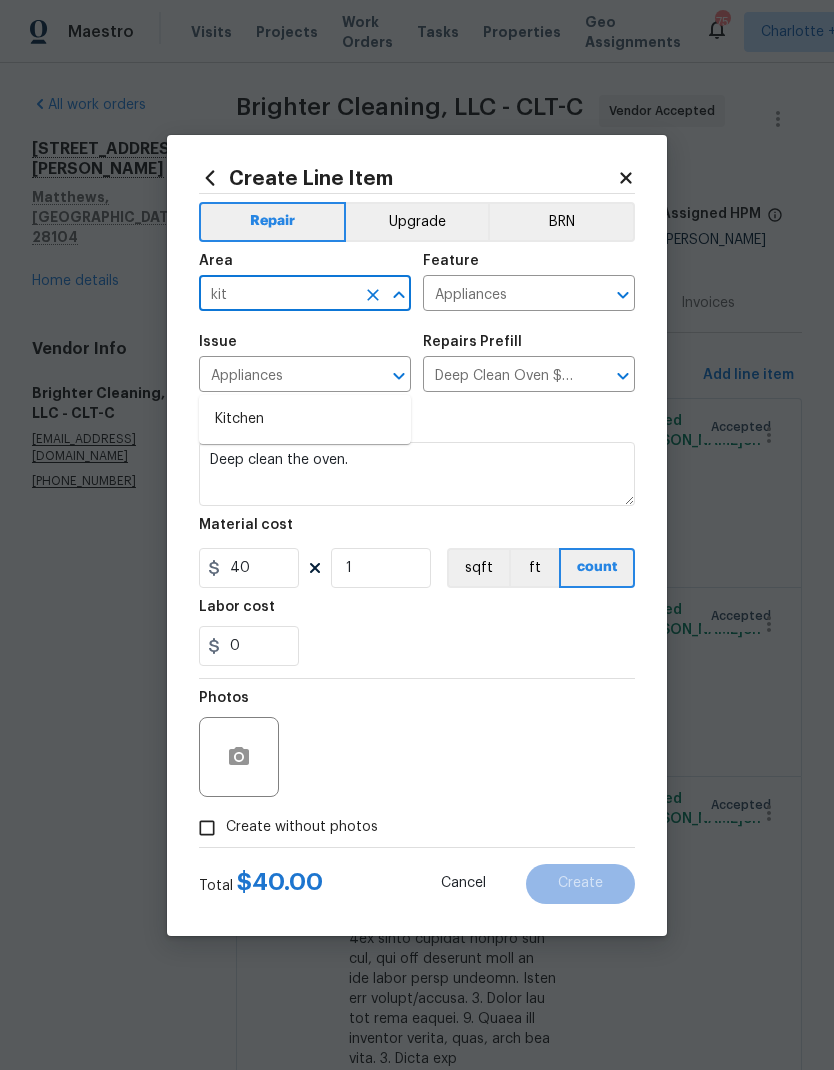 click on "Kitchen" at bounding box center [305, 419] 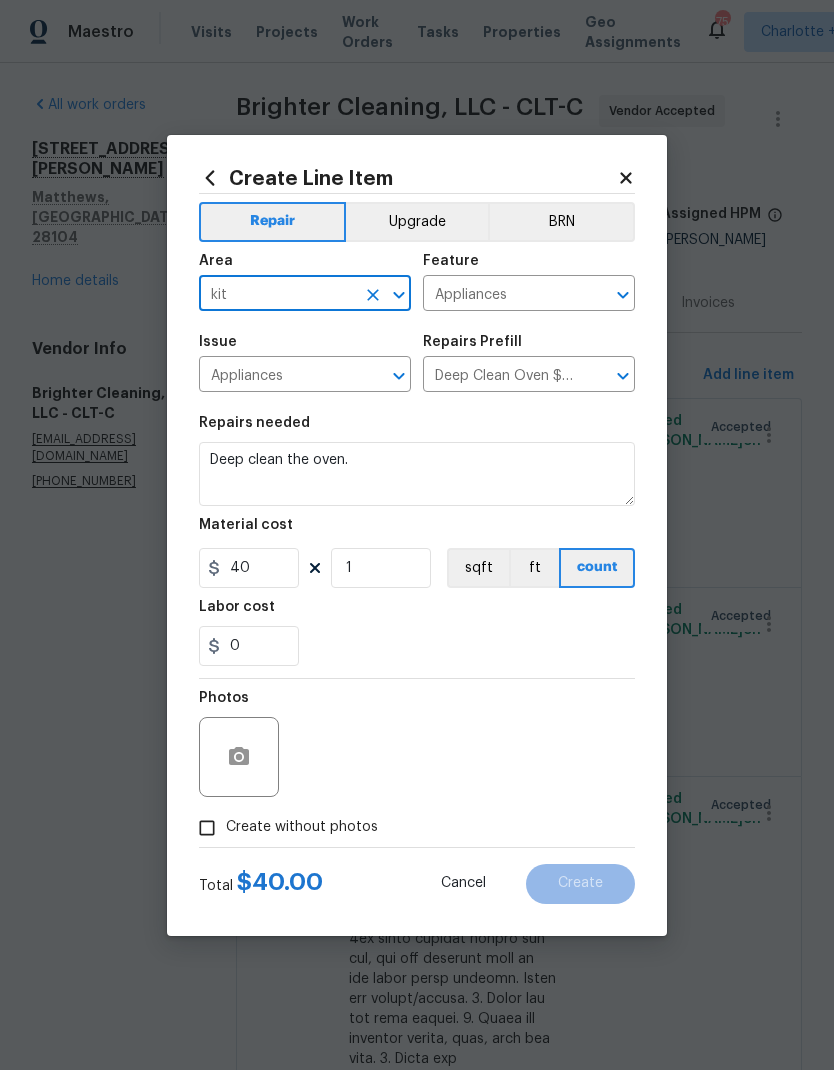 type on "Kitchen" 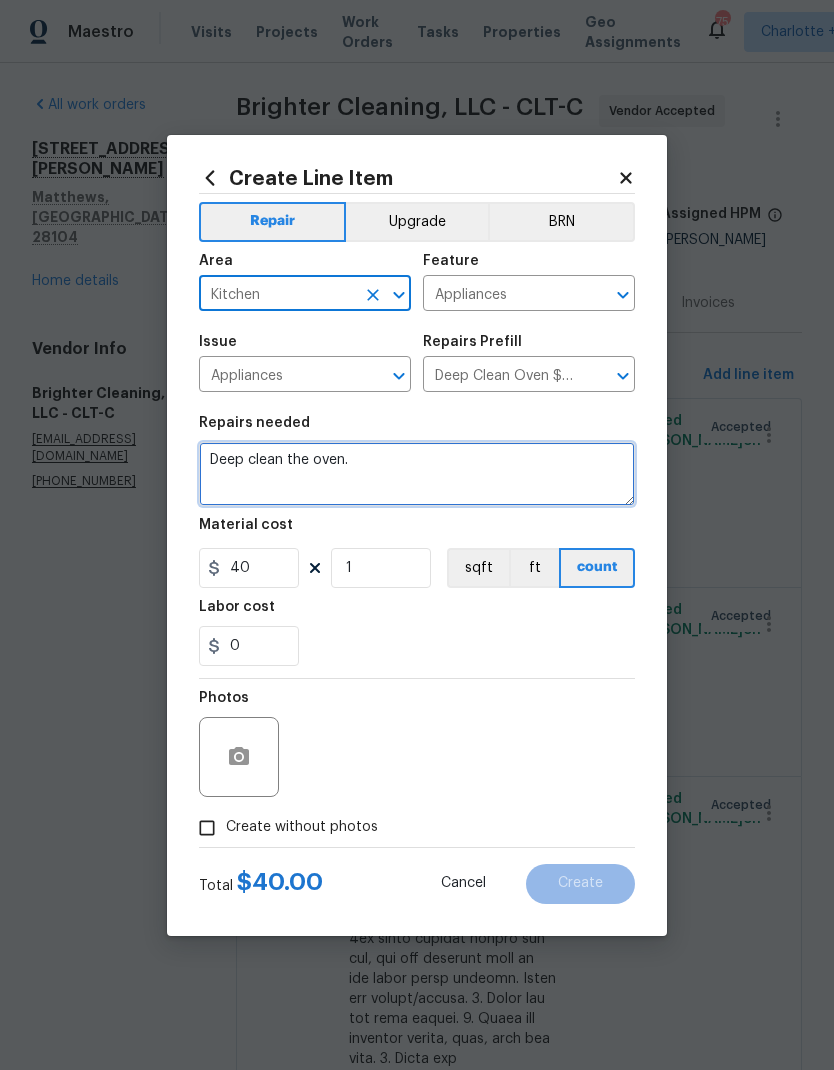 click on "Deep clean the oven." at bounding box center (417, 474) 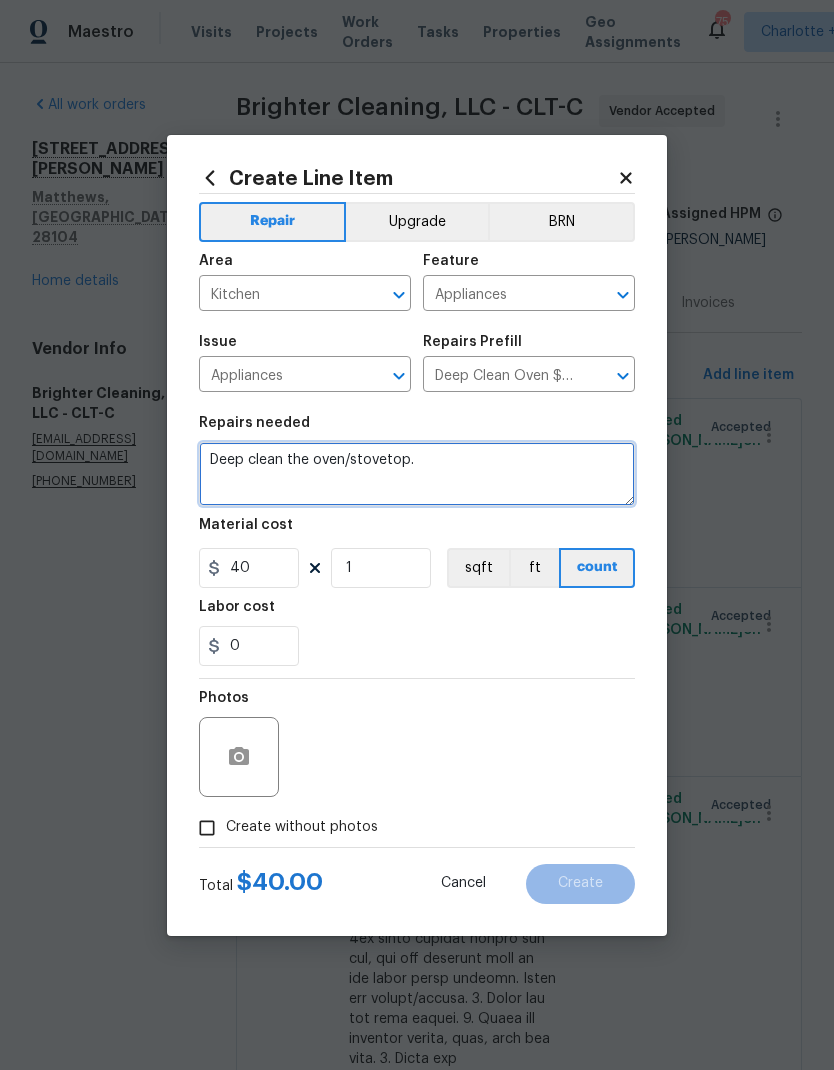 type on "Deep clean the oven/stovetop." 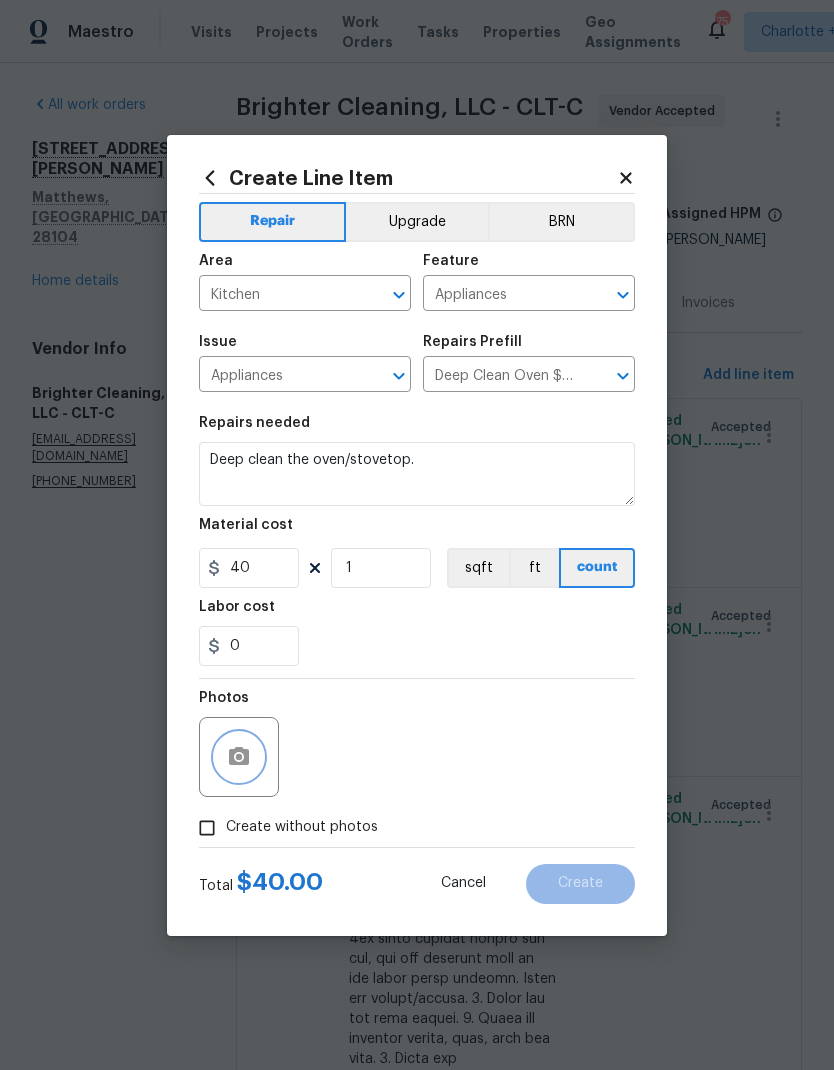 click 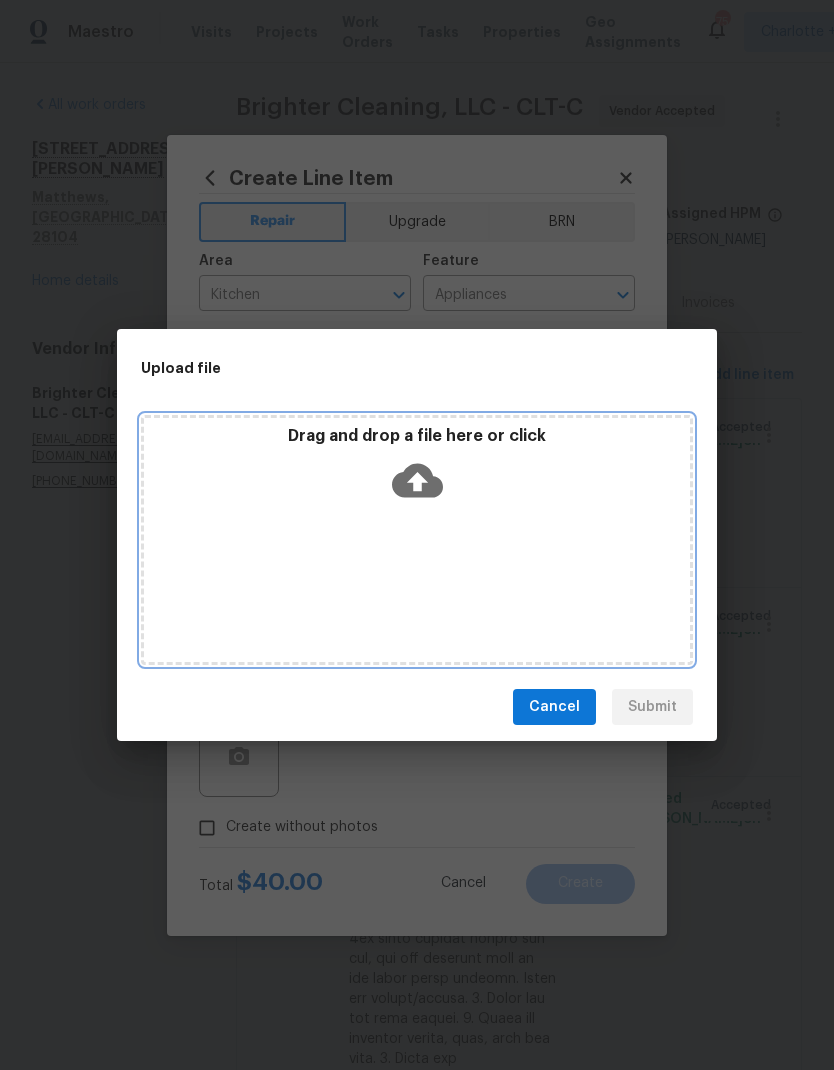 click 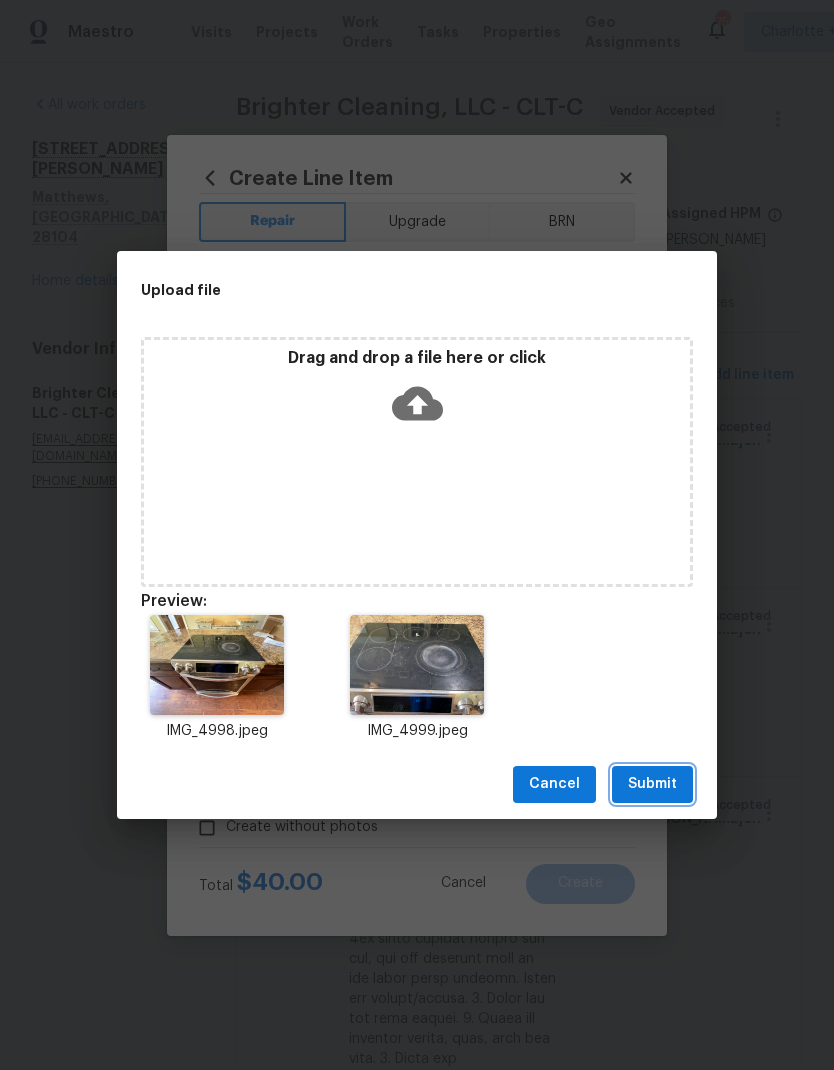 click on "Submit" at bounding box center (652, 784) 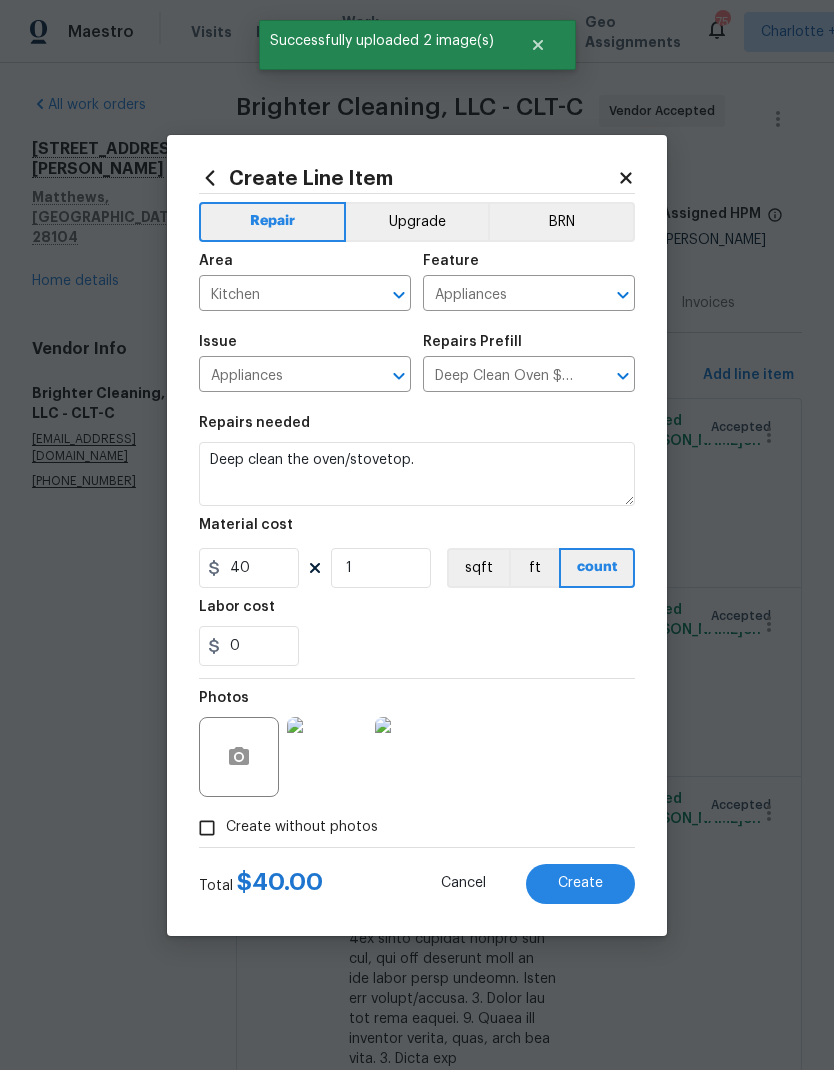 click at bounding box center [327, 757] 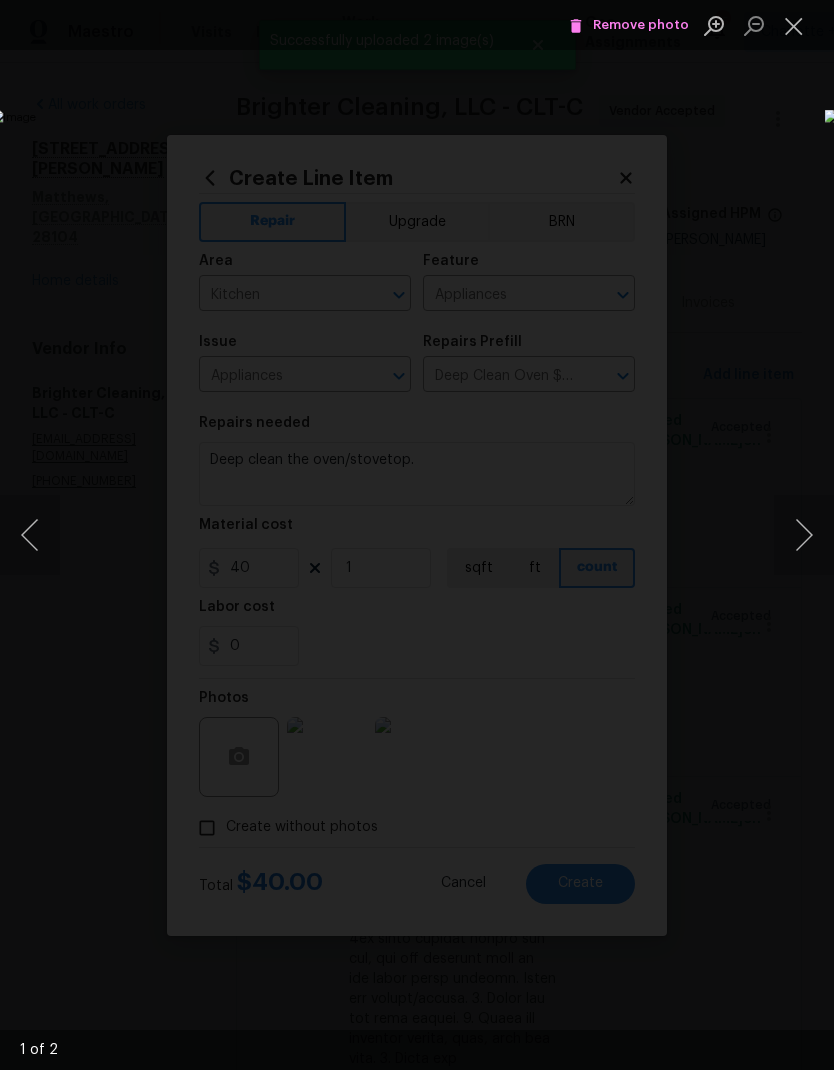 click at bounding box center (804, 535) 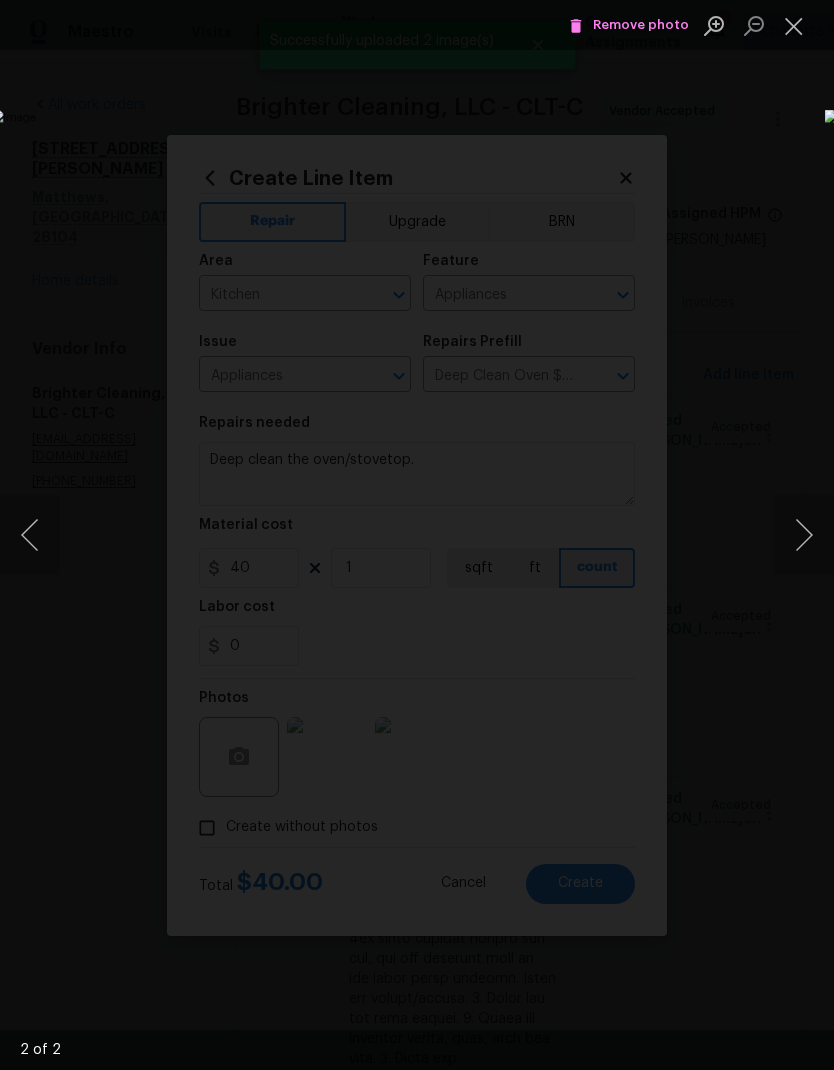 click at bounding box center [794, 25] 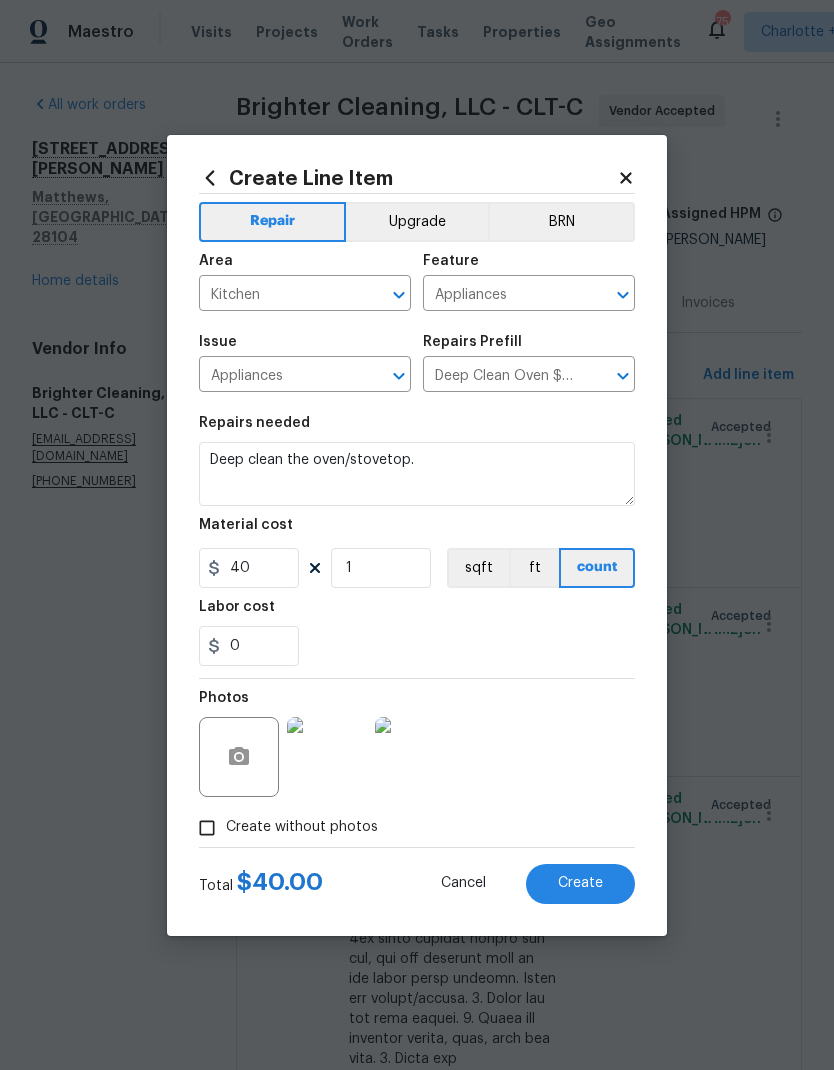 click on "Create" at bounding box center [580, 884] 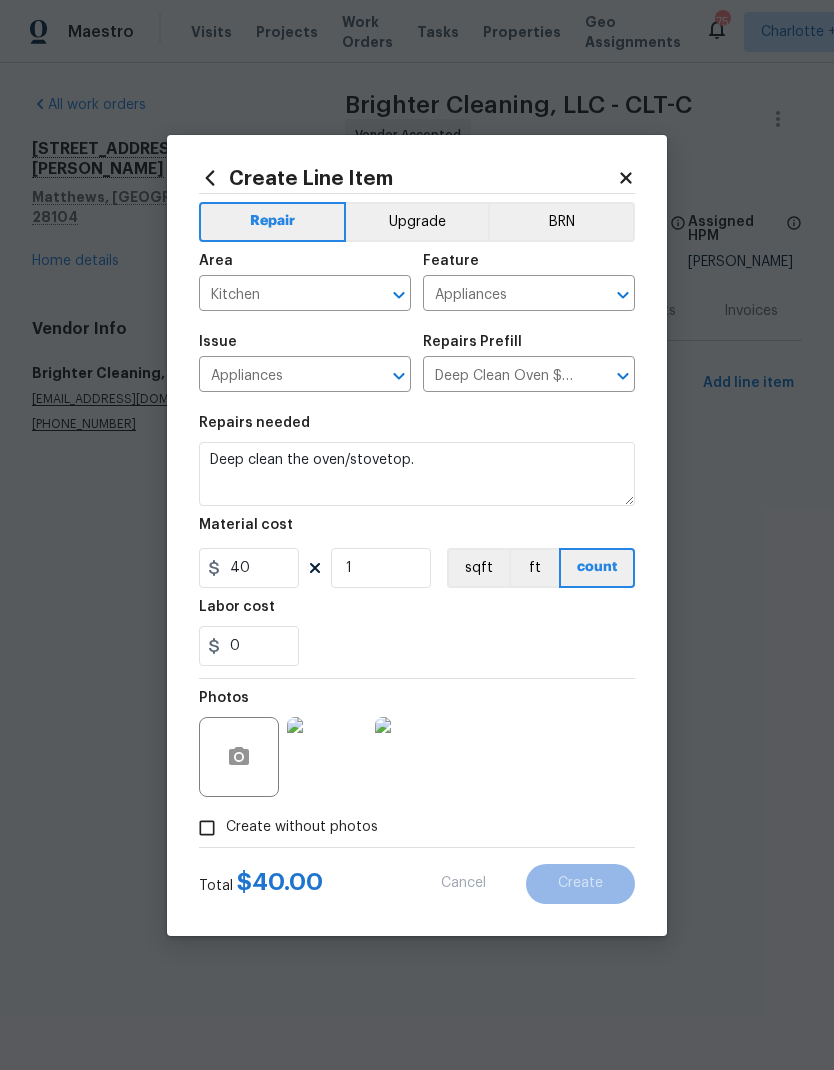 scroll, scrollTop: 0, scrollLeft: 0, axis: both 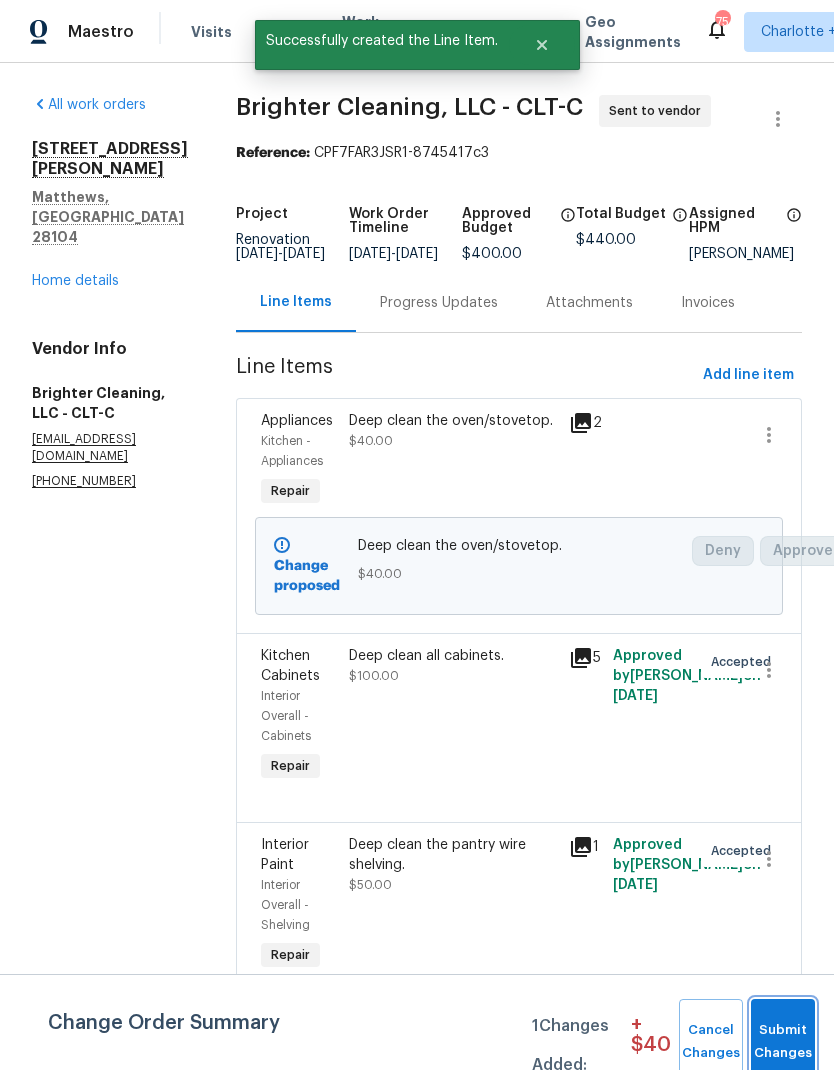 click on "Submit Changes" at bounding box center (783, 1042) 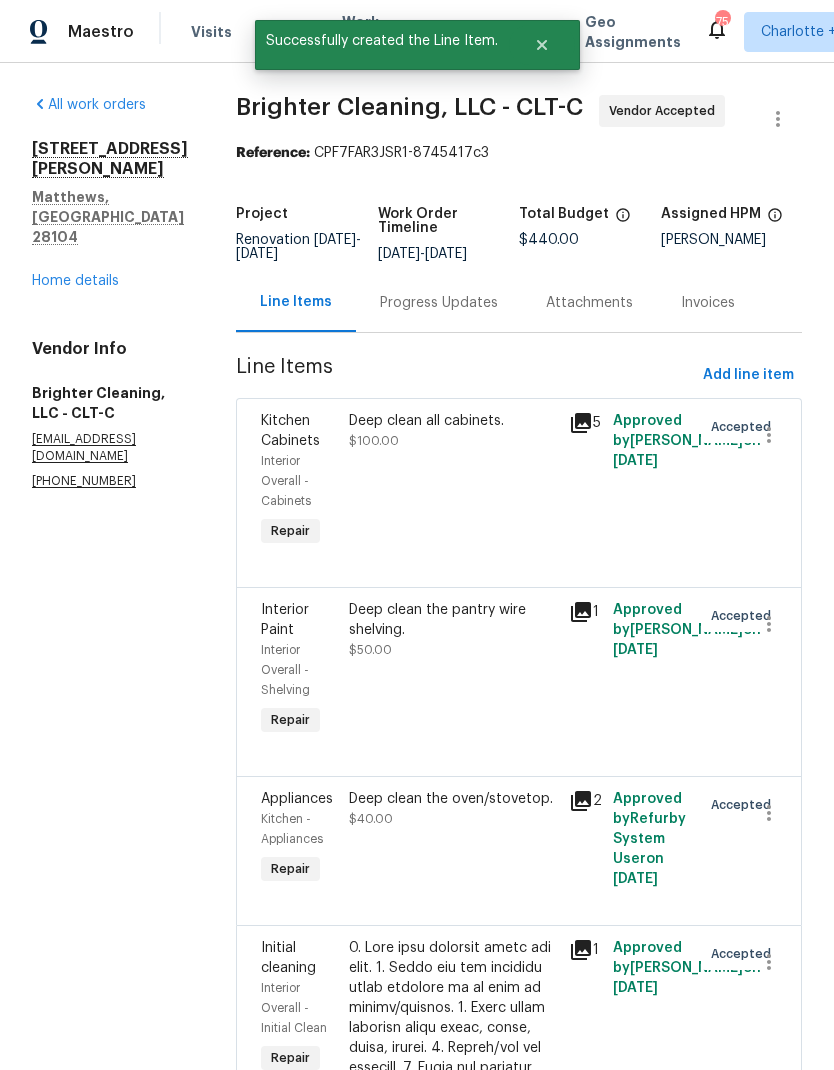 click on "Progress Updates" at bounding box center [439, 303] 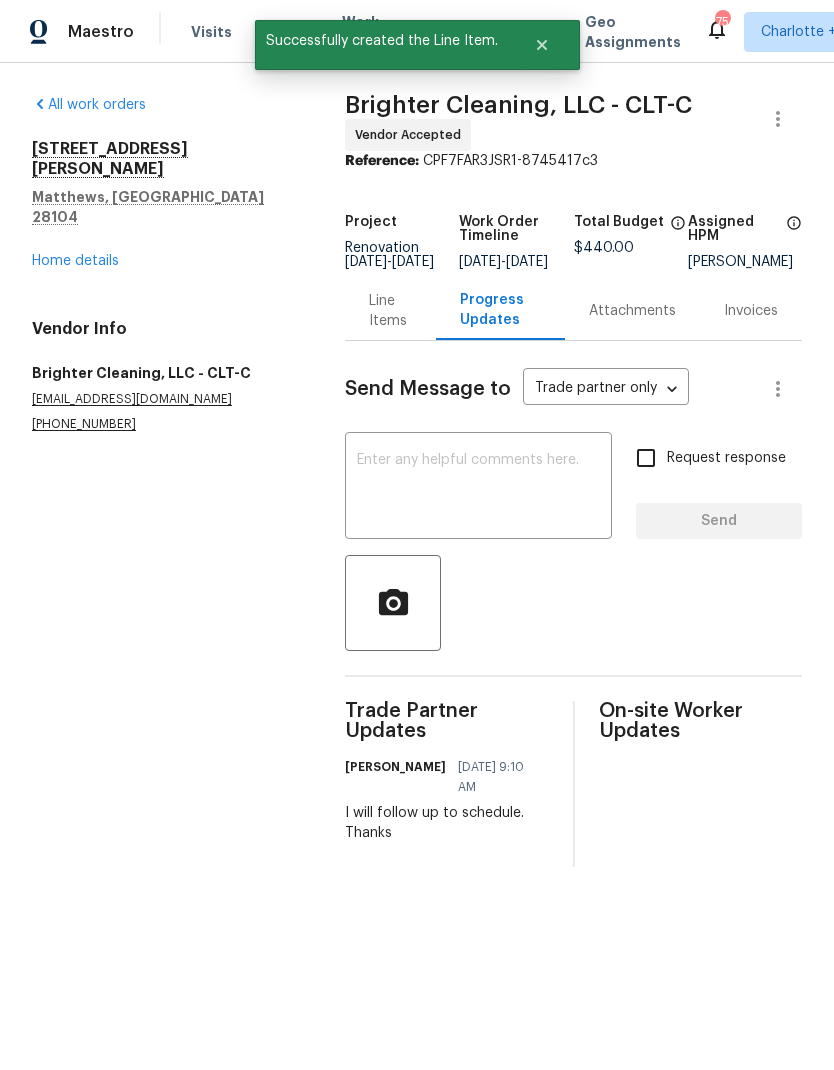 click at bounding box center [478, 488] 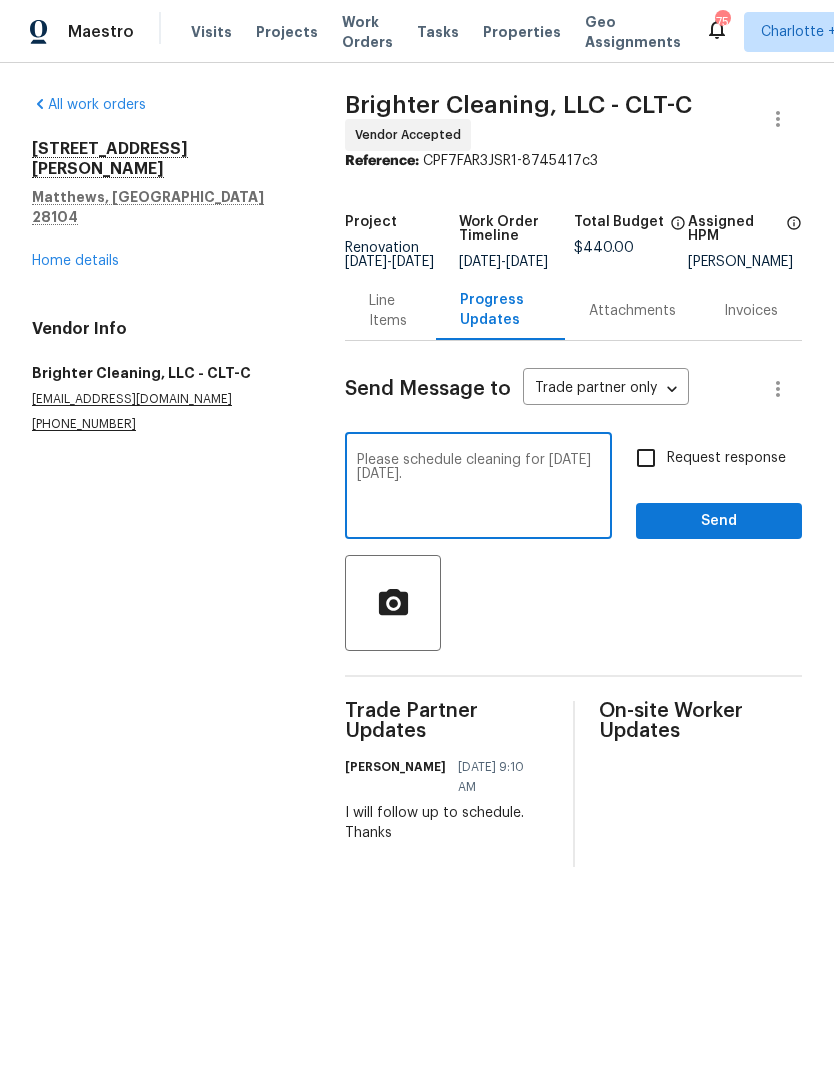 type on "Please schedule cleaning for [DATE][DATE]." 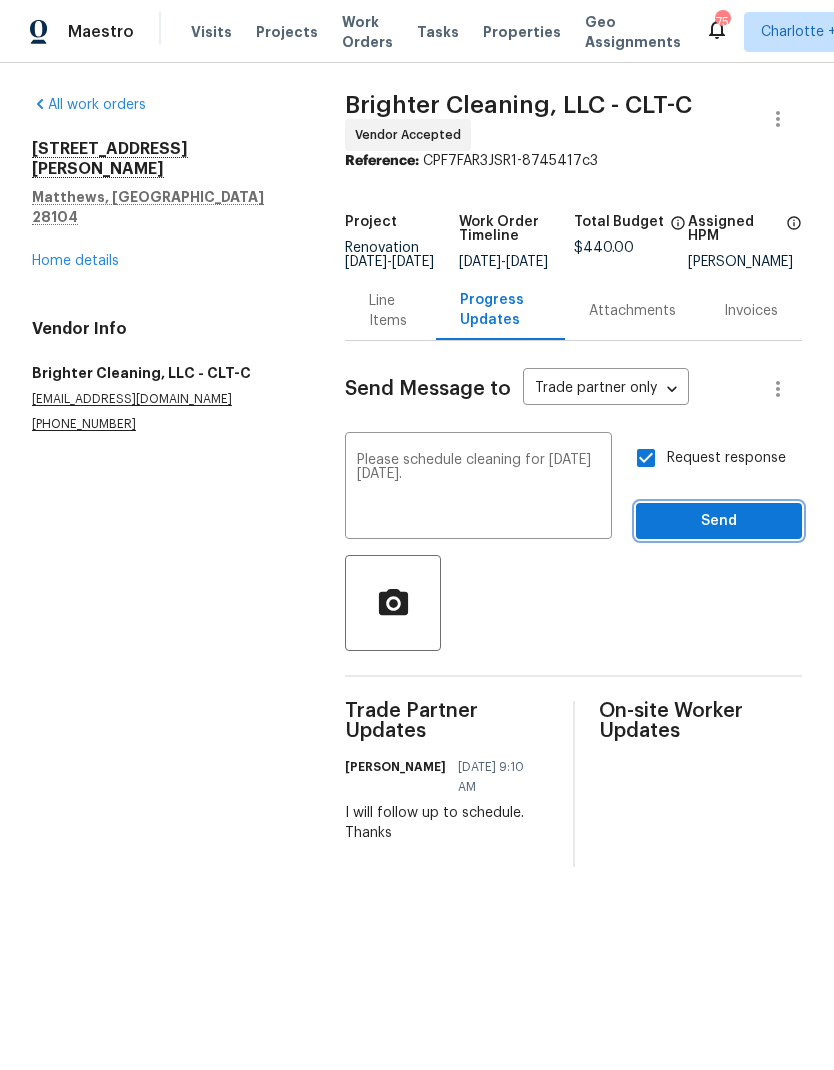 click on "Send" at bounding box center [719, 521] 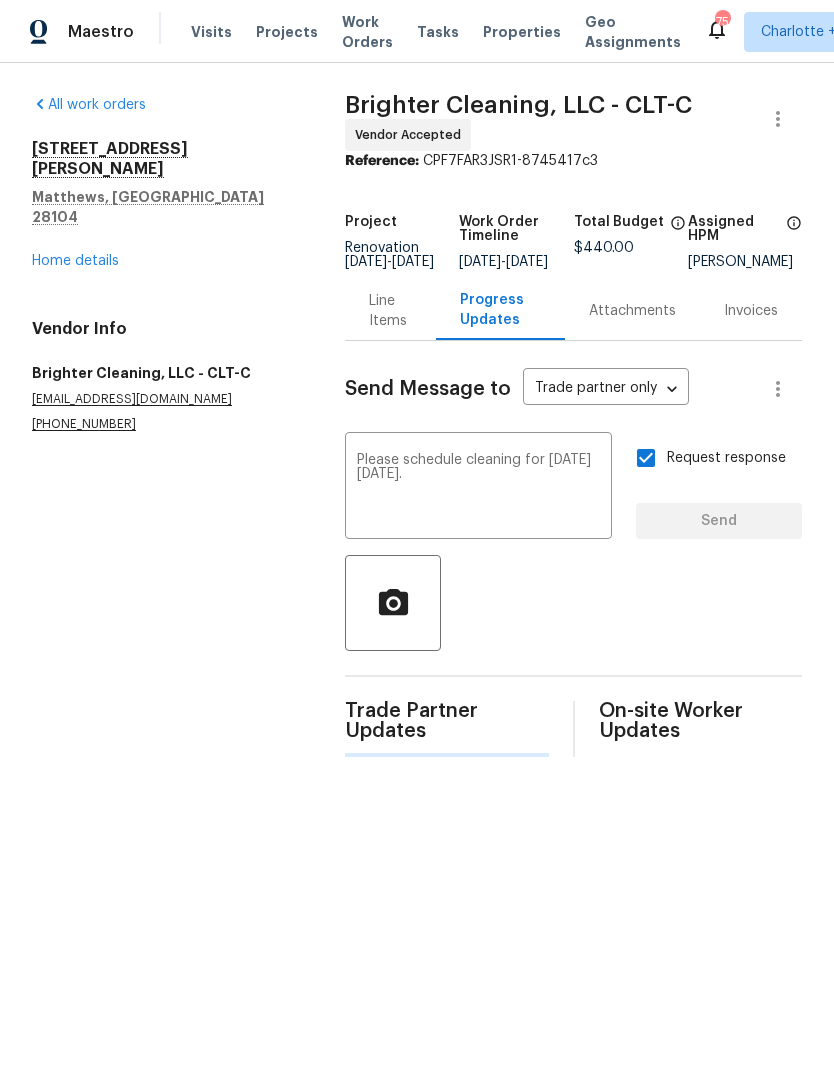 type 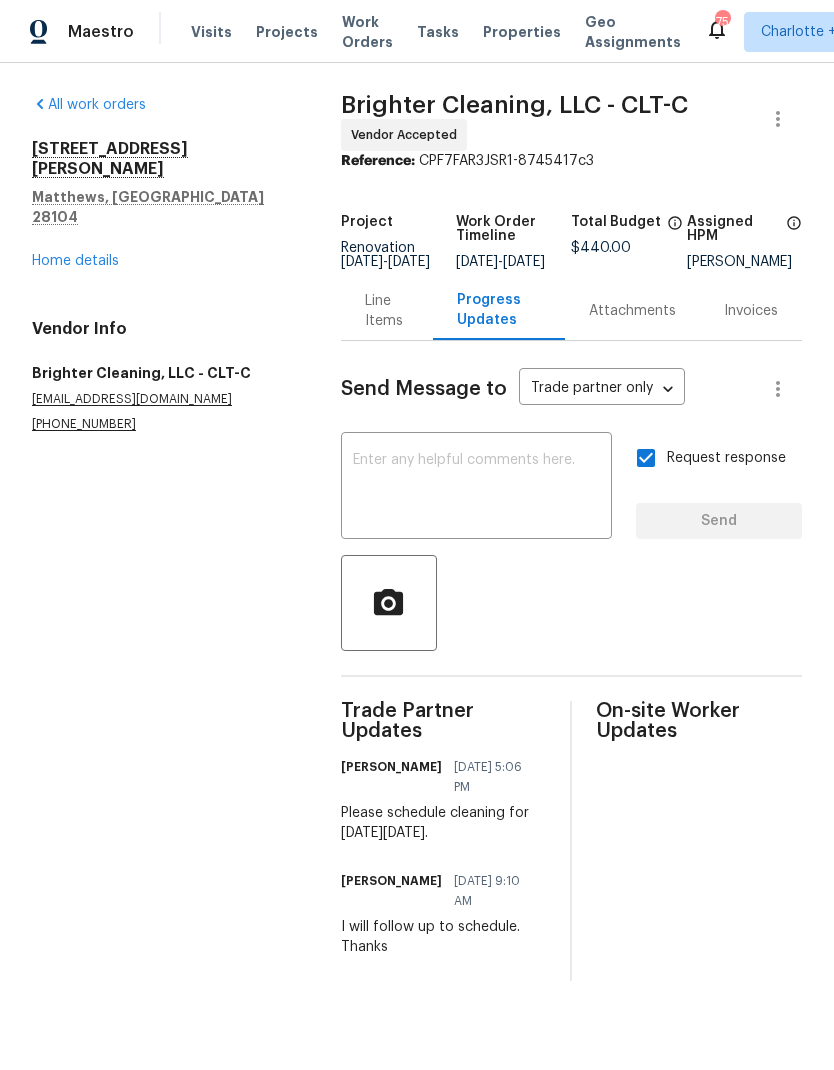 click on "Home details" at bounding box center [75, 261] 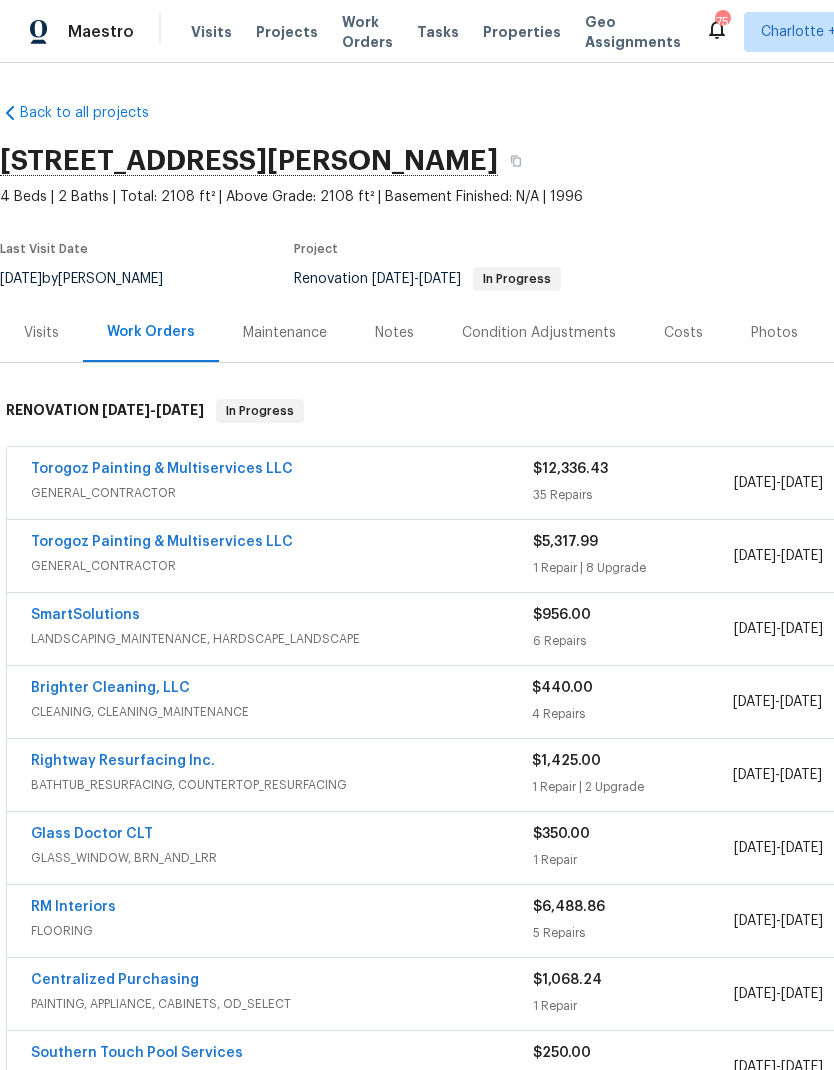click on "Rightway Resurfacing Inc." at bounding box center (123, 761) 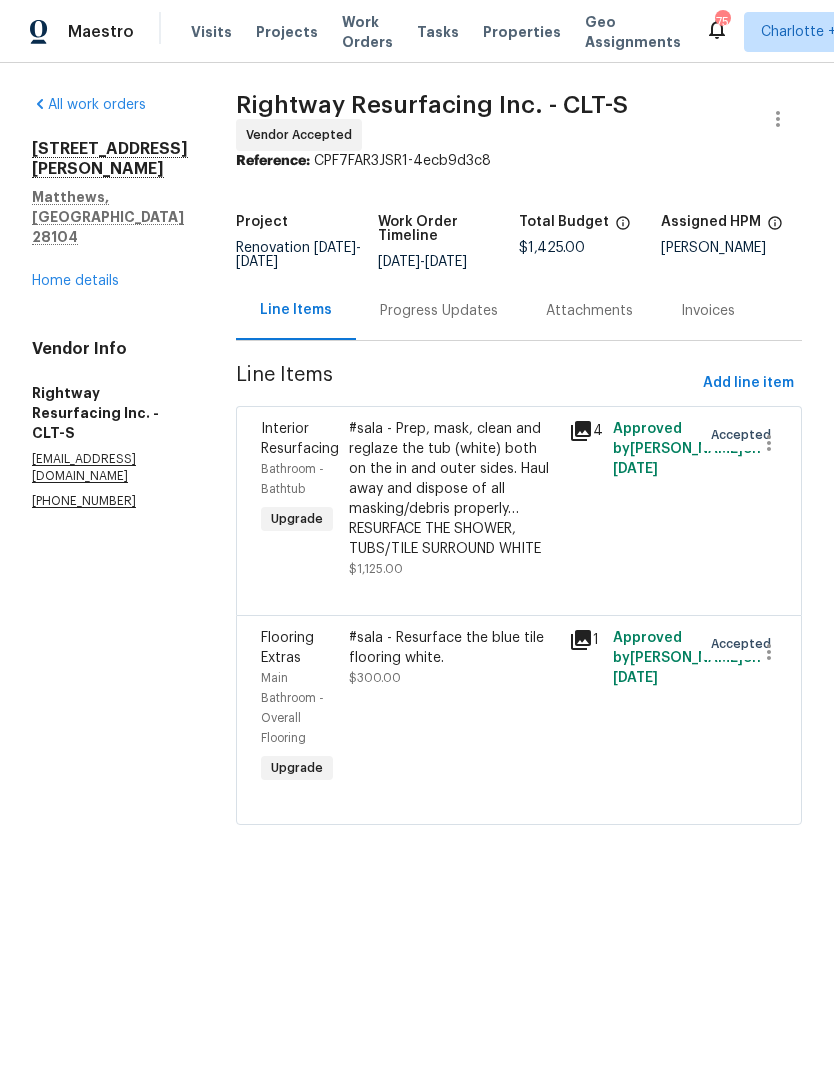 click on "Progress Updates" at bounding box center (439, 311) 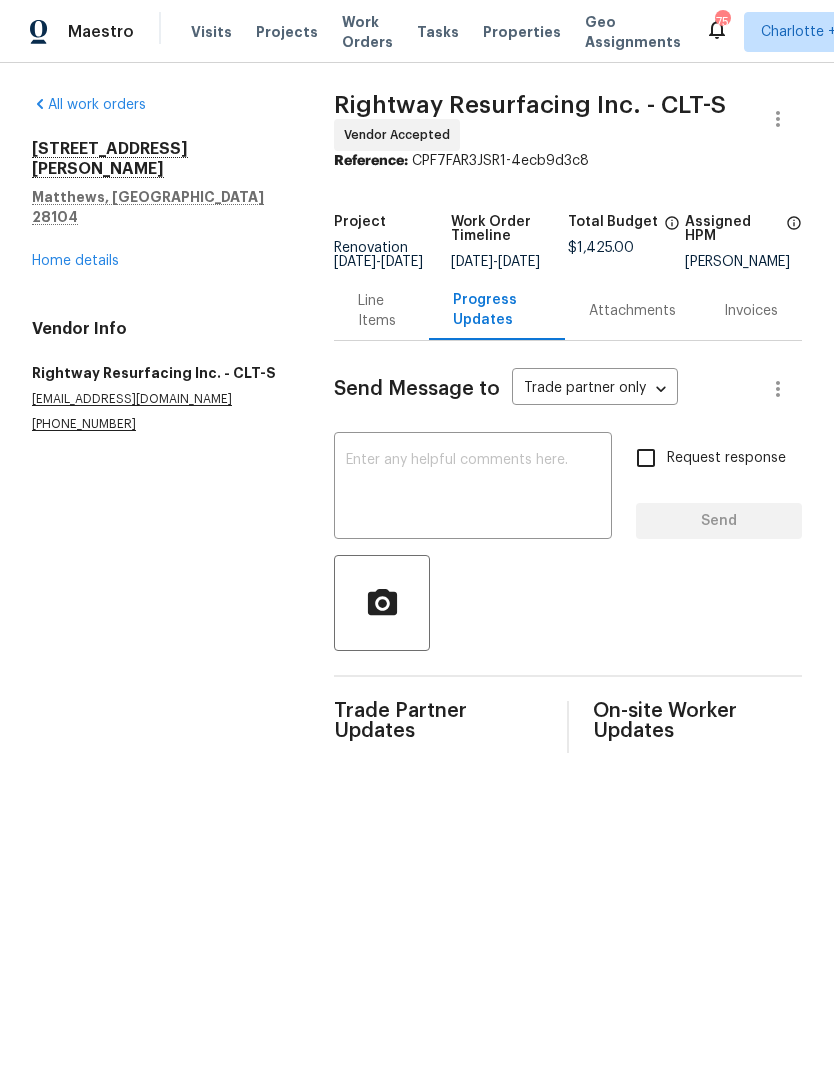 click at bounding box center [473, 488] 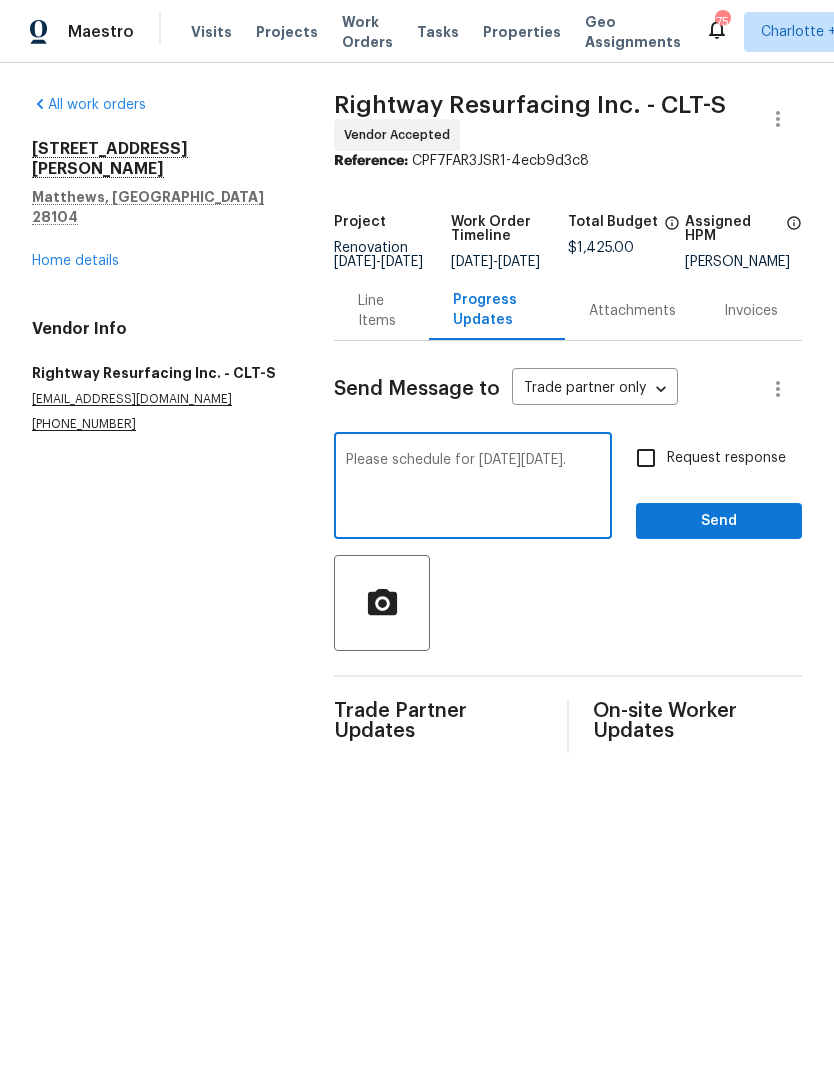type on "Please schedule for [DATE][DATE]." 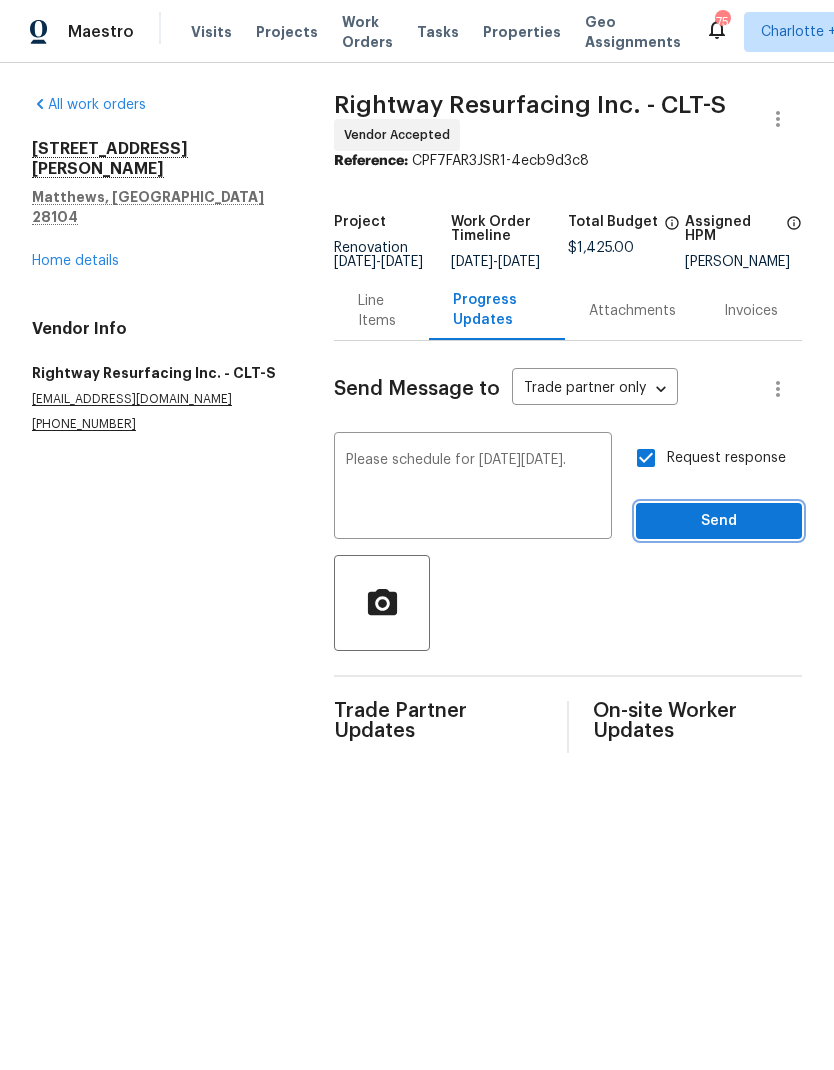 click on "Send" at bounding box center (719, 521) 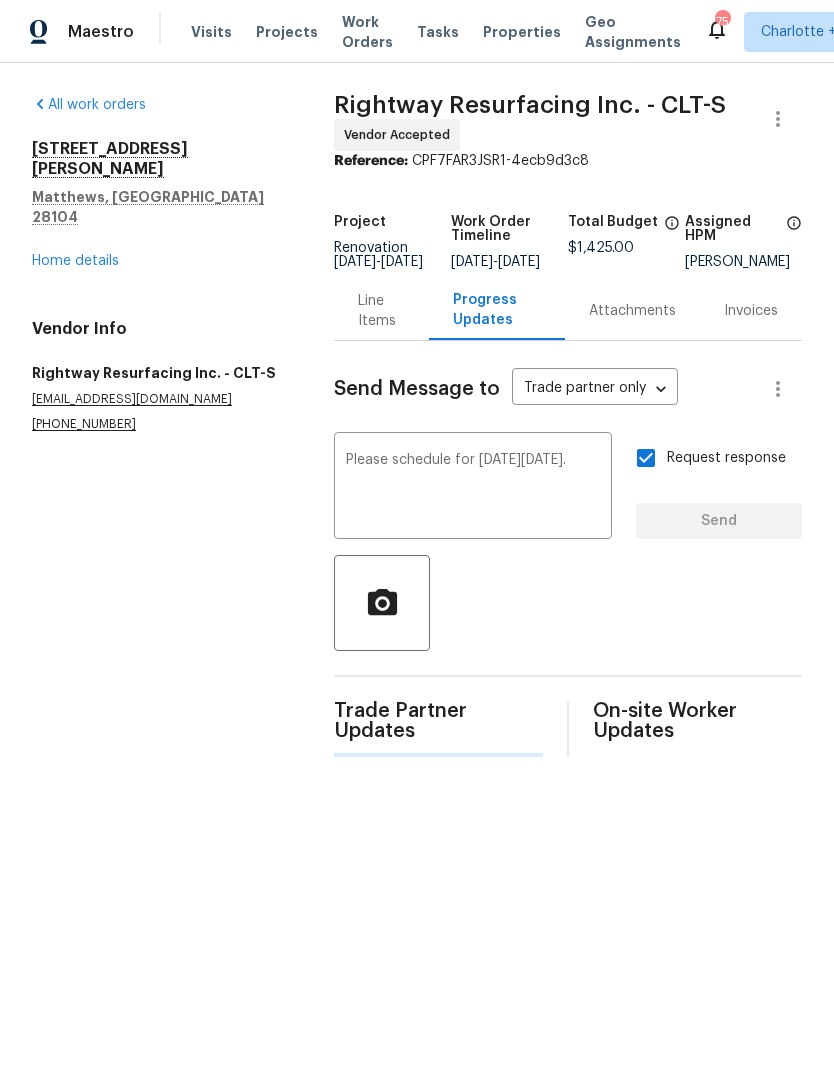 type 